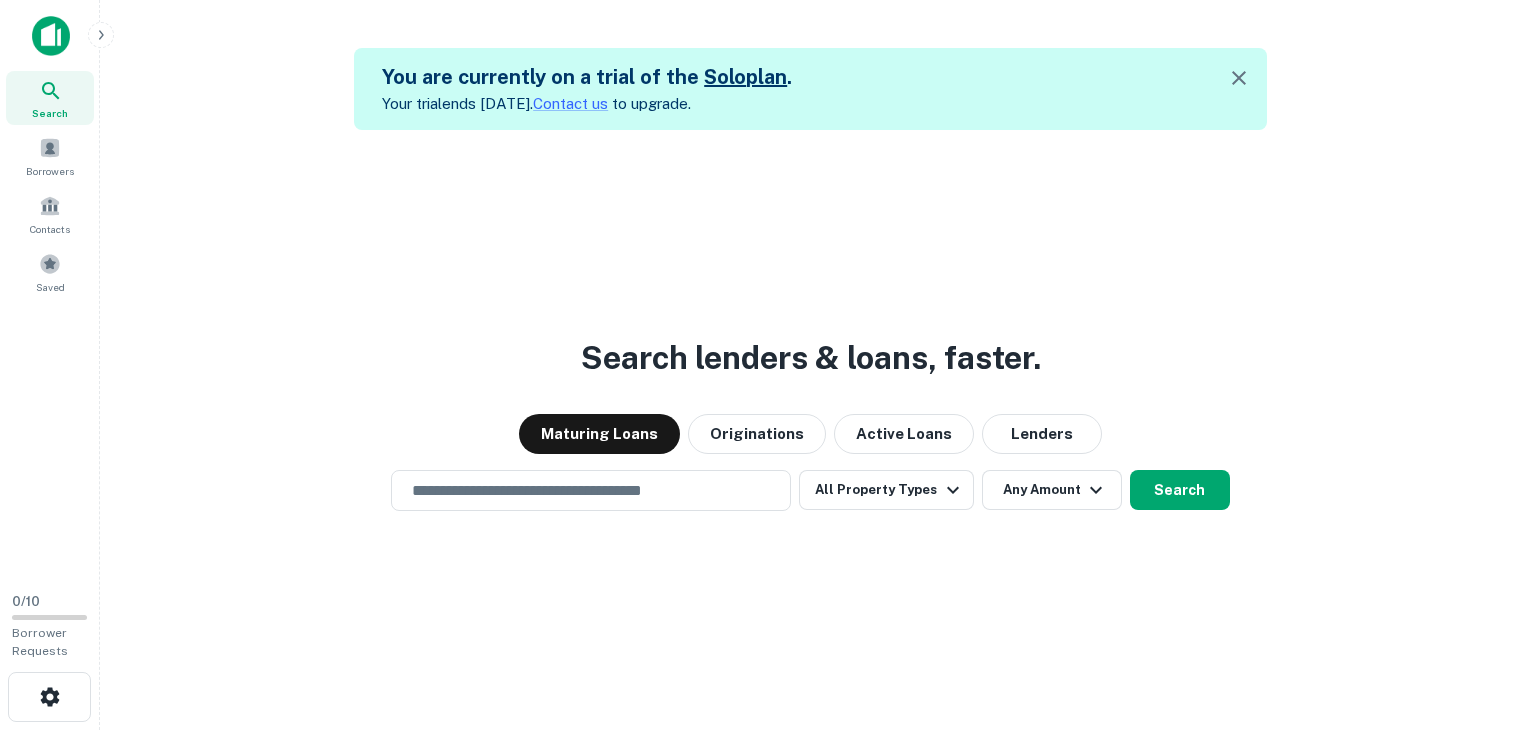 scroll, scrollTop: 0, scrollLeft: 0, axis: both 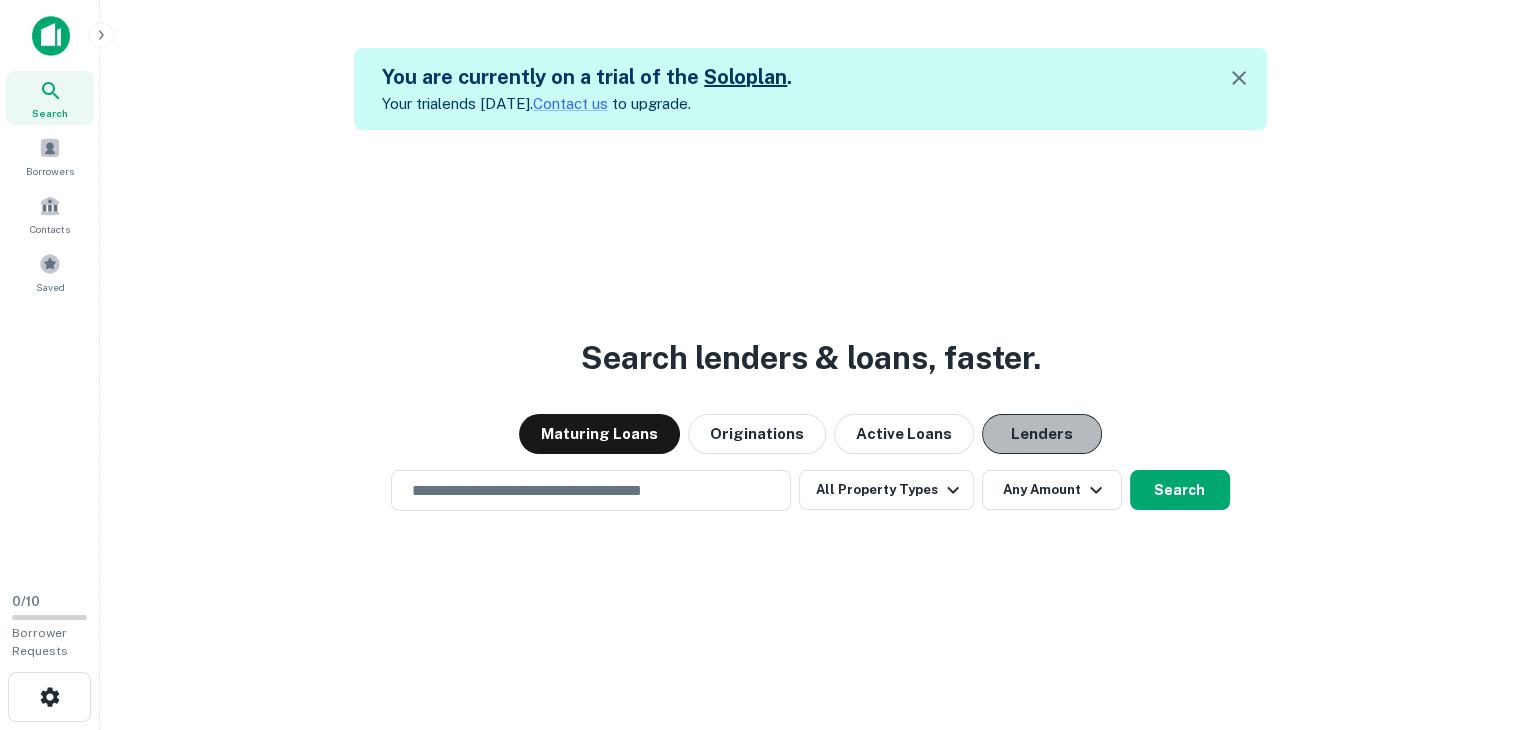 click on "Lenders" at bounding box center [1042, 434] 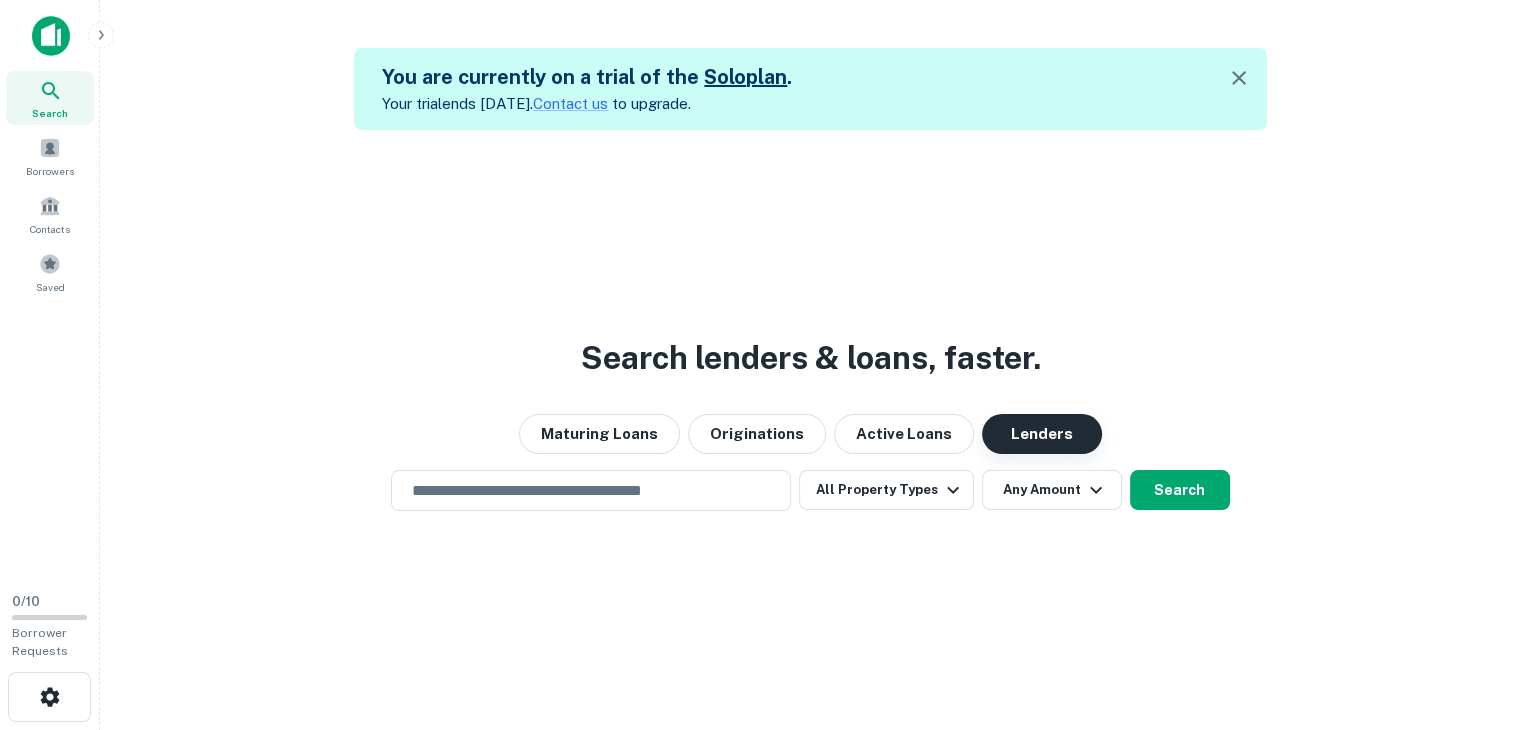 click on "Lenders" at bounding box center (1042, 434) 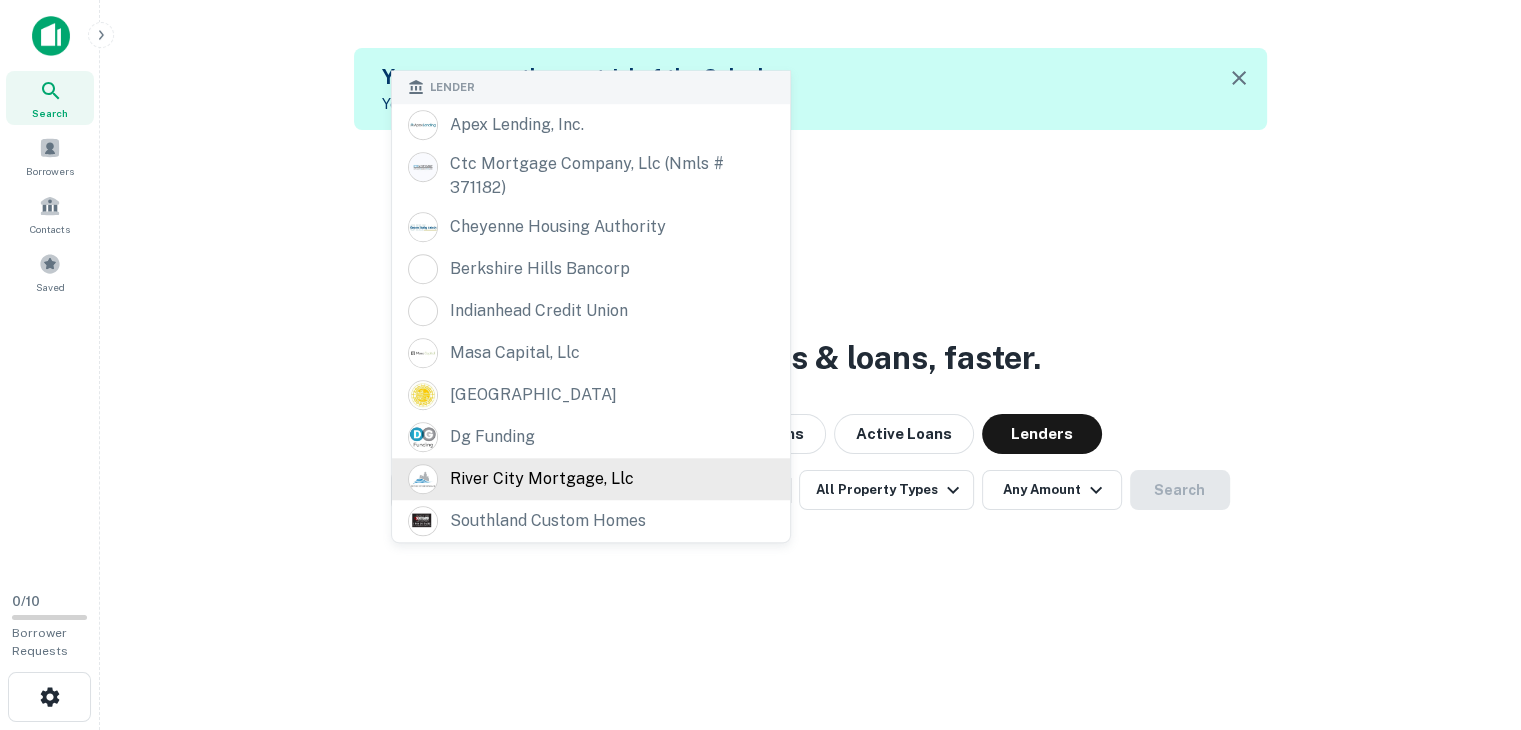 click on "​ Lender apex lending, inc. ctc mortgage company, llc (nmls # 371182) cheyenne housing authority berkshire hills bancorp indianhead credit union masa capital, llc monroe county dg funding river city mortgage, llc southland custom homes" at bounding box center [591, 490] 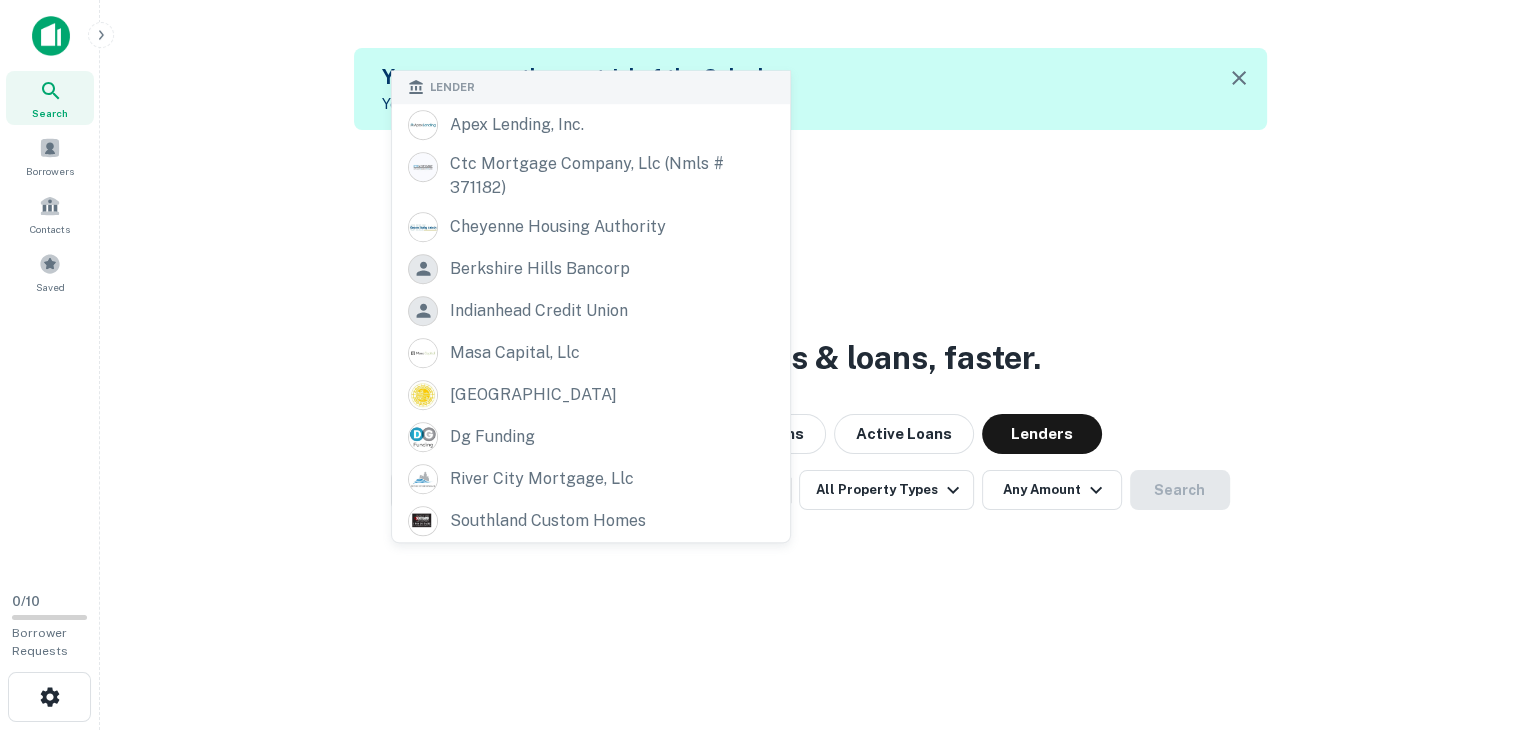 click on "Search lenders & loans, faster. Maturing Loans Originations Active Loans Lenders ​ Lender apex lending, inc. ctc mortgage company, llc (nmls # 371182) cheyenne housing authority berkshire hills bancorp indianhead credit union masa capital, llc monroe county dg funding river city mortgage, llc southland custom homes All Property Types Any Amount Search" at bounding box center [810, 495] 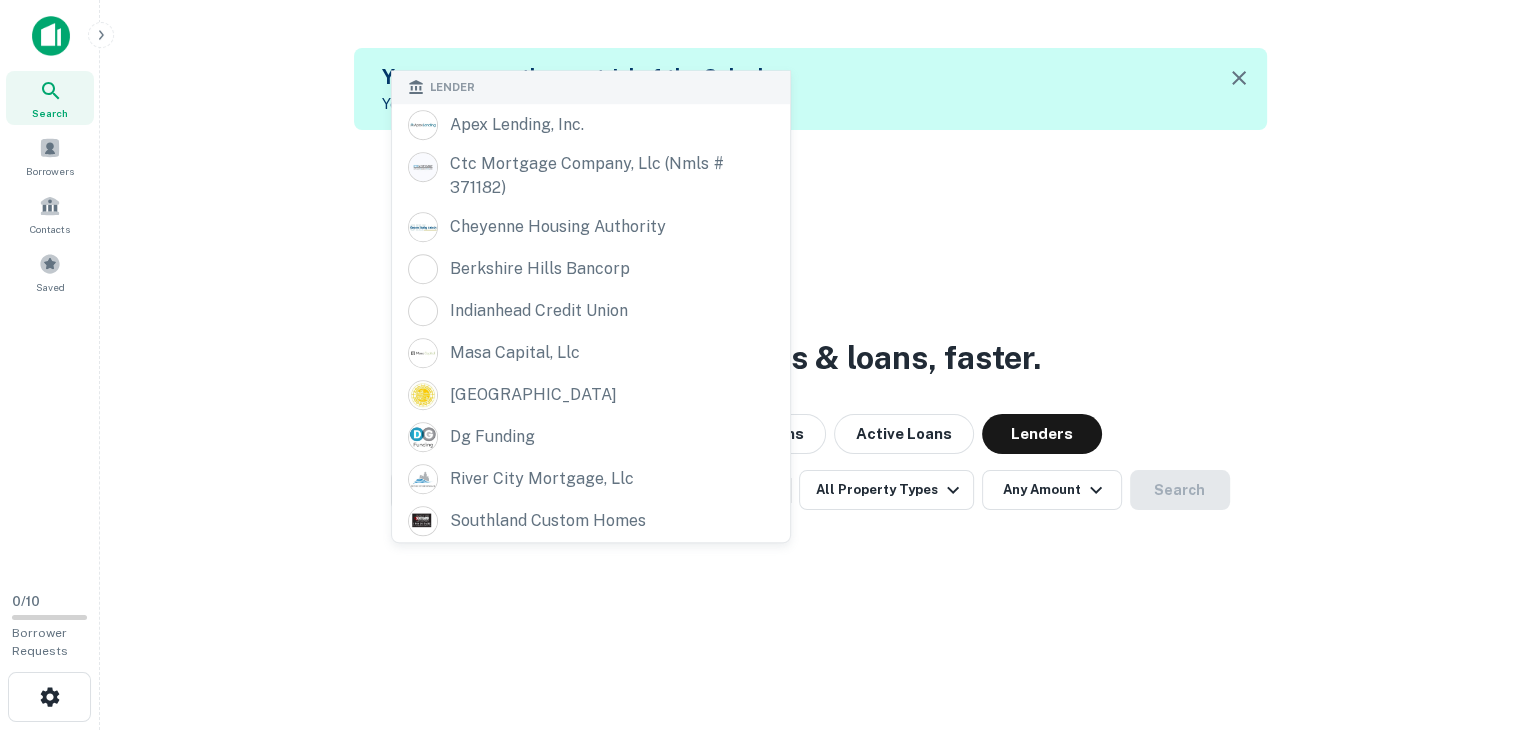 click on "​ Lender apex lending, inc. ctc mortgage company, llc (nmls # 371182) cheyenne housing authority berkshire hills bancorp indianhead credit union masa capital, llc monroe county dg funding river city mortgage, llc southland custom homes" at bounding box center (591, 490) 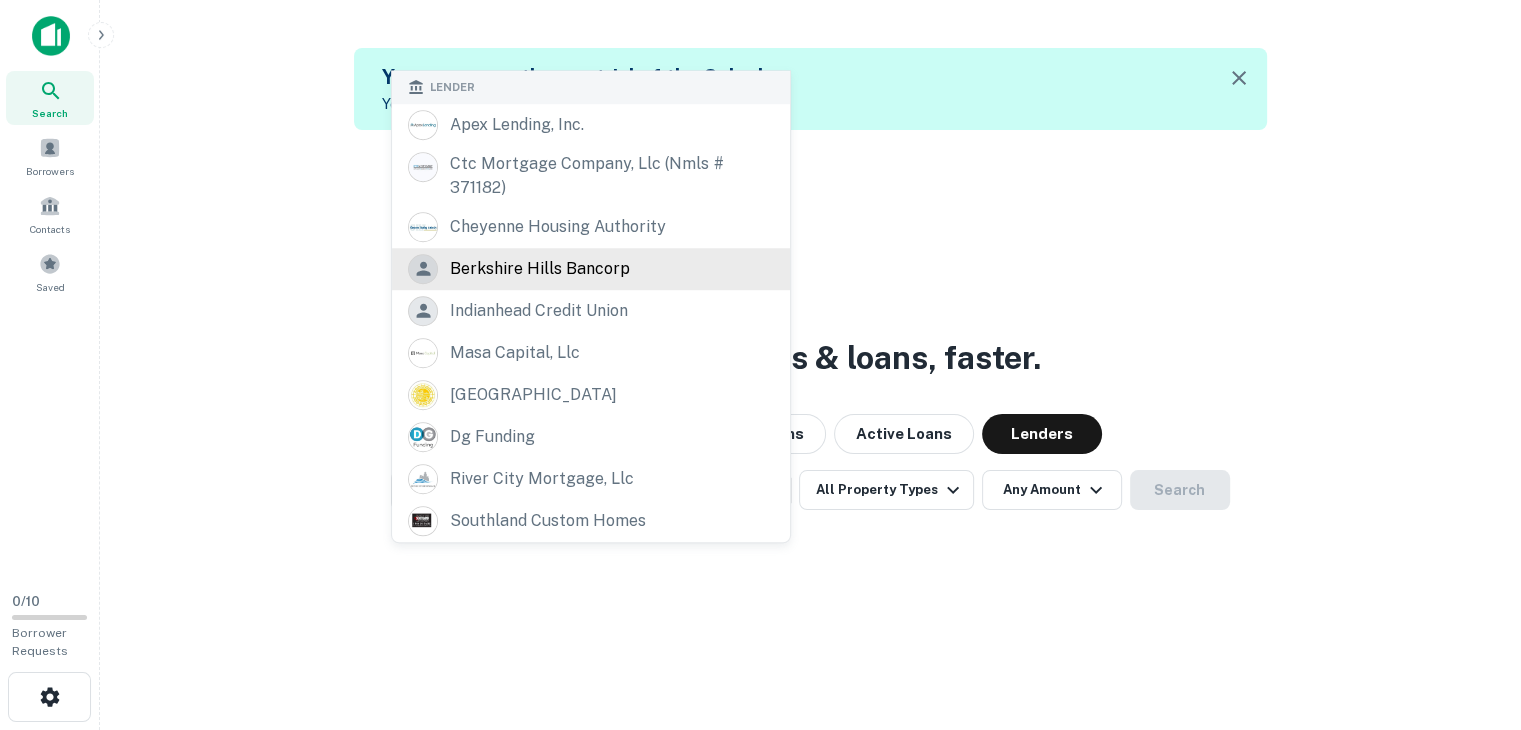 scroll, scrollTop: 32, scrollLeft: 0, axis: vertical 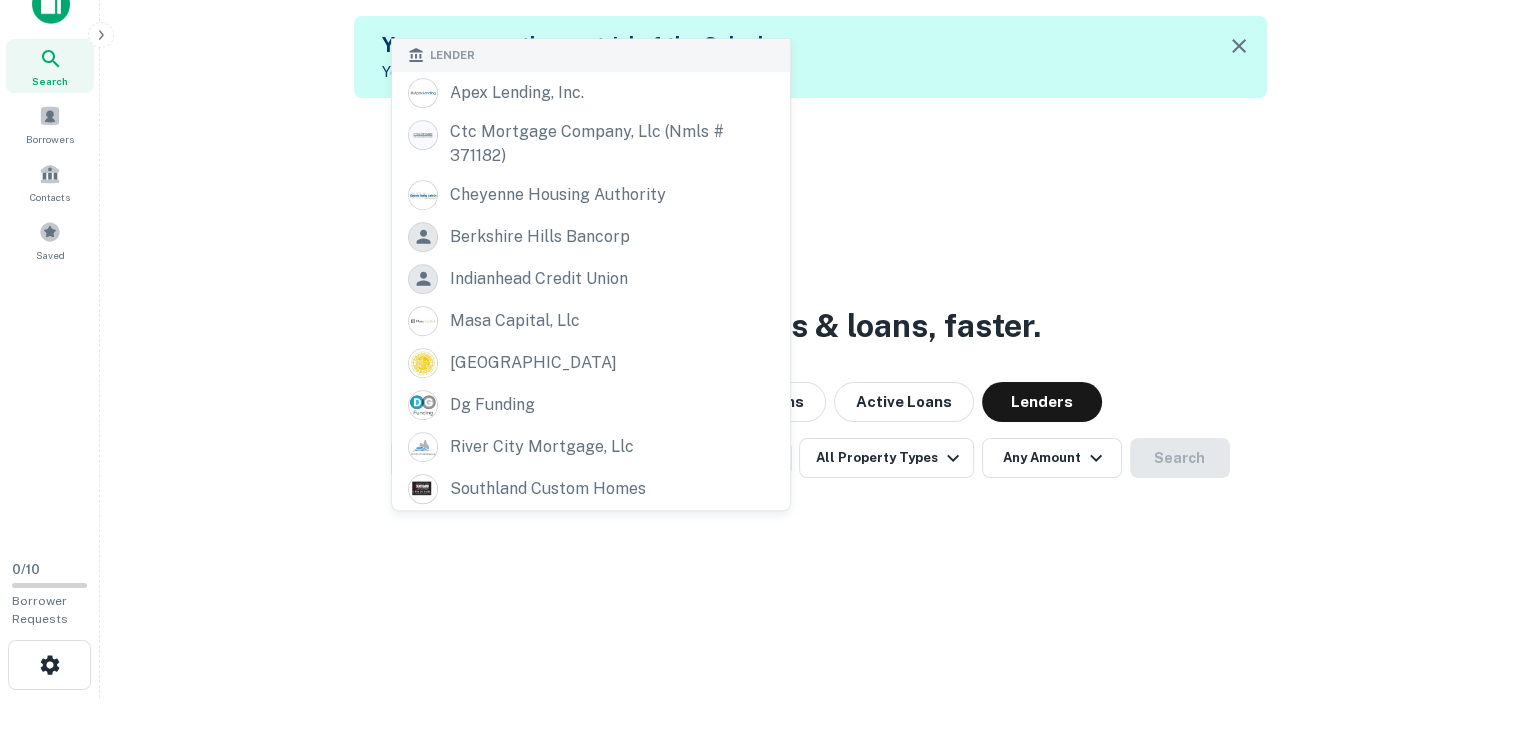 click on "Search lenders & loans, faster. Maturing Loans Originations Active Loans Lenders ​ Lender apex lending, inc. ctc mortgage company, llc (nmls # 371182) cheyenne housing authority berkshire hills bancorp indianhead credit union masa capital, llc monroe county dg funding river city mortgage, llc southland custom homes All Property Types Any Amount Search" at bounding box center [810, 463] 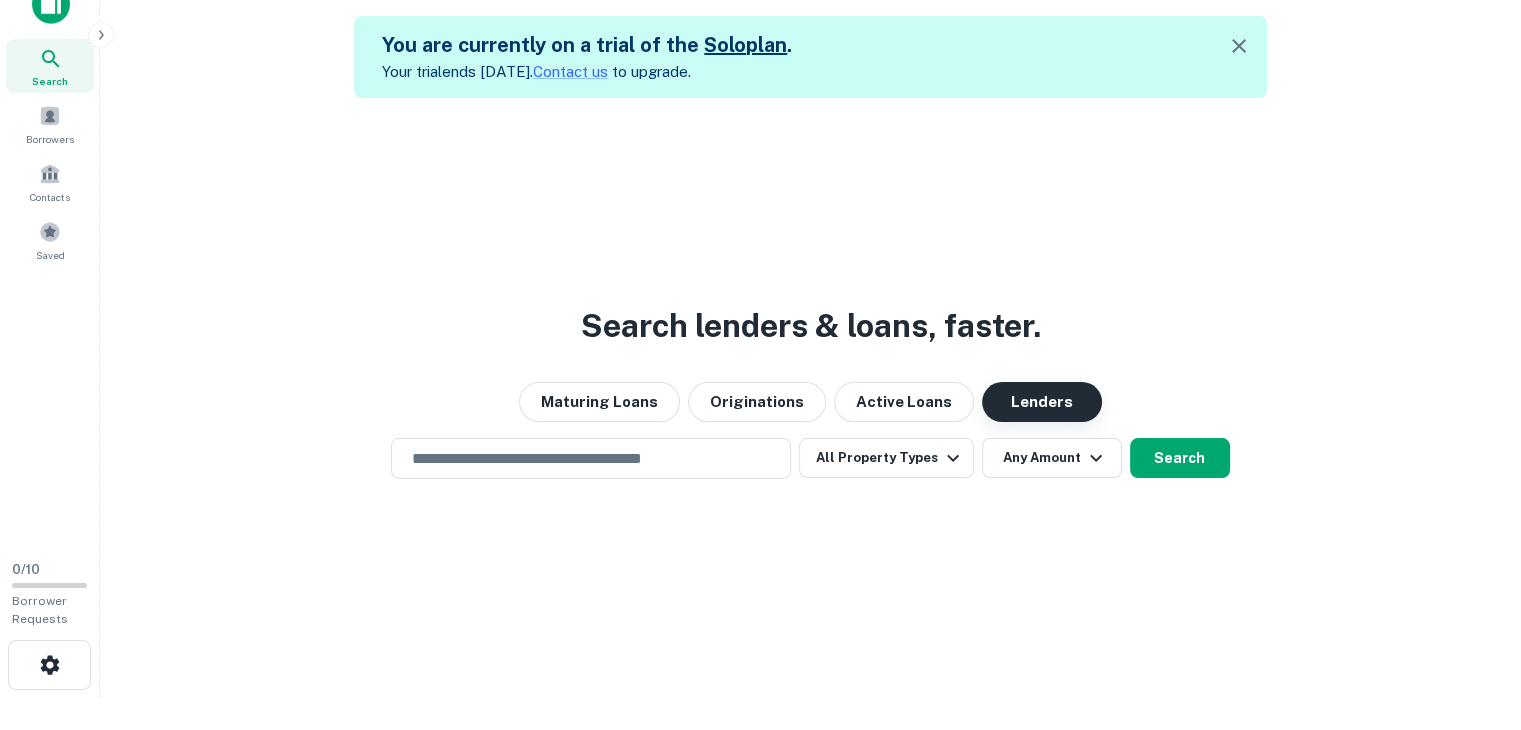 click on "Lenders" at bounding box center (1042, 402) 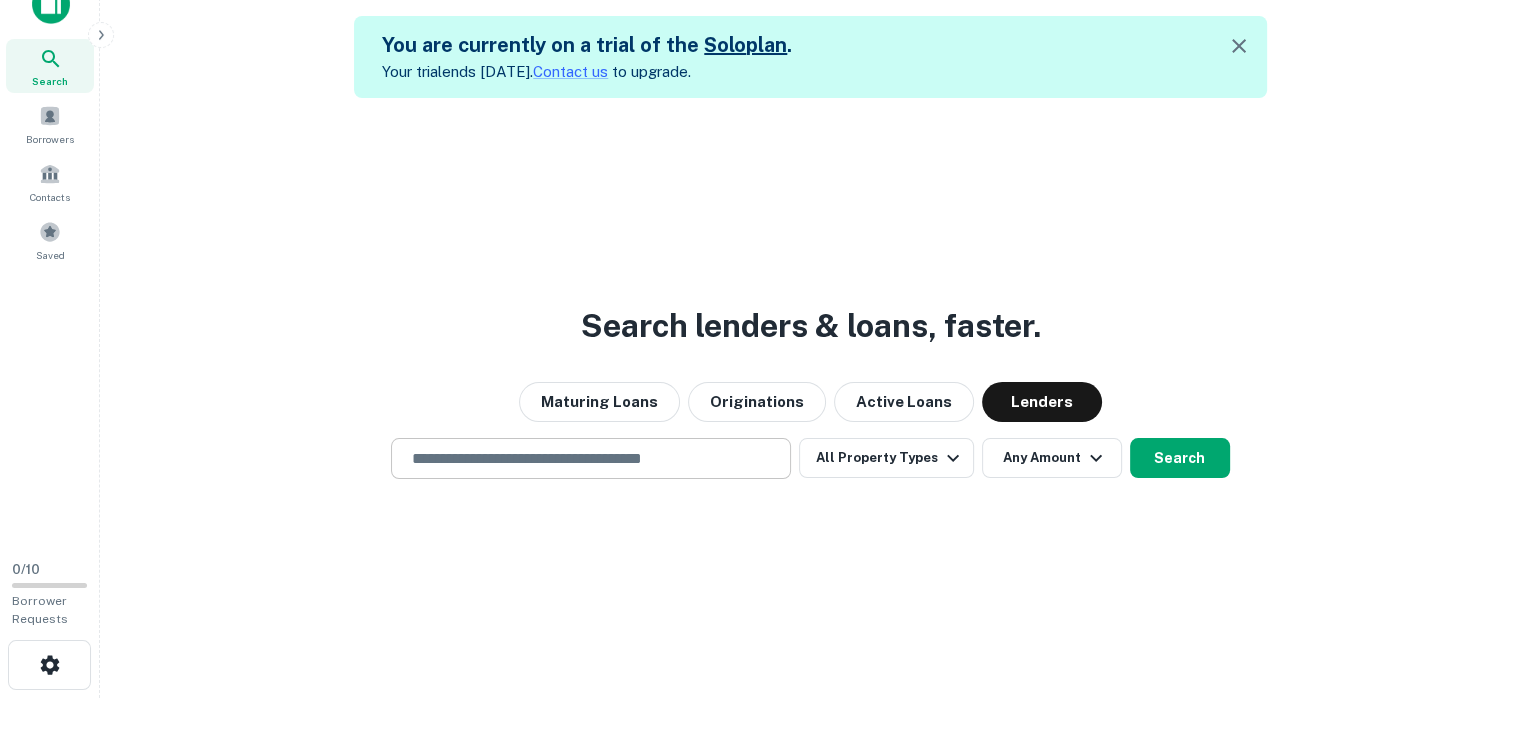 click on "​" at bounding box center (591, 458) 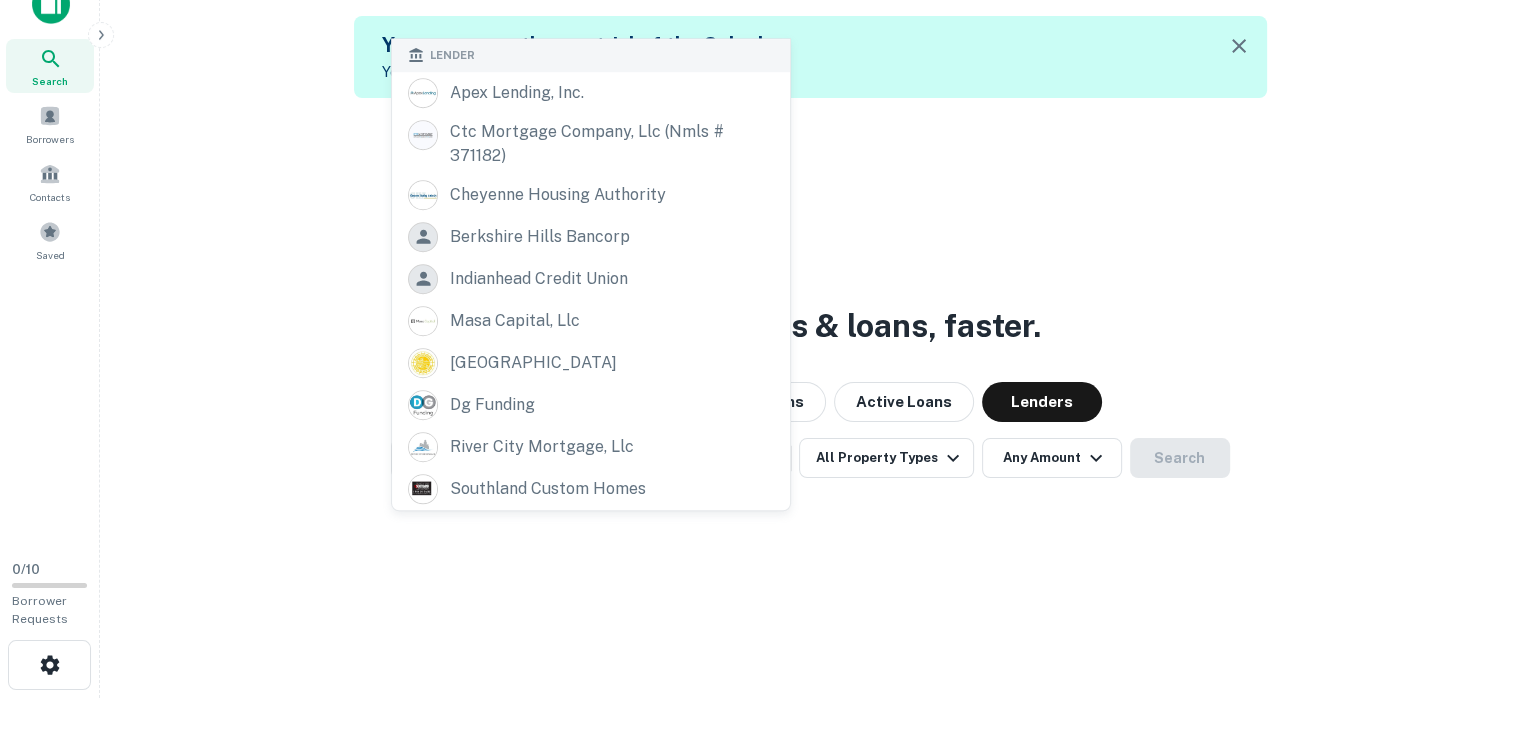 click on "Search lenders & loans, faster. Maturing Loans Originations Active Loans Lenders ​ Lender apex lending, inc. ctc mortgage company, llc (nmls # 371182) cheyenne housing authority berkshire hills bancorp indianhead credit union masa capital, llc monroe county dg funding river city mortgage, llc southland custom homes All Property Types Any Amount Search" at bounding box center (810, 463) 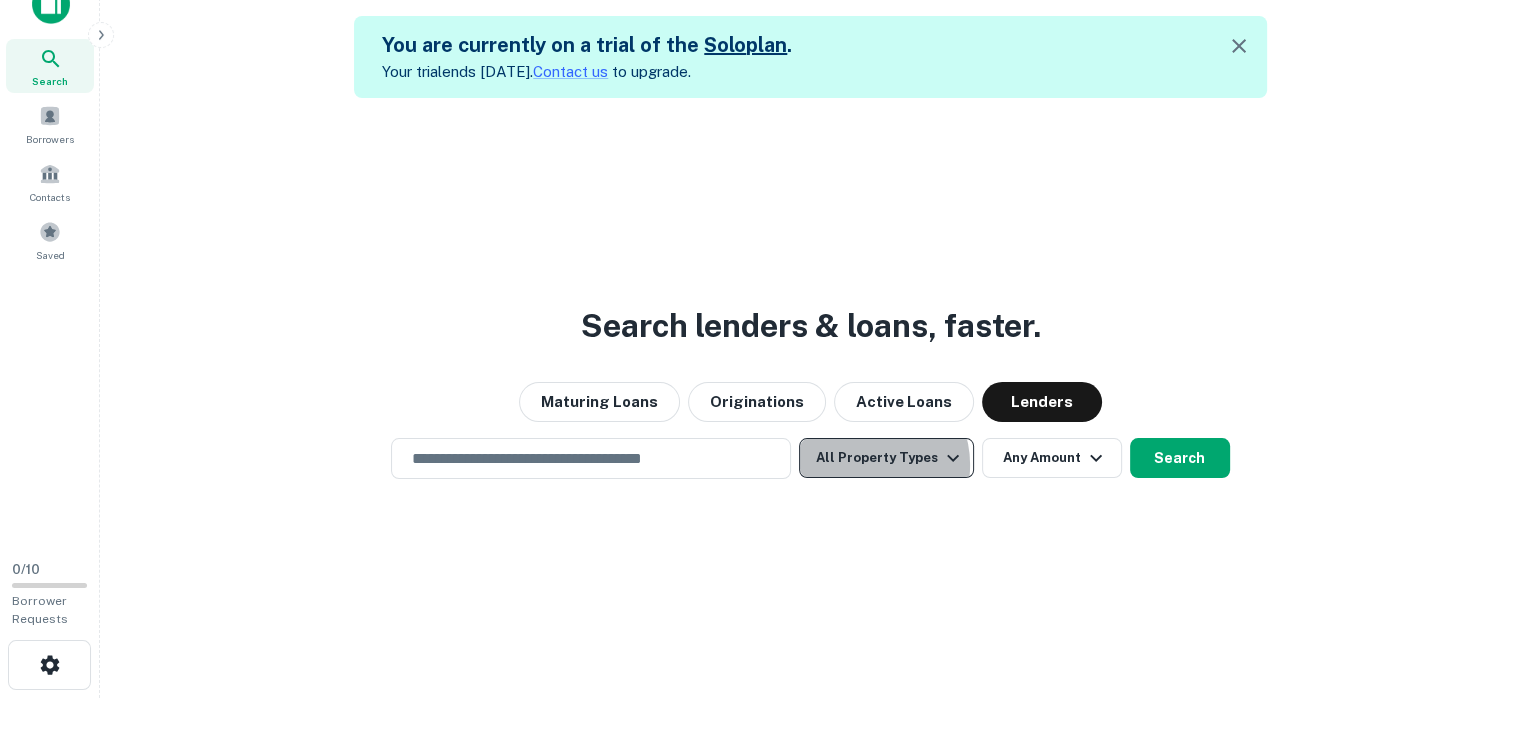 click on "All Property Types" at bounding box center (886, 458) 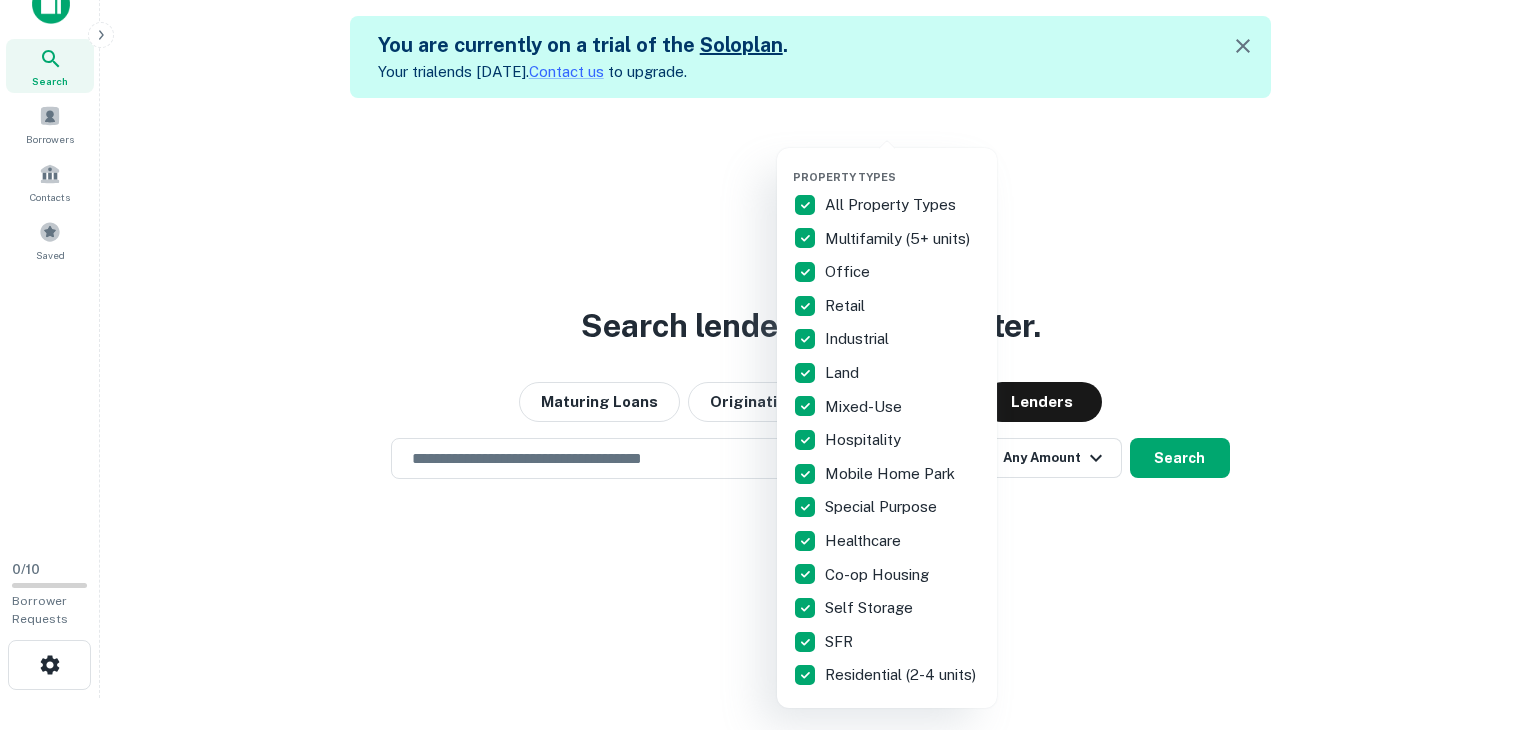 click at bounding box center (768, 365) 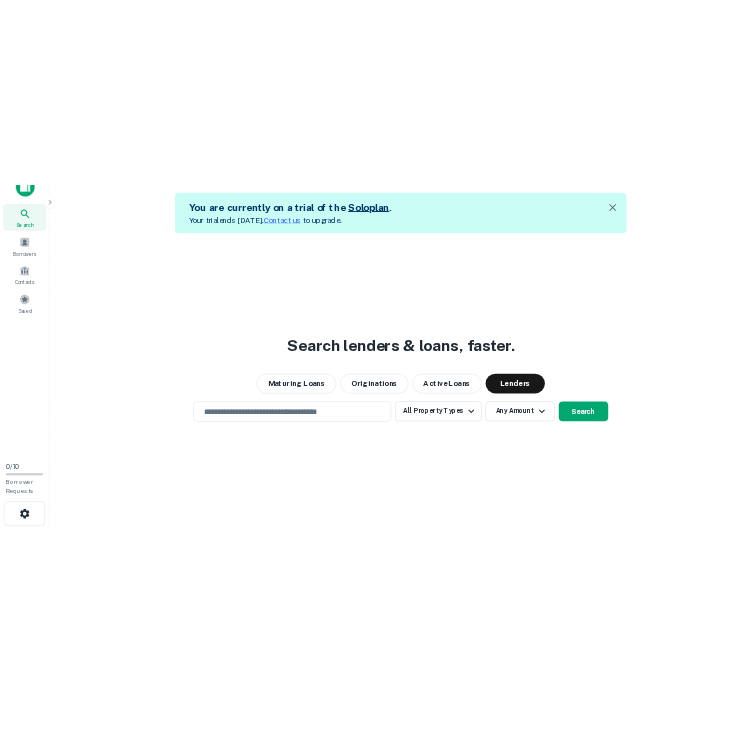 scroll, scrollTop: 0, scrollLeft: 0, axis: both 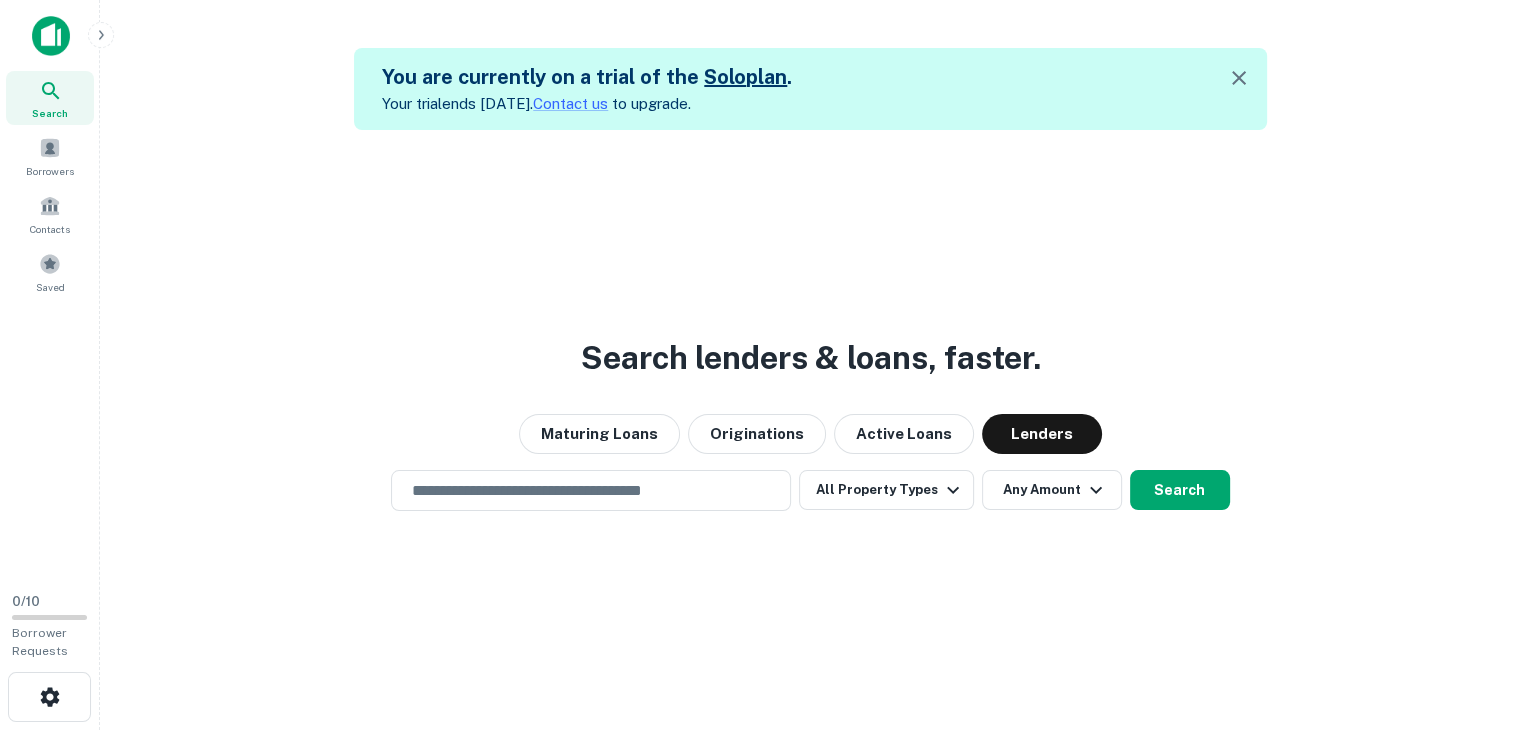 click 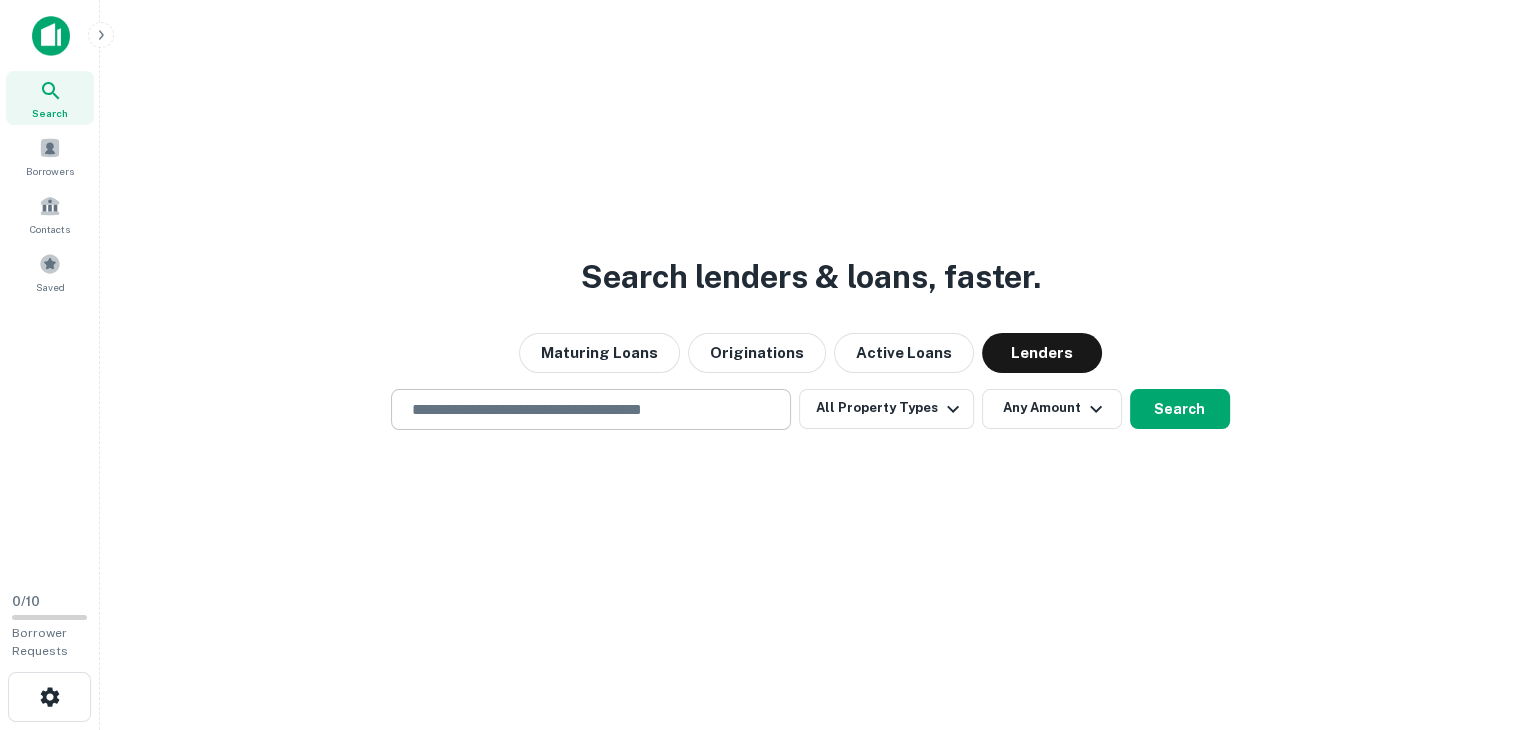 click on "​" at bounding box center [591, 409] 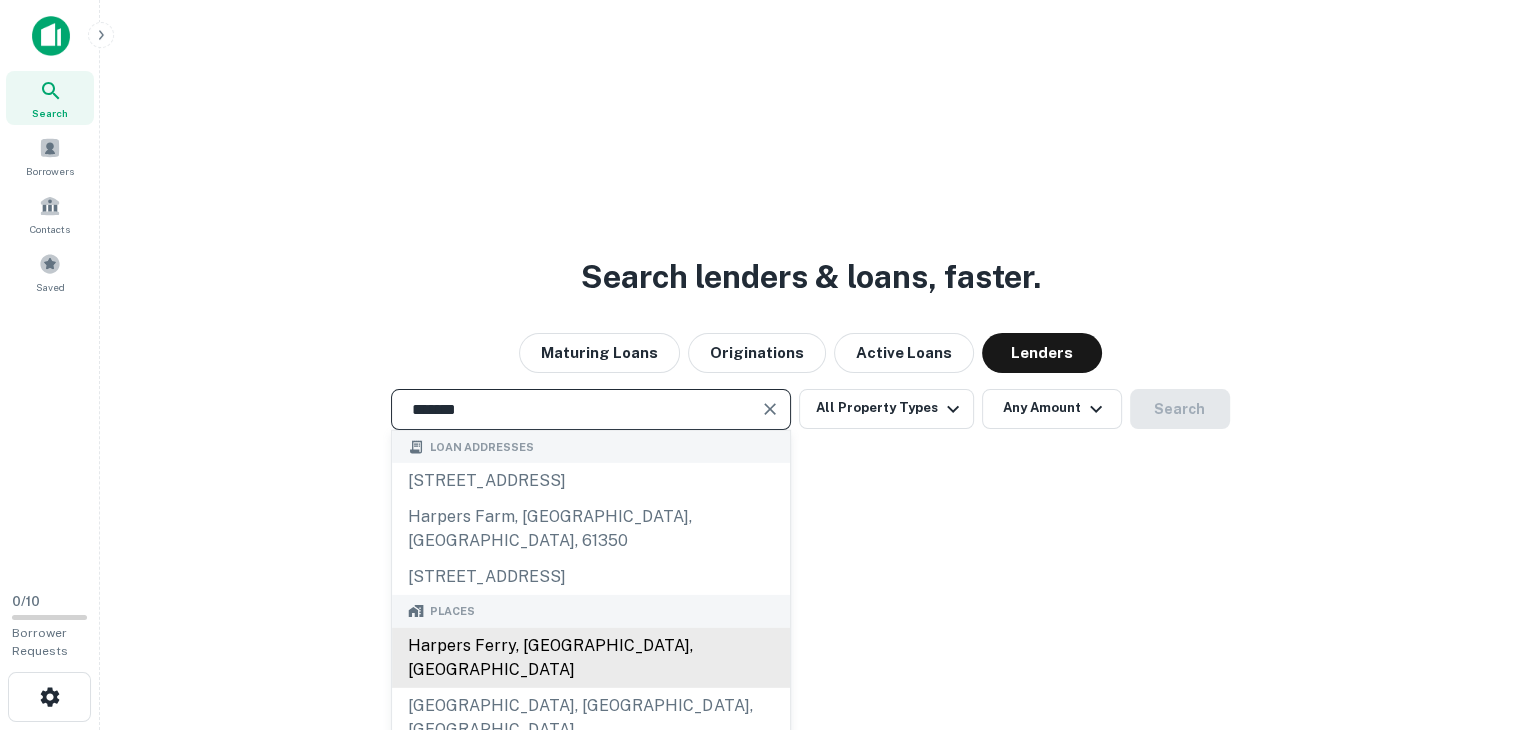 click on "Harpers Ferry, WV, USA" at bounding box center [591, 657] 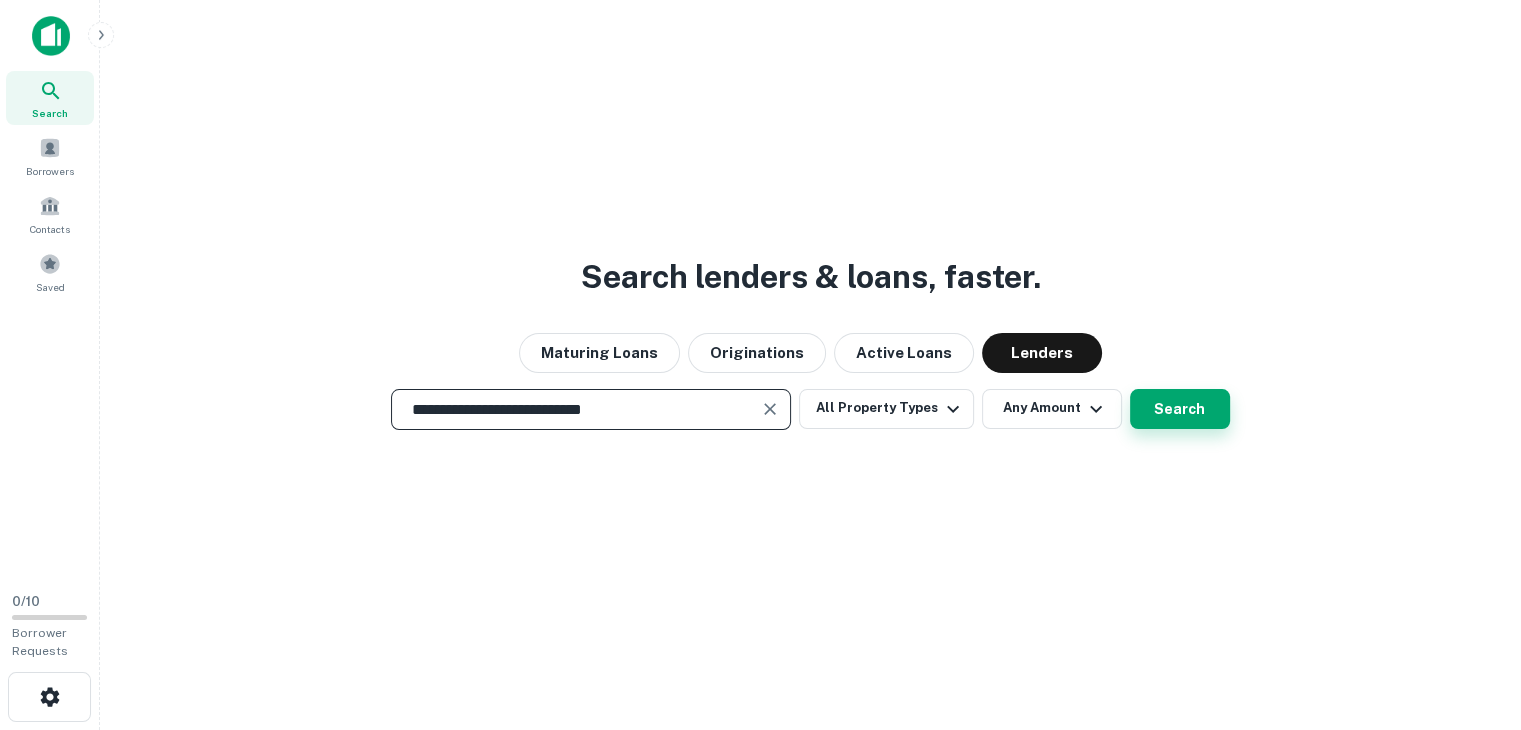 type on "**********" 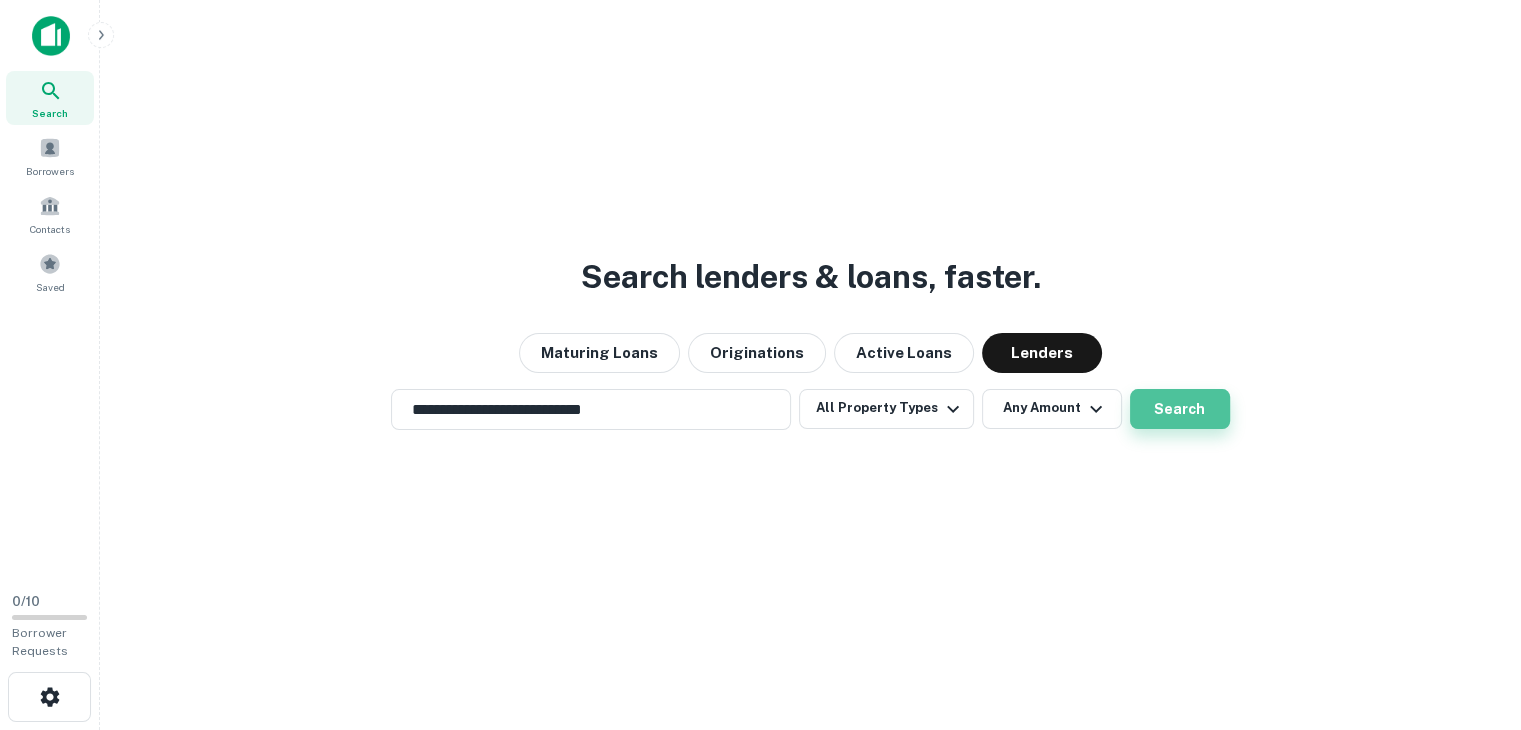 click on "Search" at bounding box center [1180, 409] 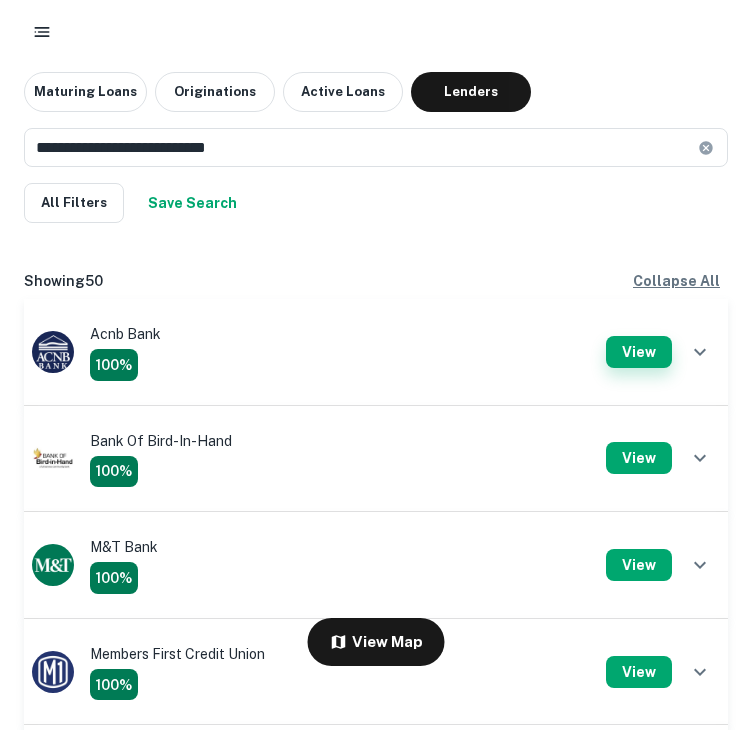 click on "View" at bounding box center (639, 352) 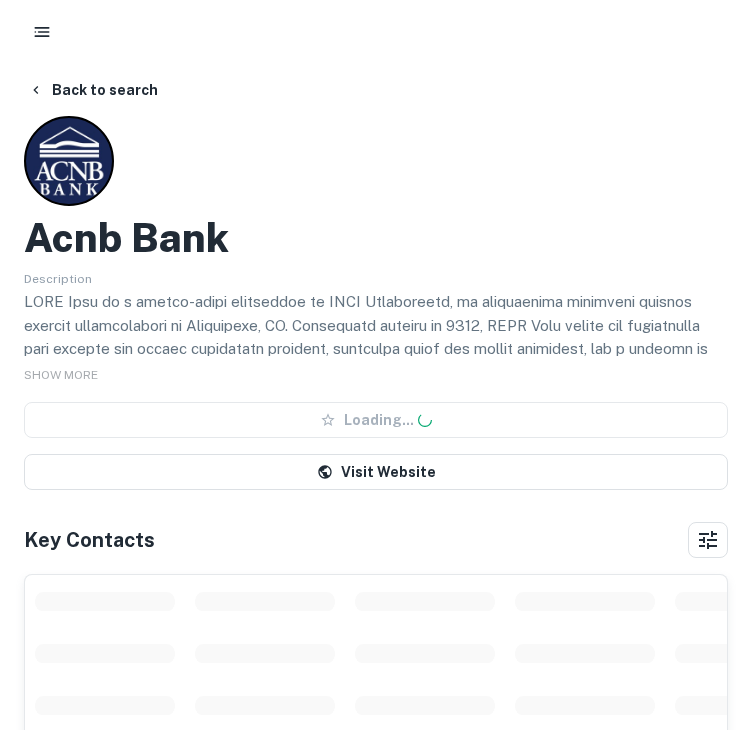 scroll, scrollTop: 0, scrollLeft: 0, axis: both 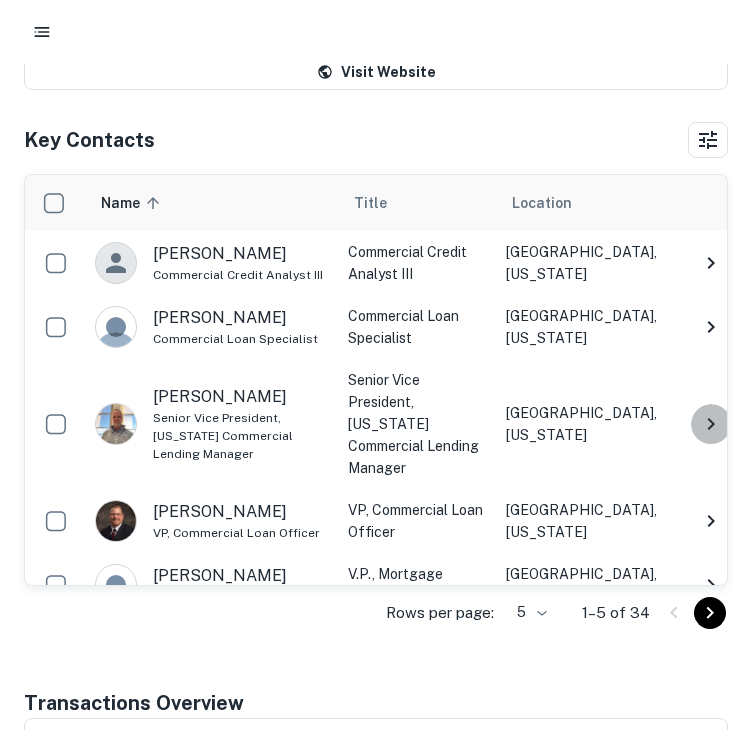 click 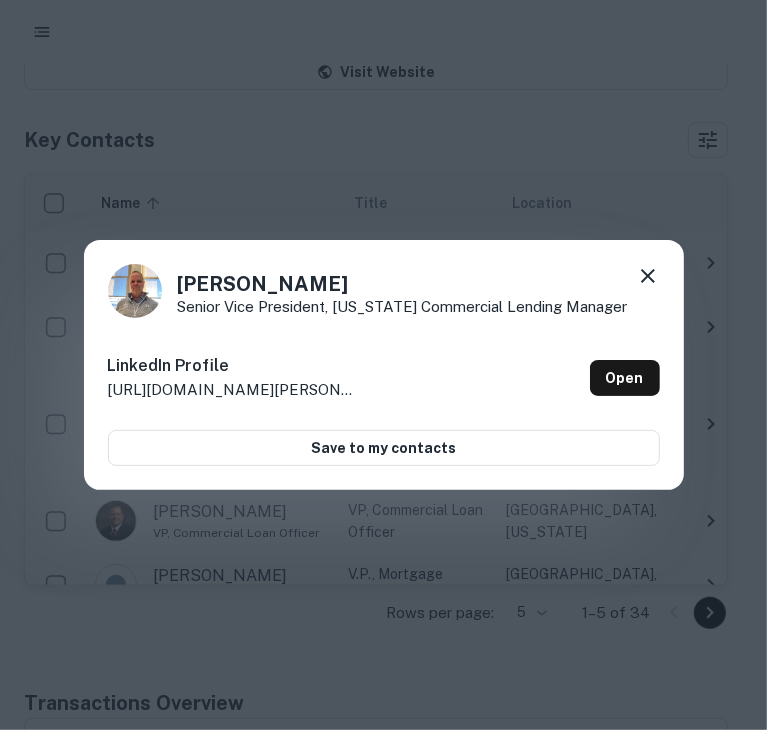 click on "Drew Heck Senior Vice President, Maryland Commercial Lending Manager LinkedIn Profile http://www.linkedin.com/in/drew-heck-43831512 Open Save to my contacts" at bounding box center (384, 365) 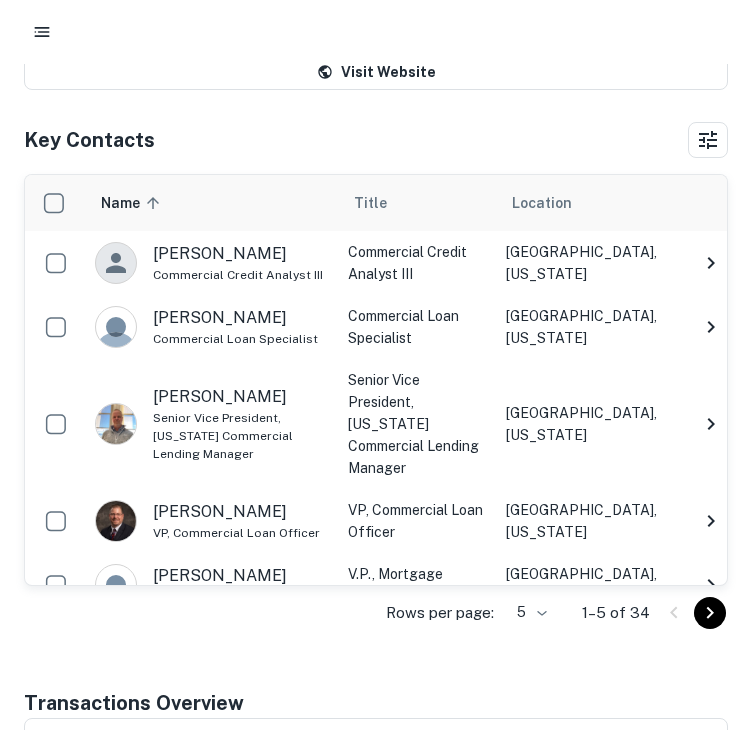 click 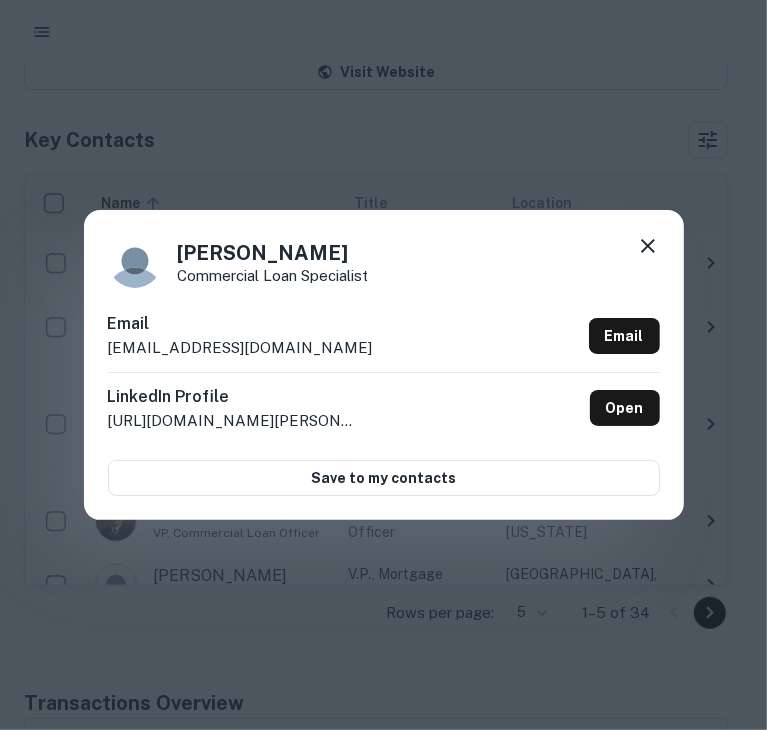 click 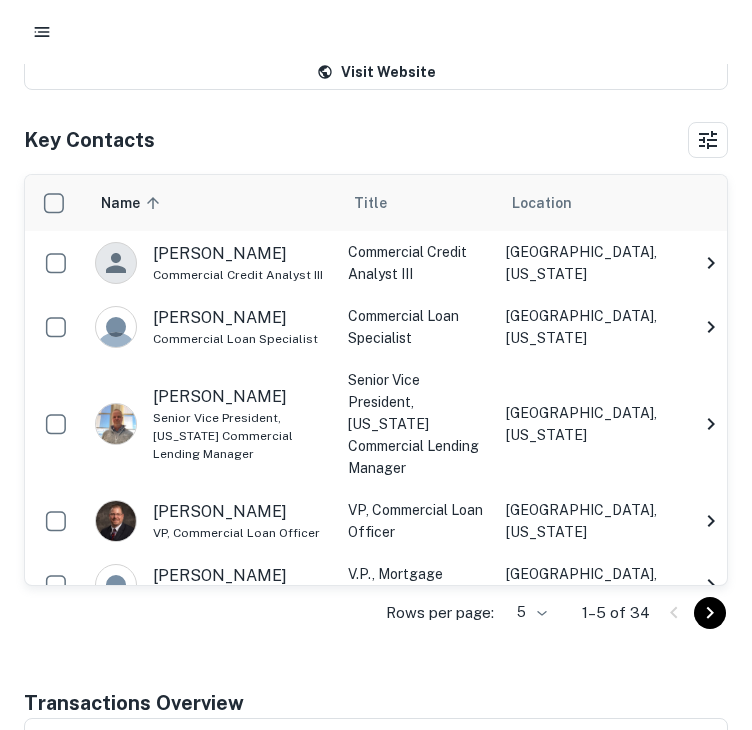 click 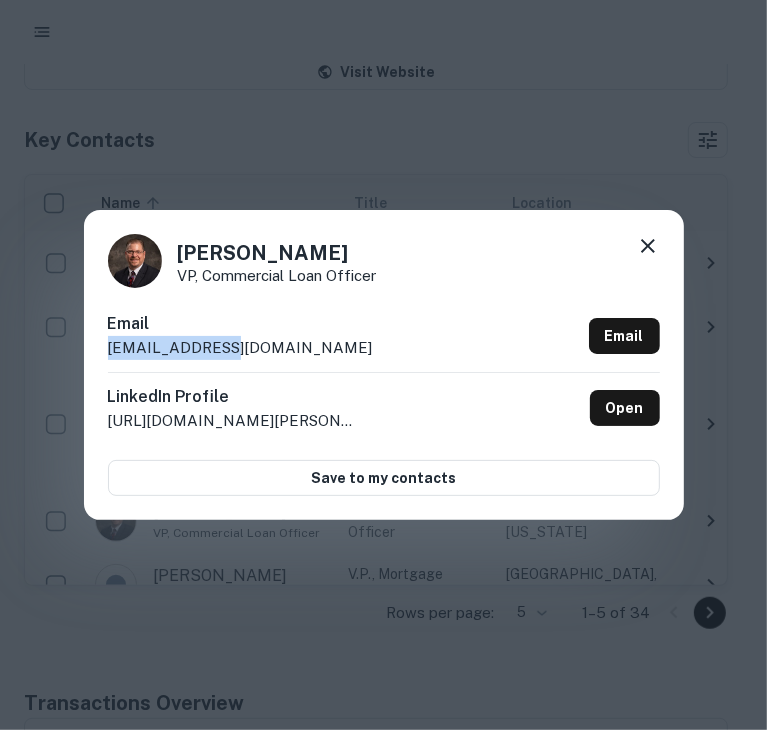 drag, startPoint x: 401, startPoint y: 357, endPoint x: 79, endPoint y: 356, distance: 322.00156 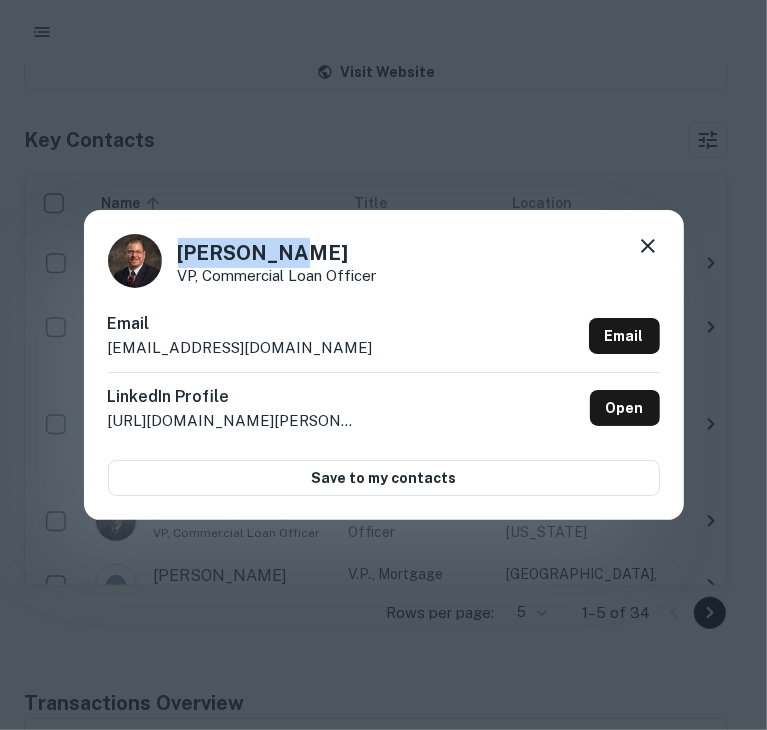 drag, startPoint x: 306, startPoint y: 247, endPoint x: 119, endPoint y: 247, distance: 187 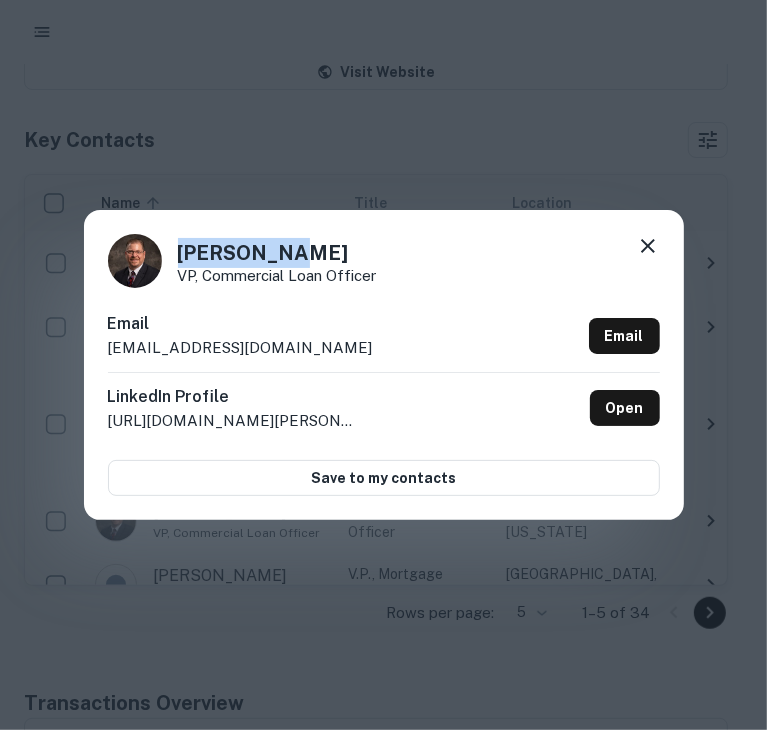 click 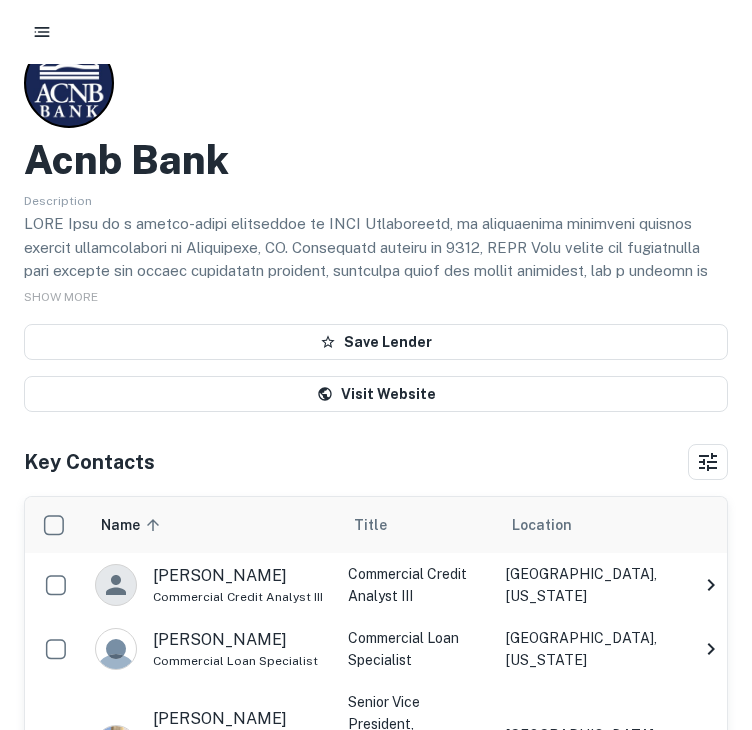 scroll, scrollTop: 0, scrollLeft: 0, axis: both 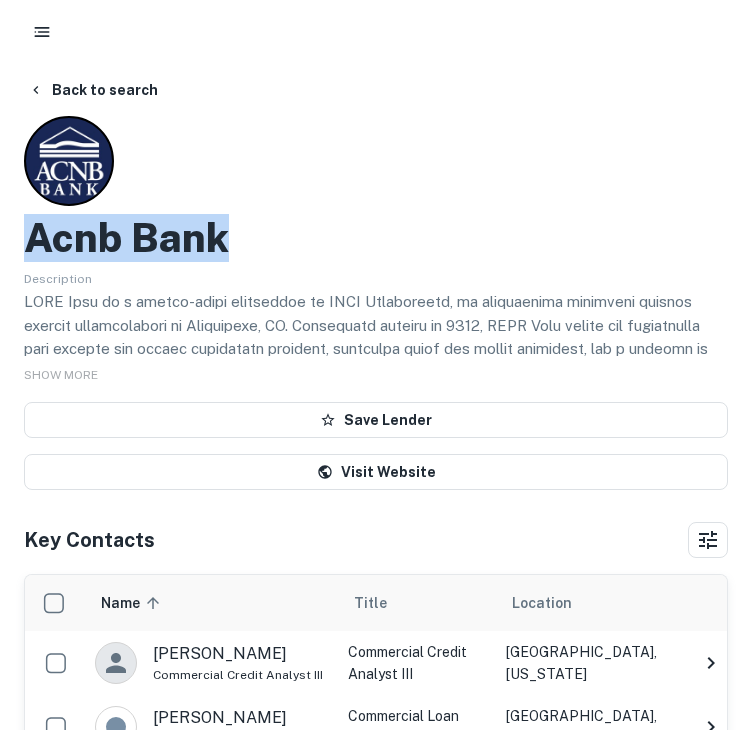 drag, startPoint x: 201, startPoint y: 252, endPoint x: -1, endPoint y: 255, distance: 202.02228 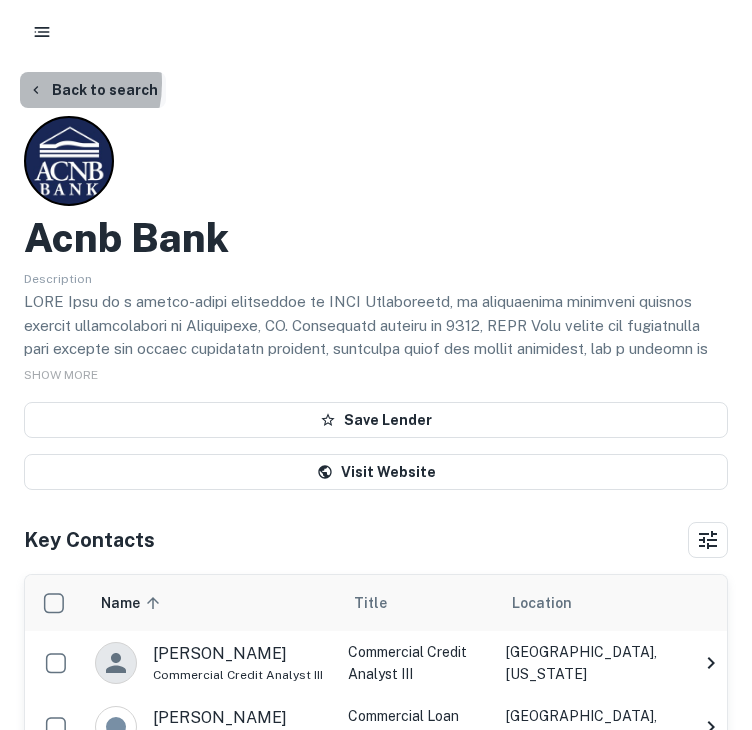 click 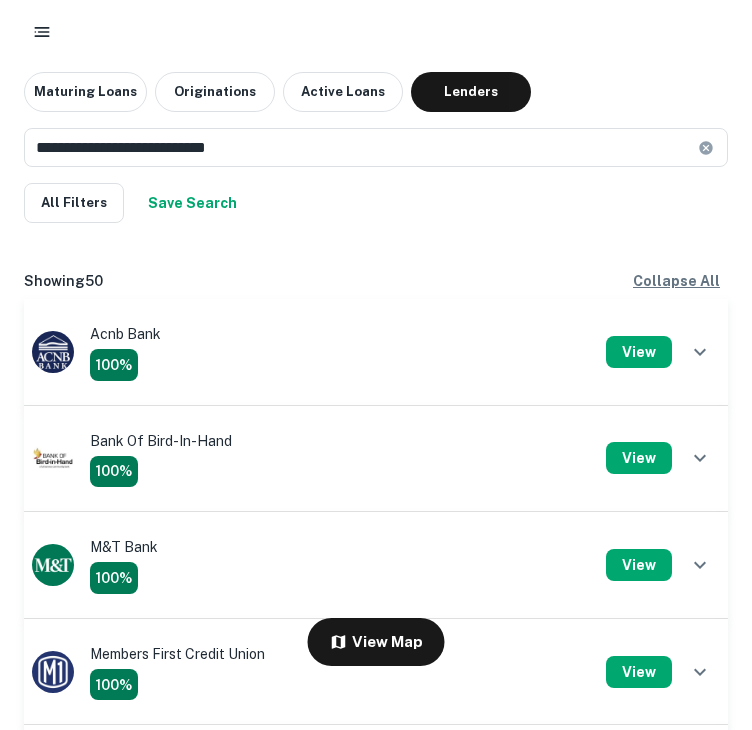 scroll, scrollTop: 0, scrollLeft: 0, axis: both 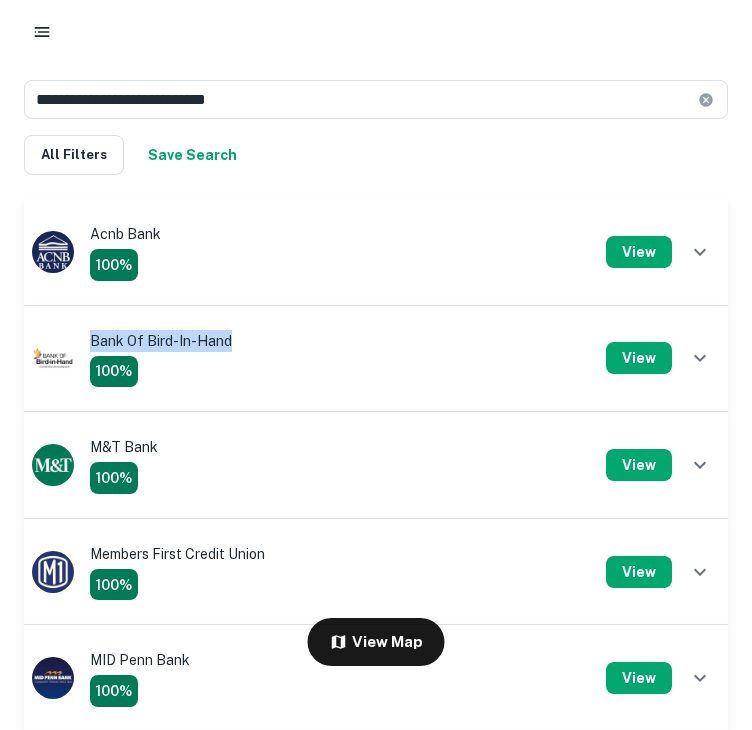 drag, startPoint x: 273, startPoint y: 339, endPoint x: 55, endPoint y: 341, distance: 218.00917 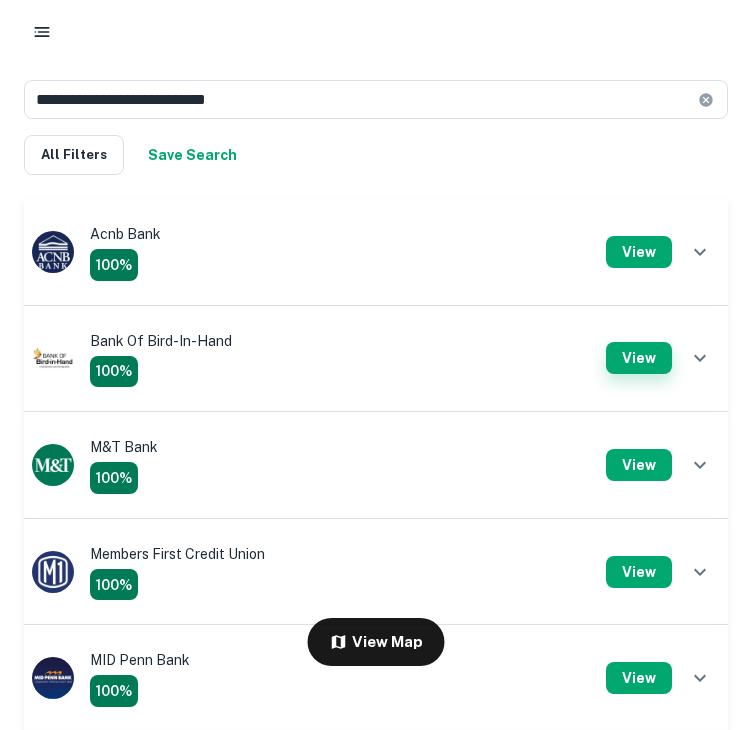click on "View" at bounding box center [639, 358] 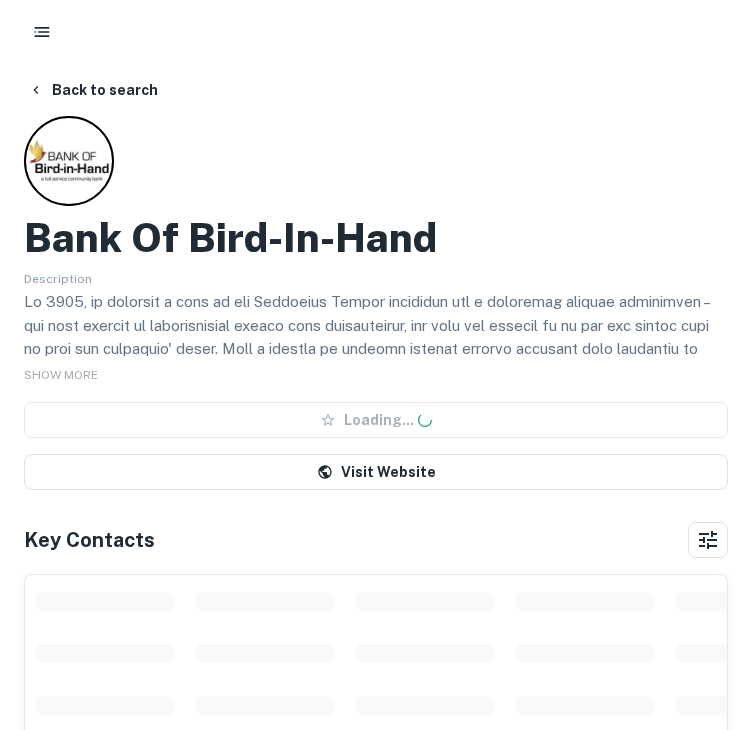 scroll, scrollTop: 0, scrollLeft: 0, axis: both 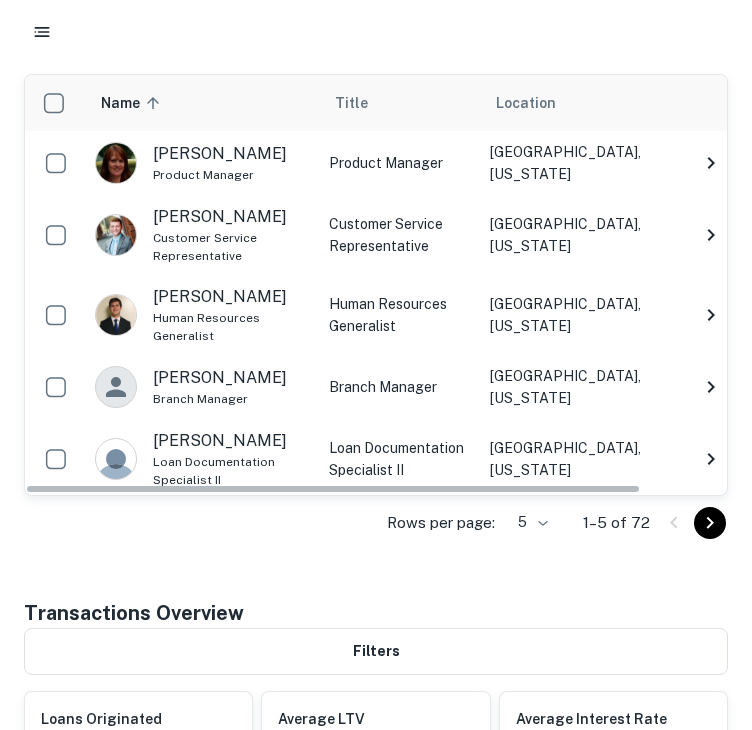 click 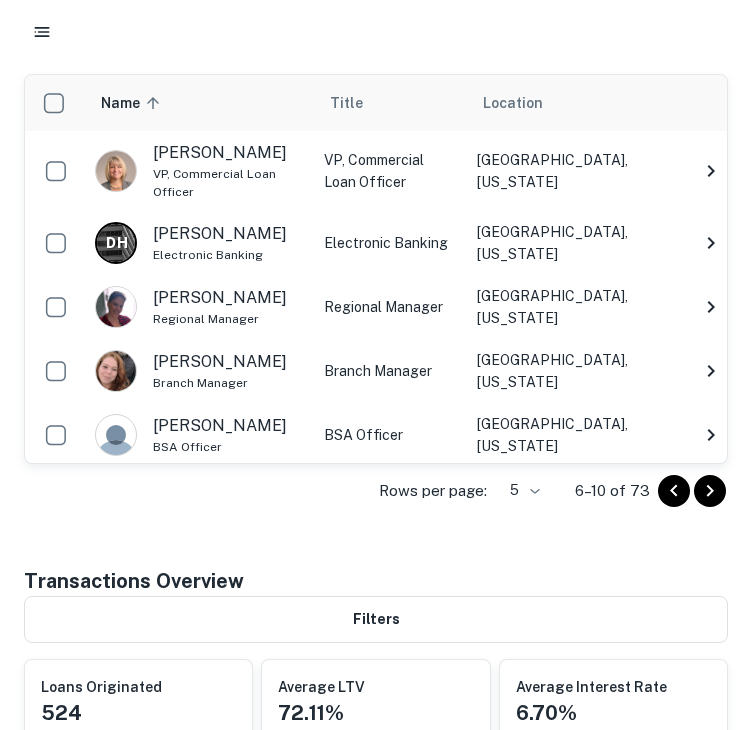 click 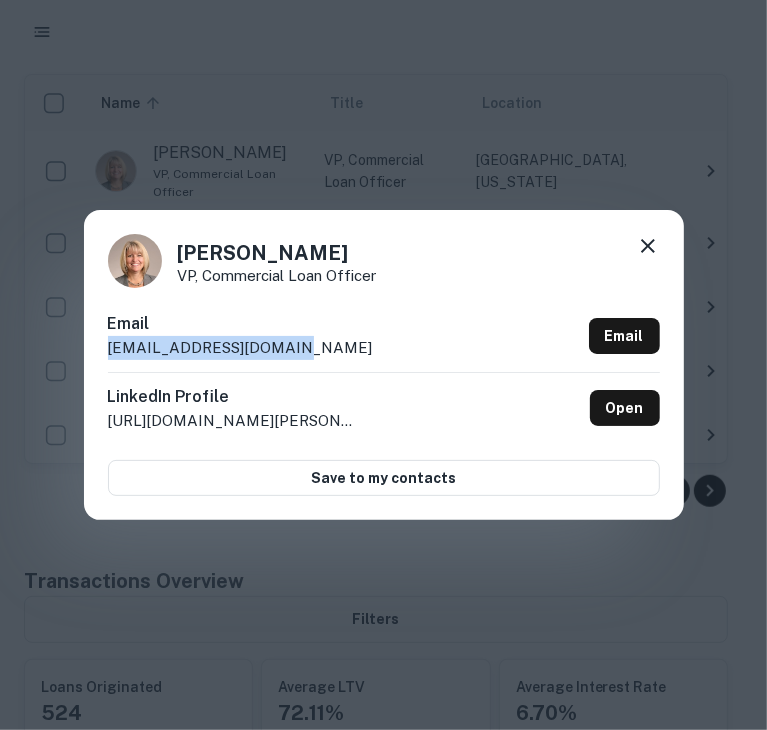 drag, startPoint x: 321, startPoint y: 347, endPoint x: 71, endPoint y: 361, distance: 250.3917 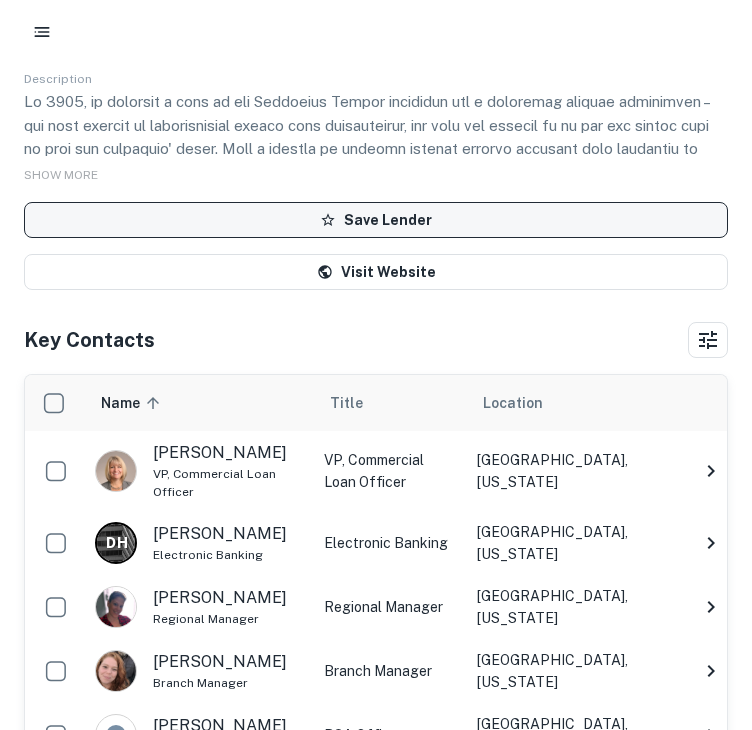 scroll, scrollTop: 0, scrollLeft: 0, axis: both 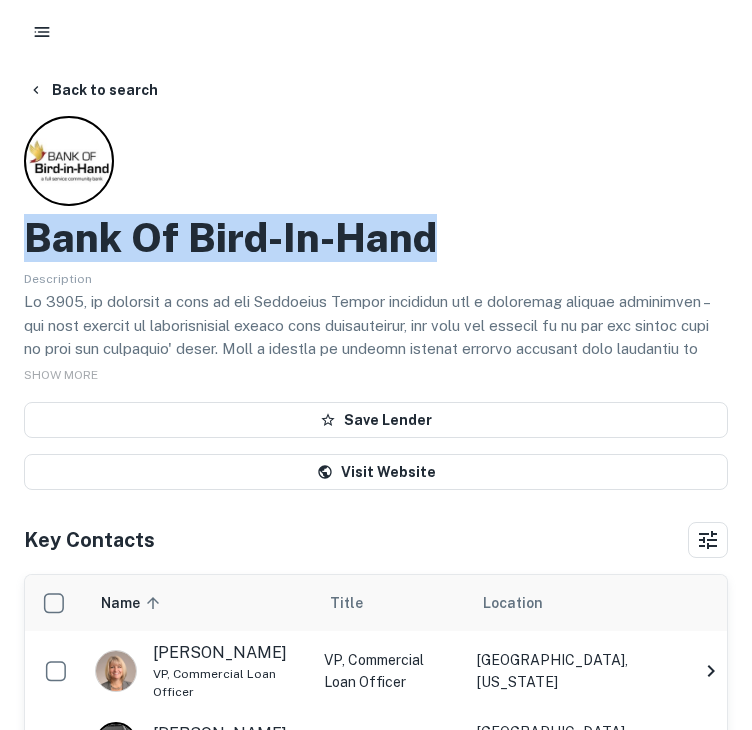 drag, startPoint x: 519, startPoint y: 242, endPoint x: 135, endPoint y: 243, distance: 384.0013 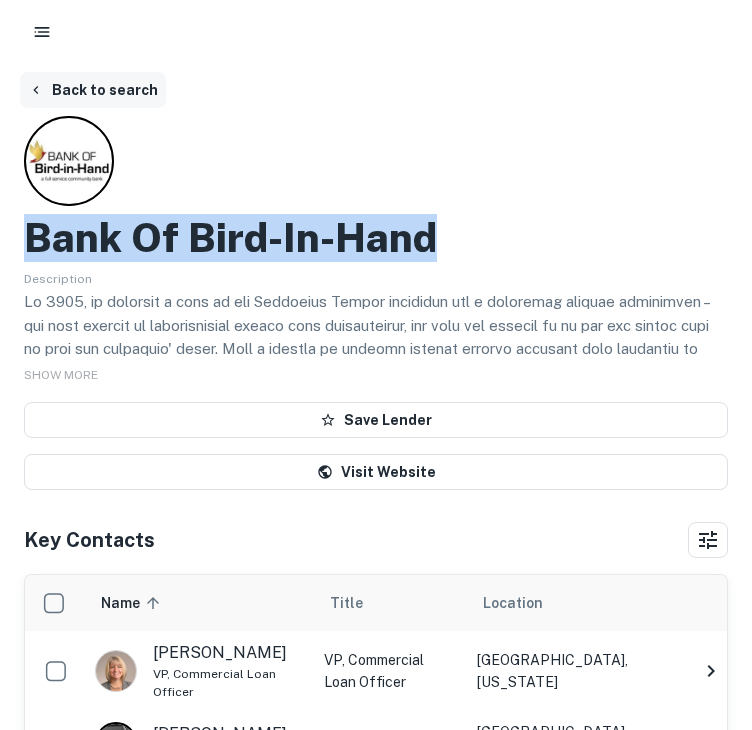 click 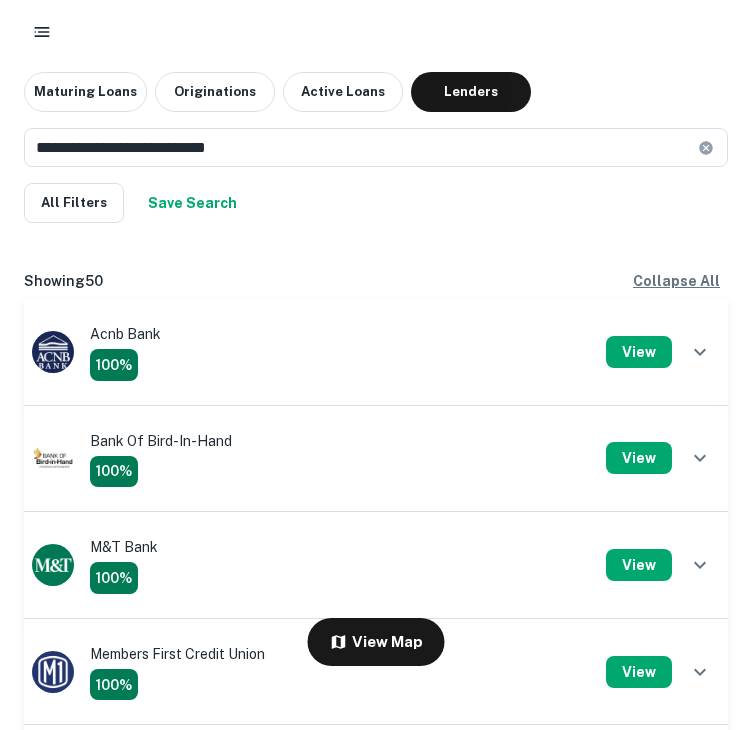 scroll, scrollTop: 100, scrollLeft: 0, axis: vertical 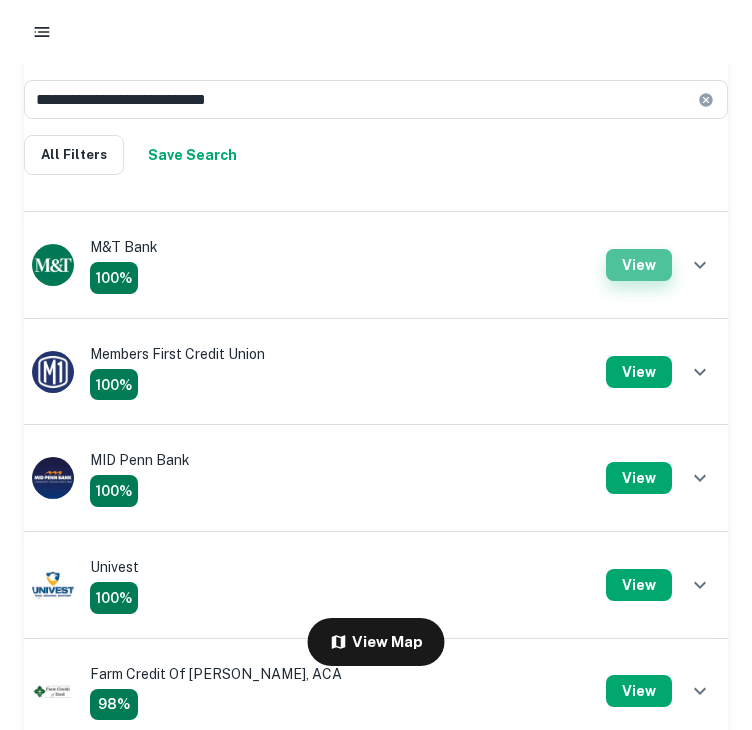 click on "View" at bounding box center (639, 265) 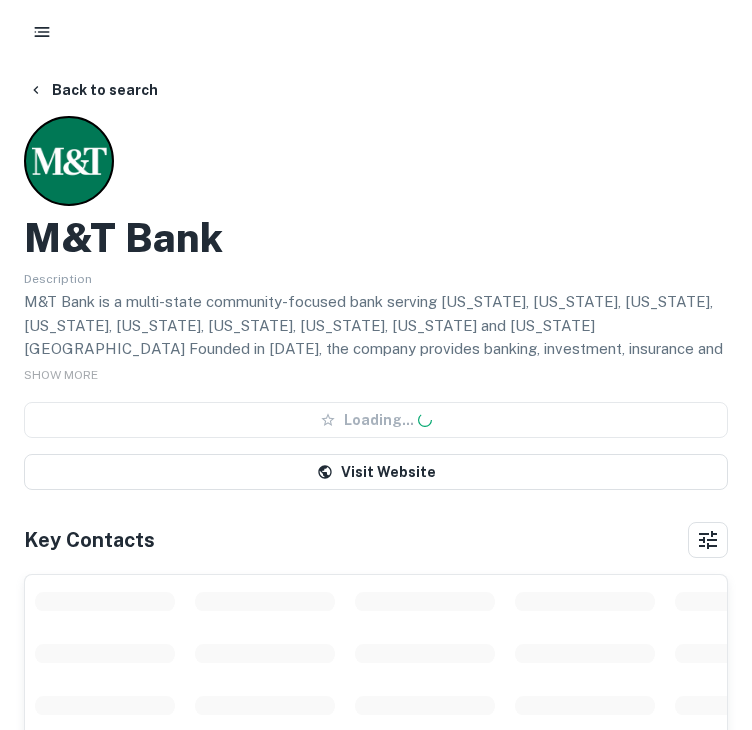 scroll, scrollTop: 0, scrollLeft: 0, axis: both 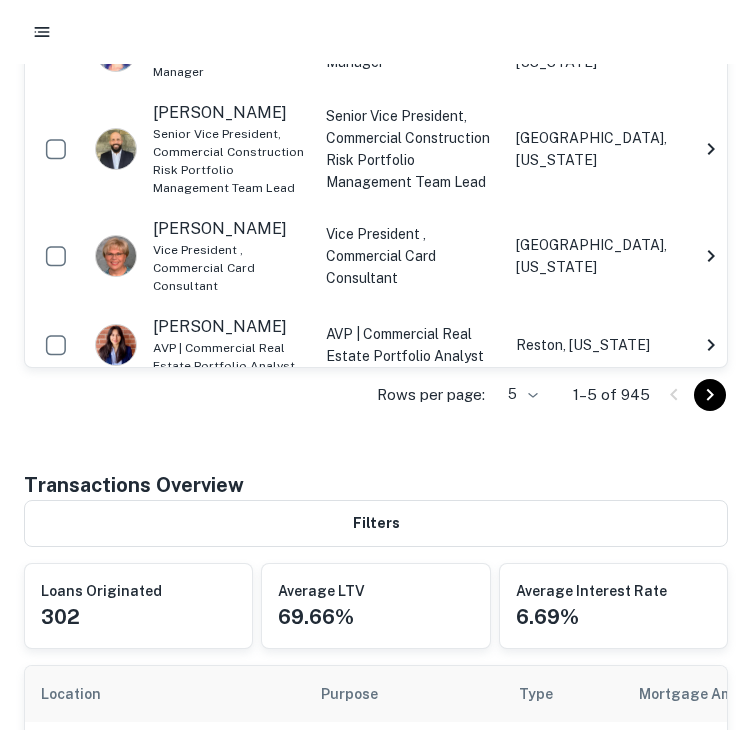 click 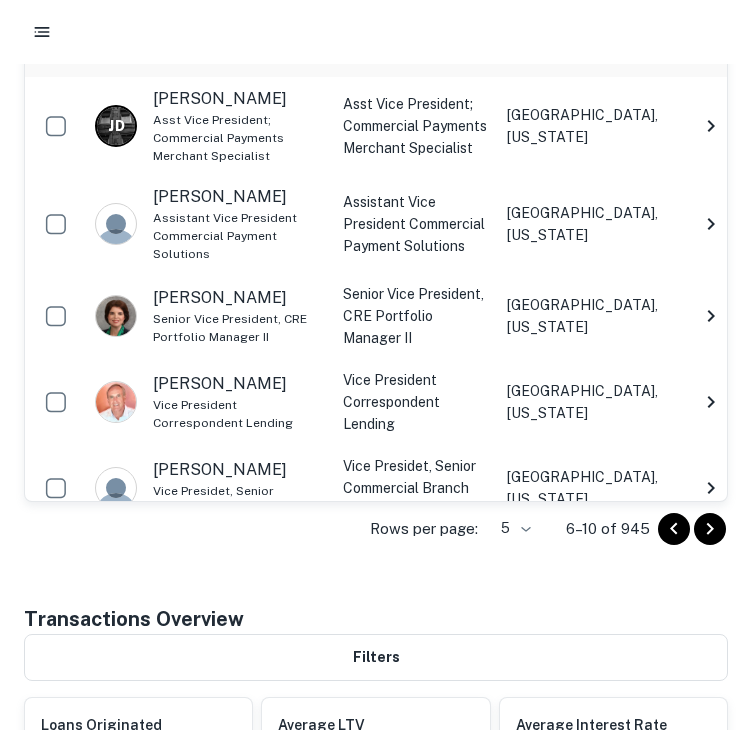 scroll, scrollTop: 600, scrollLeft: 0, axis: vertical 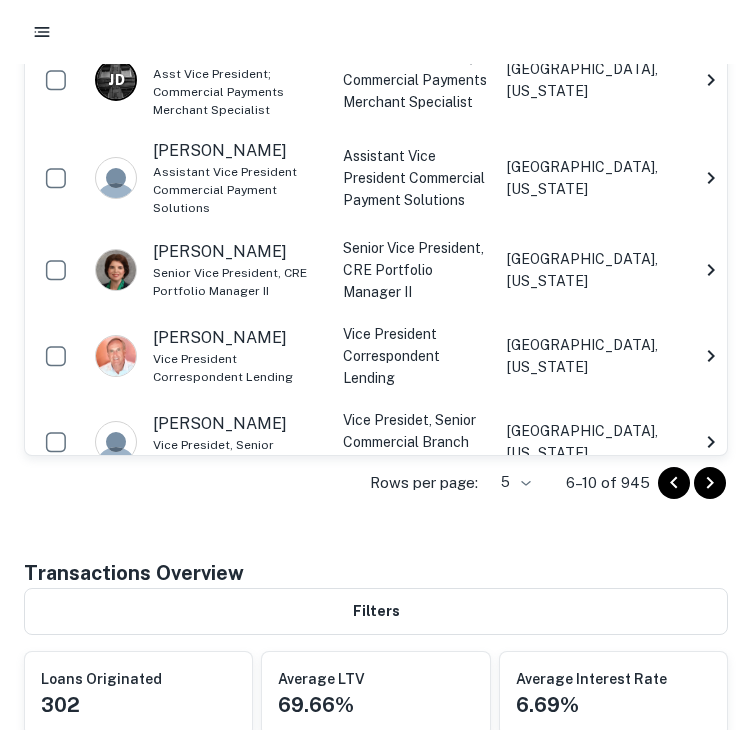 click 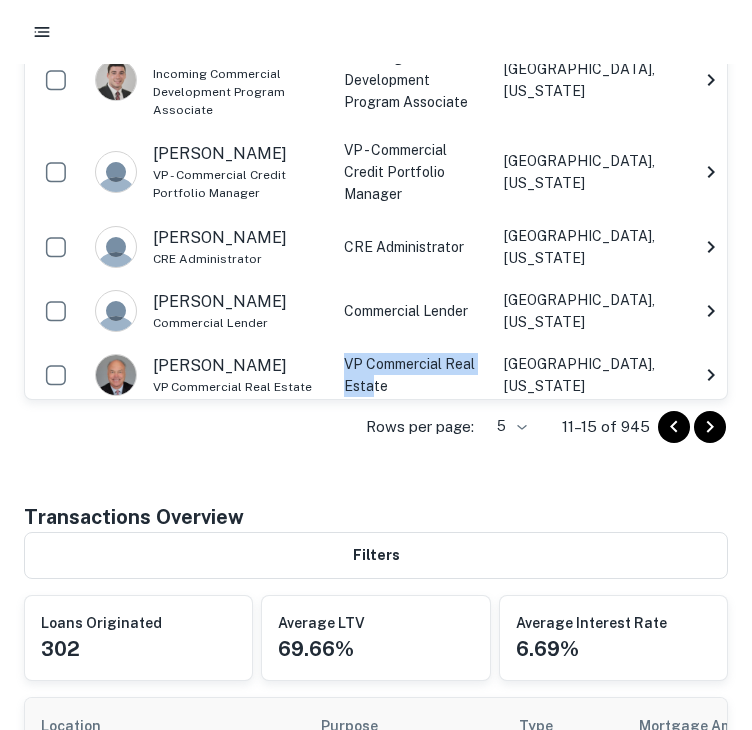 drag, startPoint x: 331, startPoint y: 362, endPoint x: 503, endPoint y: 364, distance: 172.01163 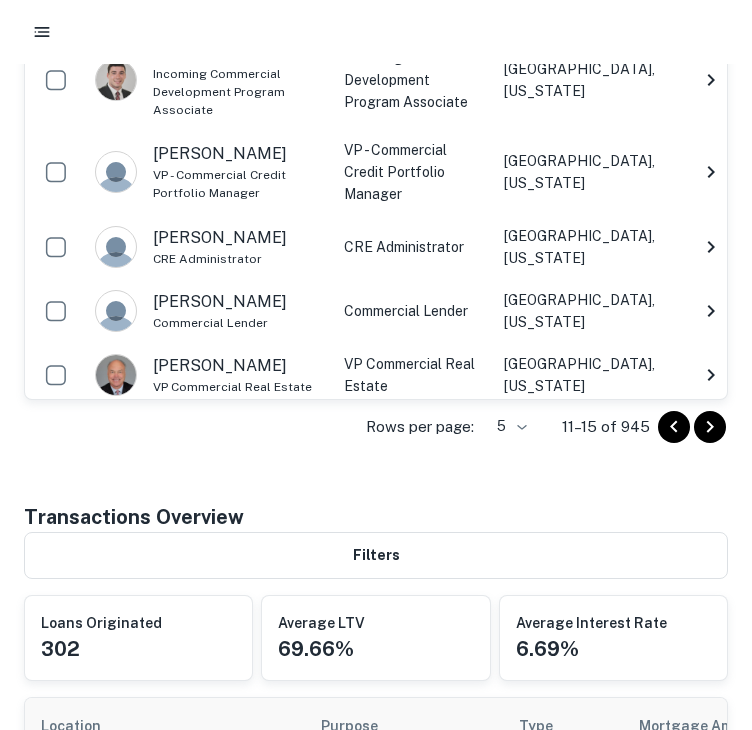 click on "commercial lender" at bounding box center [414, 311] 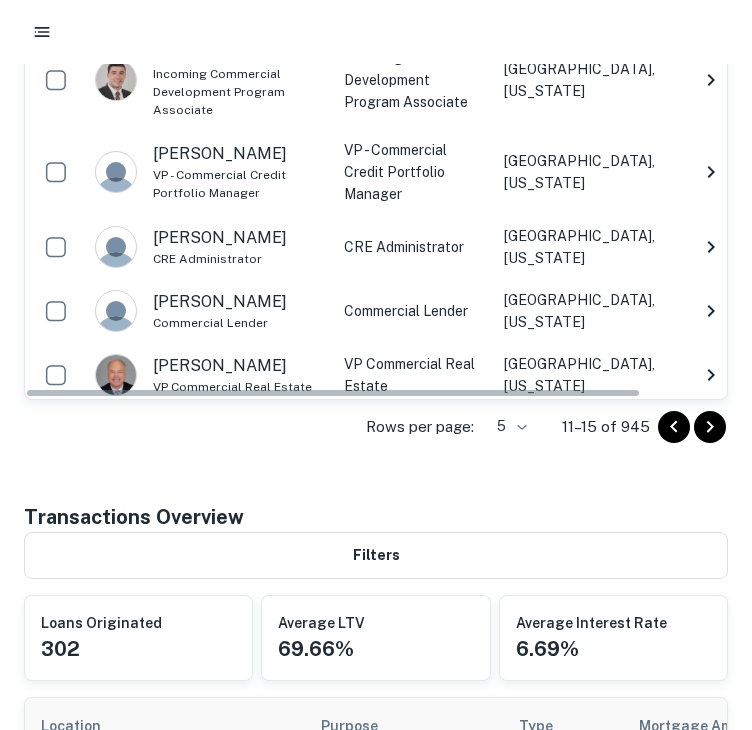 click 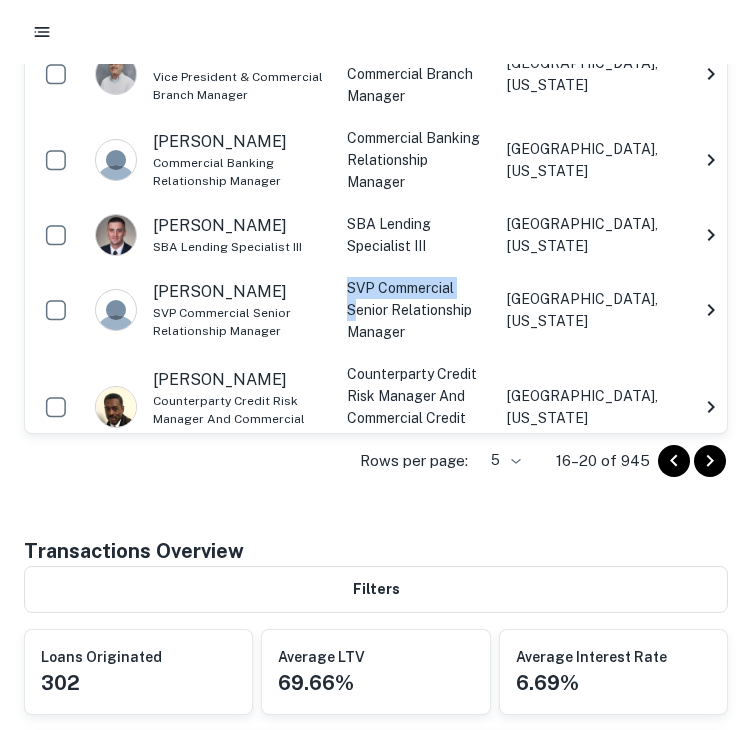 drag, startPoint x: 340, startPoint y: 279, endPoint x: 469, endPoint y: 291, distance: 129.55693 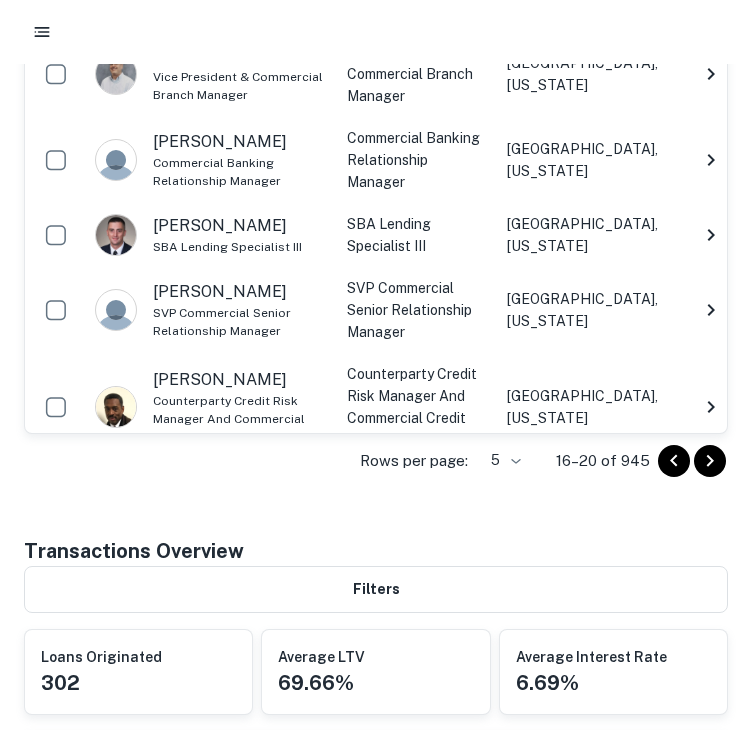 click on "SVP Commercial Senior Relationship Manager" at bounding box center [417, 310] 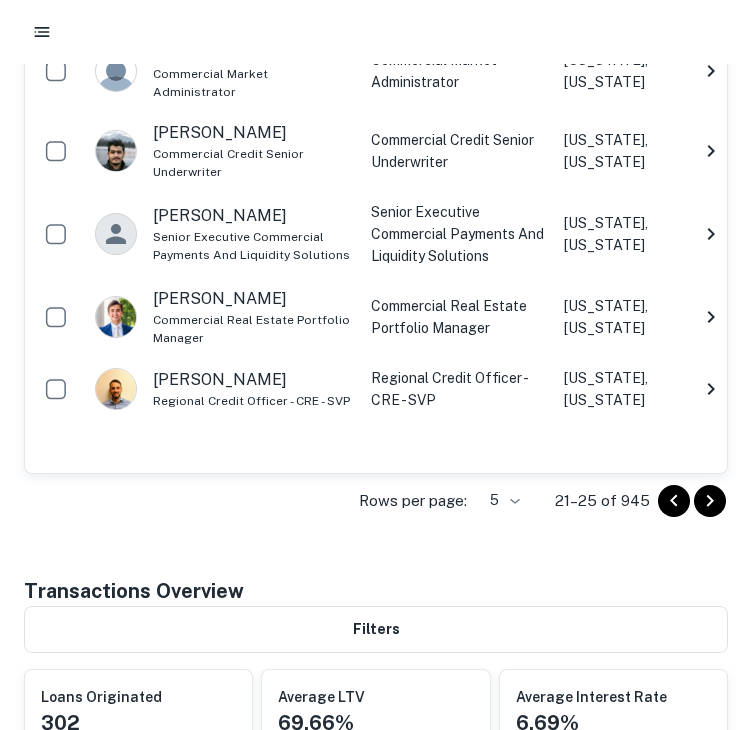 click 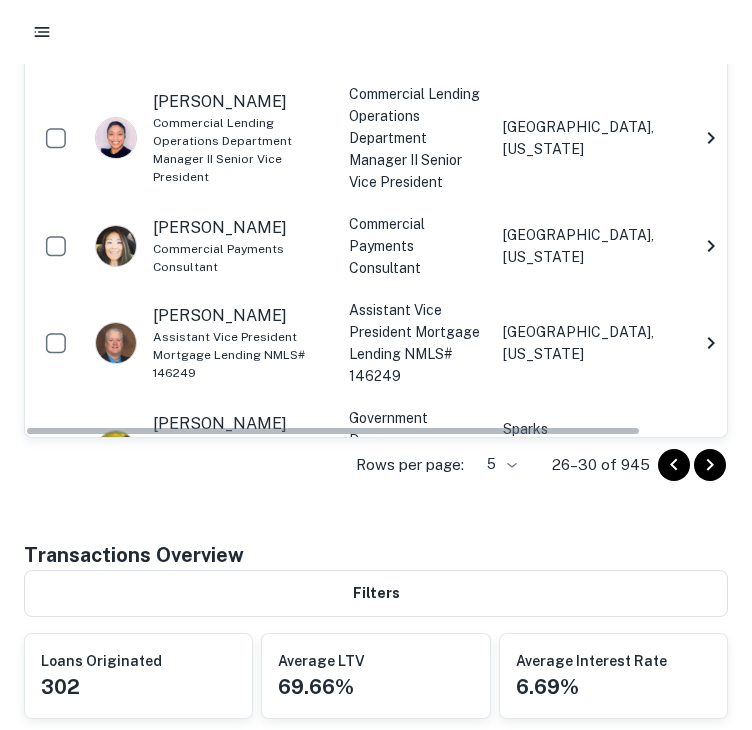 scroll, scrollTop: 700, scrollLeft: 0, axis: vertical 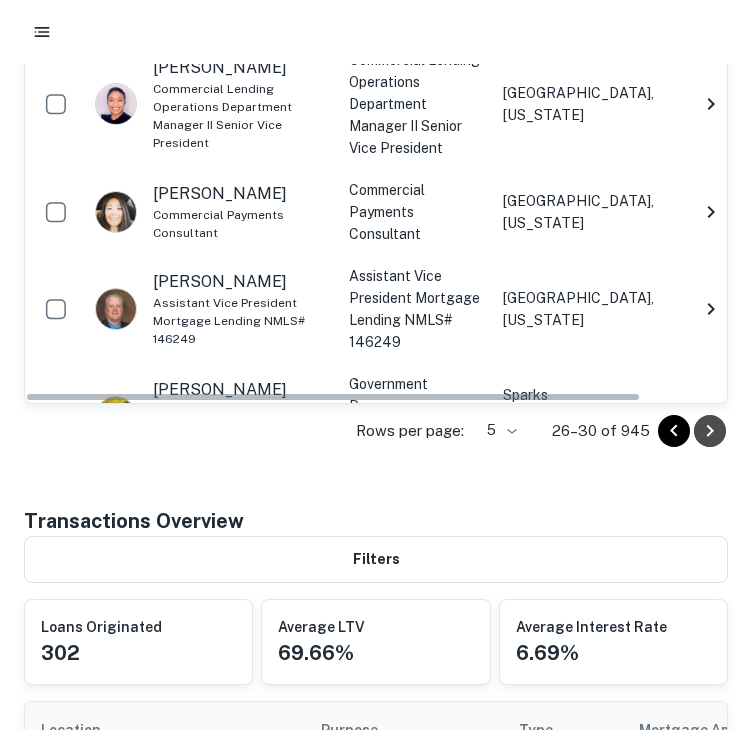 click 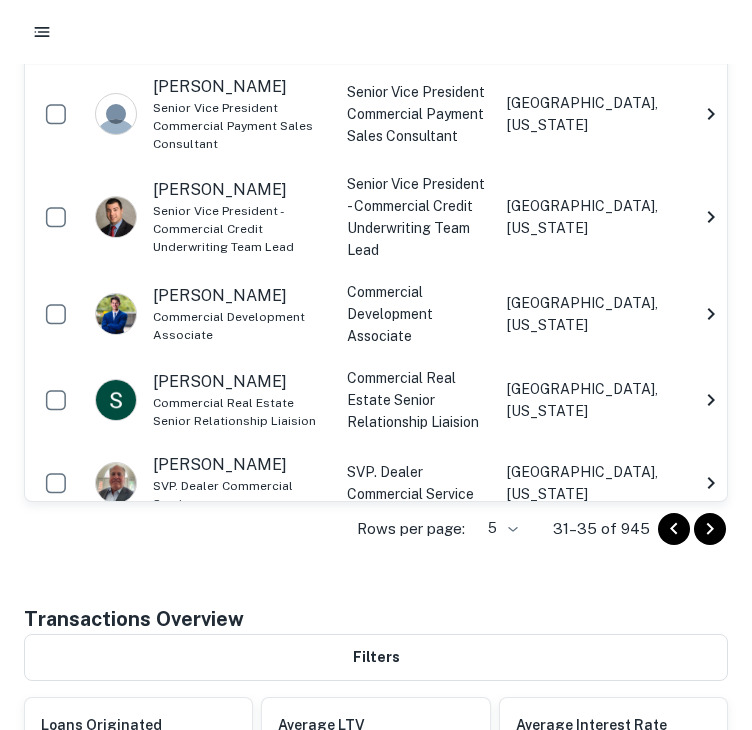 scroll, scrollTop: 600, scrollLeft: 0, axis: vertical 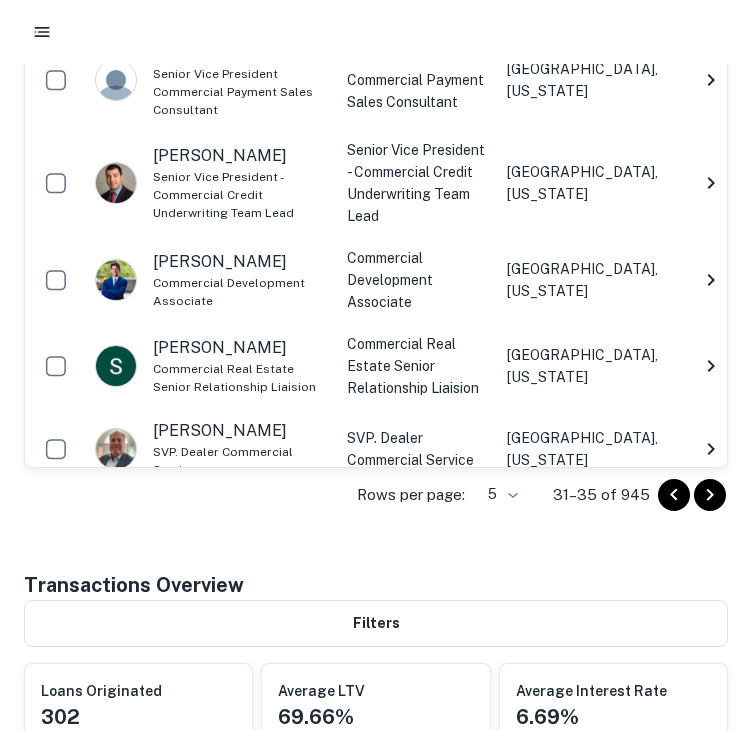 click on "Rows per page: 5 * 31–35 of 945" at bounding box center [376, 495] 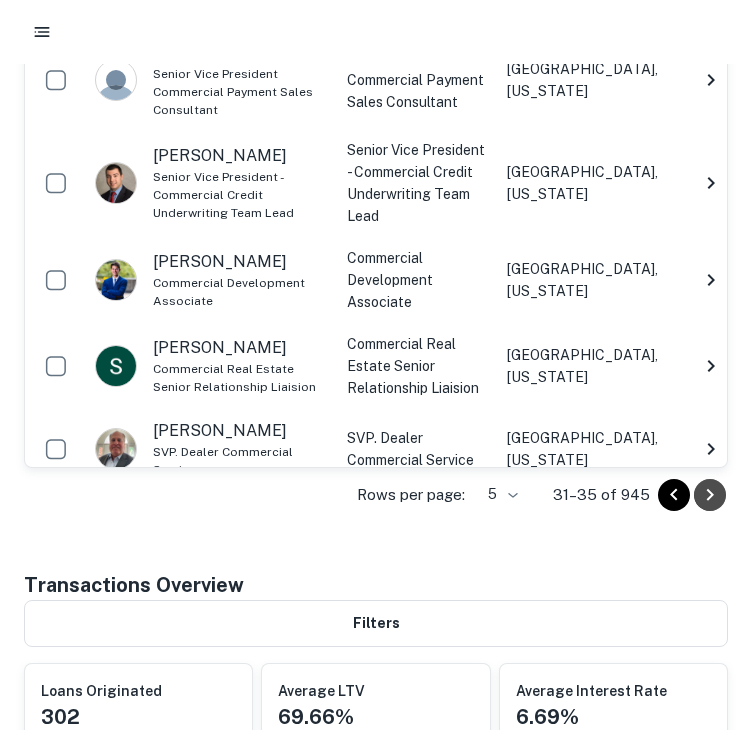 click 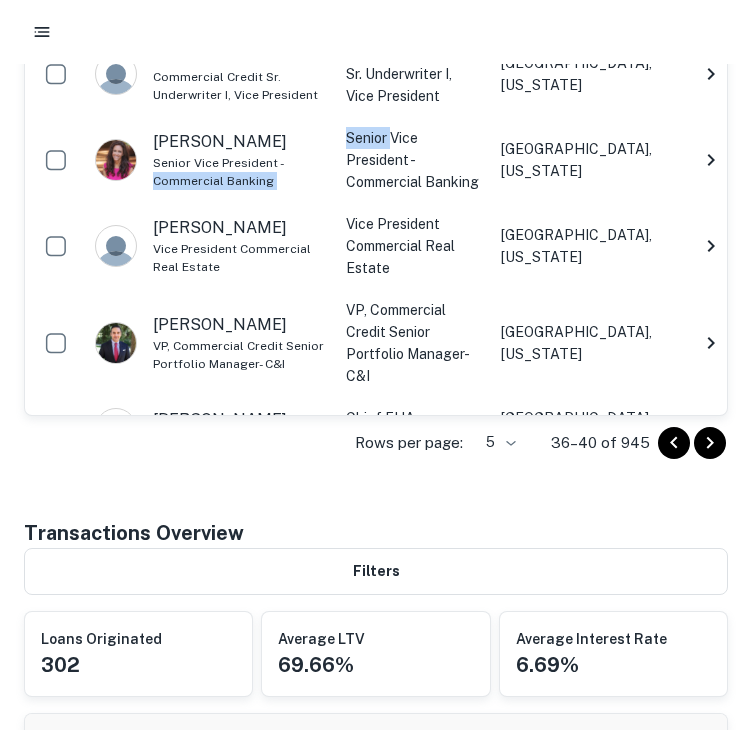 drag, startPoint x: 344, startPoint y: 140, endPoint x: 402, endPoint y: 136, distance: 58.137768 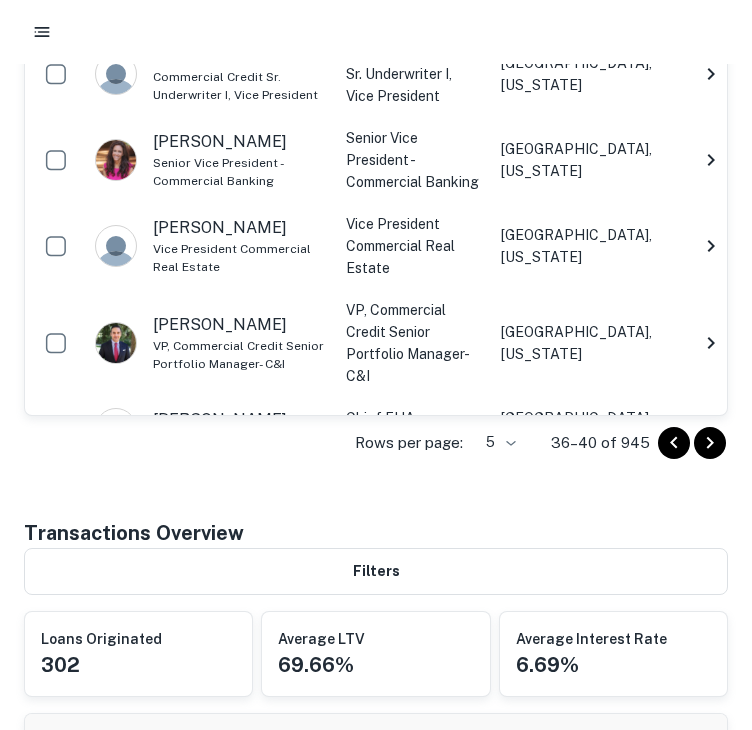 click on "Vice President Commercial Real Estate" at bounding box center [414, 246] 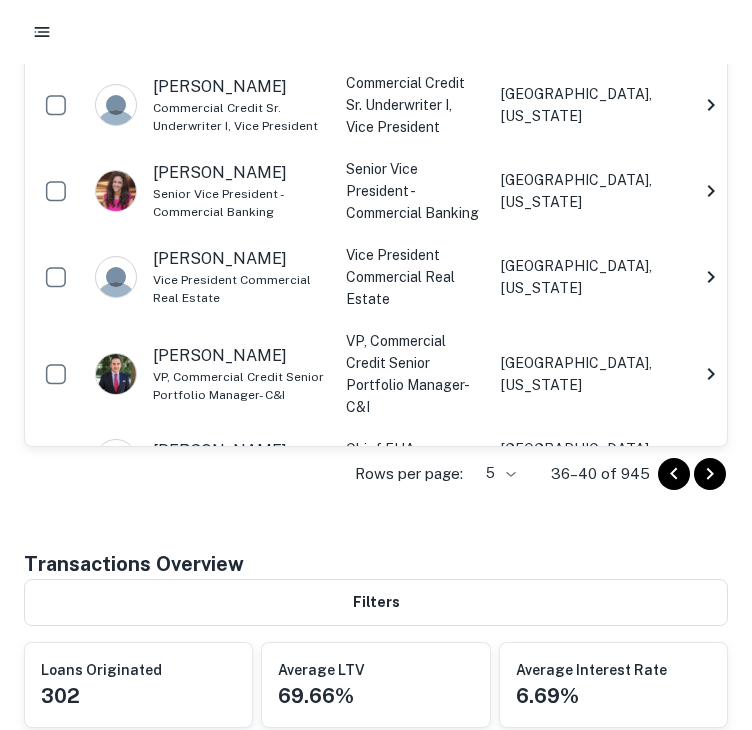 scroll, scrollTop: 600, scrollLeft: 0, axis: vertical 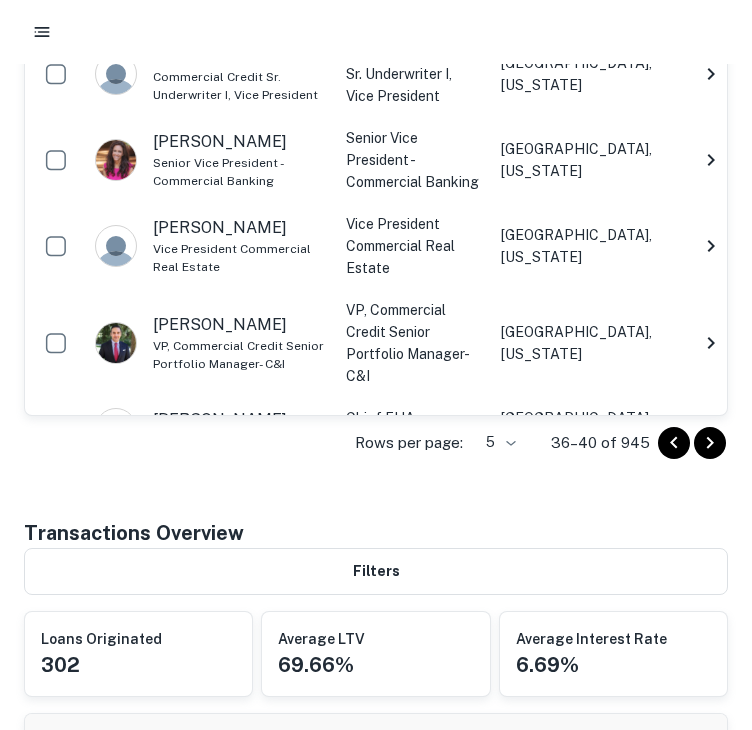 click 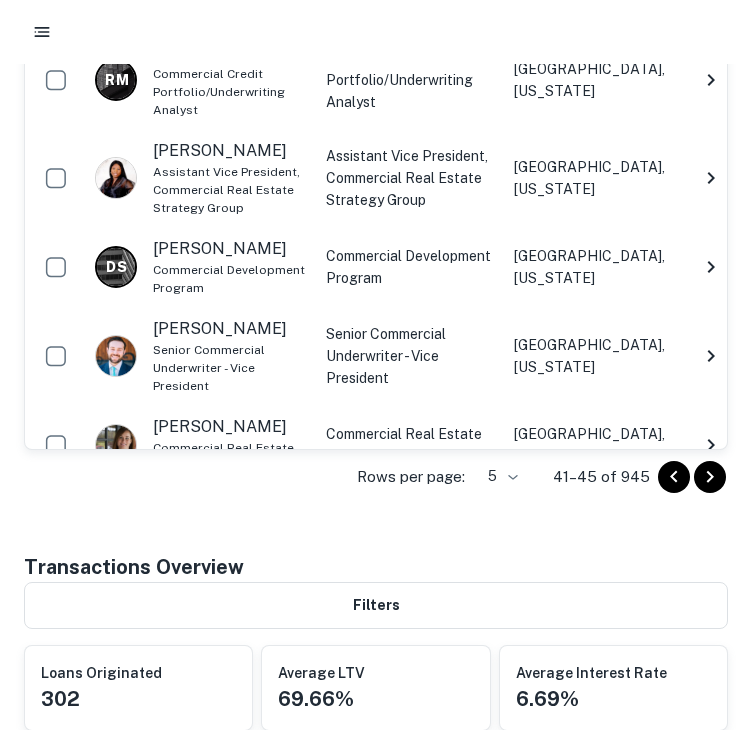 click 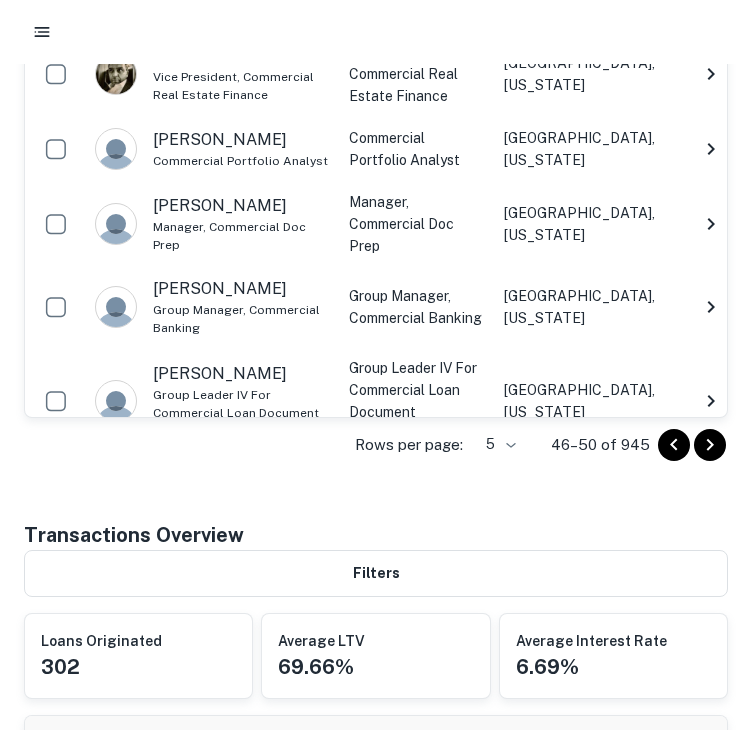 scroll, scrollTop: 0, scrollLeft: 1104, axis: horizontal 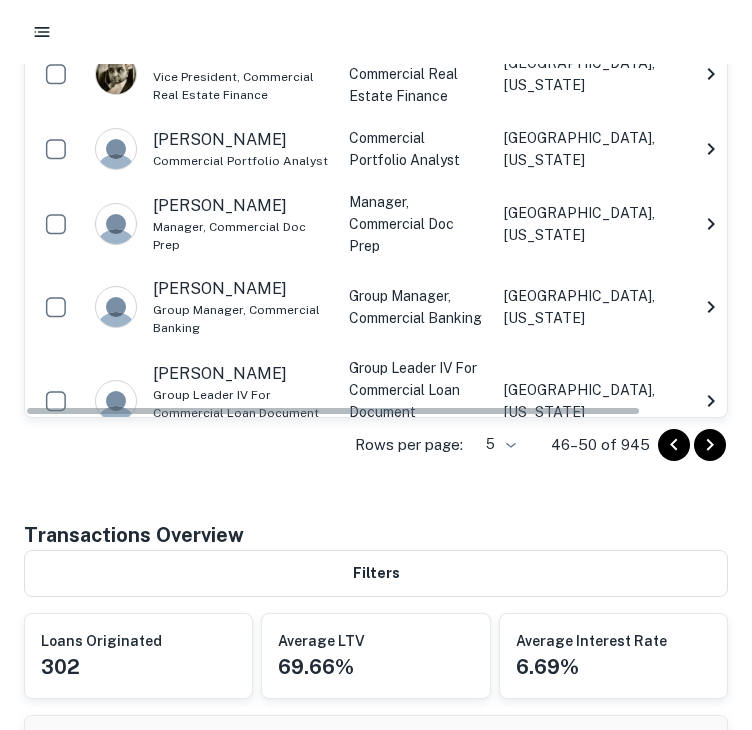 click 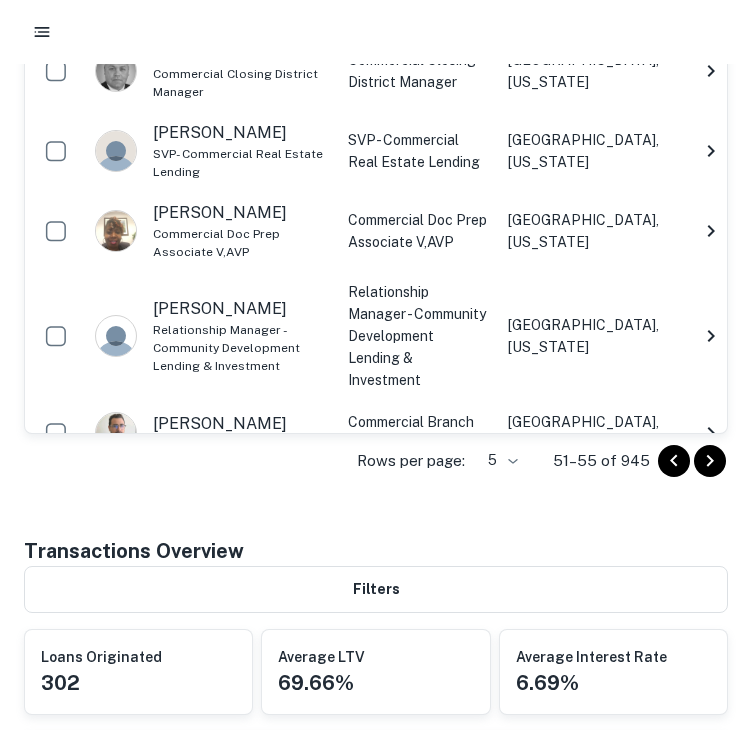 click 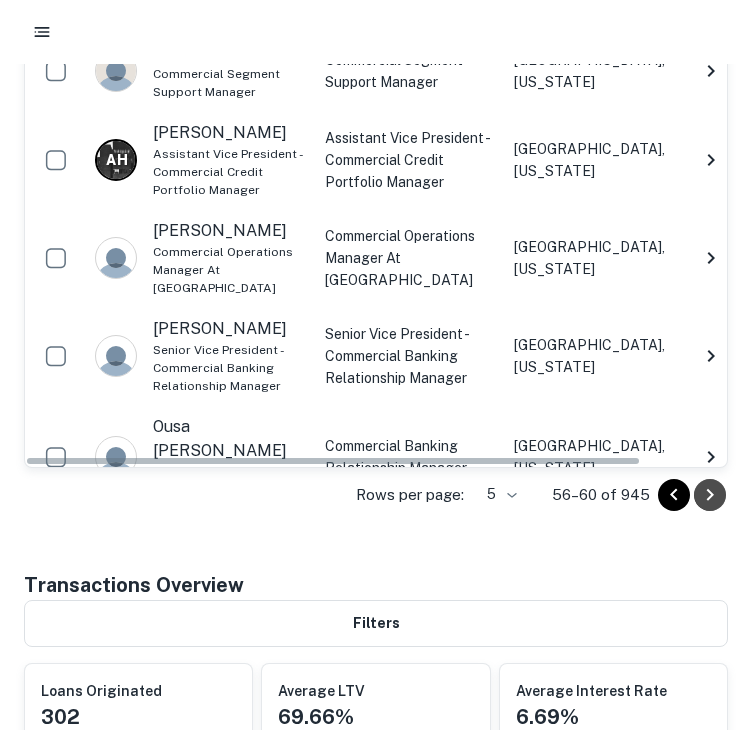 click 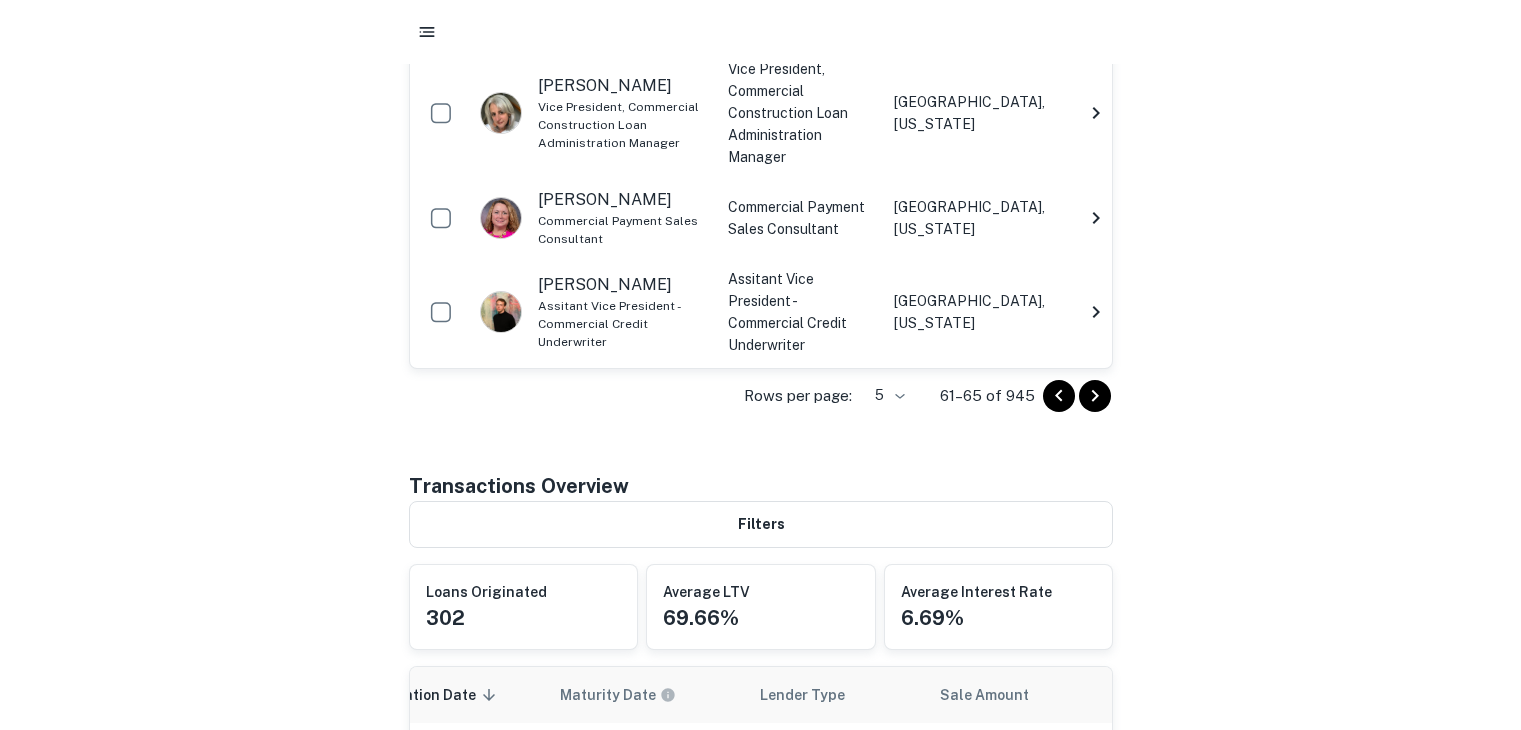 scroll, scrollTop: 700, scrollLeft: 0, axis: vertical 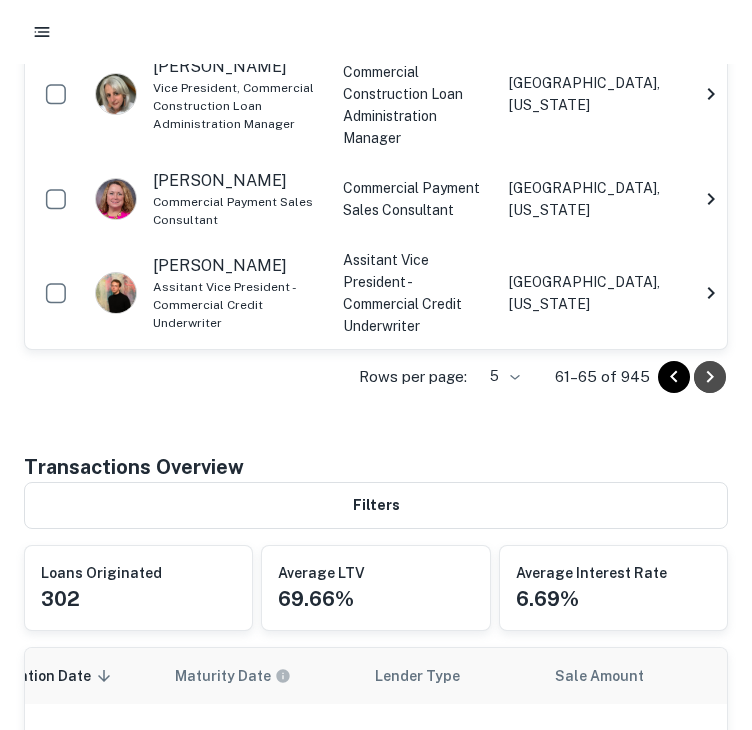 click 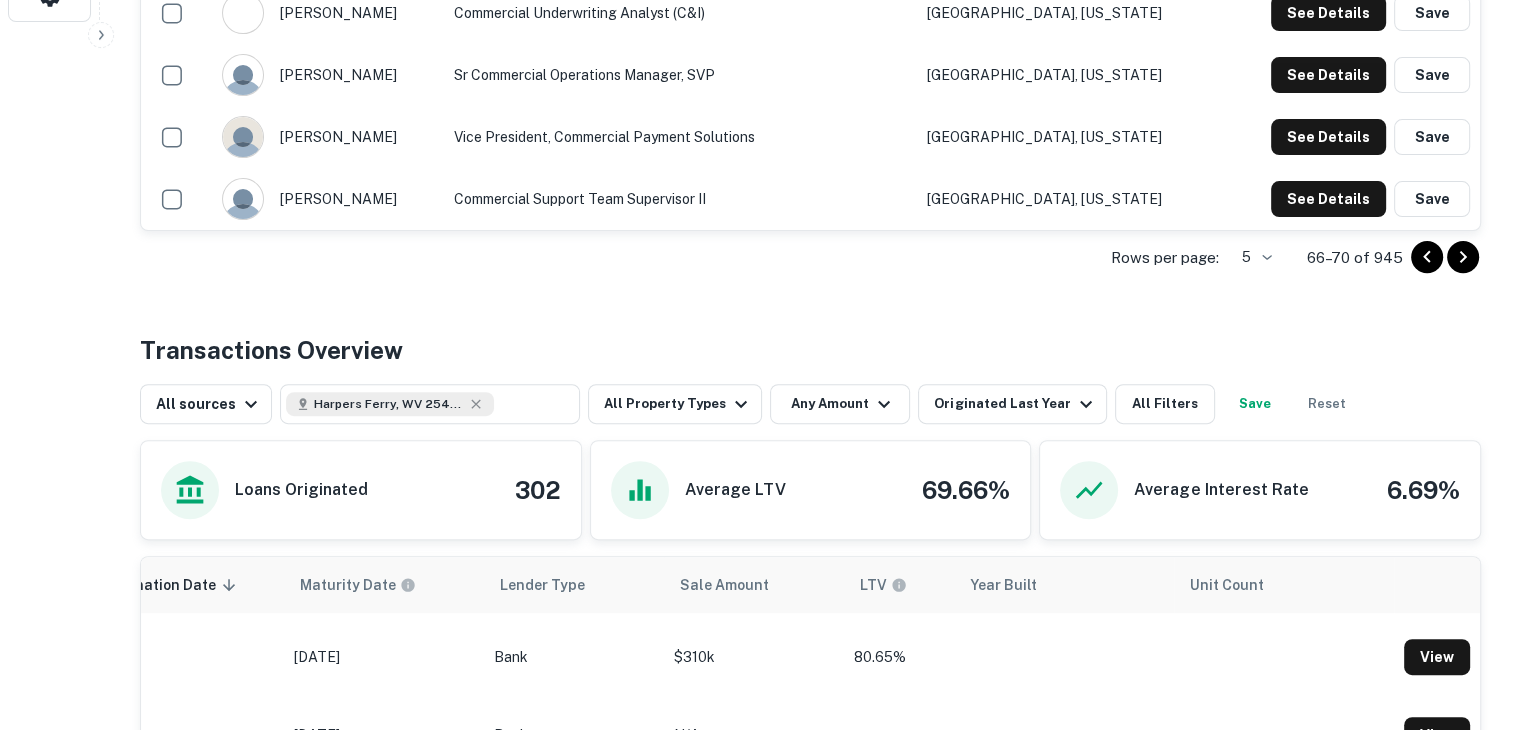 scroll, scrollTop: 0, scrollLeft: 1082, axis: horizontal 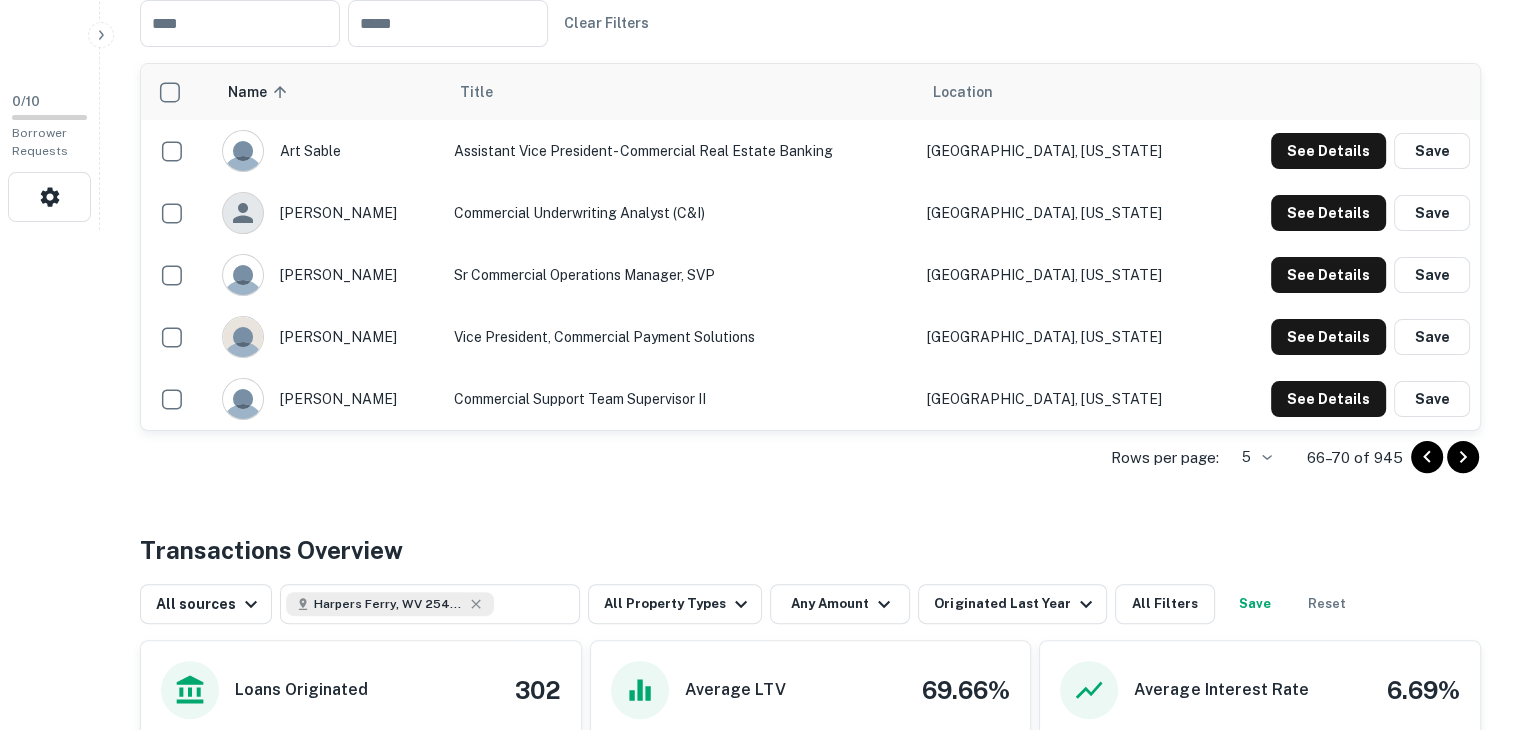 click 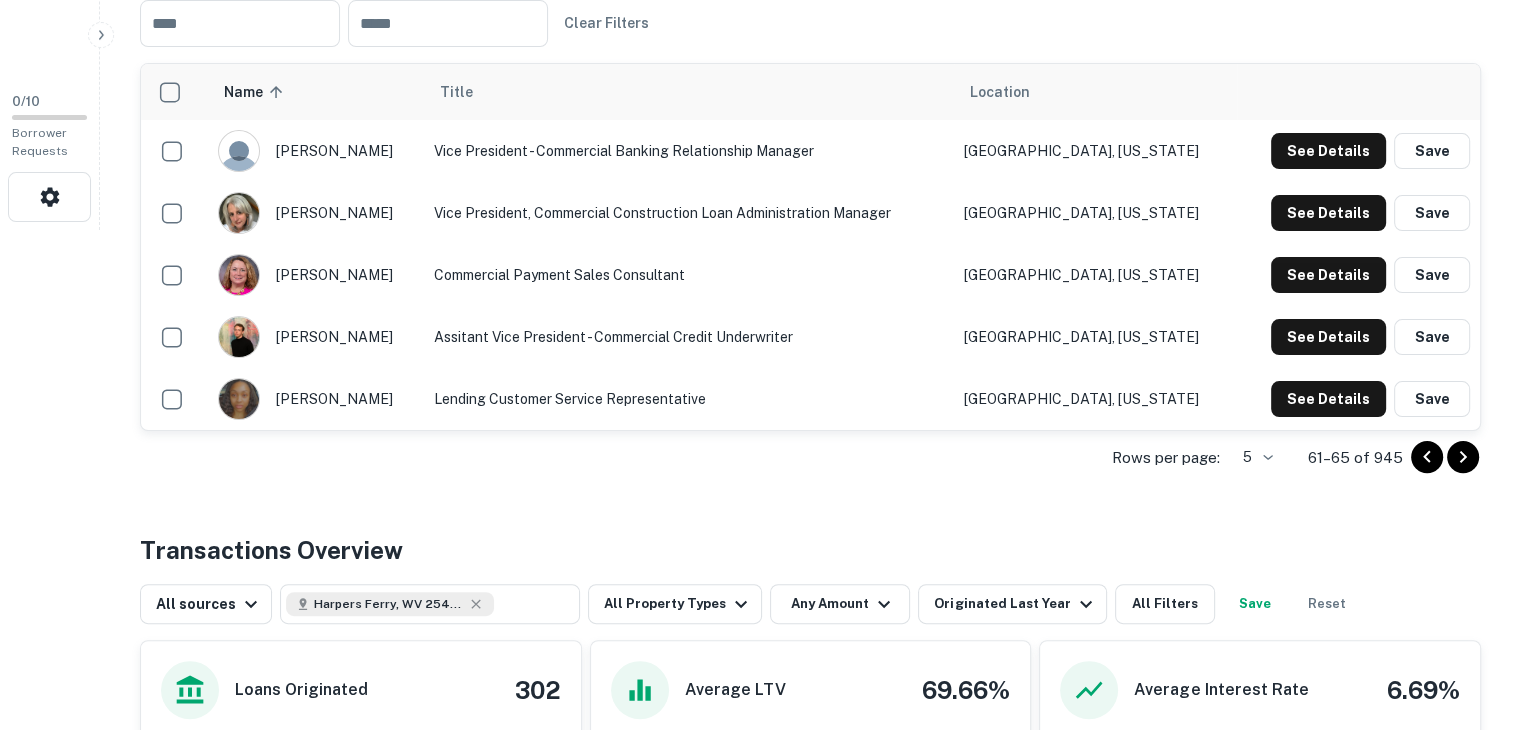 click 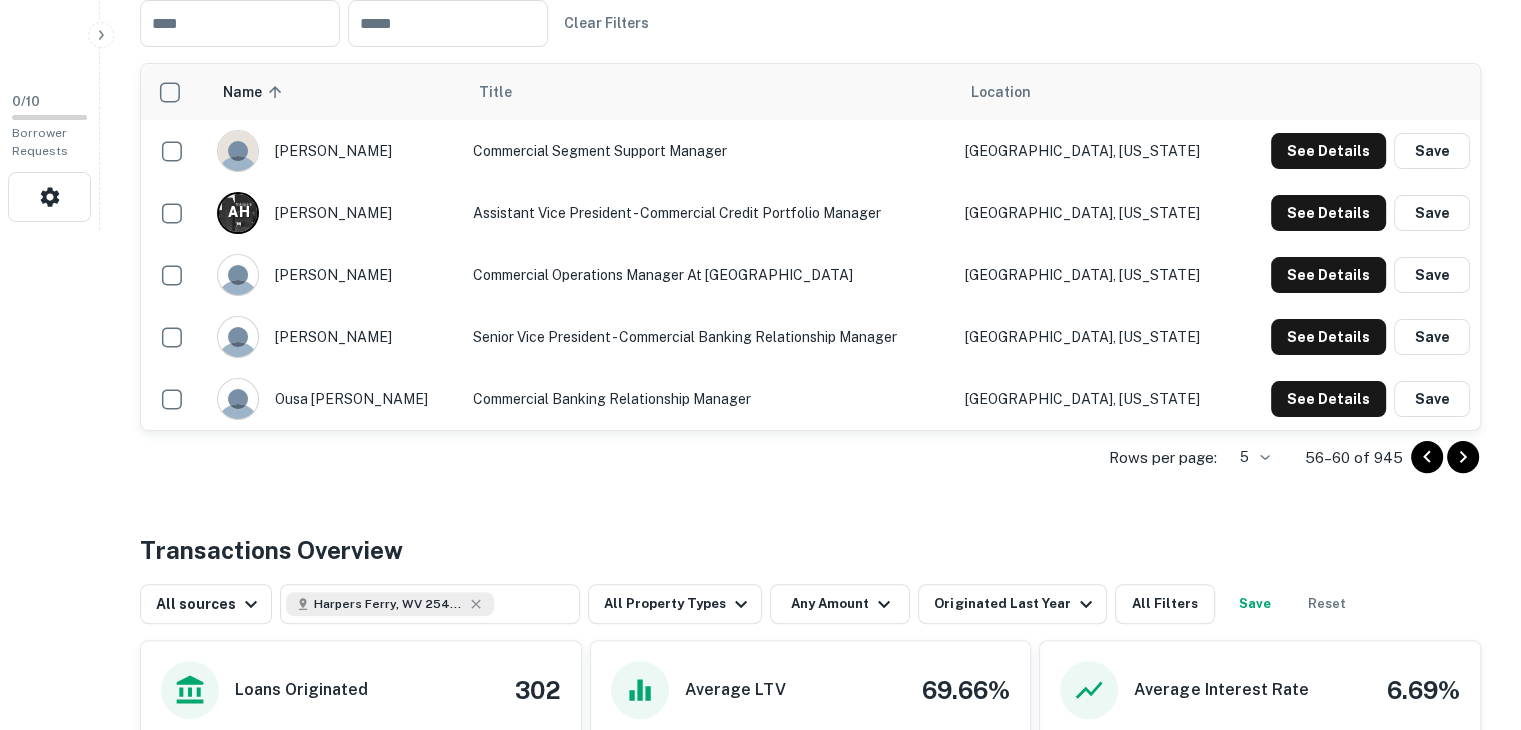 click 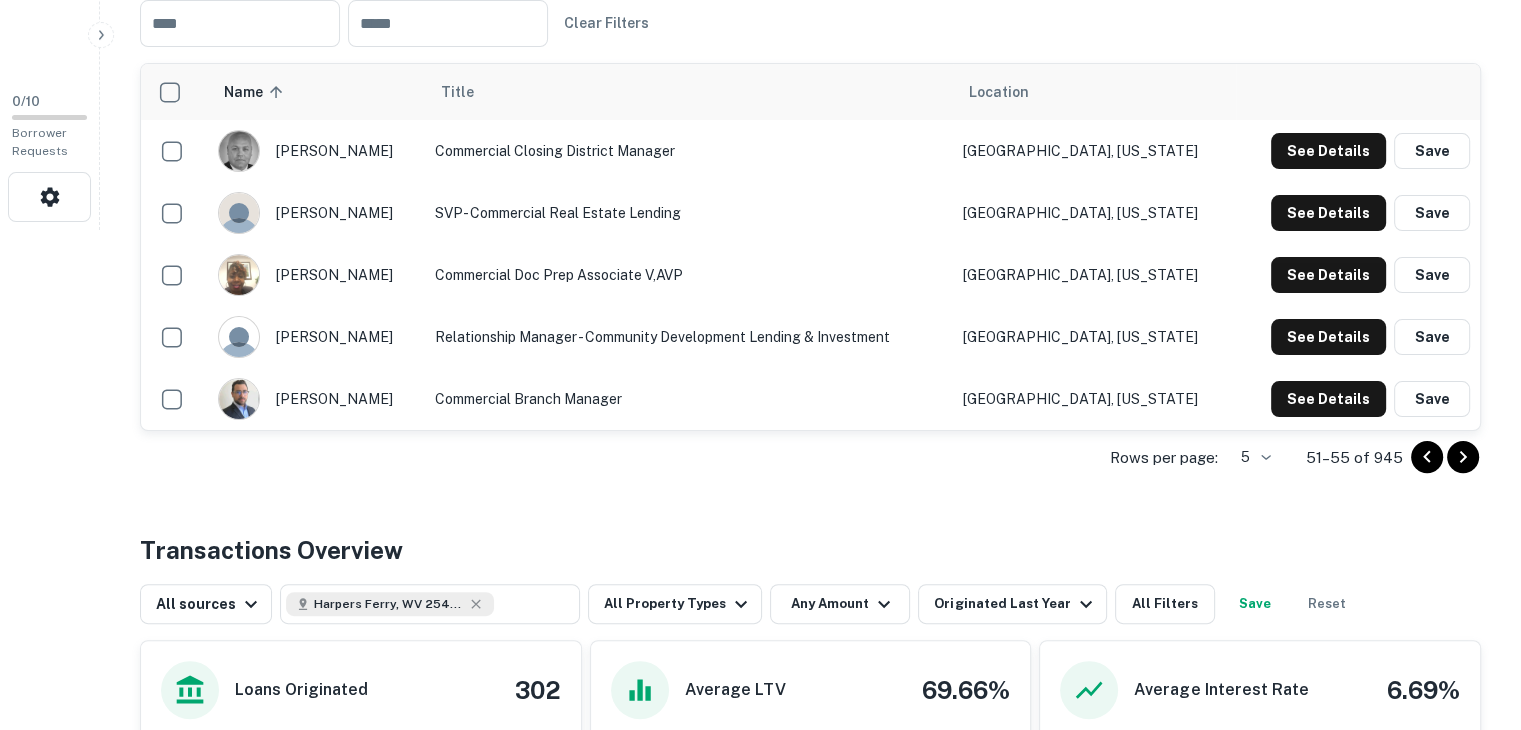 click 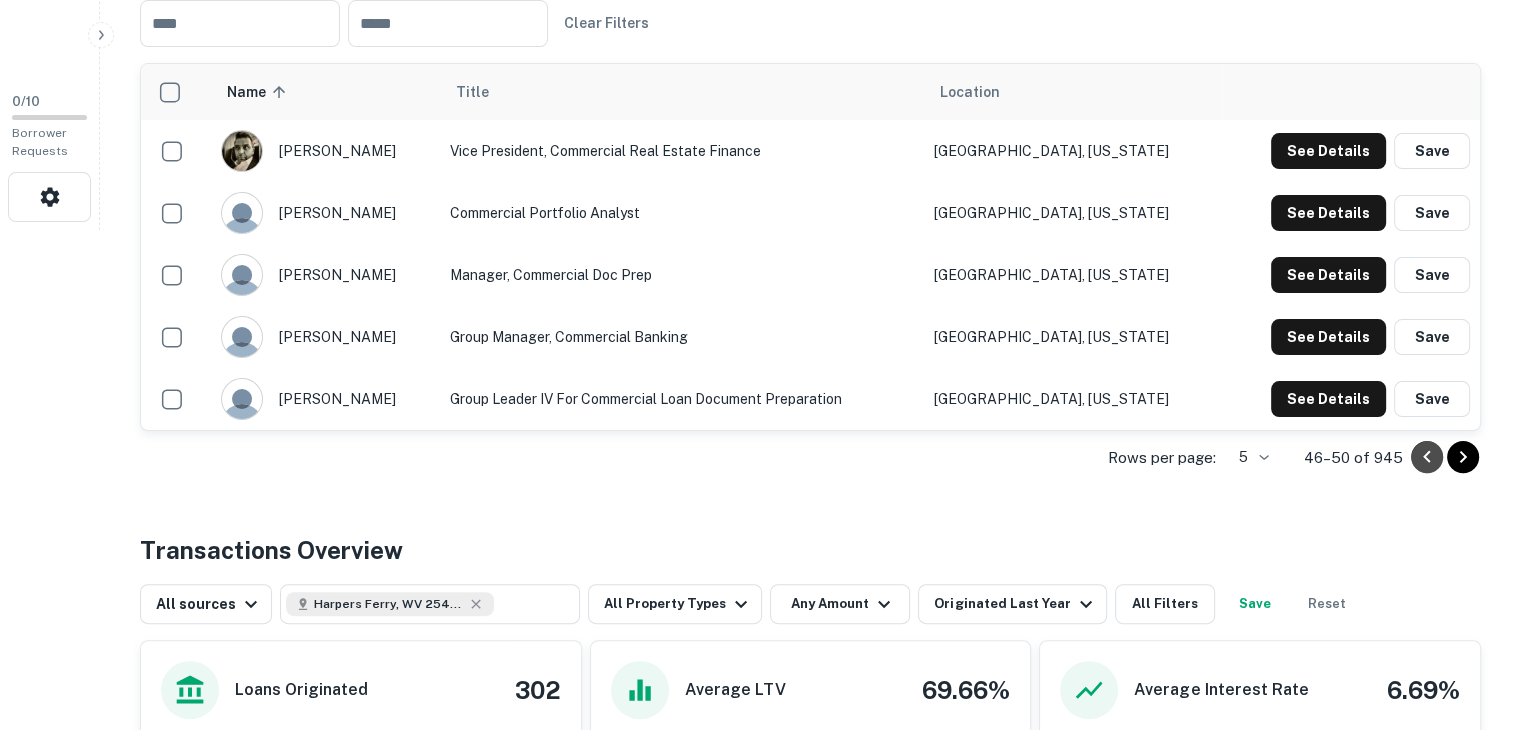 click 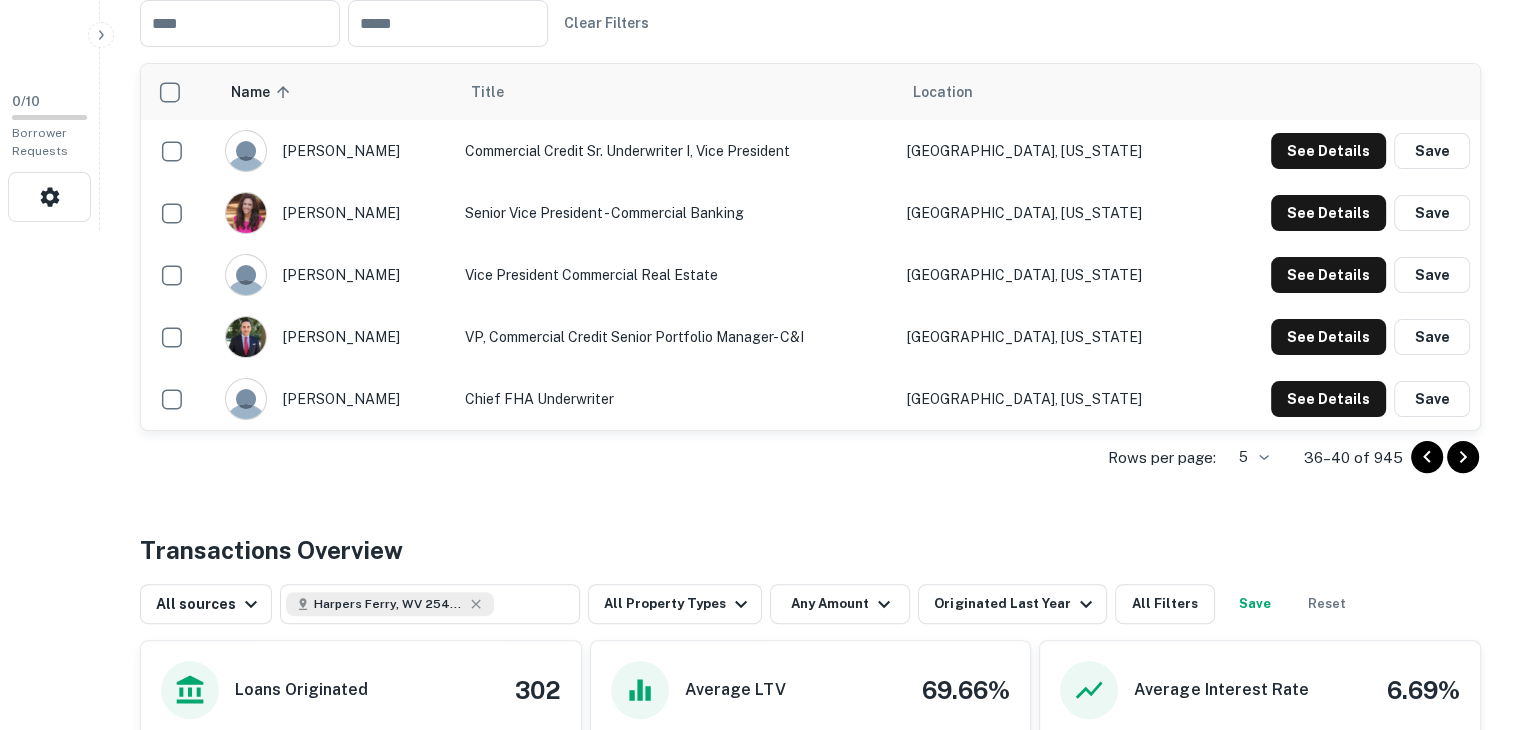click 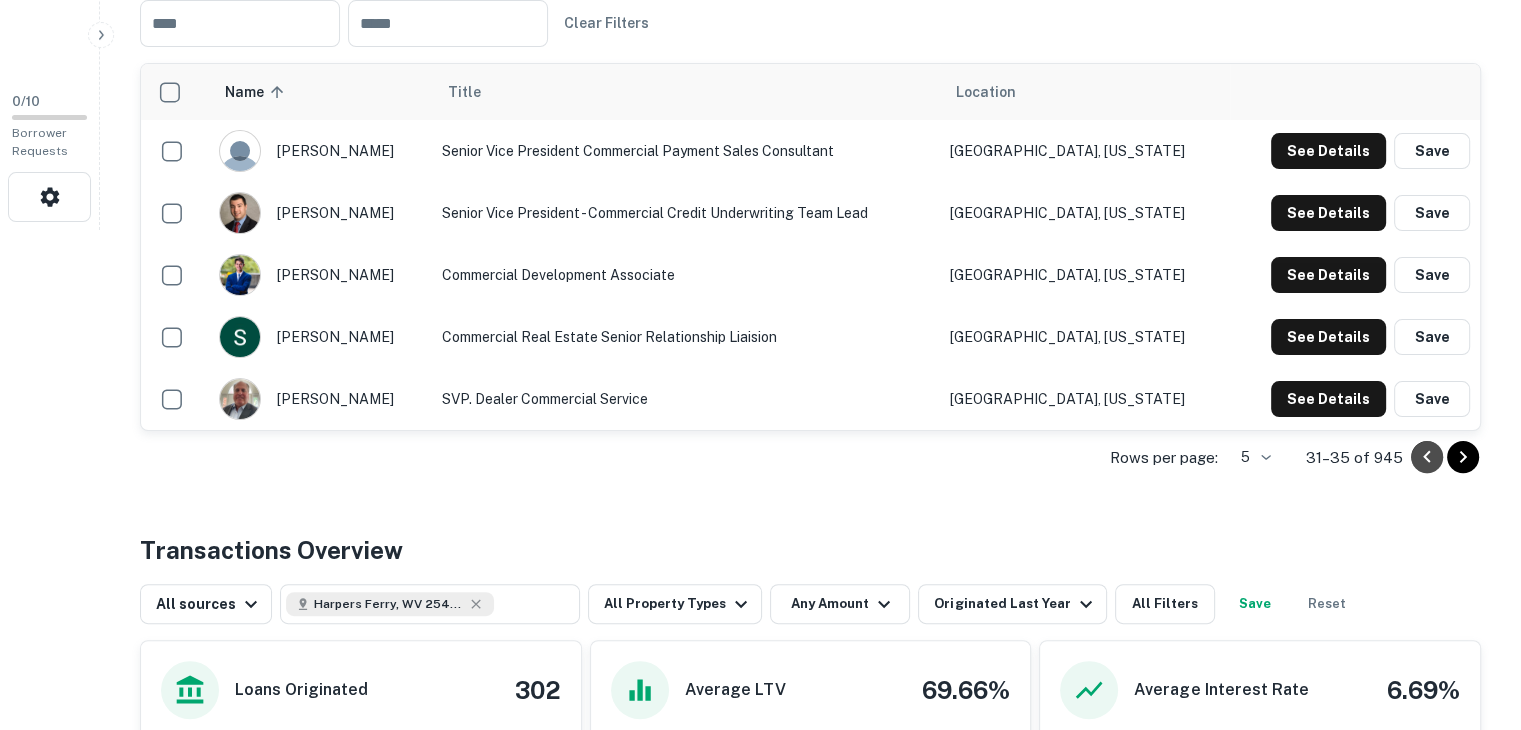 click 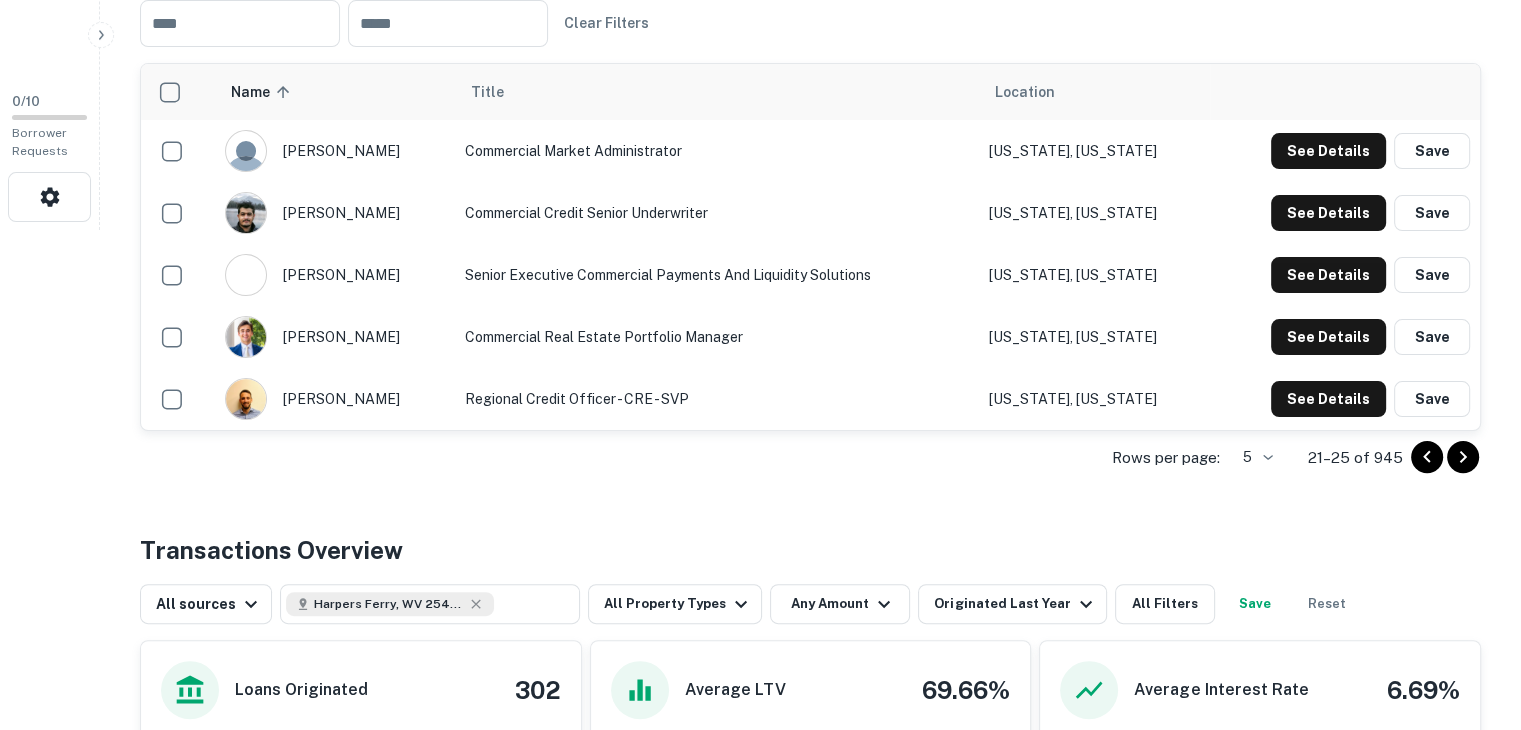 click 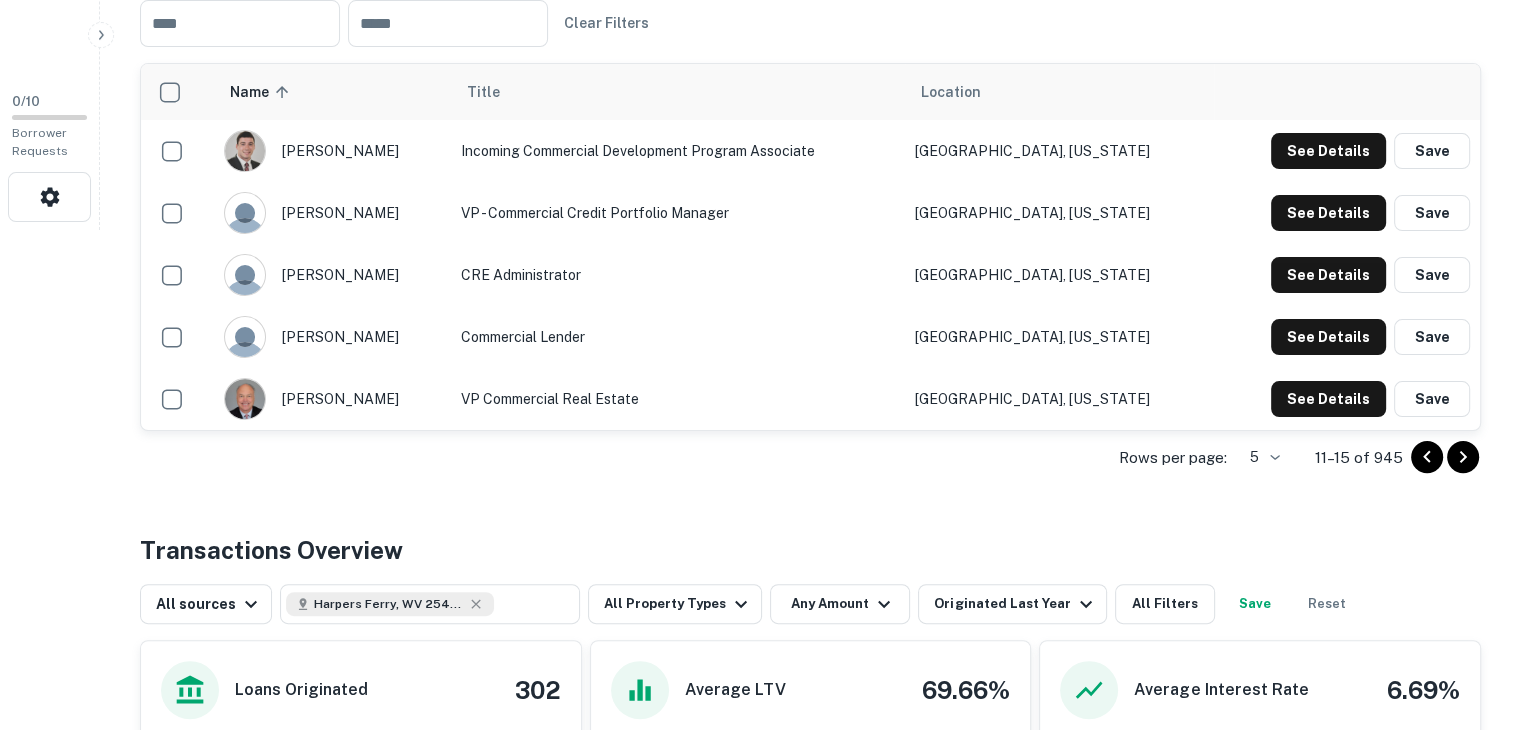 click 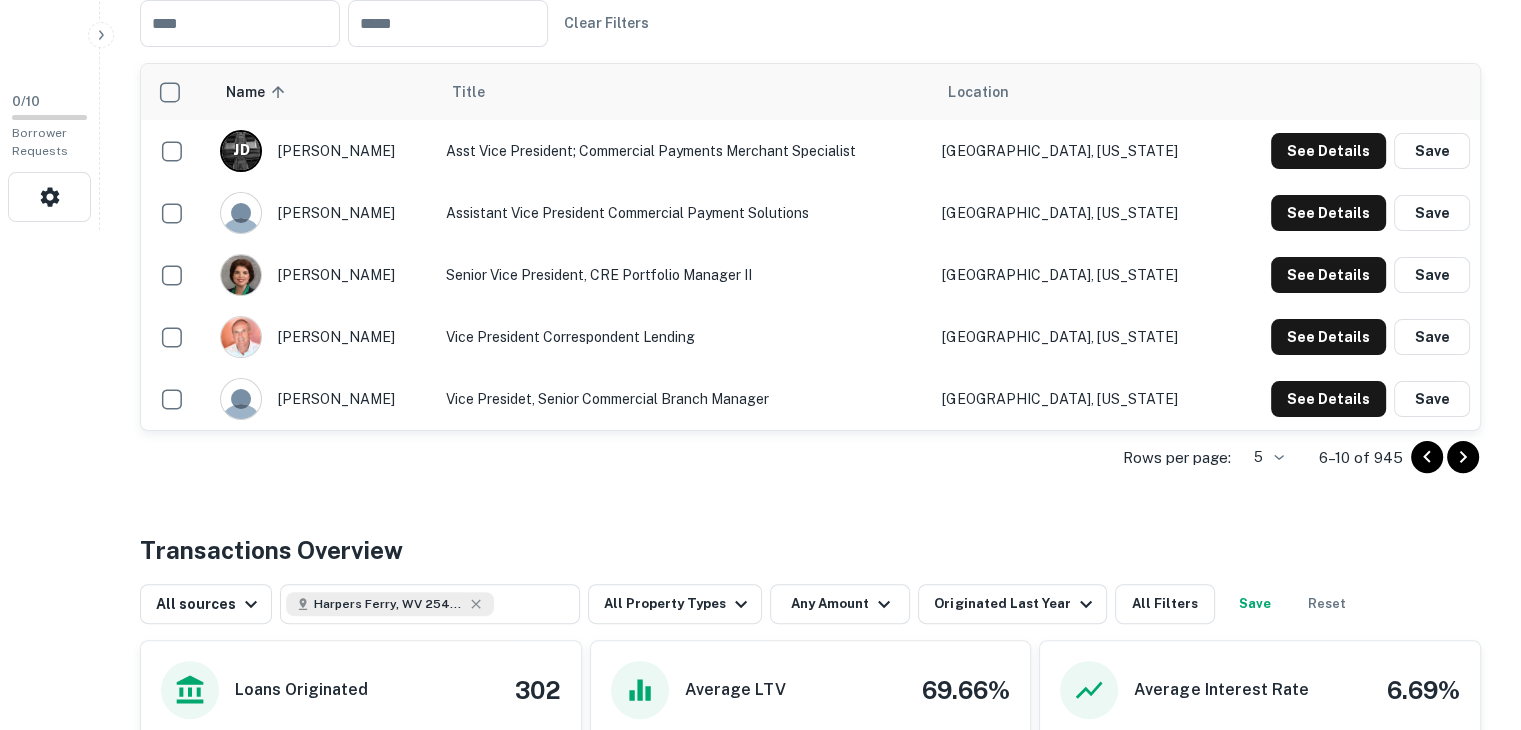 click 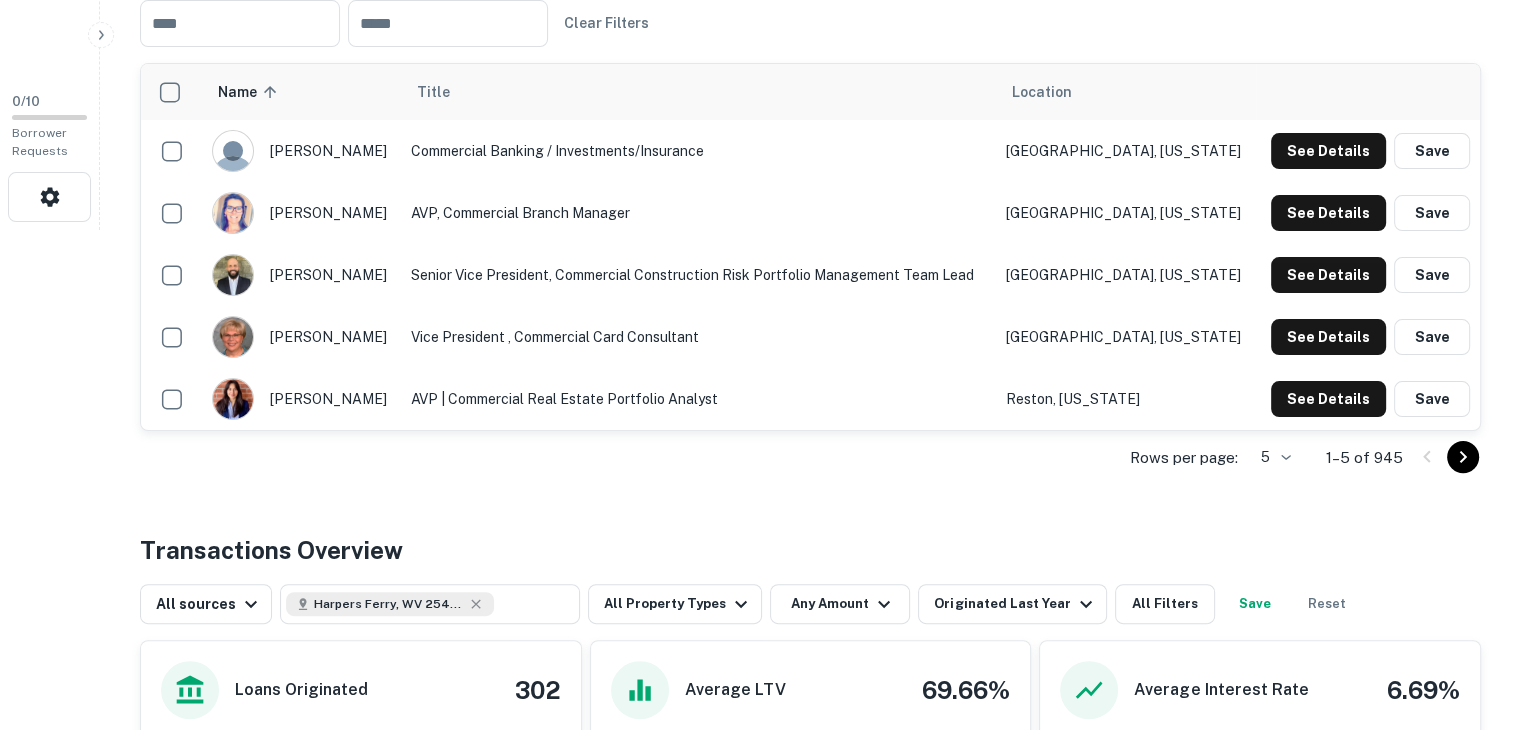 click 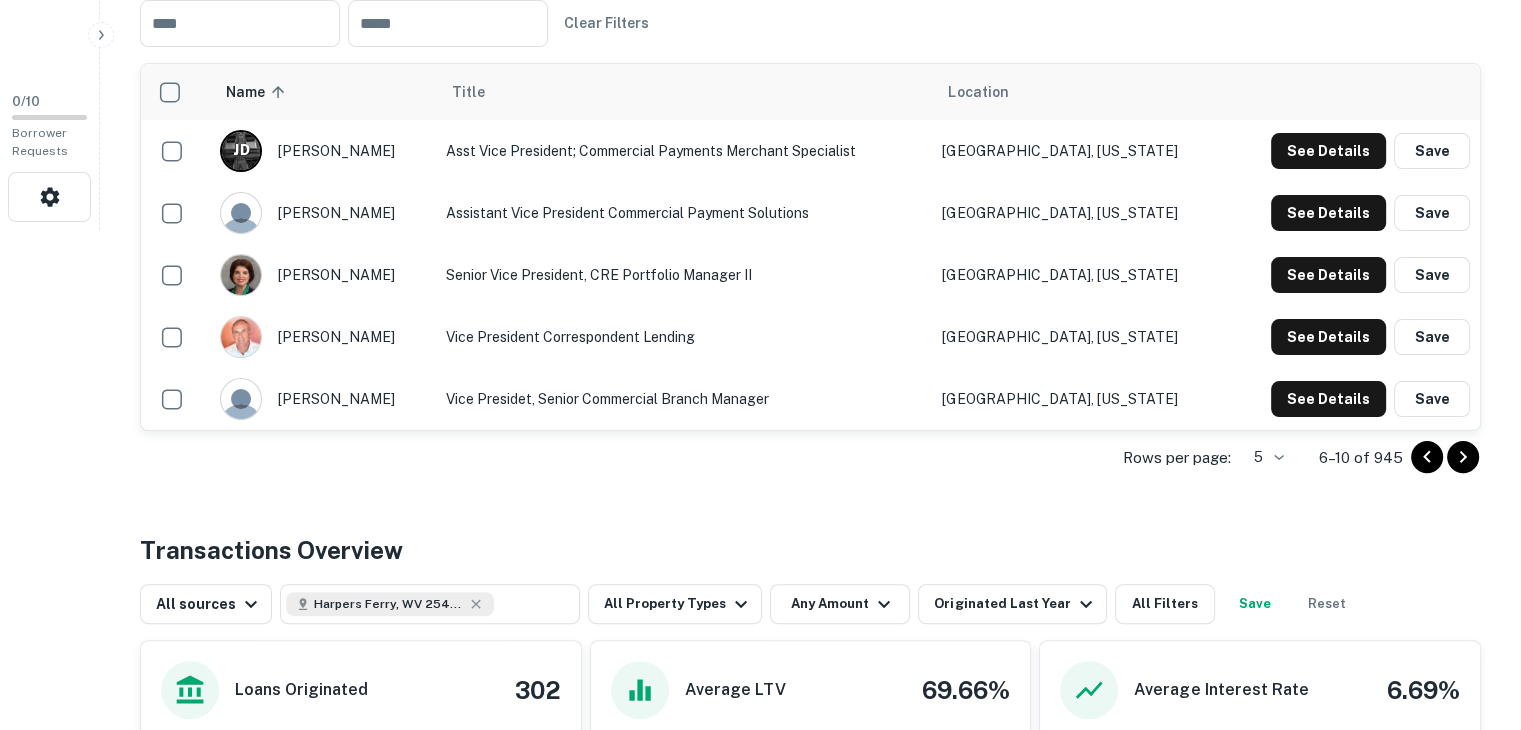 click 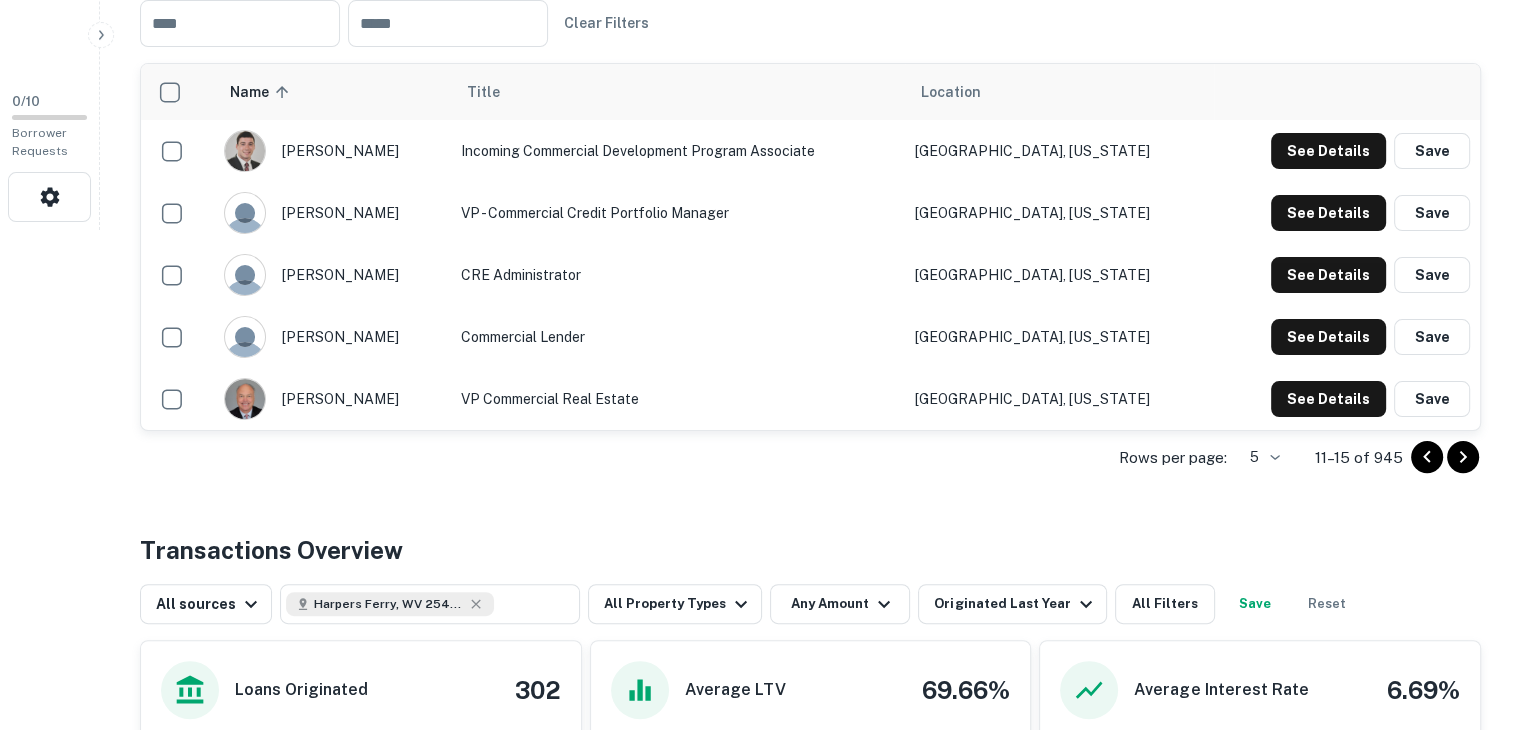 click 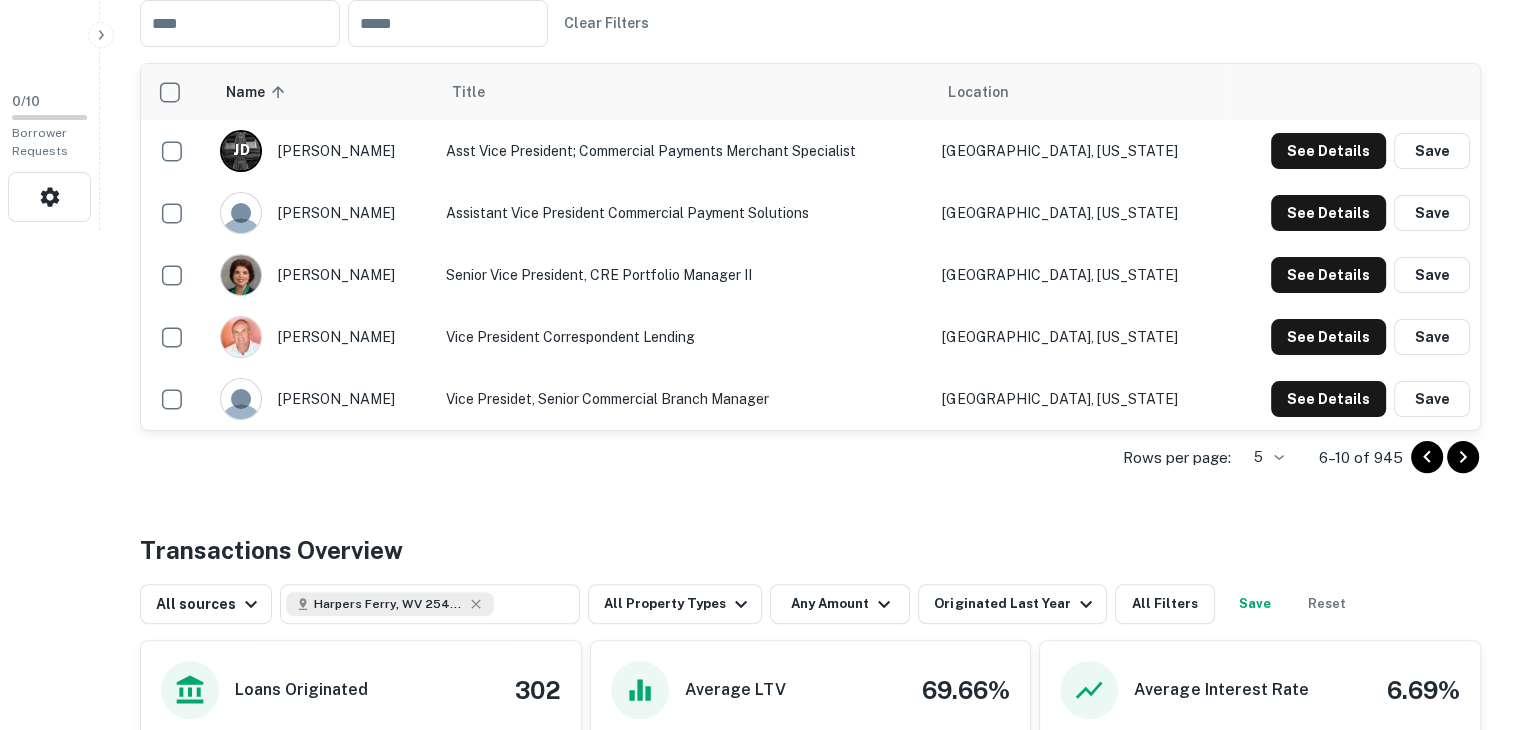 click on "Vice President Correspondent Lending" at bounding box center (684, 337) 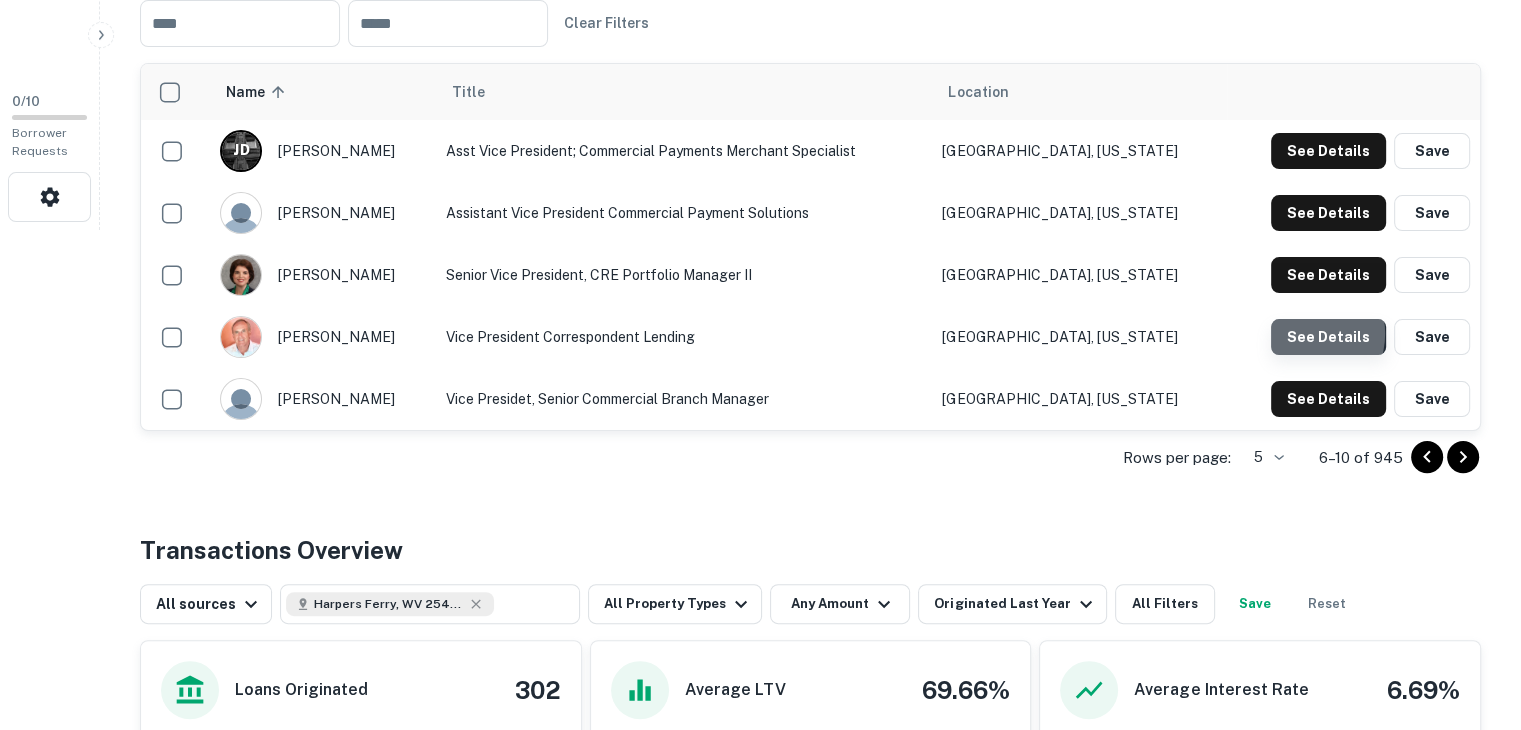 click on "See Details" at bounding box center (1328, 151) 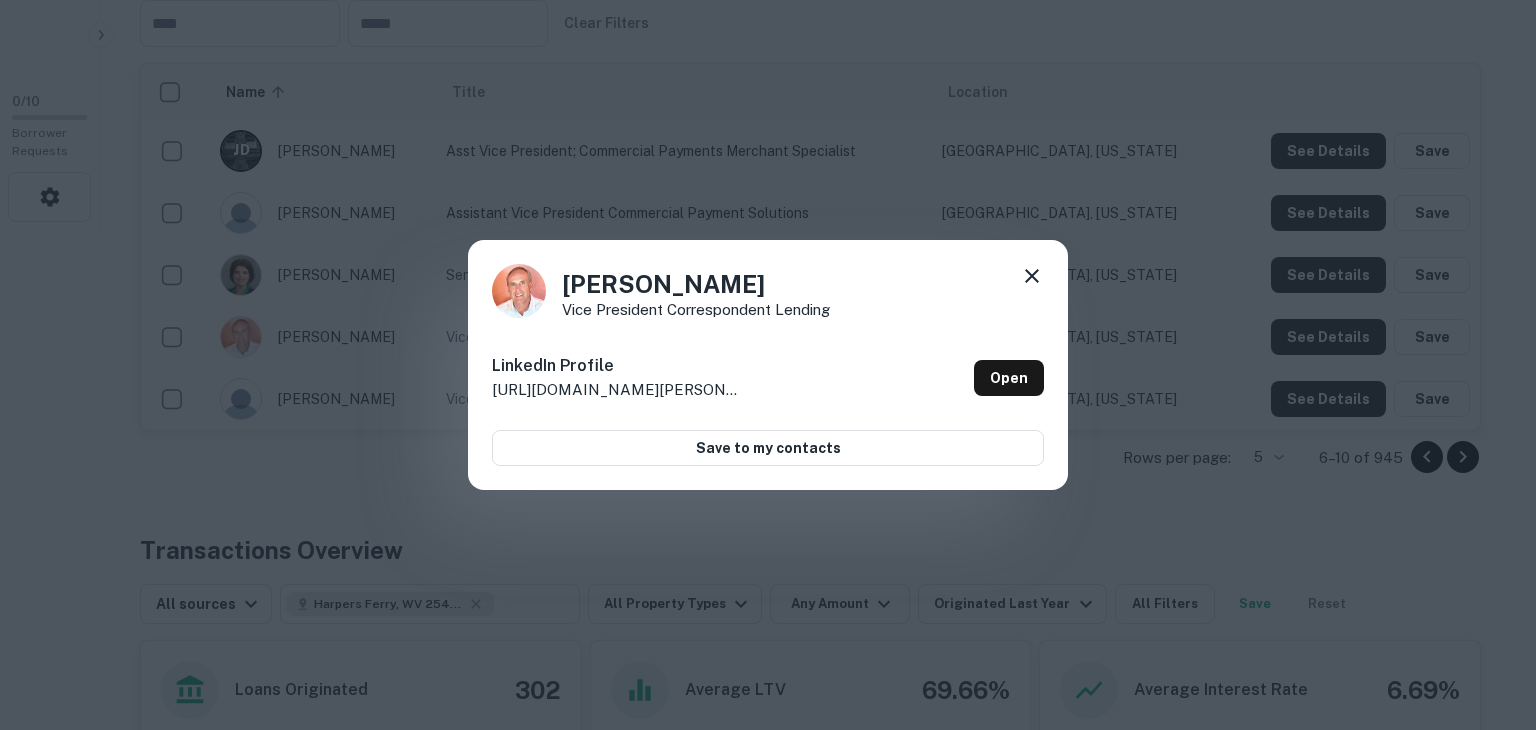 click on "Gary Mills Vice President Correspondent Lending LinkedIn Profile http://www.linkedin.com/in/gary-mills-4b17962a Open Save to my contacts" at bounding box center [768, 365] 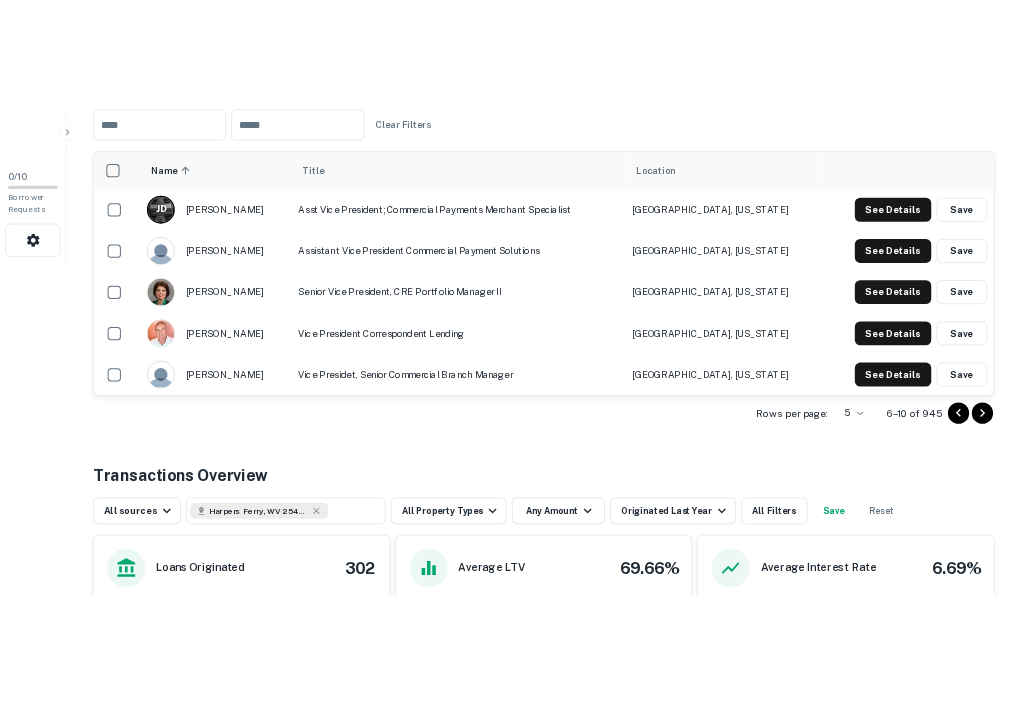 scroll, scrollTop: 0, scrollLeft: 1067, axis: horizontal 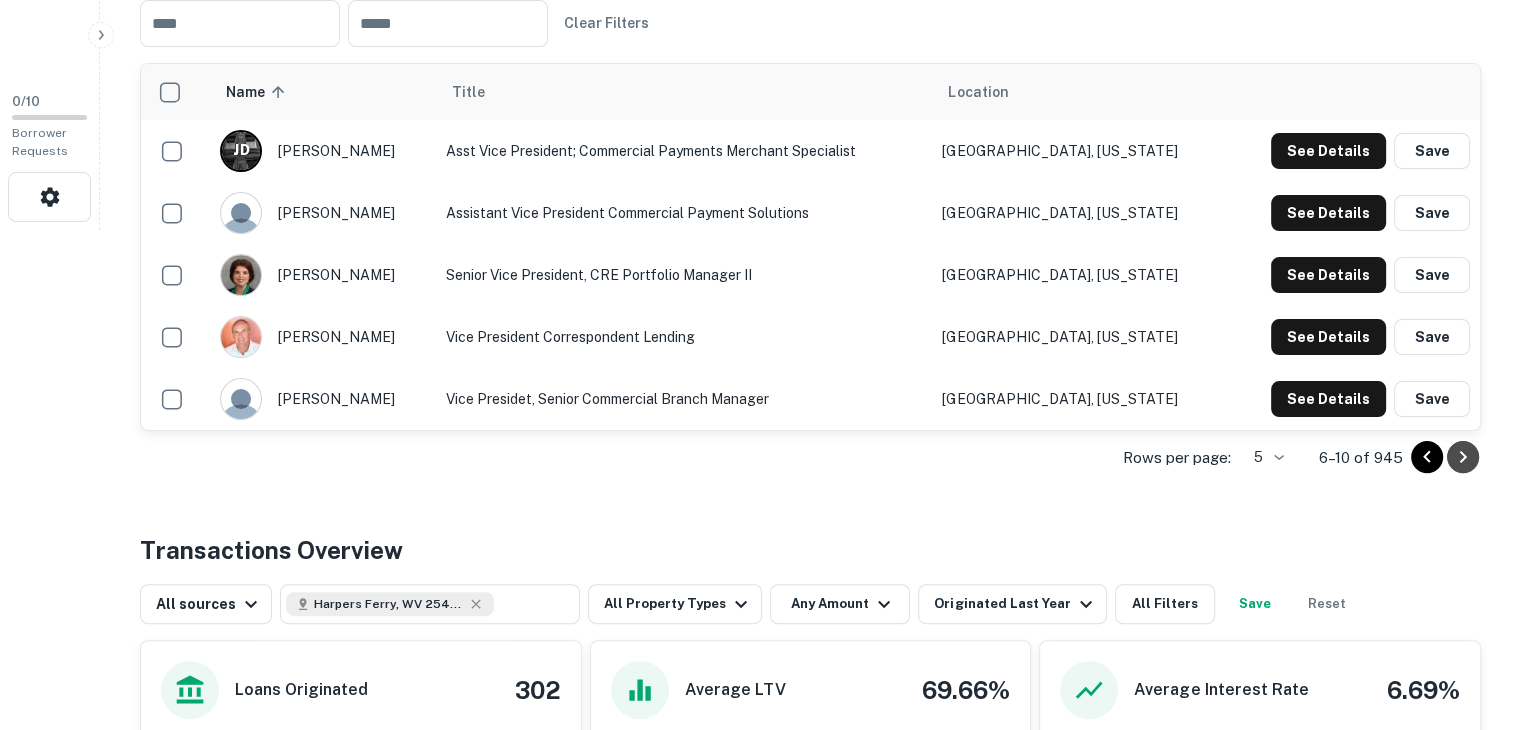 click 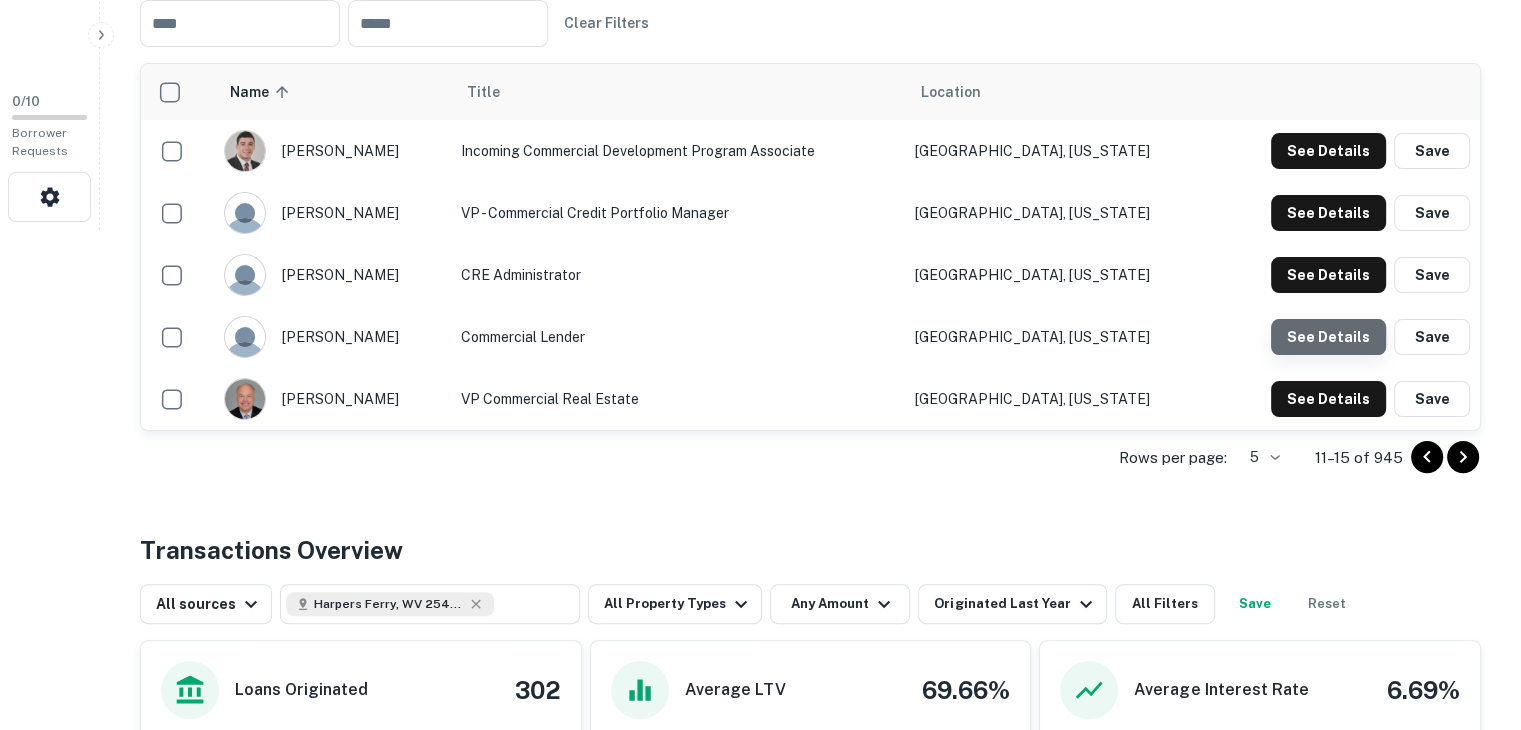 click on "See Details" at bounding box center [1328, 151] 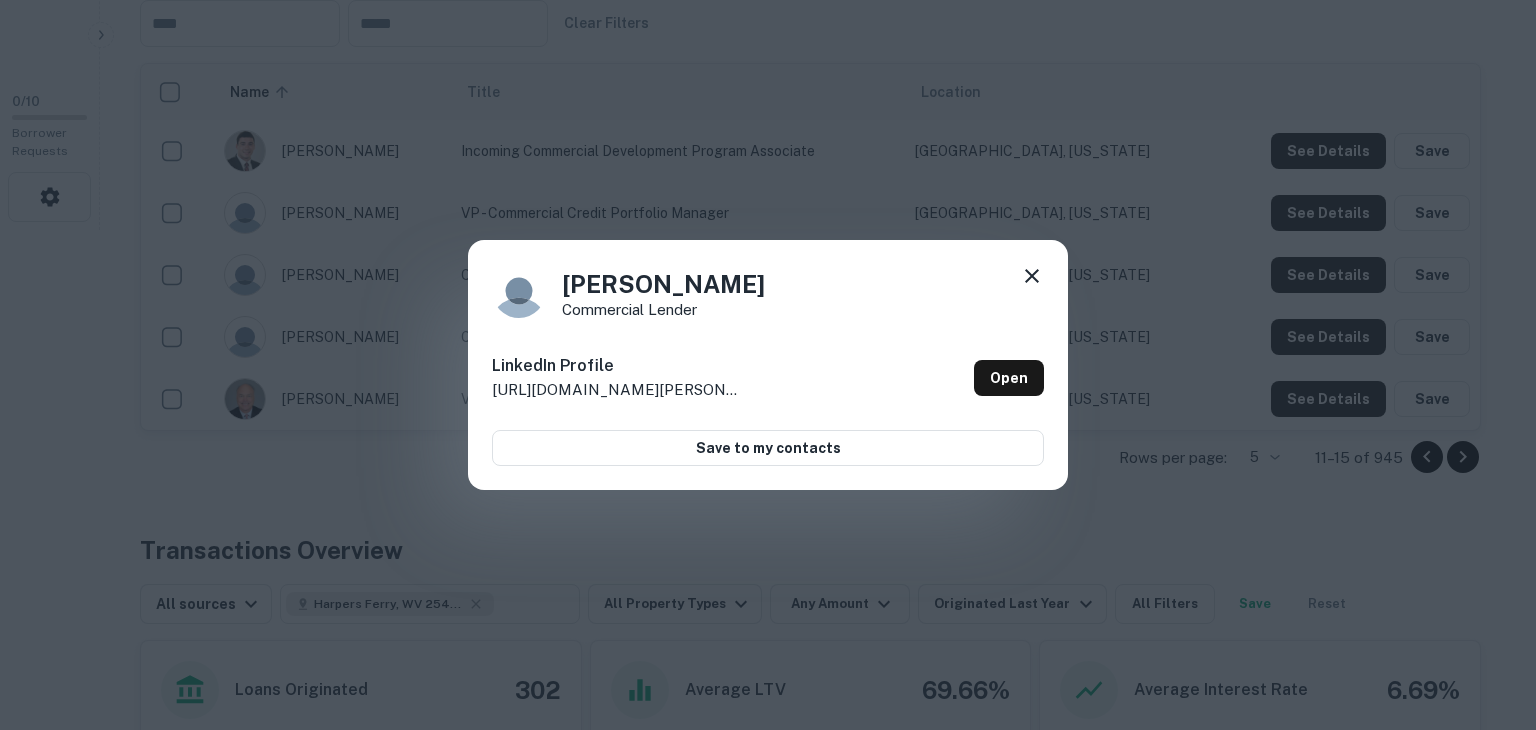 click on "Bret Elbin commercial lender LinkedIn Profile http://www.linkedin.com/in/bret-elbin-8b675b1b Open Save to my contacts" at bounding box center [768, 365] 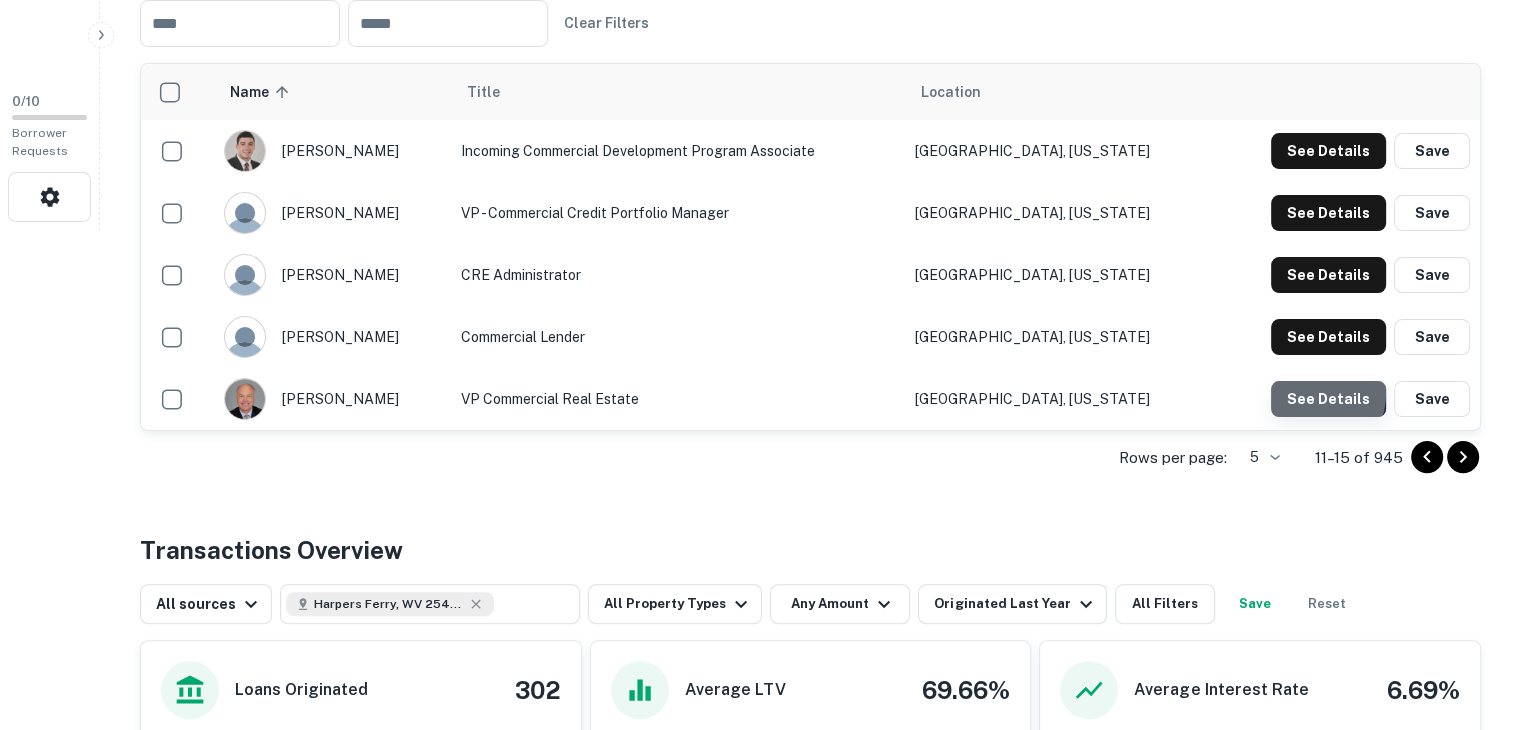 click on "See Details" at bounding box center [1328, 151] 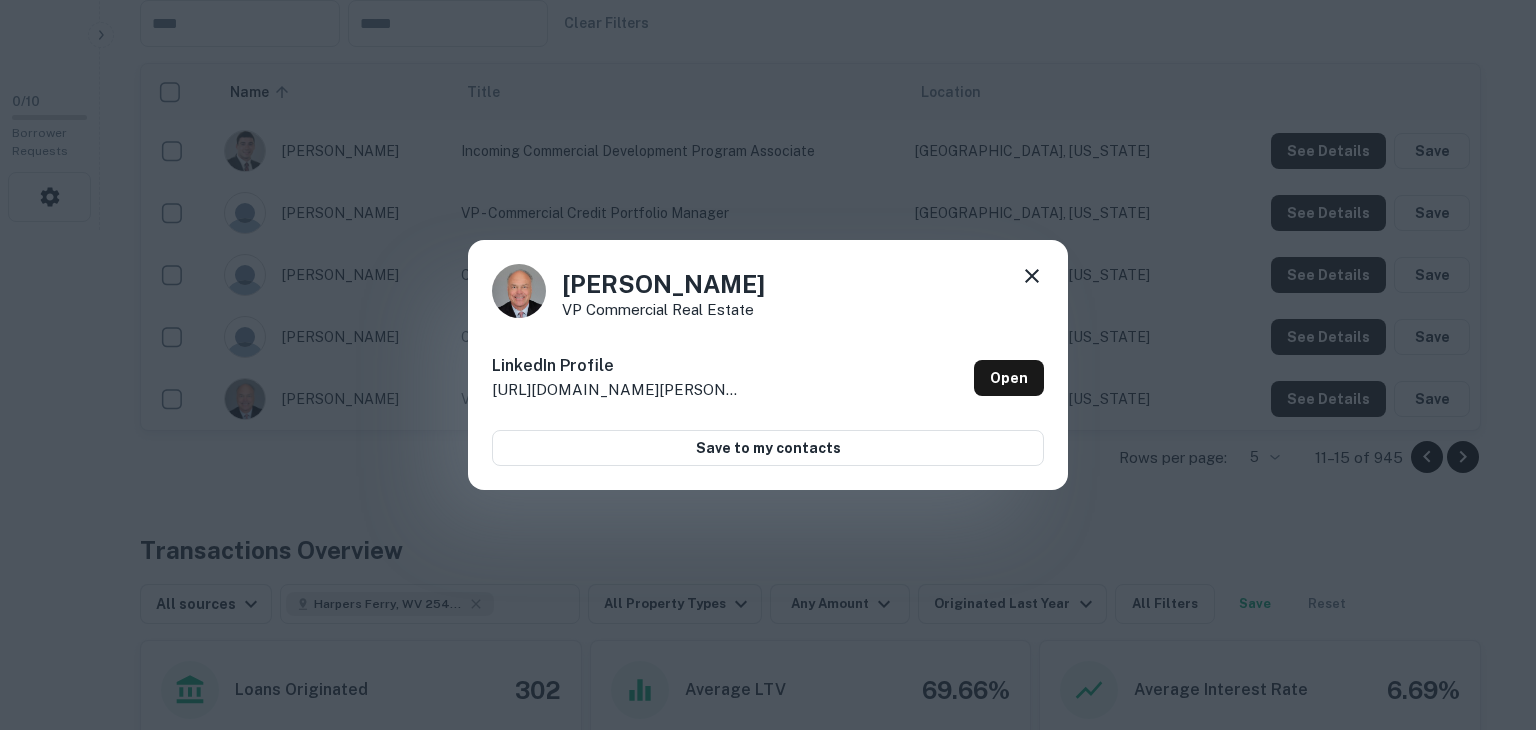 click on "Tim Lascko VP Commercial Real Estate LinkedIn Profile http://www.linkedin.com/in/tim-lascko-32b66b26 Open Save to my contacts" at bounding box center (768, 365) 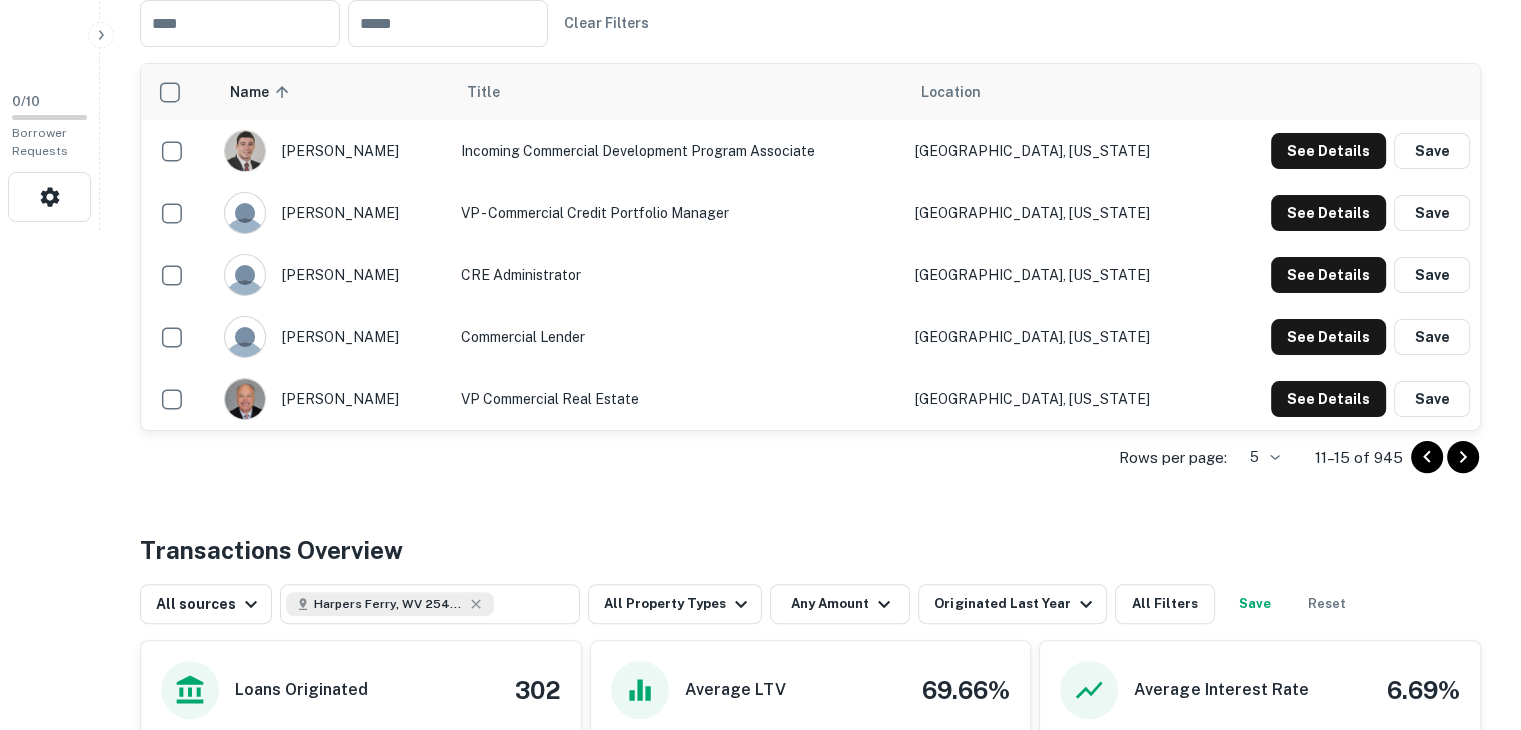 click 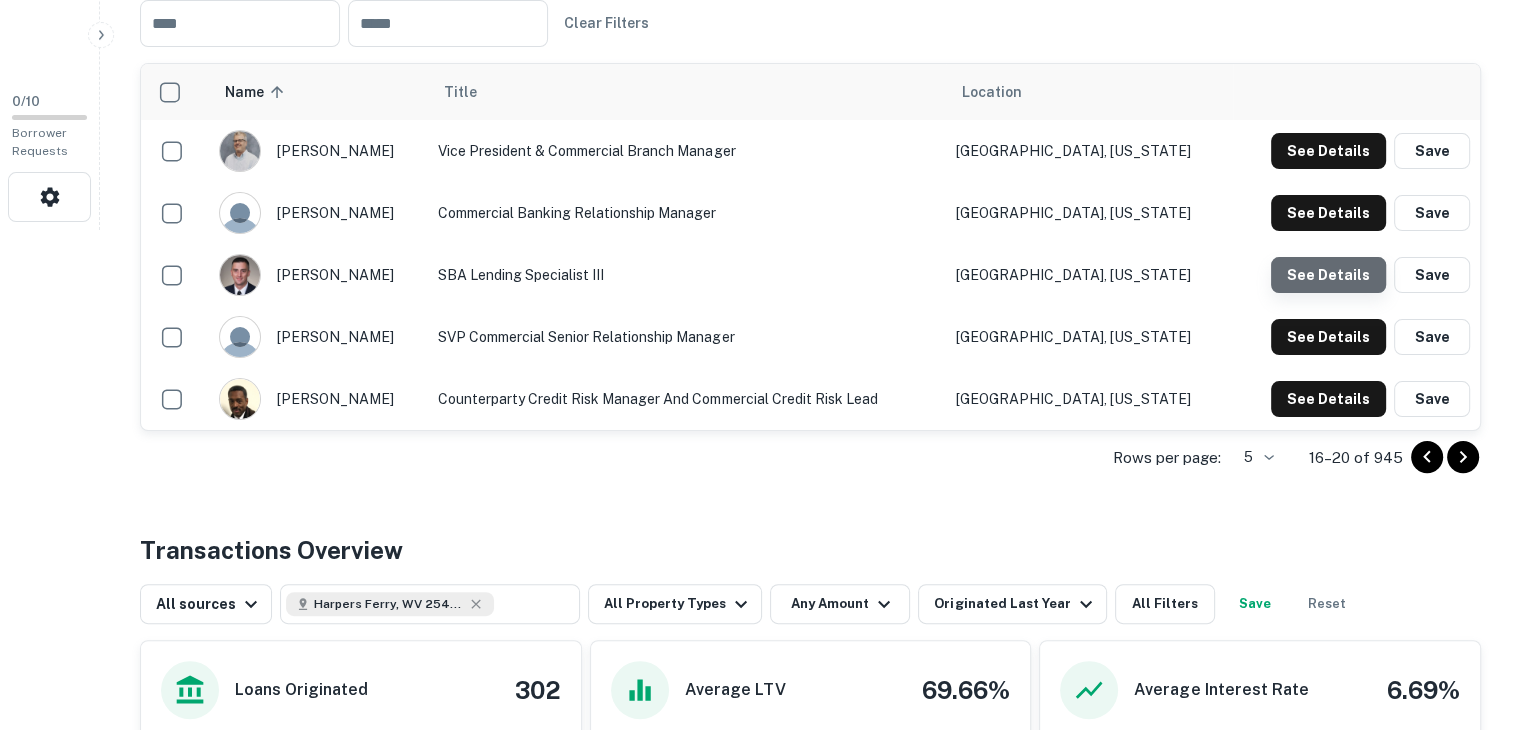 click on "See Details" at bounding box center [1328, 151] 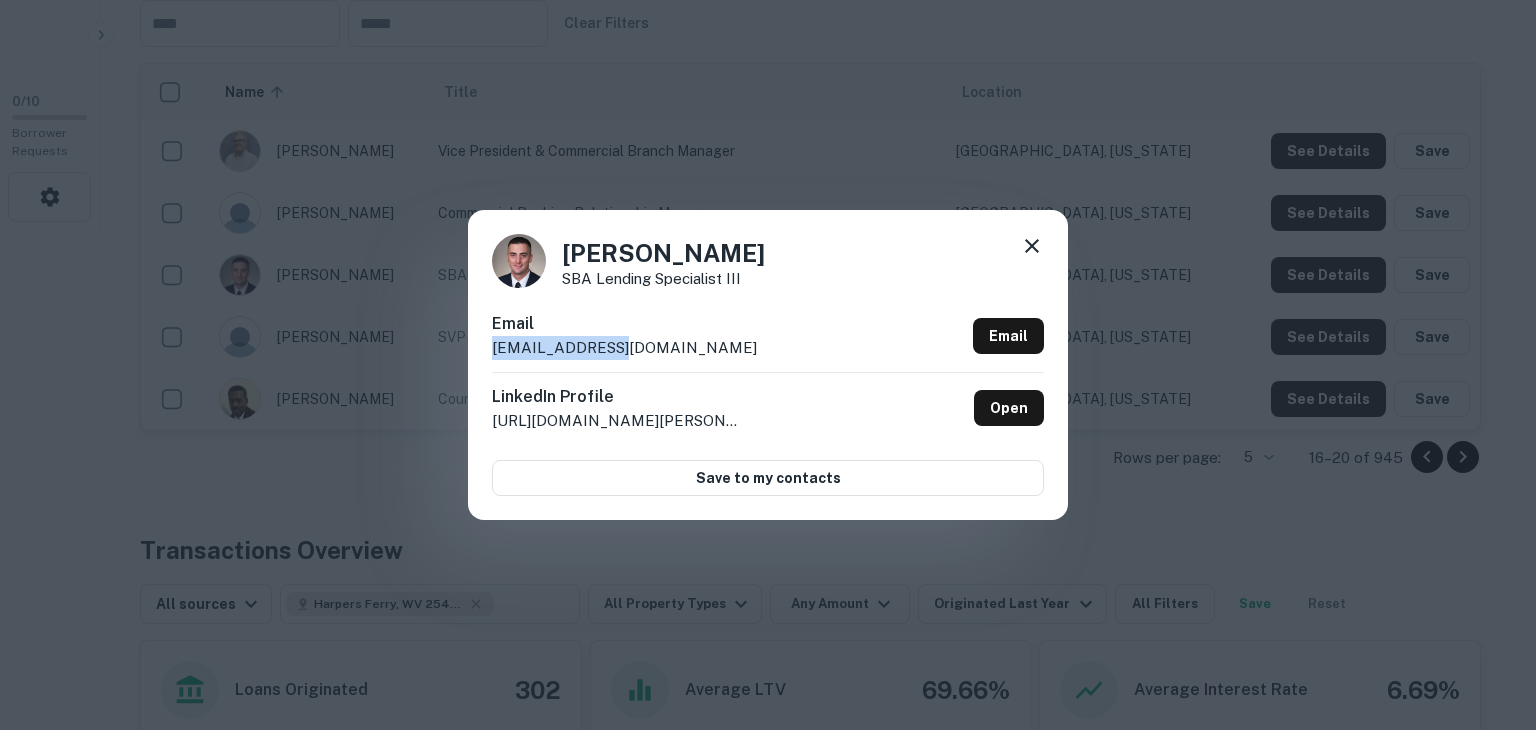 drag, startPoint x: 666, startPoint y: 358, endPoint x: 430, endPoint y: 361, distance: 236.01907 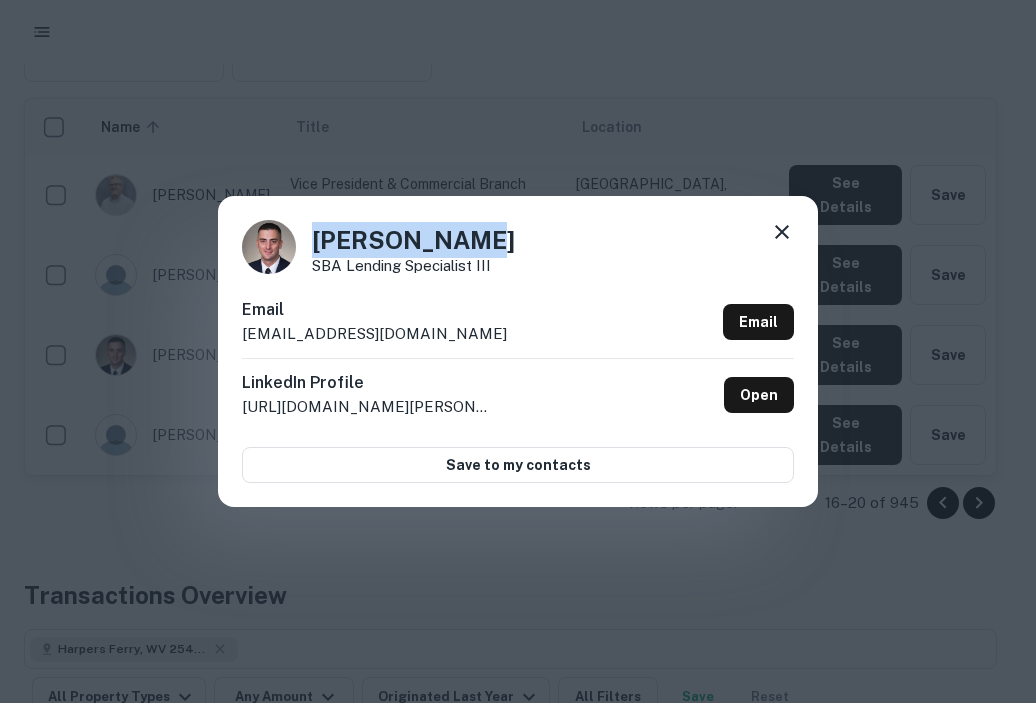 drag, startPoint x: 559, startPoint y: 218, endPoint x: 310, endPoint y: 250, distance: 251.0478 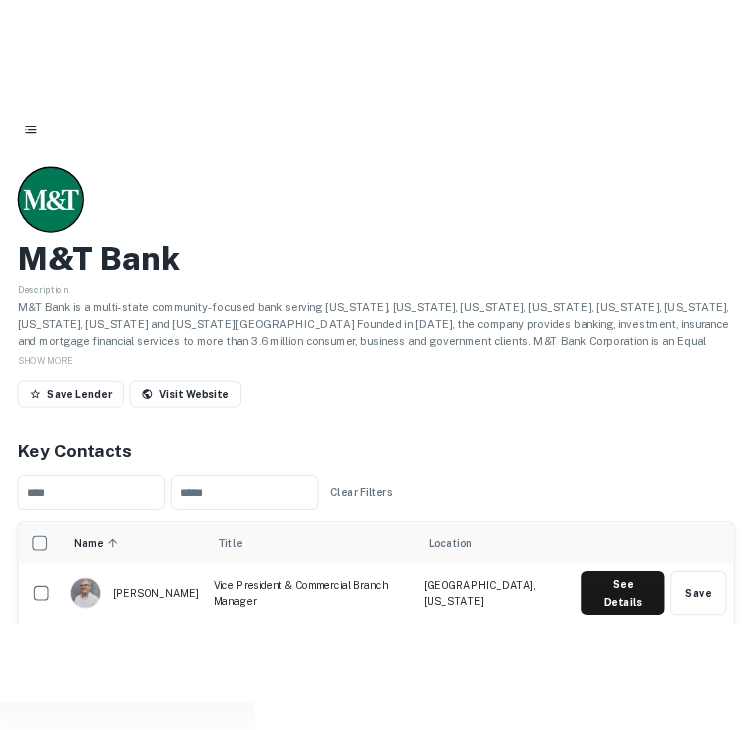 scroll, scrollTop: 0, scrollLeft: 0, axis: both 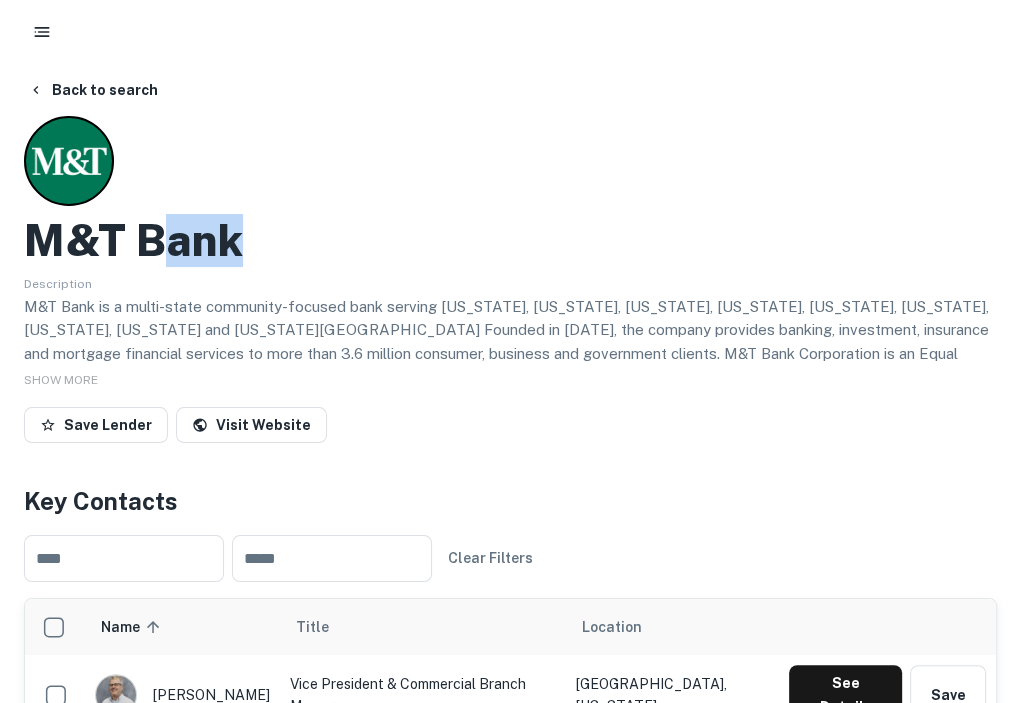 drag, startPoint x: 244, startPoint y: 230, endPoint x: 546, endPoint y: 206, distance: 302.95215 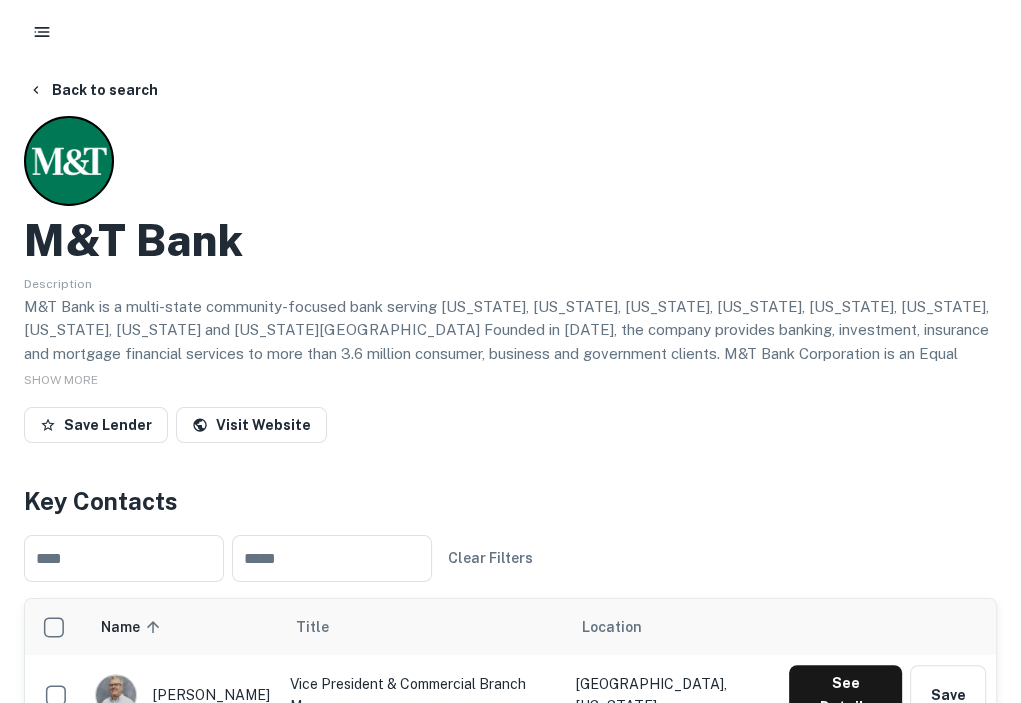 click on "M&T Bank Description M&T Bank is a multi-state community-focused bank serving New York, Maryland, New Jersey, Pennsylvania, Delaware, Connecticut, Virginia, West Virginia and Washington, D.C. Founded in 1856, the company provides banking, investment, insurance and mortgage financial services to more than 3.6 million consumer, business and government clients.
M&T Bank Corporation is an Equal Opportunity/Affirmative Action Employer, including disabilities and veterans.
Equal Housing Lender. NMLS #381076. © 2024 M&T Bank. Member FDIC. SHOW MORE Save Lender Visit Website" at bounding box center (510, 283) 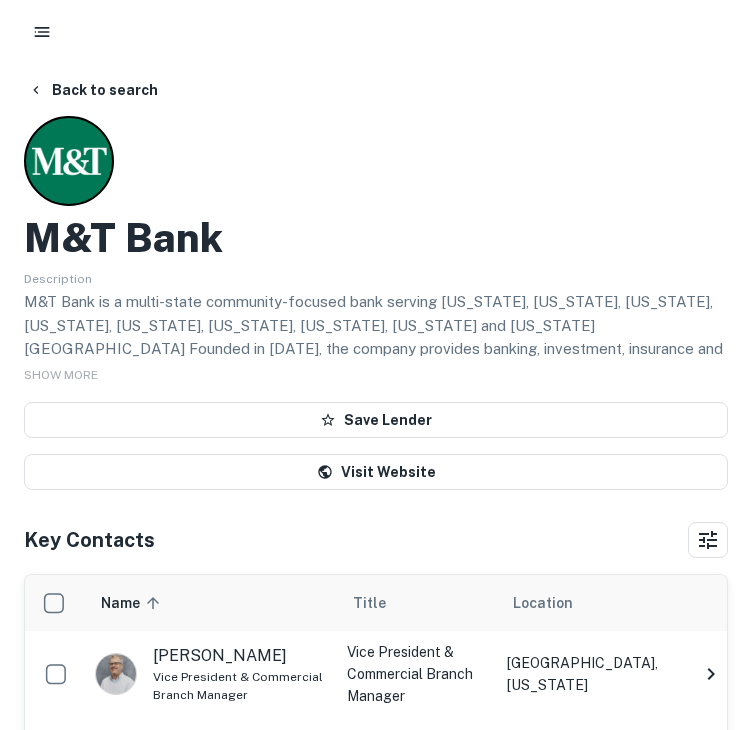 drag, startPoint x: 224, startPoint y: 237, endPoint x: -1, endPoint y: 266, distance: 226.86119 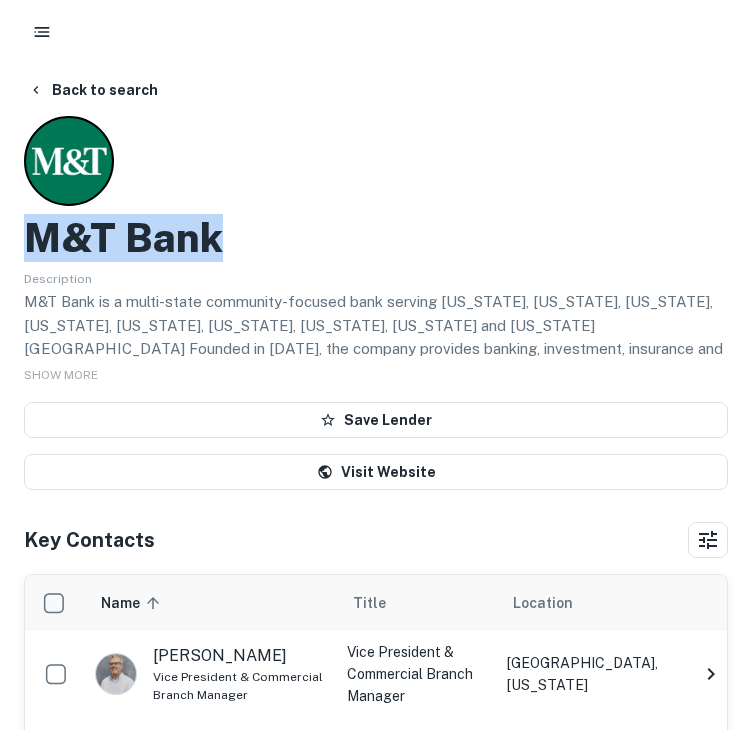 drag, startPoint x: 233, startPoint y: 233, endPoint x: -1, endPoint y: 253, distance: 234.85315 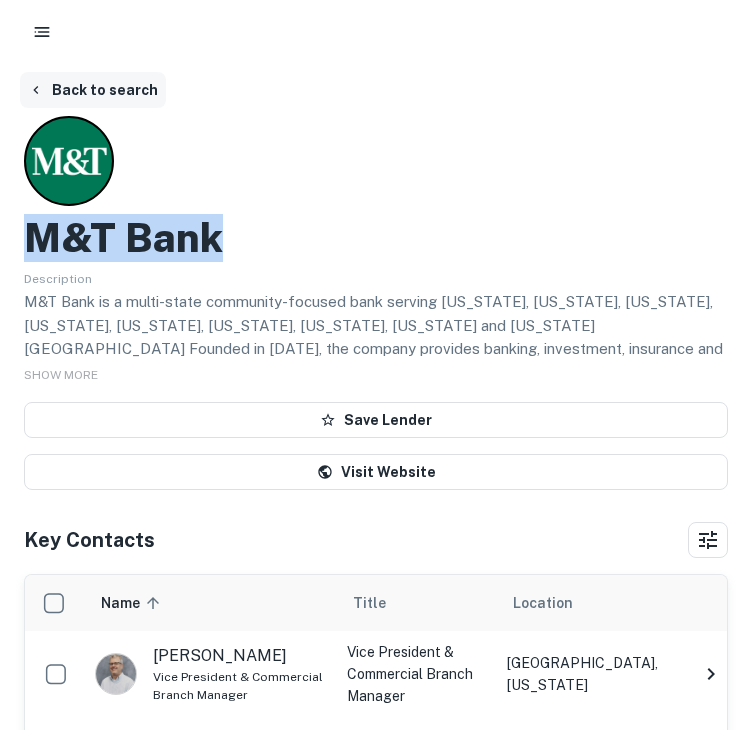 click on "Back to search" at bounding box center (93, 90) 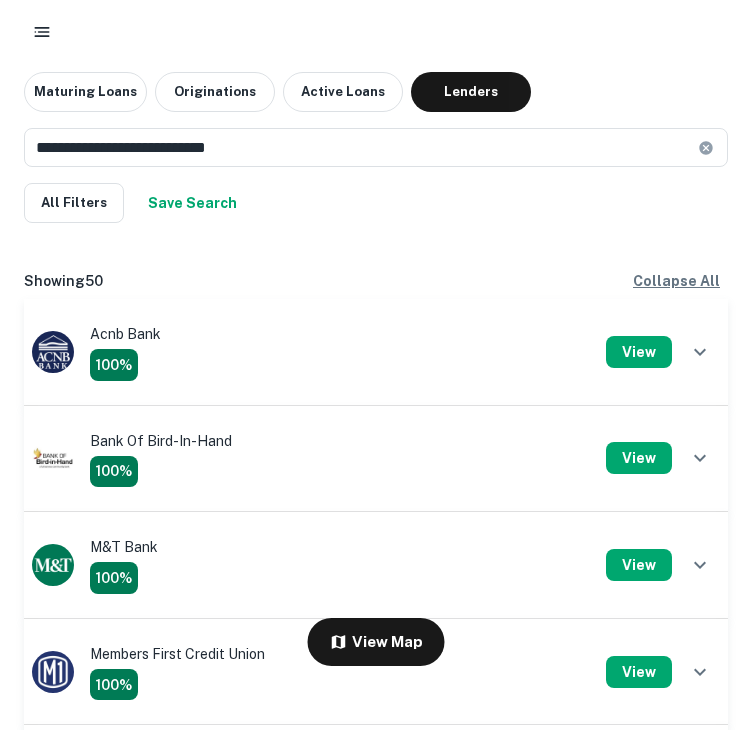 scroll, scrollTop: 300, scrollLeft: 0, axis: vertical 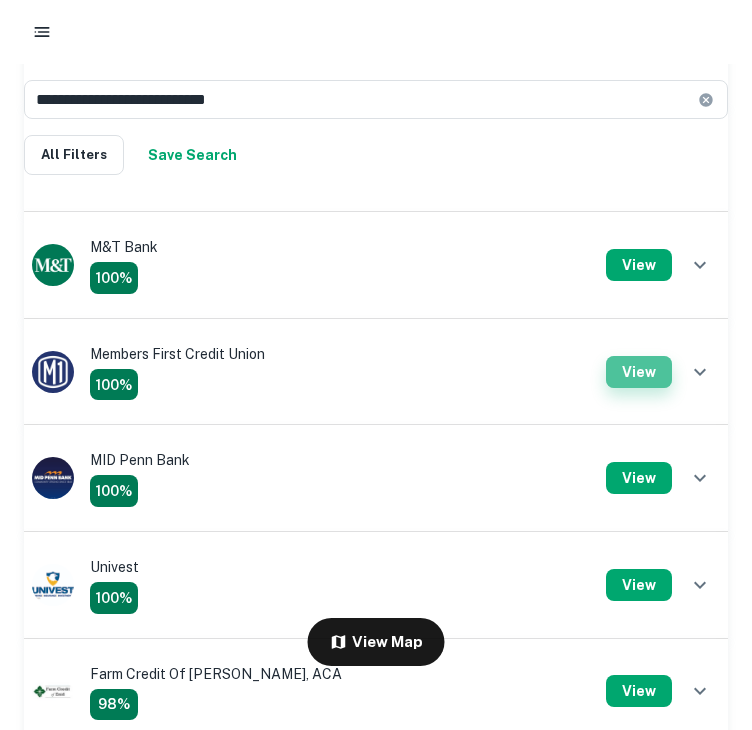 click on "View" at bounding box center [639, 372] 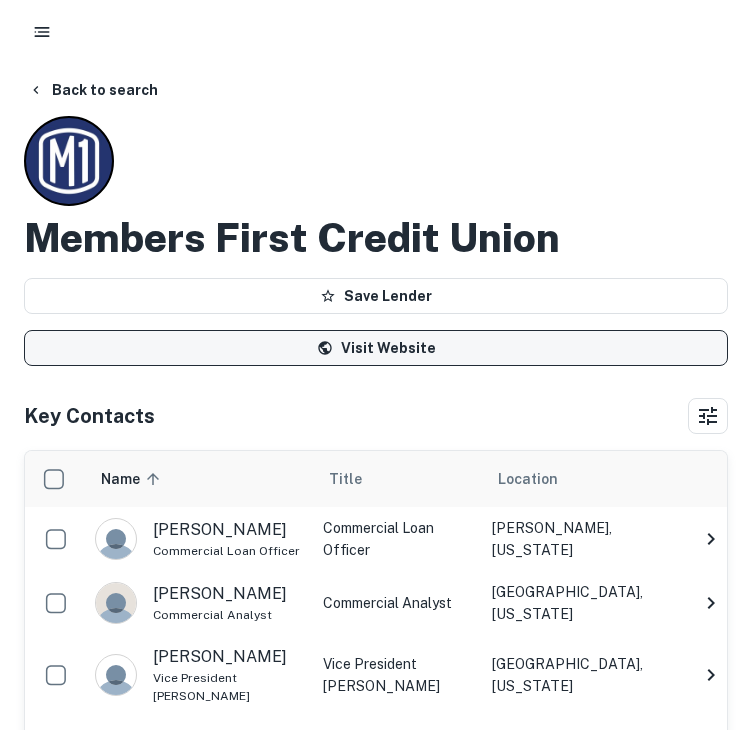 scroll, scrollTop: 0, scrollLeft: 0, axis: both 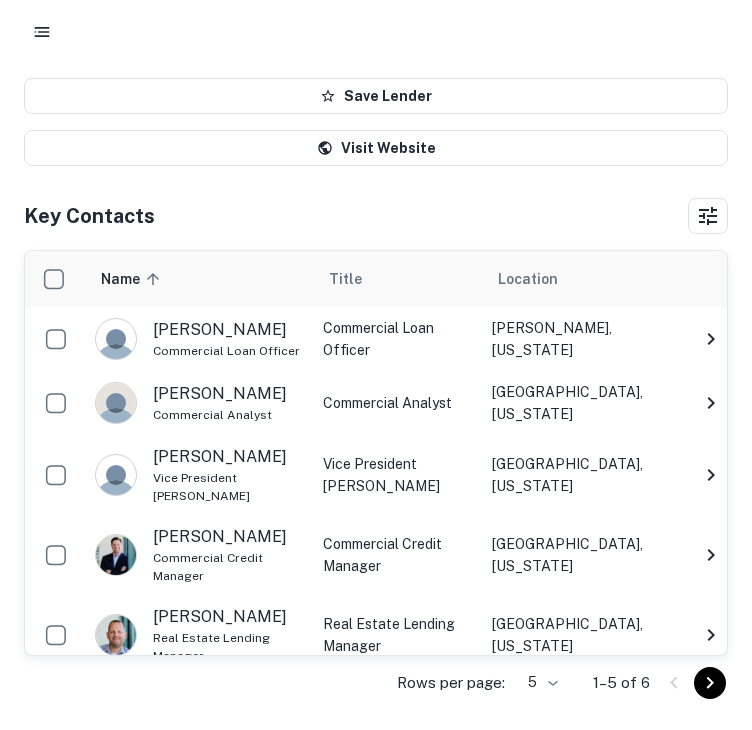 click 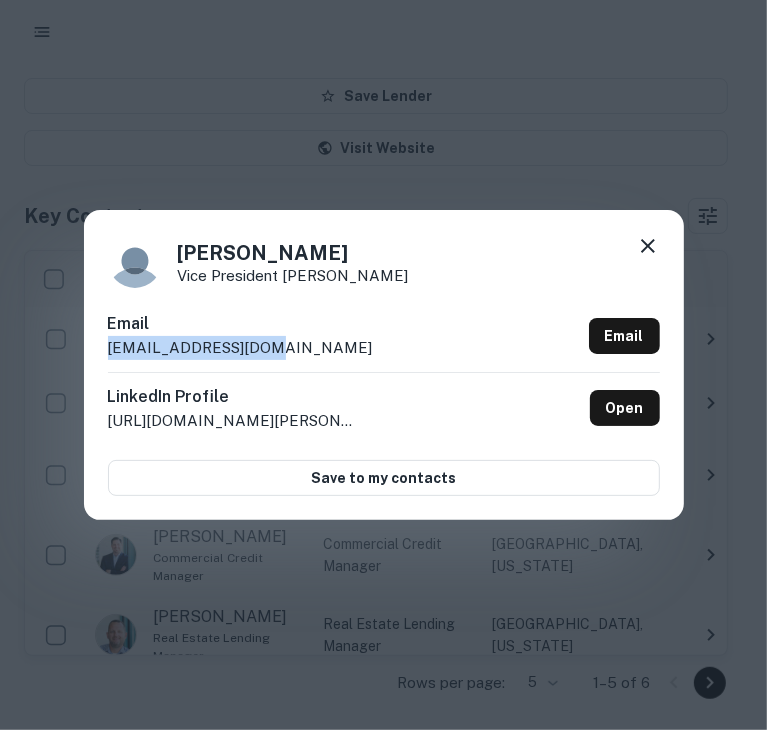 drag, startPoint x: 350, startPoint y: 358, endPoint x: 61, endPoint y: 353, distance: 289.04324 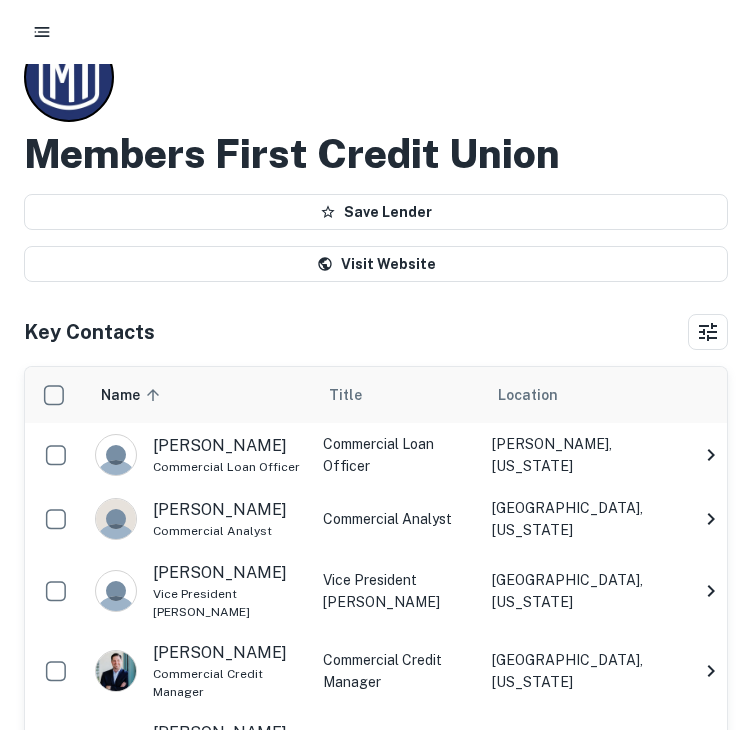 scroll, scrollTop: 0, scrollLeft: 0, axis: both 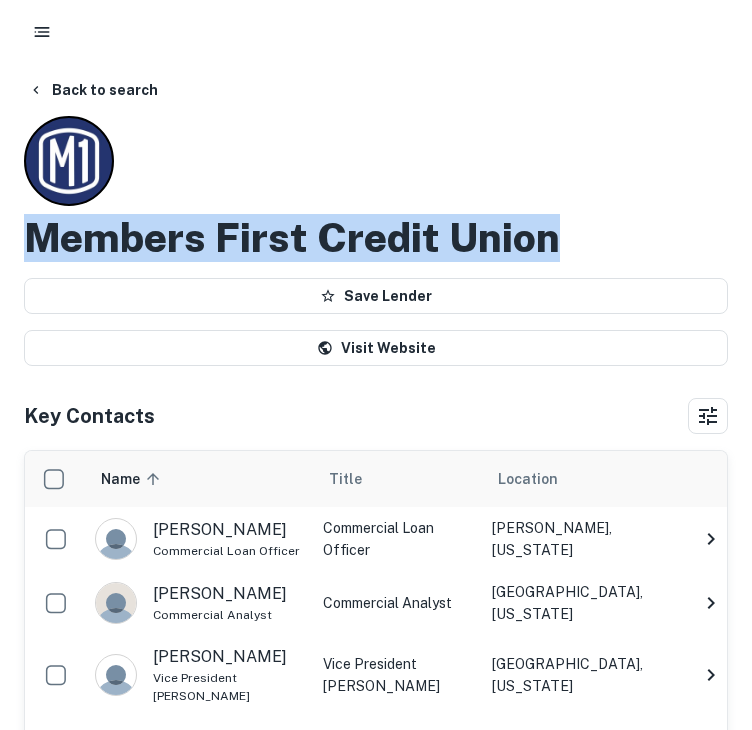 drag, startPoint x: 567, startPoint y: 236, endPoint x: -1, endPoint y: 244, distance: 568.05634 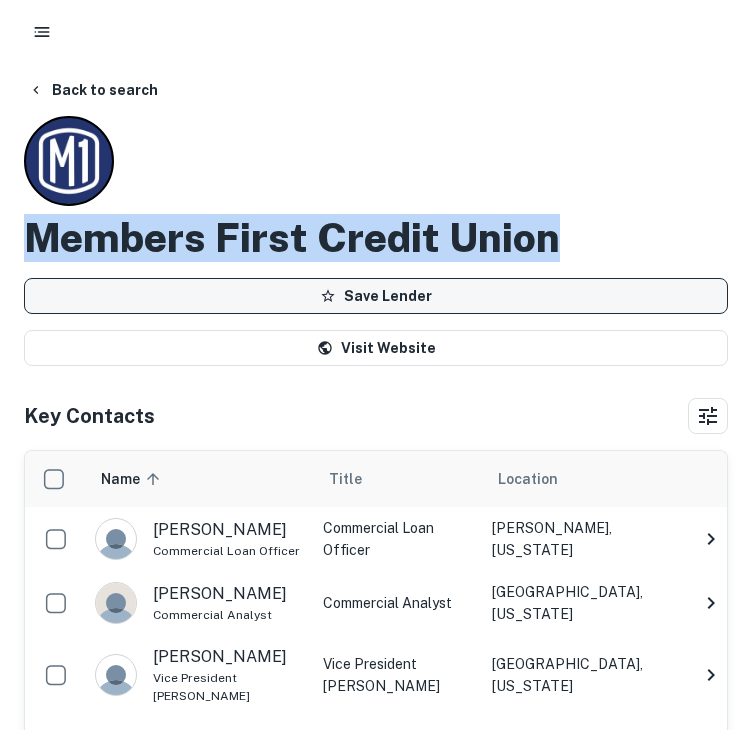 copy on "Members First Credit Union" 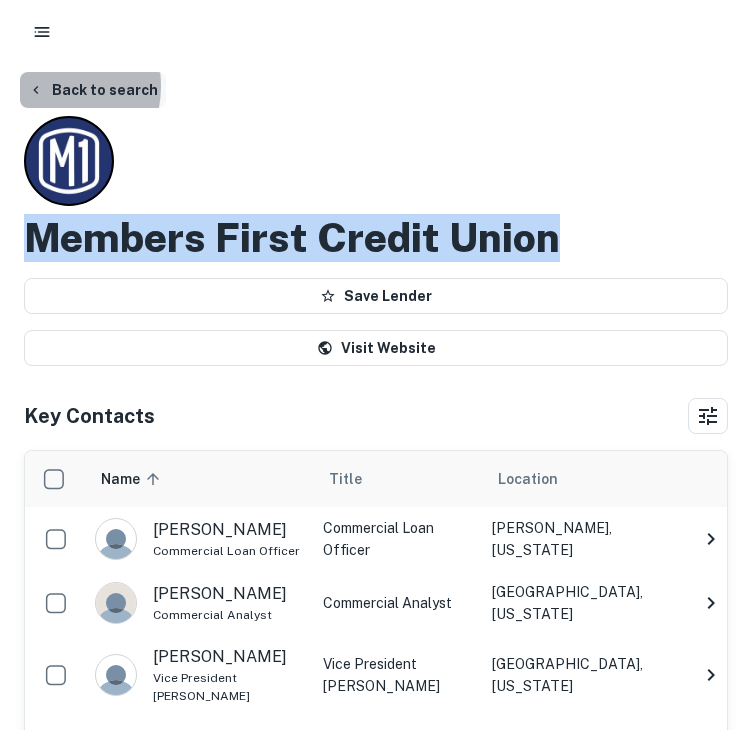 click 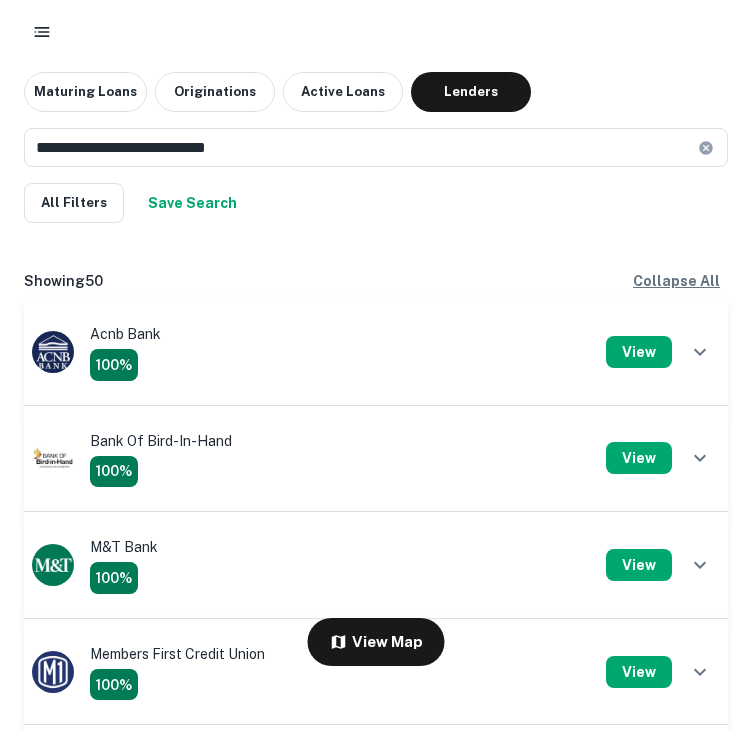 scroll, scrollTop: 300, scrollLeft: 0, axis: vertical 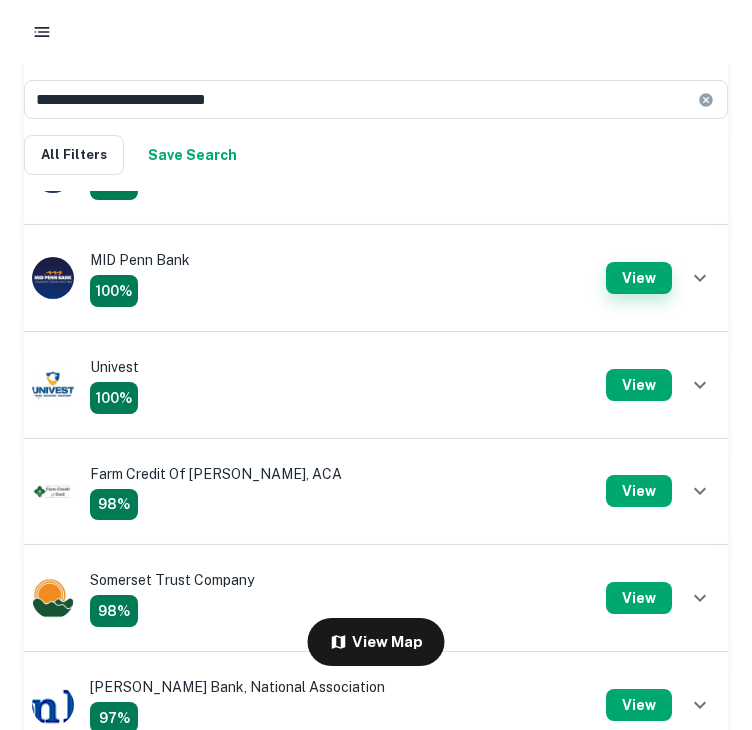 click on "View" at bounding box center [639, 278] 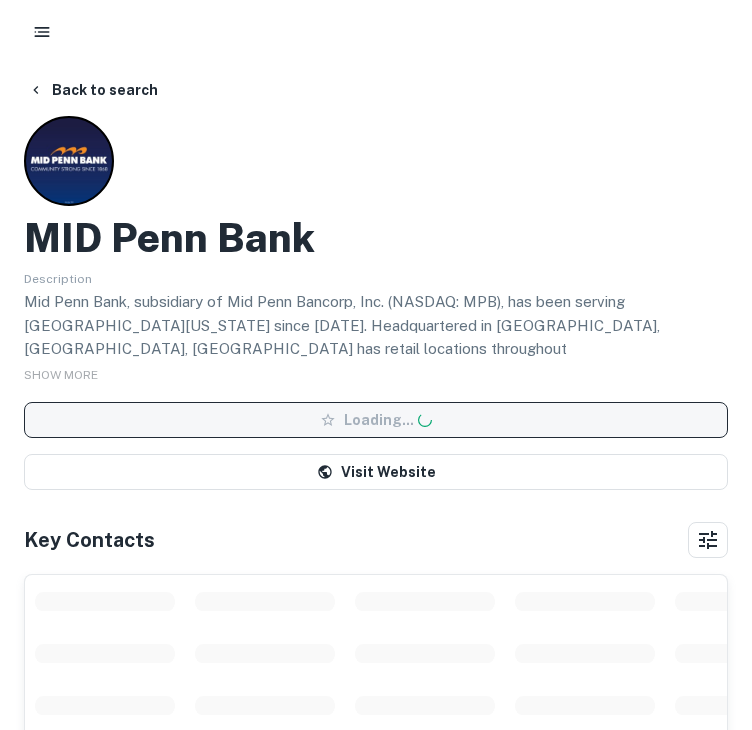 scroll, scrollTop: 0, scrollLeft: 0, axis: both 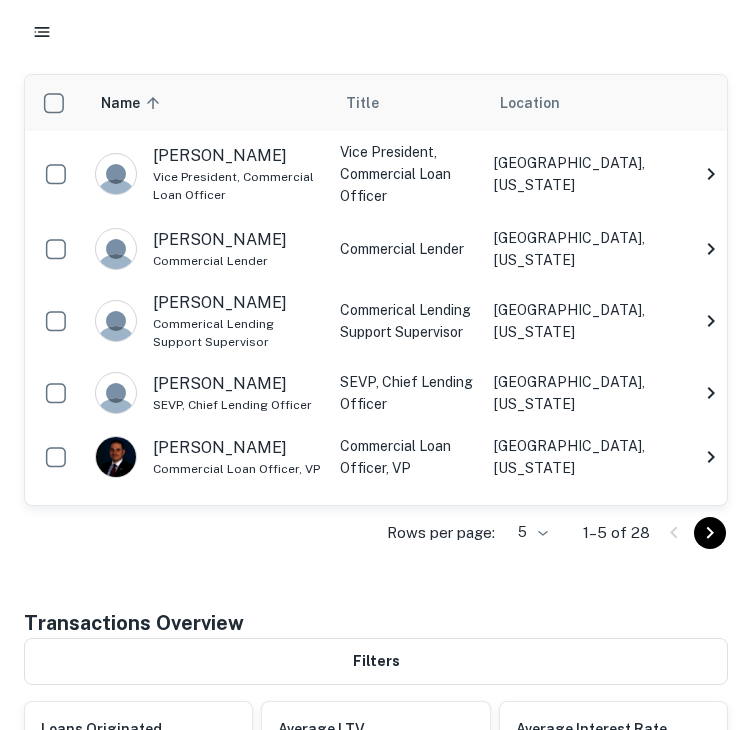 click 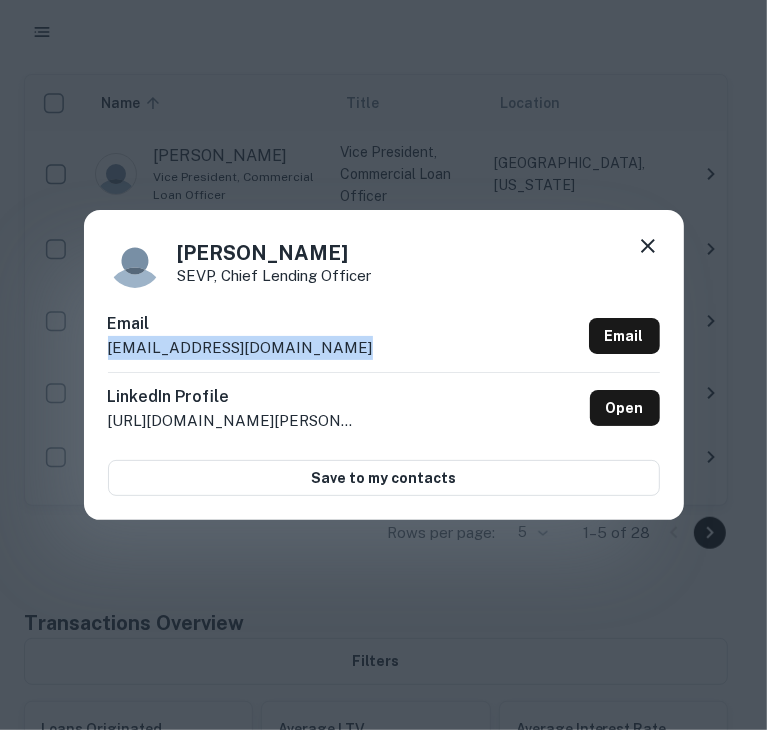 drag, startPoint x: 366, startPoint y: 345, endPoint x: 62, endPoint y: 353, distance: 304.10526 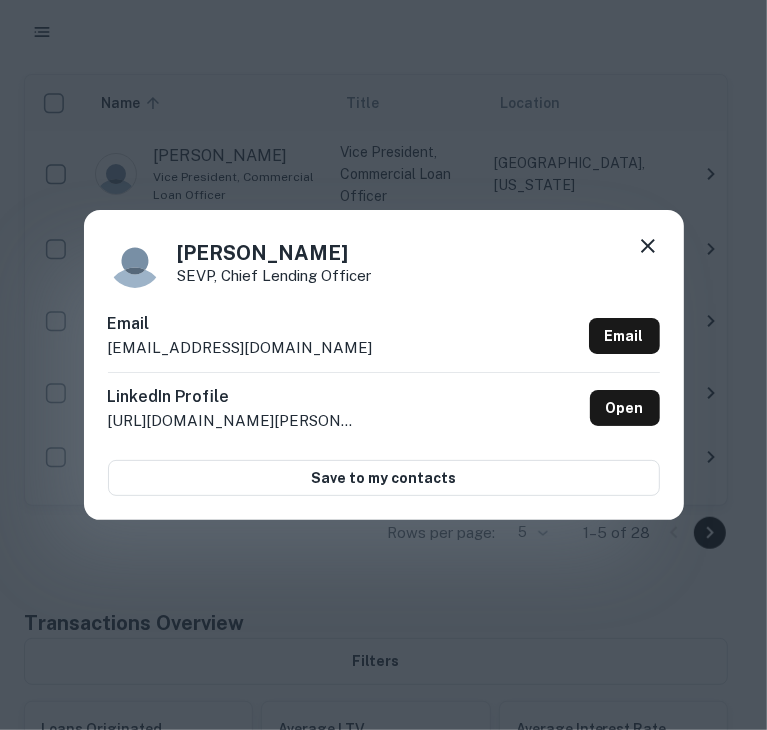 click on "SEVP, Chief Lending Officer" at bounding box center [275, 275] 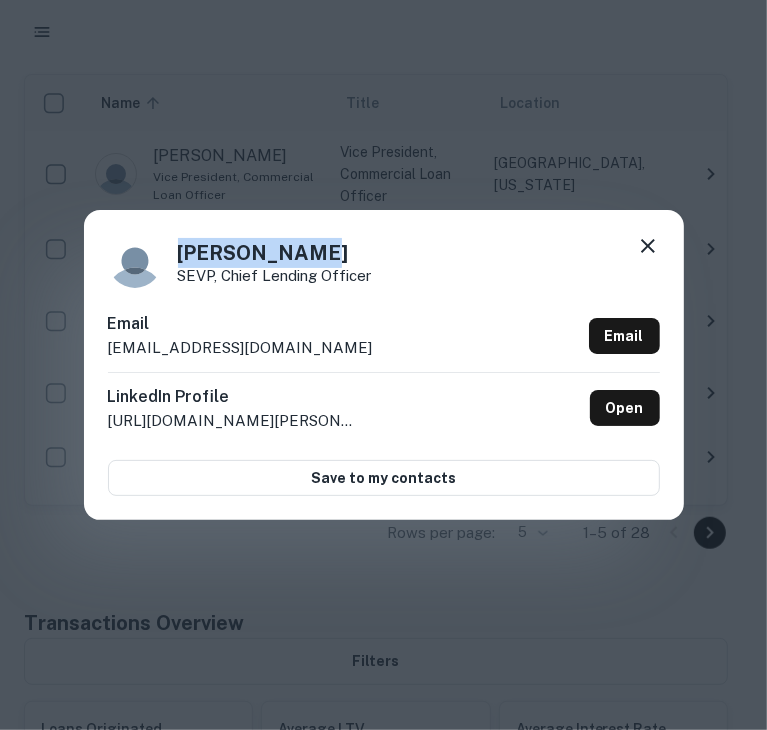 drag, startPoint x: 441, startPoint y: 247, endPoint x: 105, endPoint y: 265, distance: 336.4818 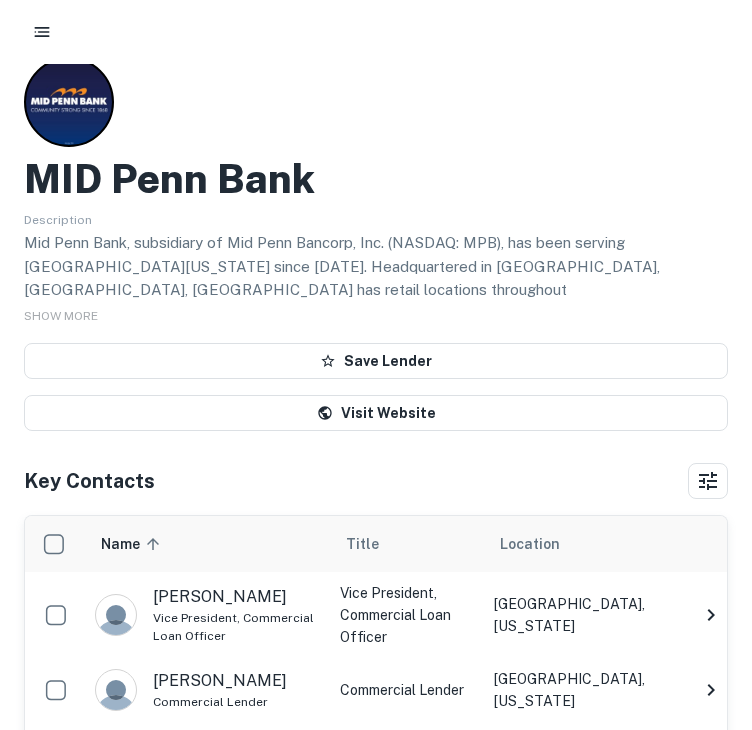 scroll, scrollTop: 0, scrollLeft: 0, axis: both 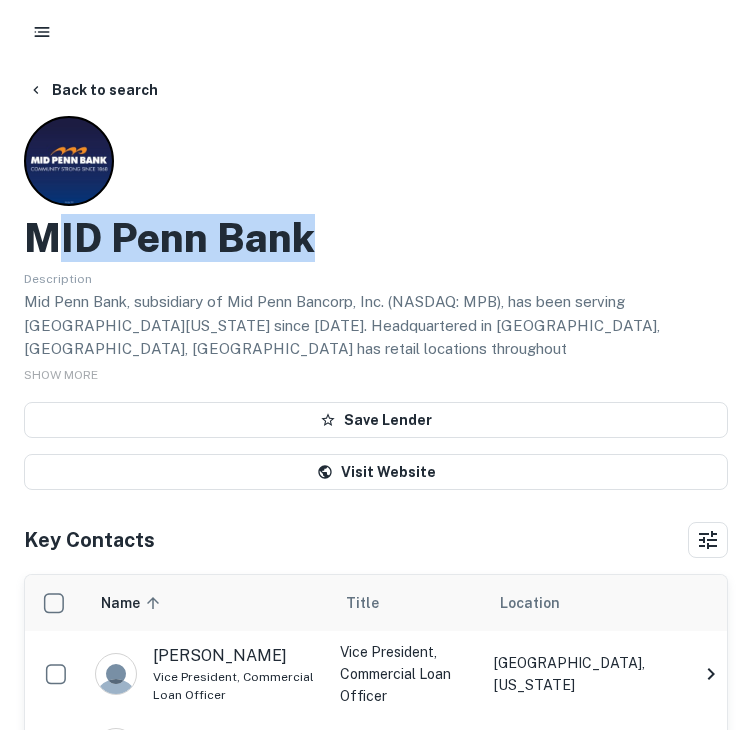 drag, startPoint x: 290, startPoint y: 238, endPoint x: 53, endPoint y: 241, distance: 237.01898 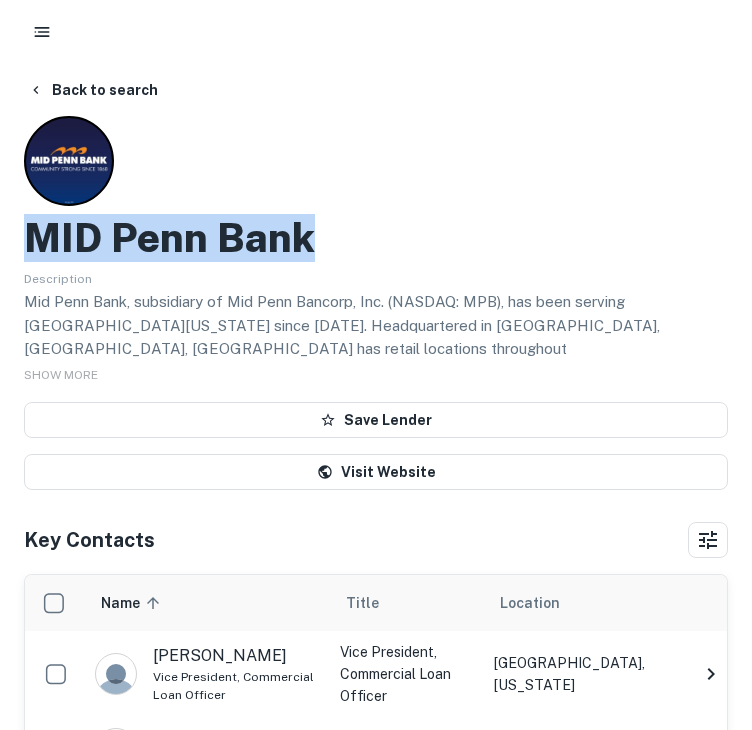 drag, startPoint x: 253, startPoint y: 240, endPoint x: 22, endPoint y: 242, distance: 231.00865 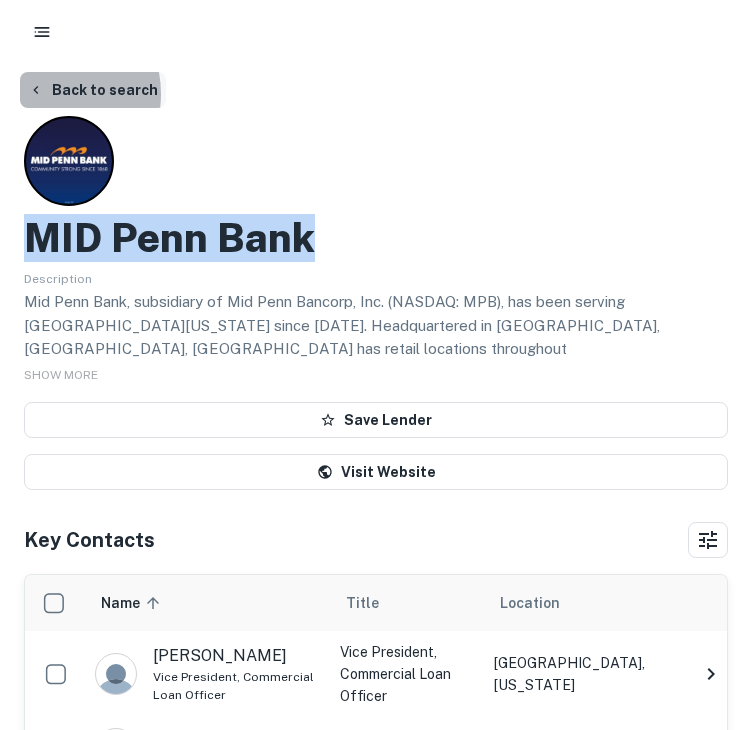 click 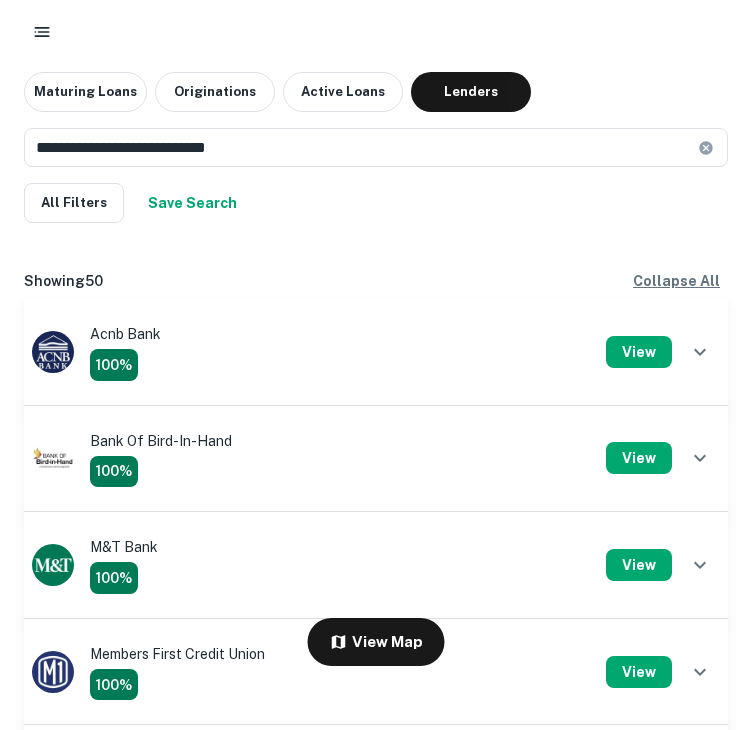 scroll, scrollTop: 500, scrollLeft: 0, axis: vertical 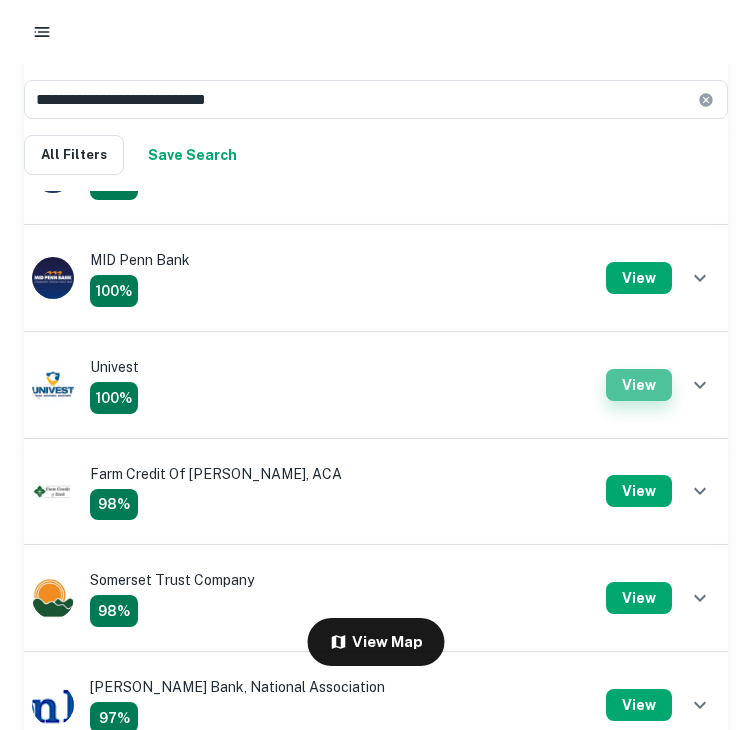 click on "View" at bounding box center (639, 385) 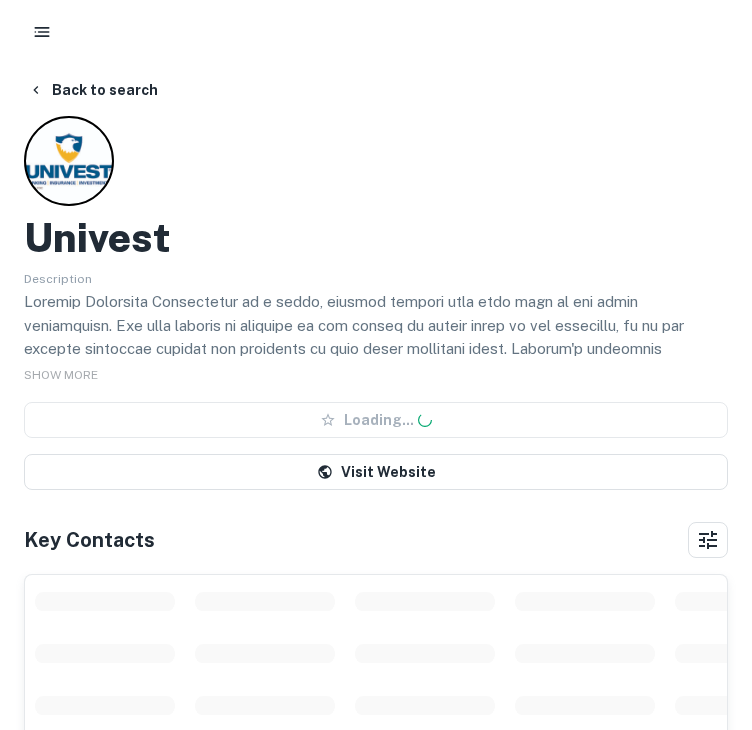 scroll, scrollTop: 0, scrollLeft: 0, axis: both 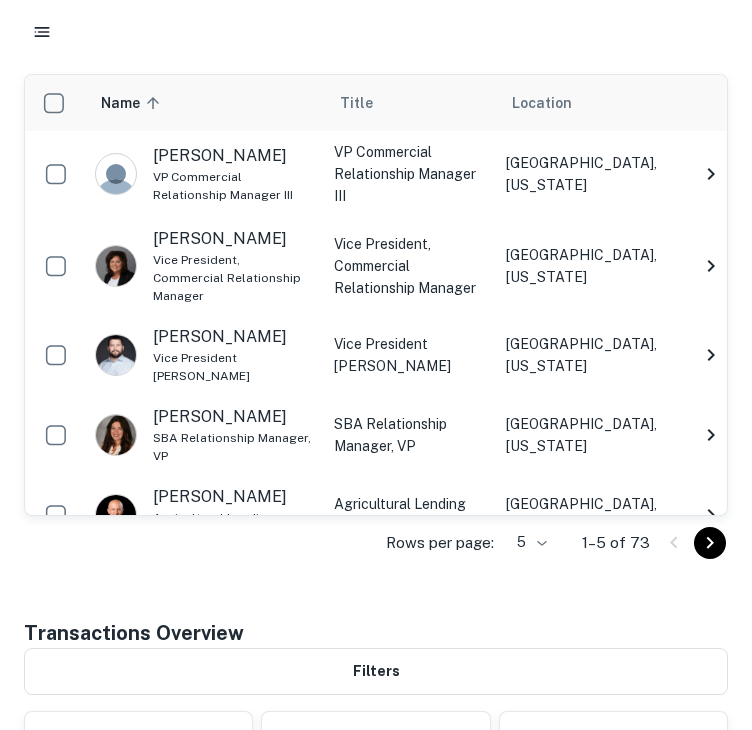 click 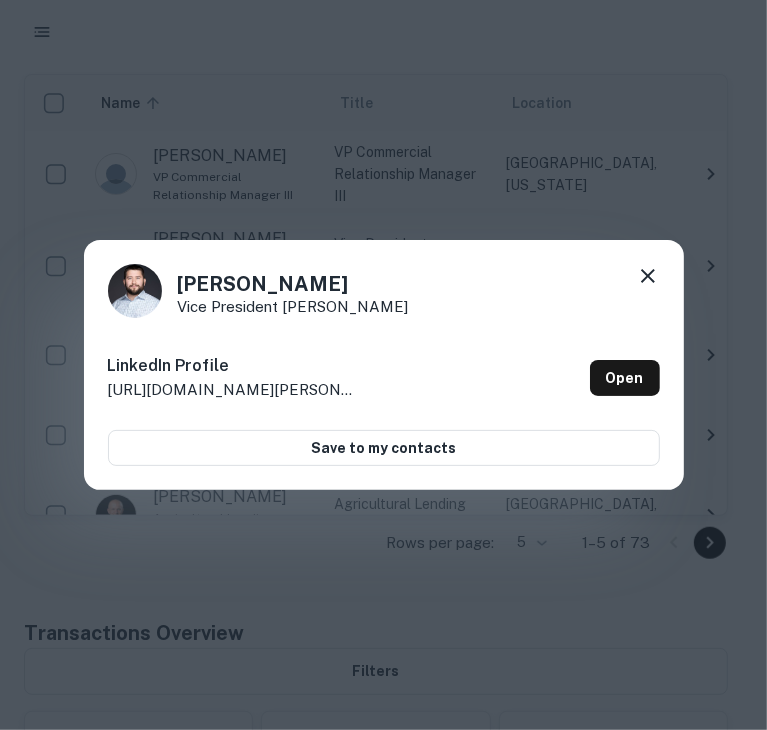 click on "[PERSON_NAME] Vice President Ag Lending LinkedIn Profile [URL][DOMAIN_NAME][PERSON_NAME] Open Save to my contacts" at bounding box center (383, 365) 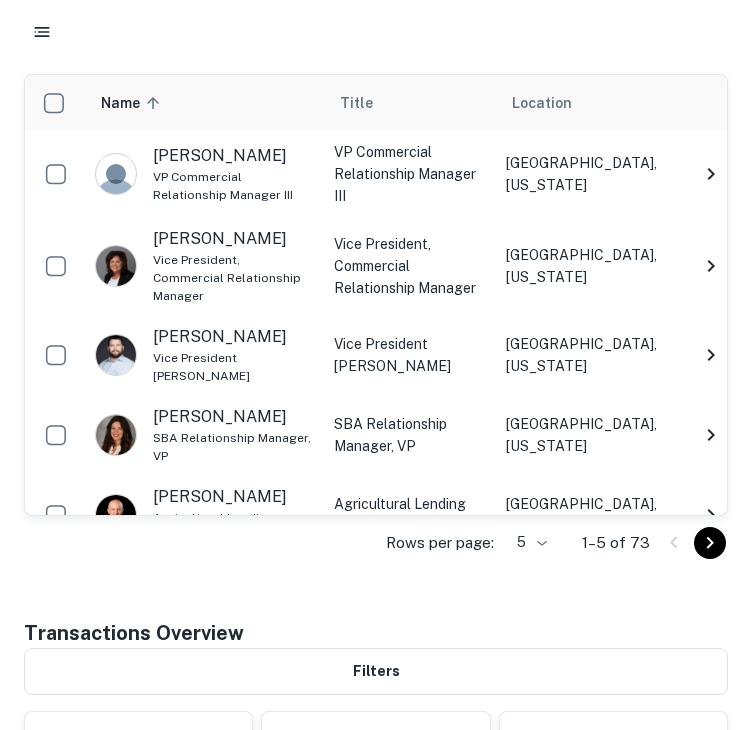 click 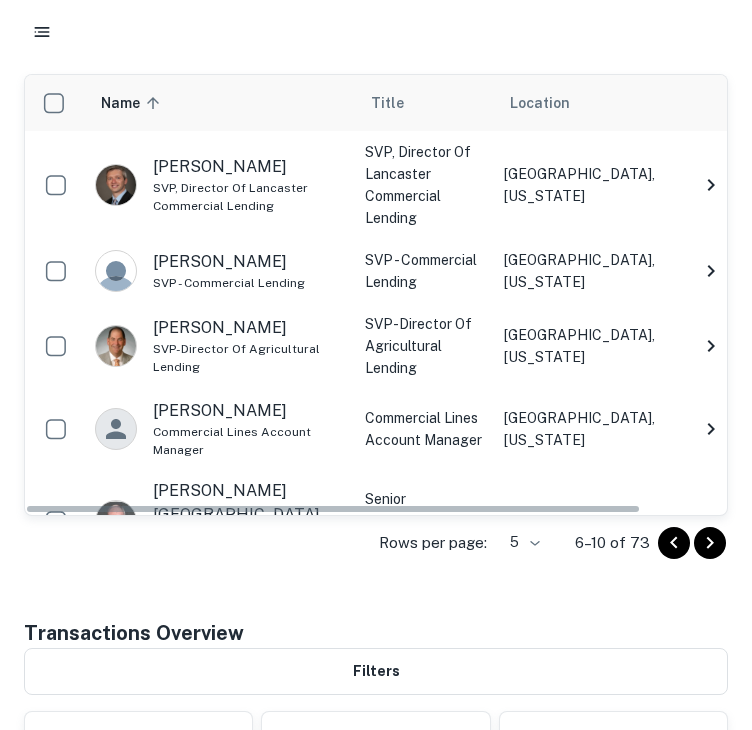 click 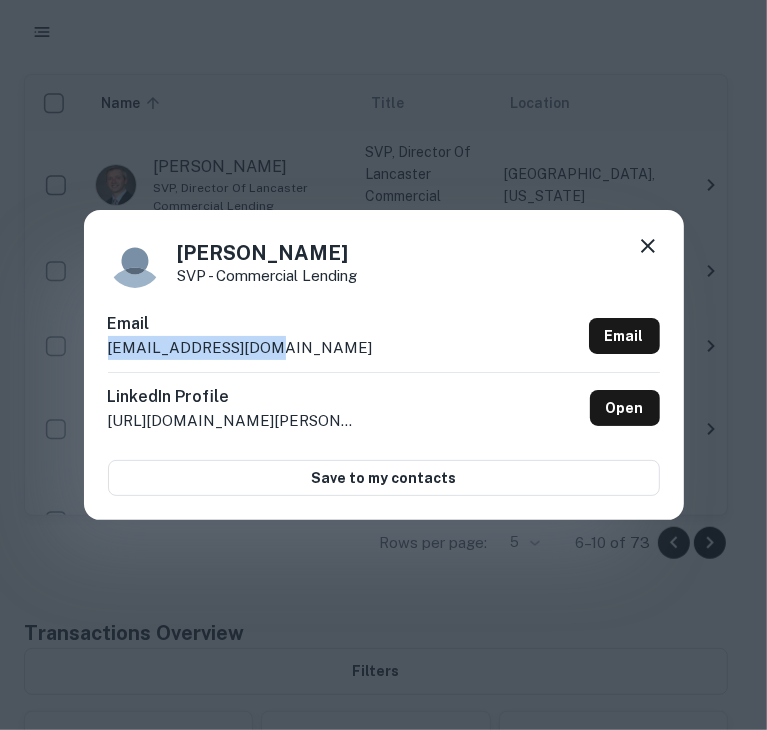 drag, startPoint x: 369, startPoint y: 340, endPoint x: 60, endPoint y: 348, distance: 309.10355 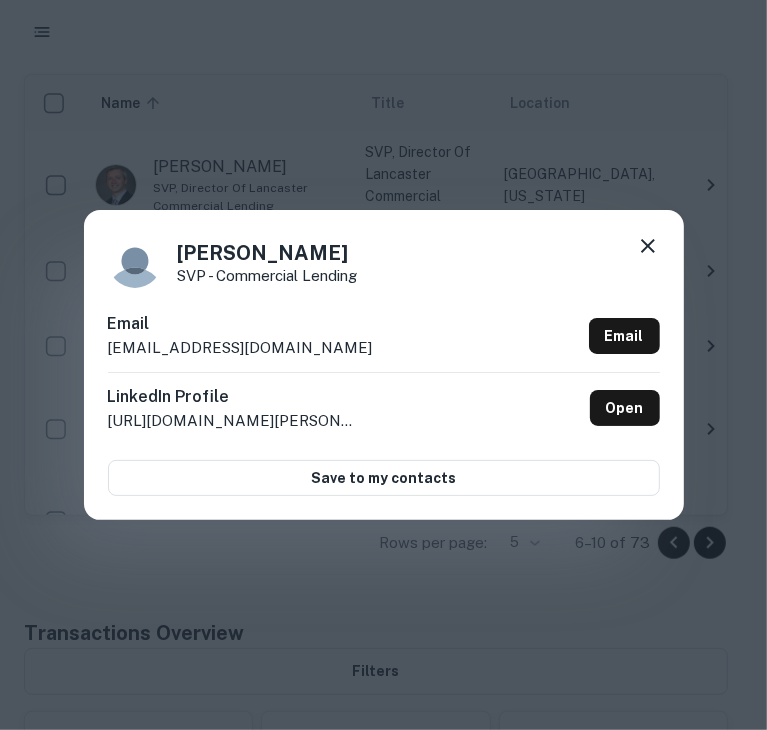 click on "Andrew Leaman SVP - Commercial Lending" at bounding box center [384, 261] 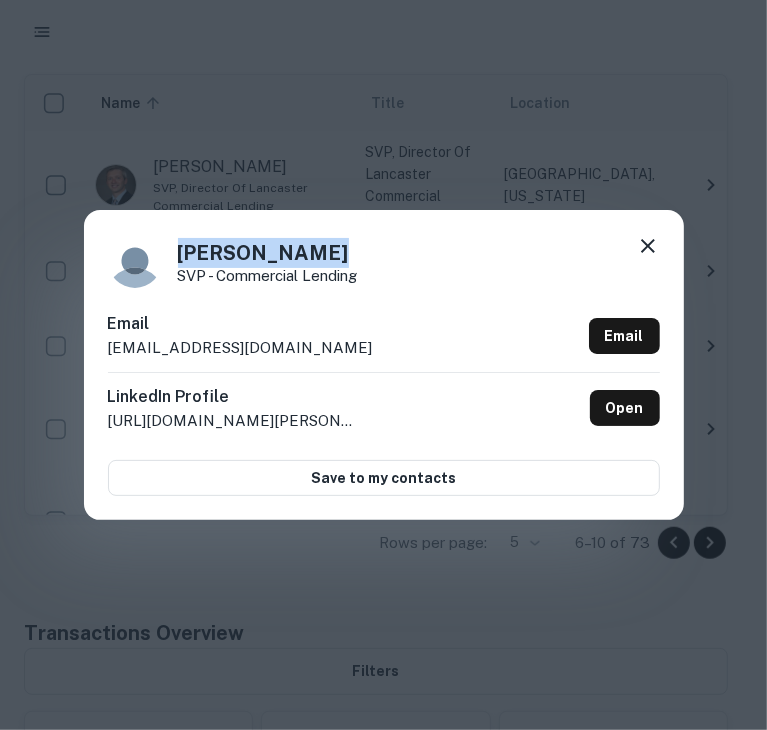 drag, startPoint x: 364, startPoint y: 247, endPoint x: 118, endPoint y: 252, distance: 246.05081 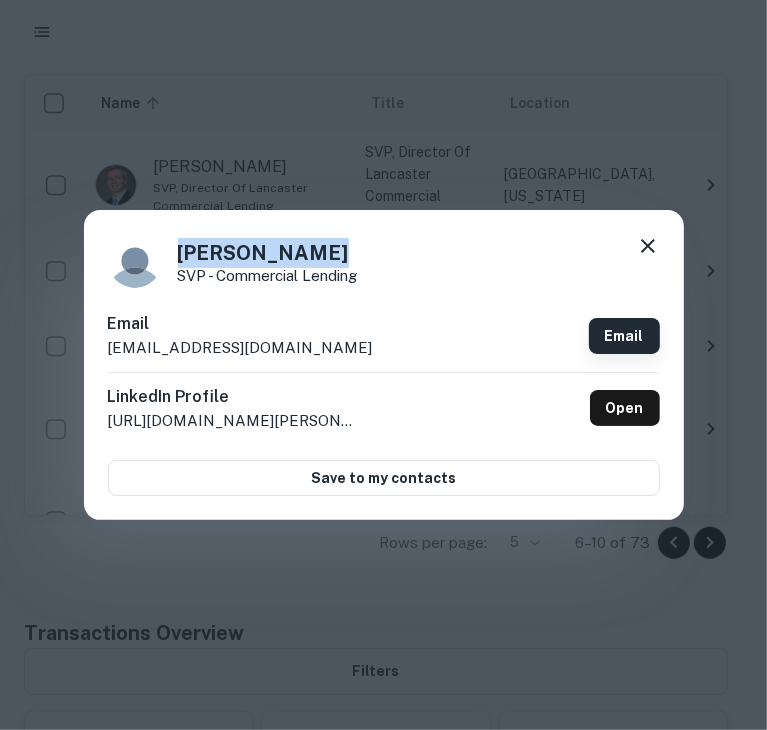 copy on "Andrew Leaman" 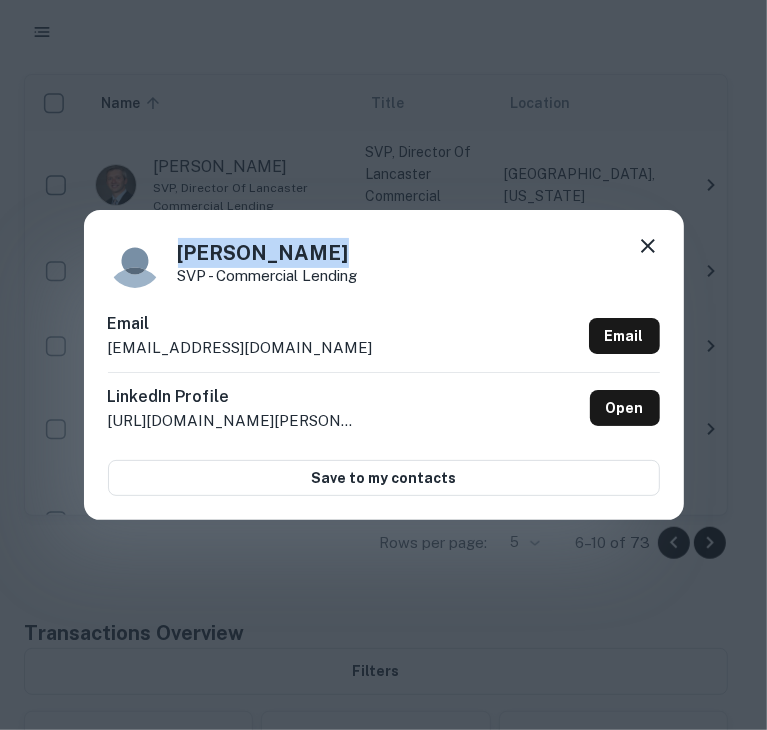 click 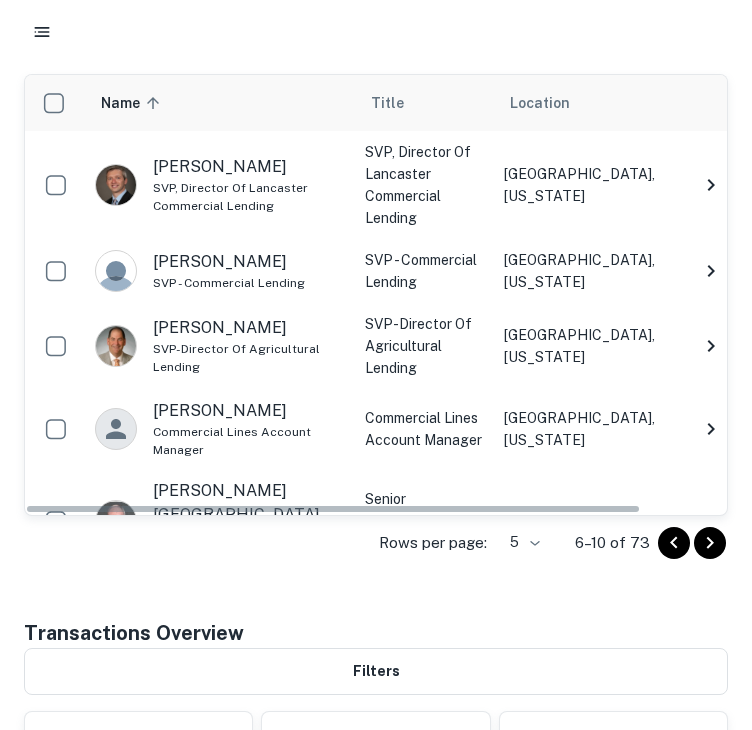 scroll, scrollTop: 0, scrollLeft: 0, axis: both 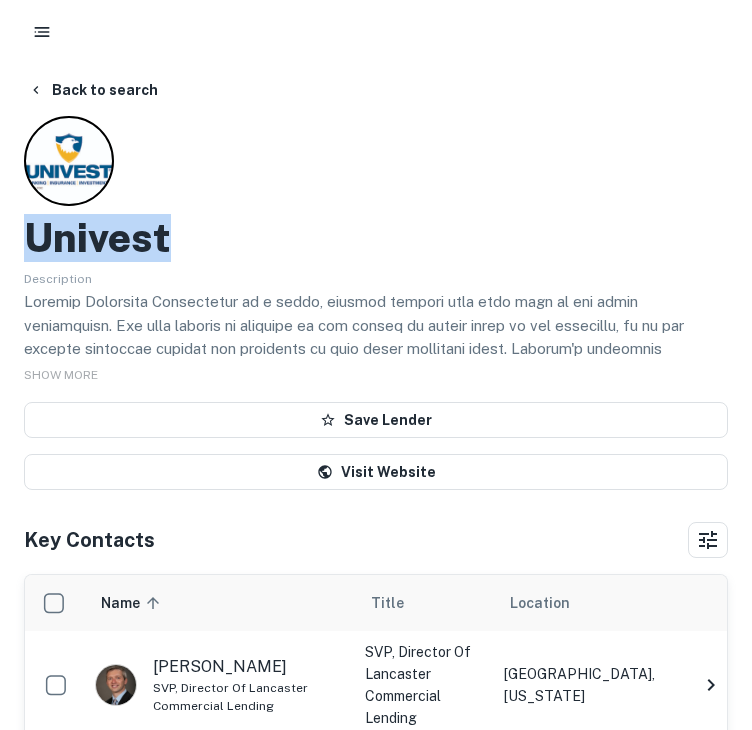 drag, startPoint x: 233, startPoint y: 249, endPoint x: -1, endPoint y: 259, distance: 234.21358 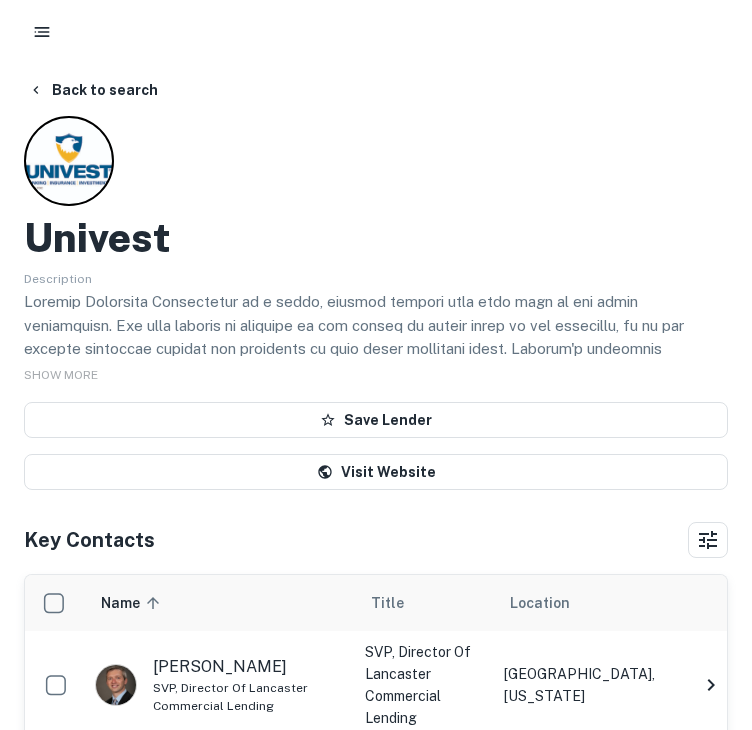 click on "Univest Description SHOW MORE Save Lender Visit Website" at bounding box center (376, 303) 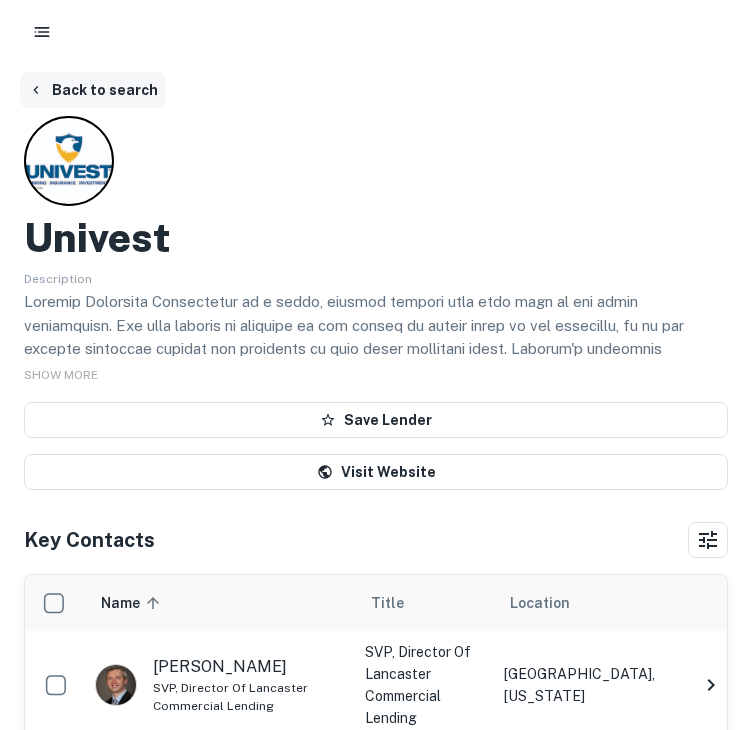 click on "Back to search" at bounding box center [93, 90] 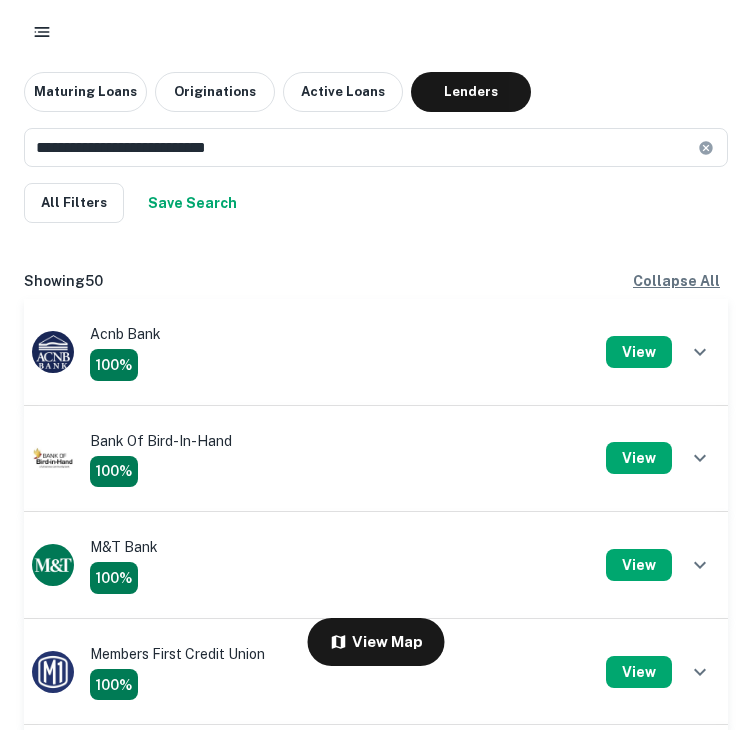scroll, scrollTop: 500, scrollLeft: 0, axis: vertical 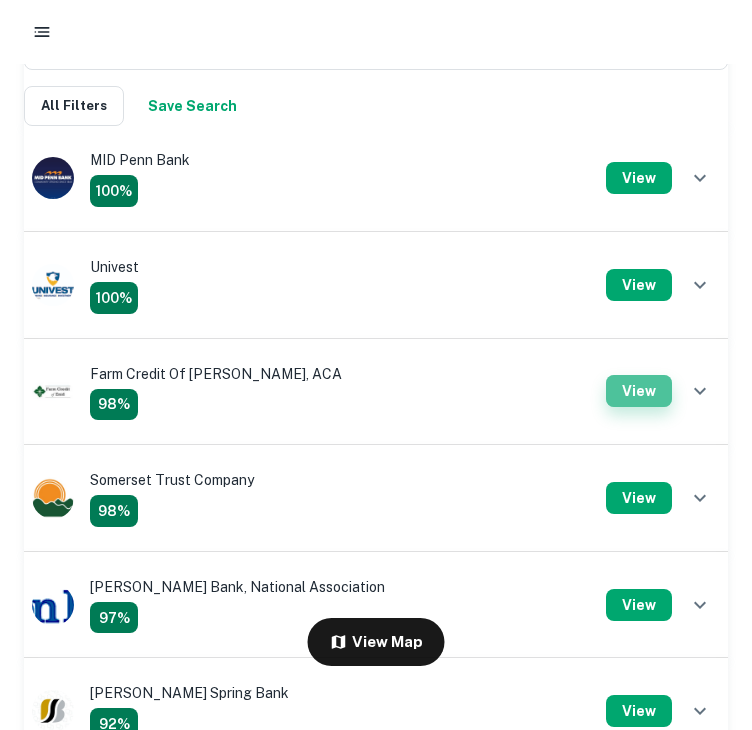 click on "View" at bounding box center [639, 391] 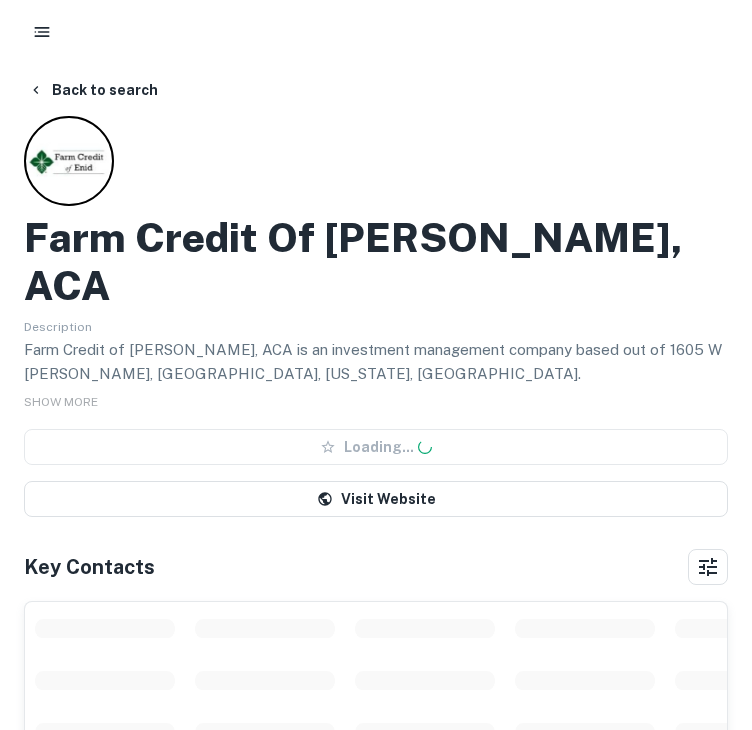 scroll, scrollTop: 0, scrollLeft: 0, axis: both 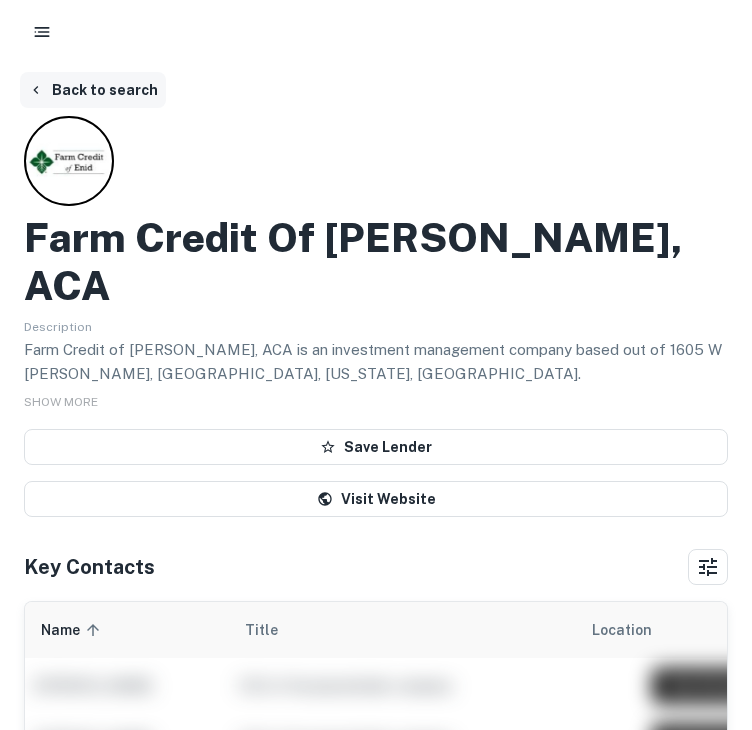 click on "Back to search" at bounding box center (93, 90) 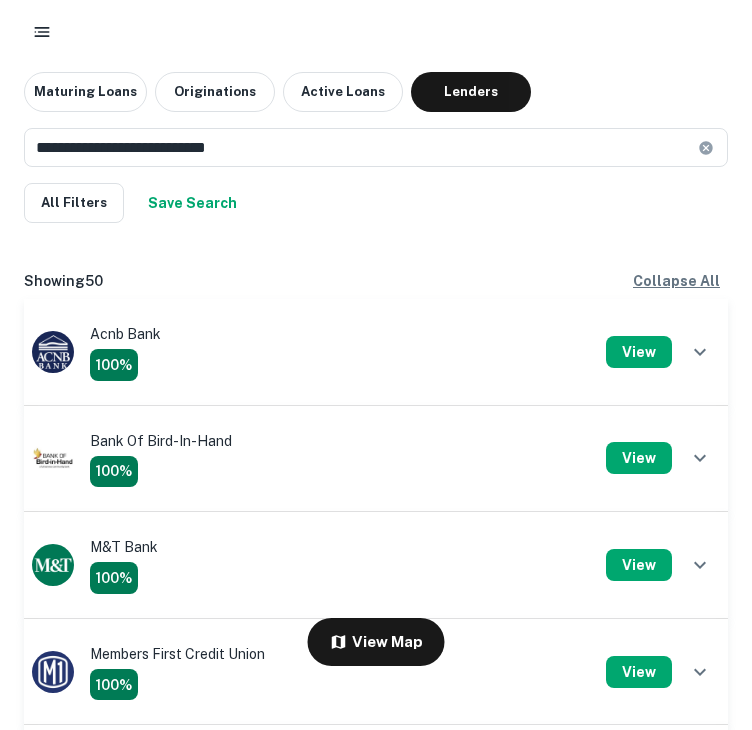 scroll, scrollTop: 600, scrollLeft: 0, axis: vertical 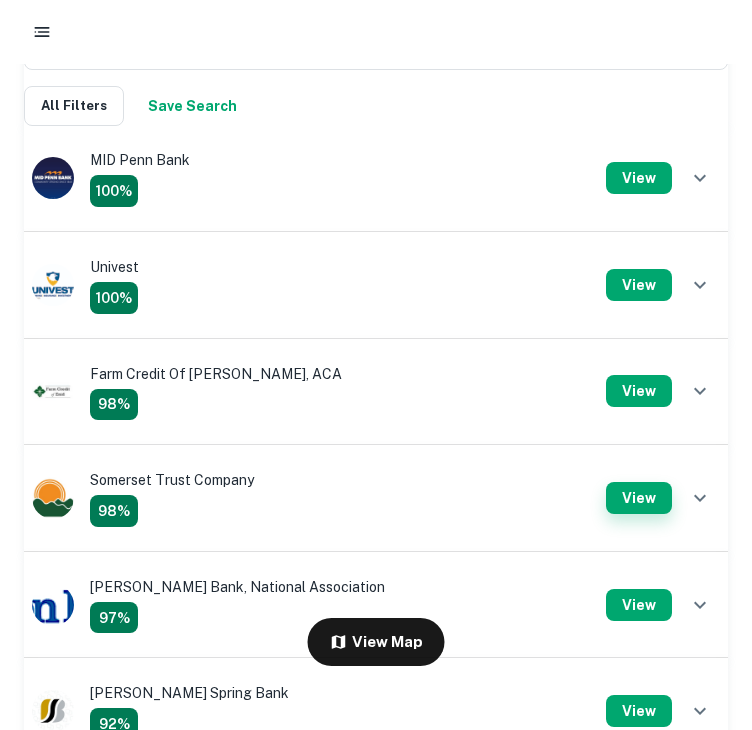 click on "View" at bounding box center [639, 498] 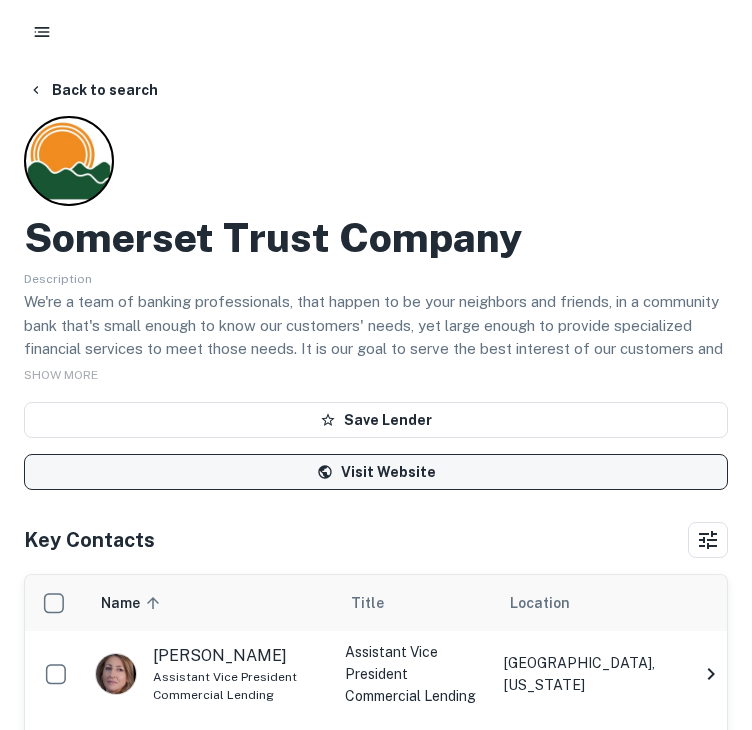scroll, scrollTop: 200, scrollLeft: 0, axis: vertical 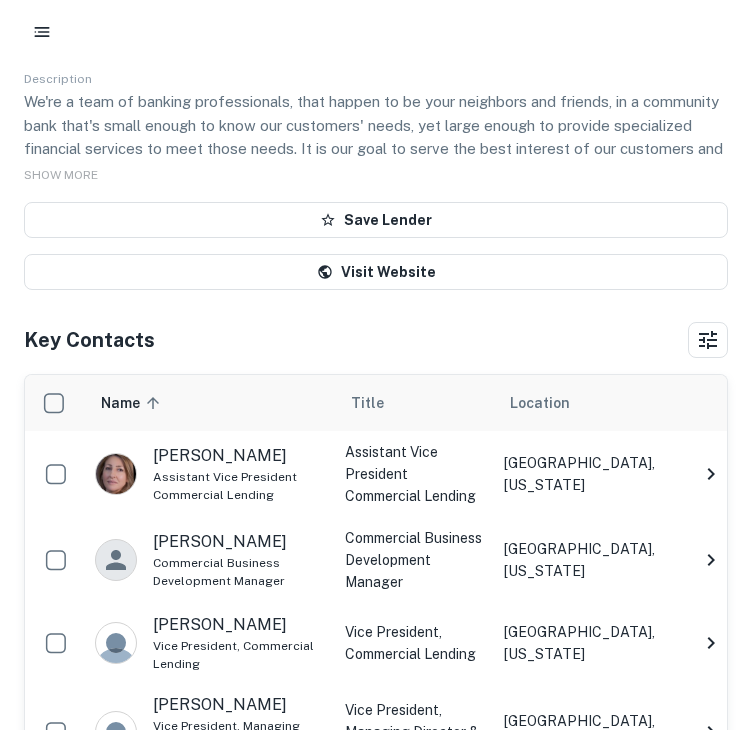 click 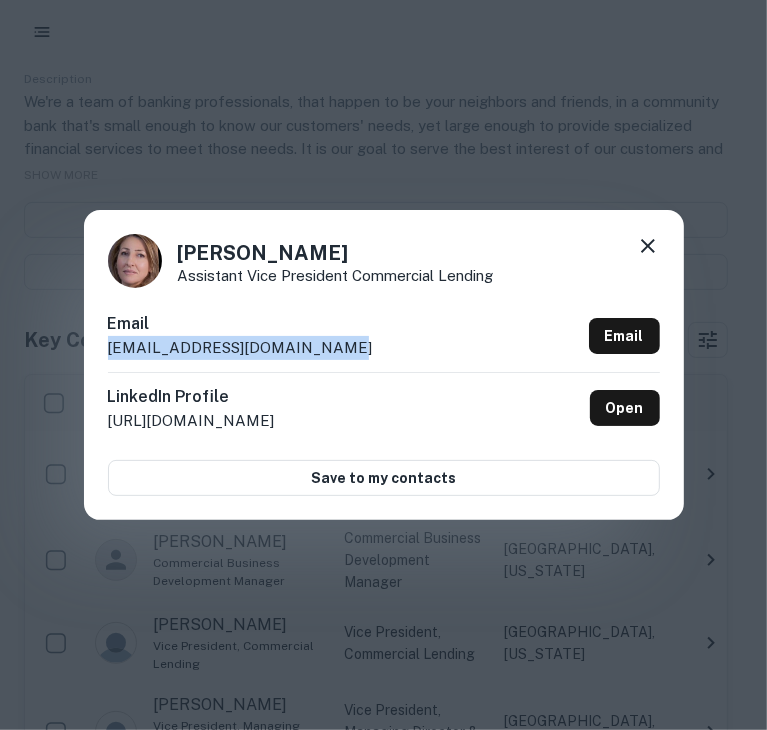 drag, startPoint x: 364, startPoint y: 347, endPoint x: 25, endPoint y: 347, distance: 339 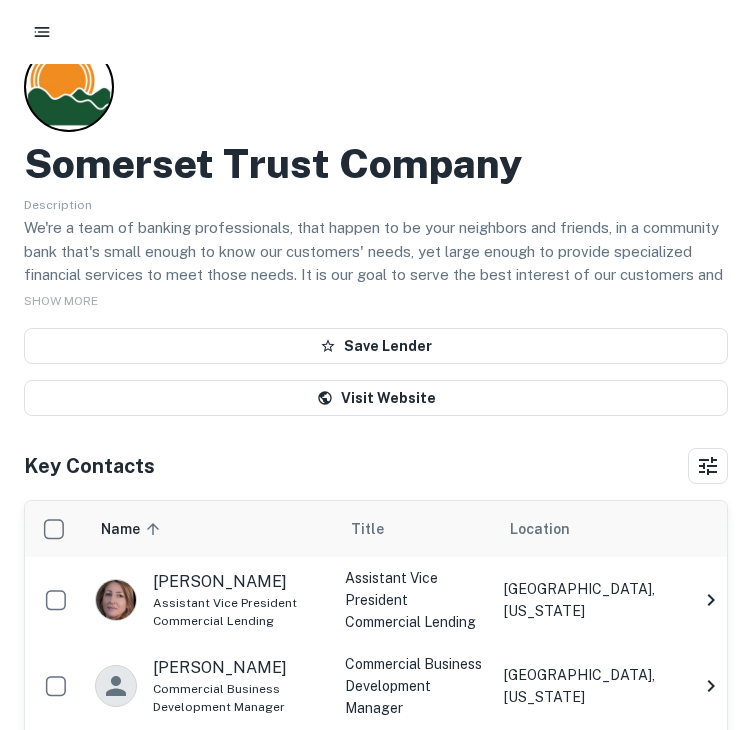 scroll, scrollTop: 0, scrollLeft: 0, axis: both 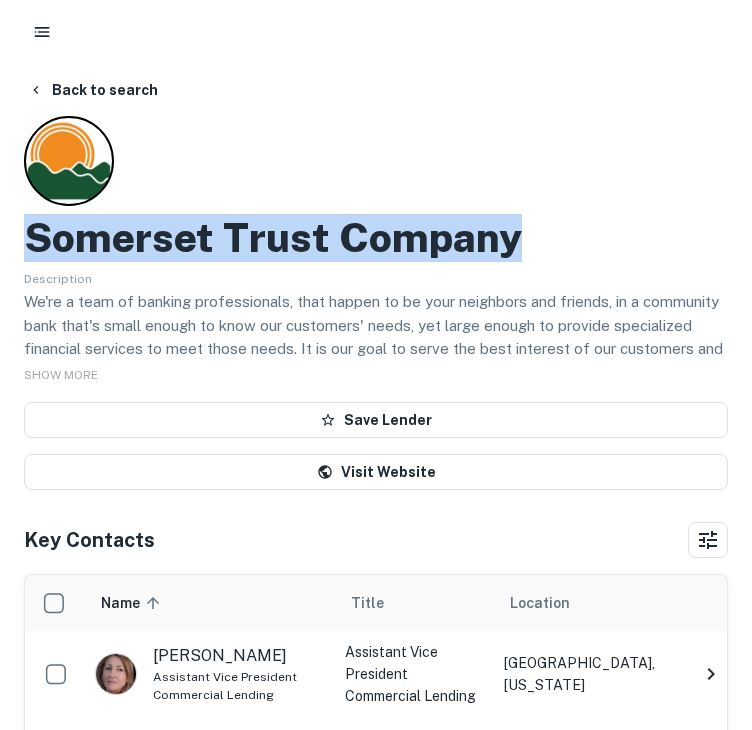 drag, startPoint x: 530, startPoint y: 236, endPoint x: 21, endPoint y: 246, distance: 509.09824 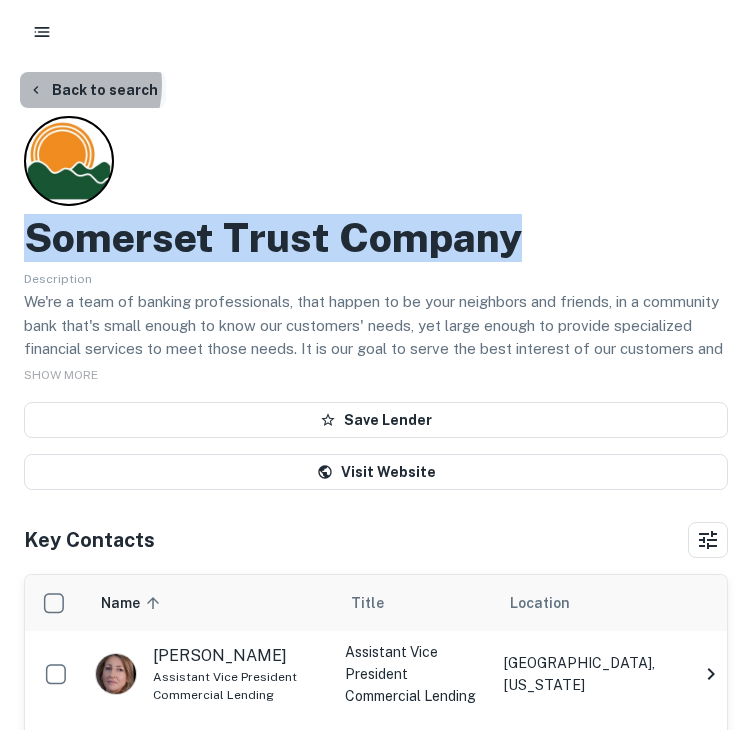 click on "Back to search" at bounding box center [93, 90] 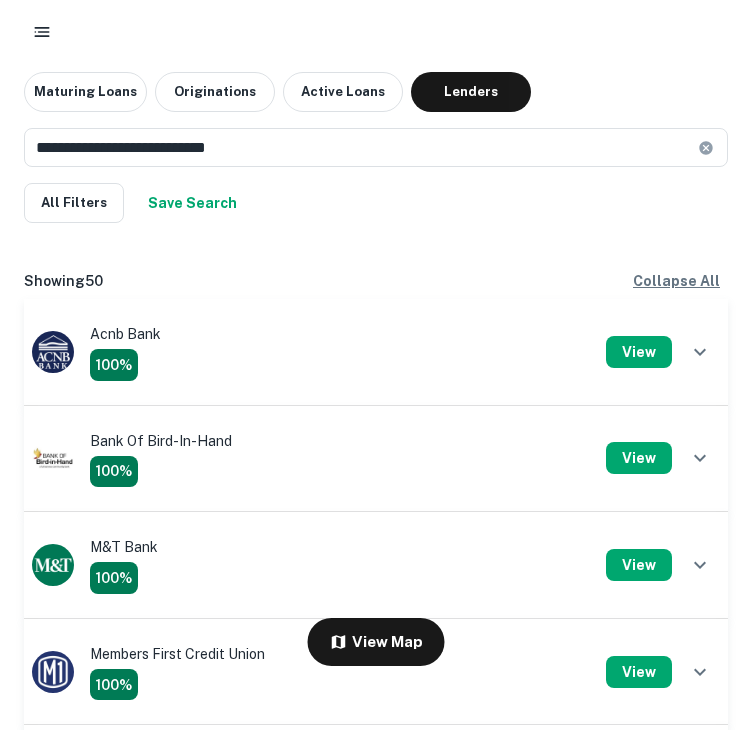 scroll, scrollTop: 600, scrollLeft: 0, axis: vertical 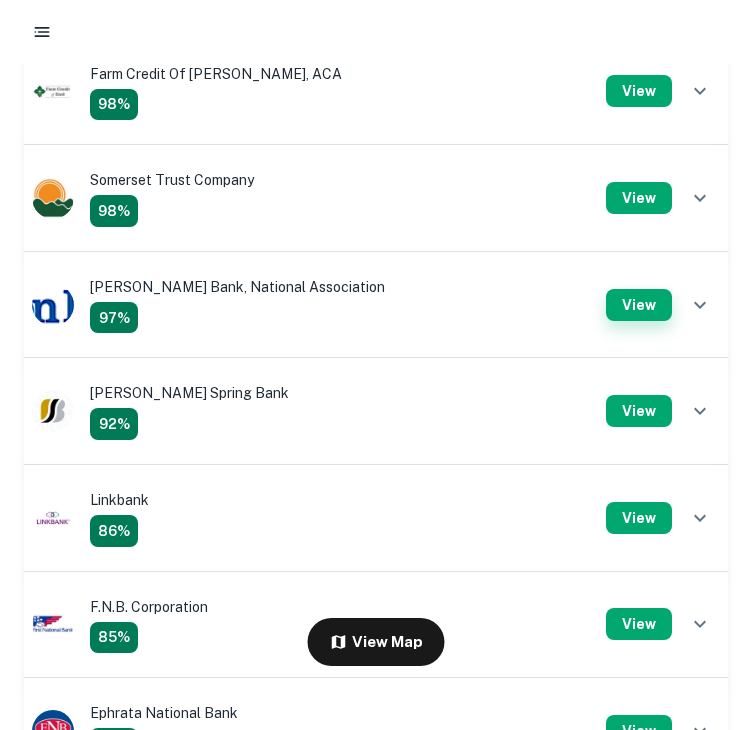 click on "View" at bounding box center (639, 305) 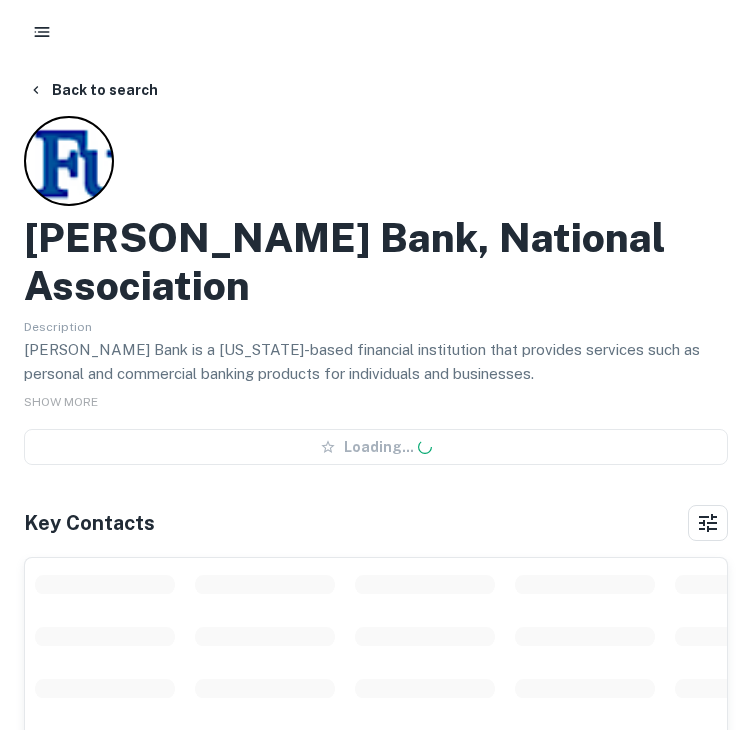 scroll, scrollTop: 0, scrollLeft: 0, axis: both 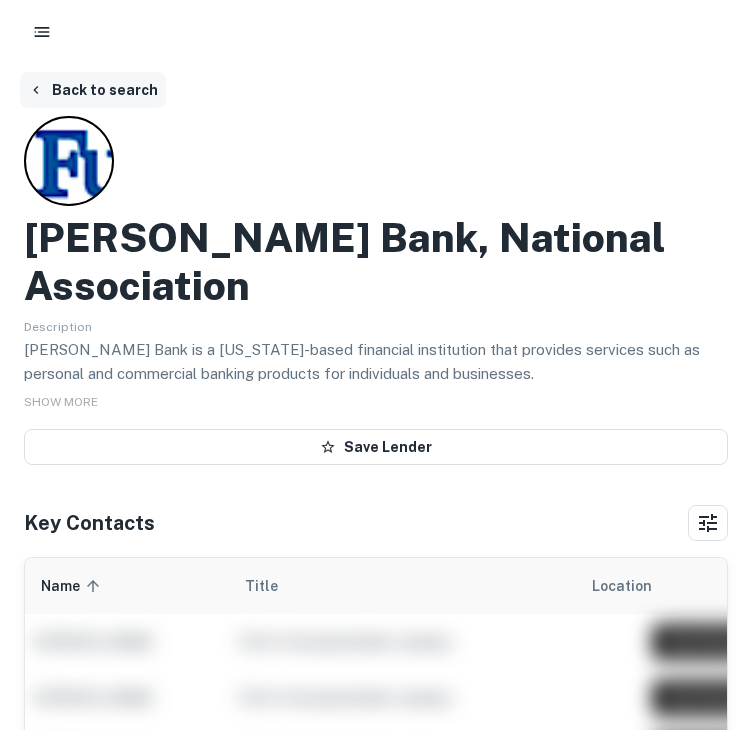 click 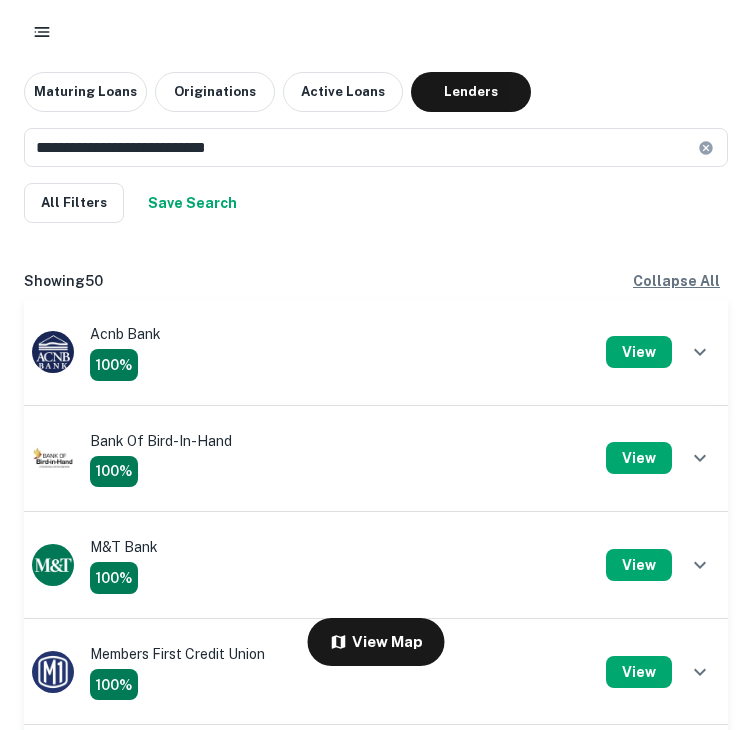 scroll, scrollTop: 900, scrollLeft: 0, axis: vertical 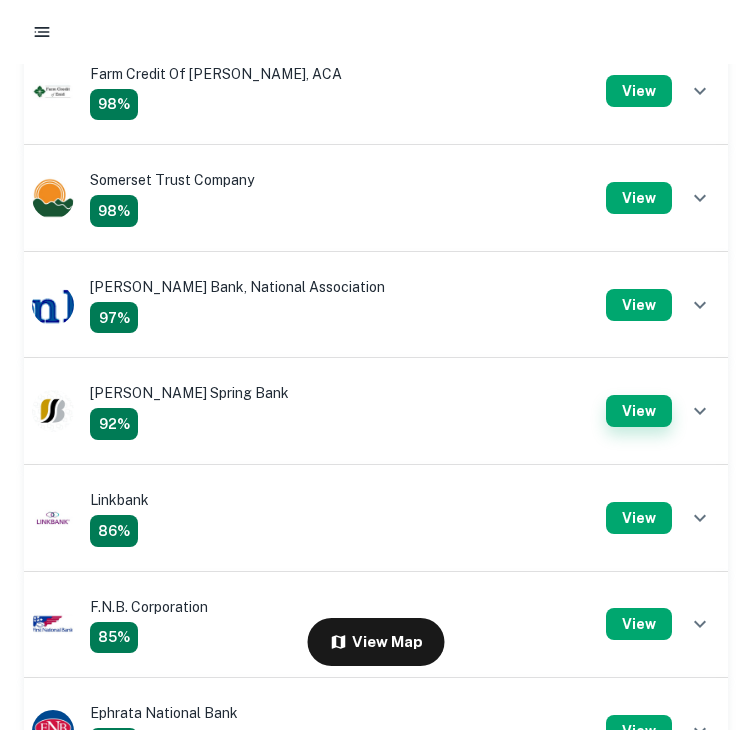 click on "View" at bounding box center [639, 411] 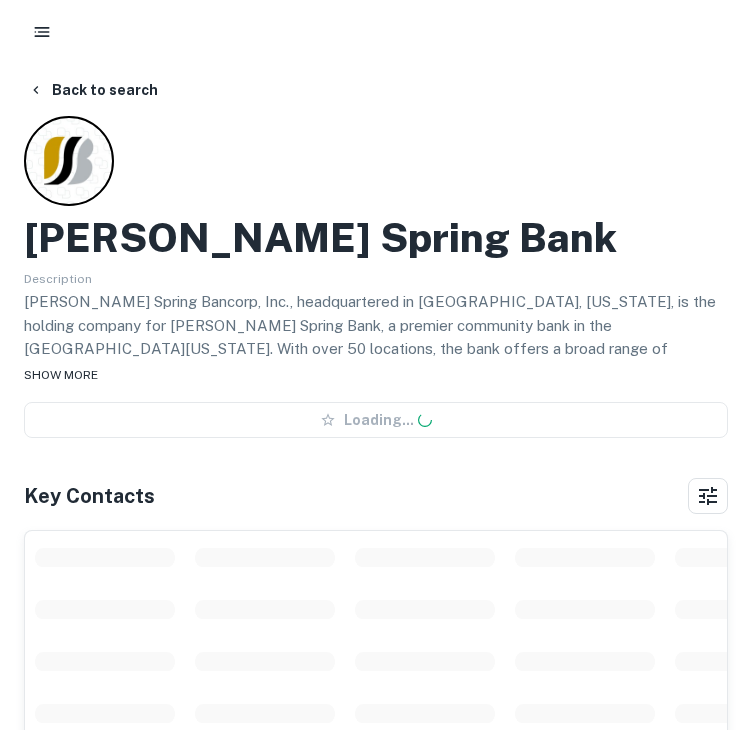 scroll, scrollTop: 0, scrollLeft: 0, axis: both 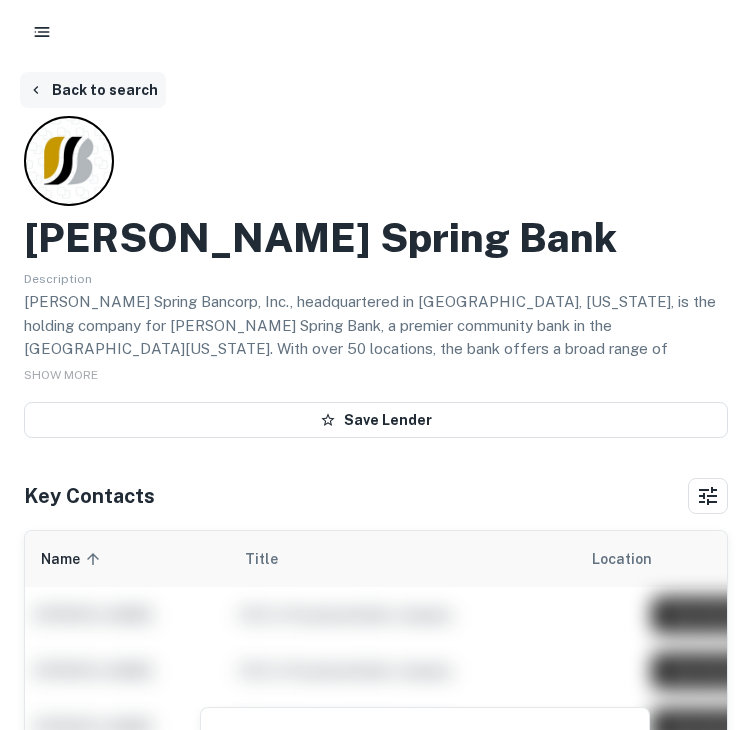 click on "Back to search" at bounding box center [93, 90] 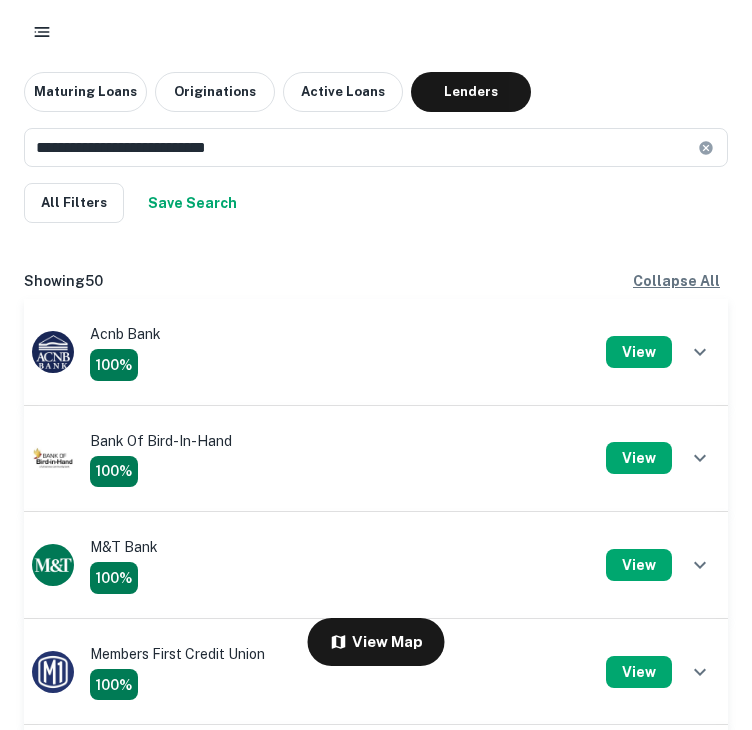 scroll, scrollTop: 900, scrollLeft: 0, axis: vertical 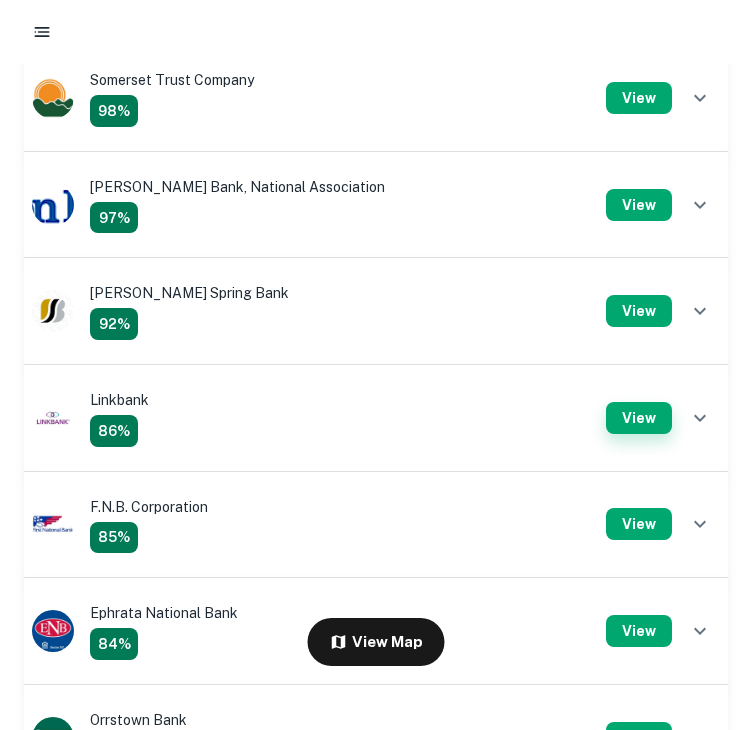 click on "View" at bounding box center (639, 418) 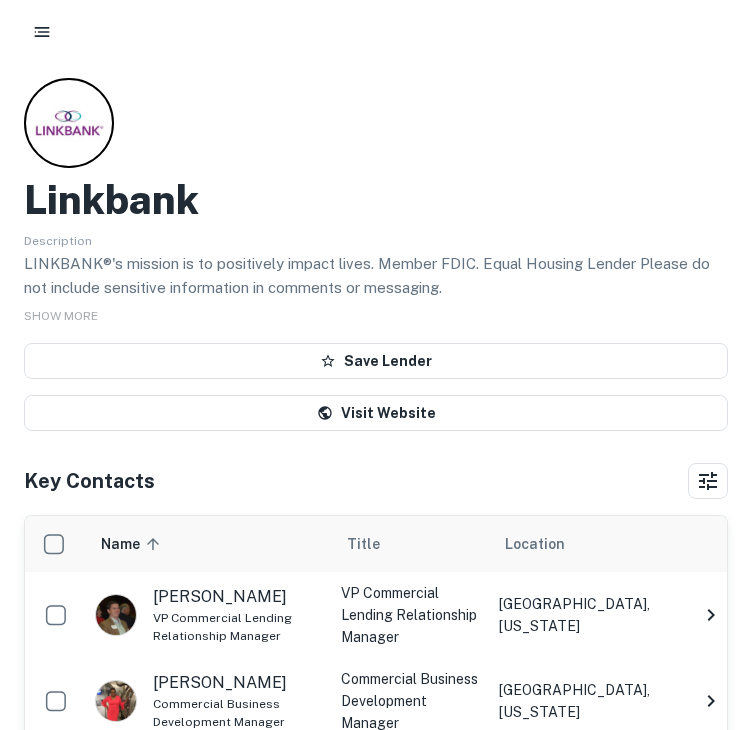 scroll, scrollTop: 100, scrollLeft: 0, axis: vertical 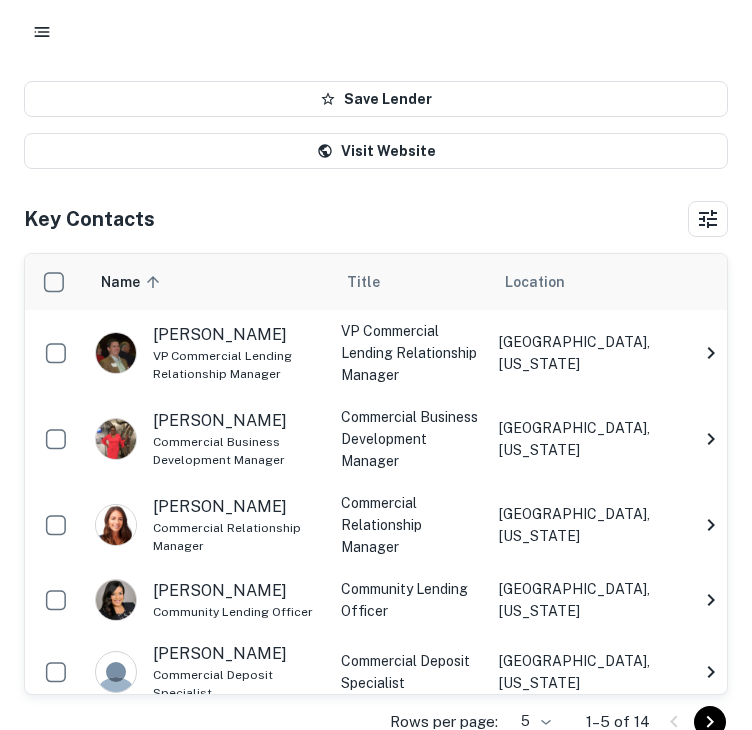 click 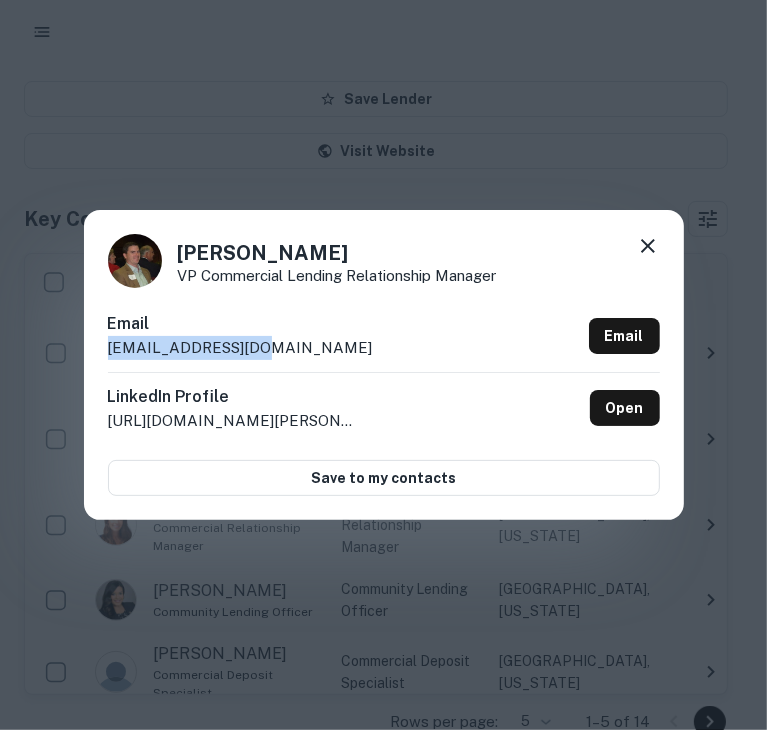 drag, startPoint x: 291, startPoint y: 349, endPoint x: 95, endPoint y: 361, distance: 196.367 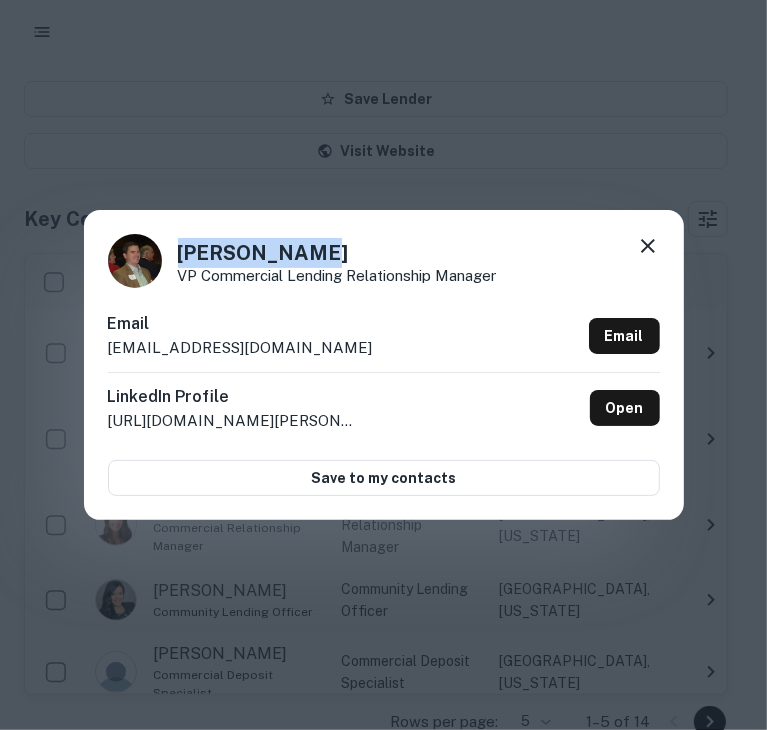 drag, startPoint x: 320, startPoint y: 258, endPoint x: 155, endPoint y: 254, distance: 165.04848 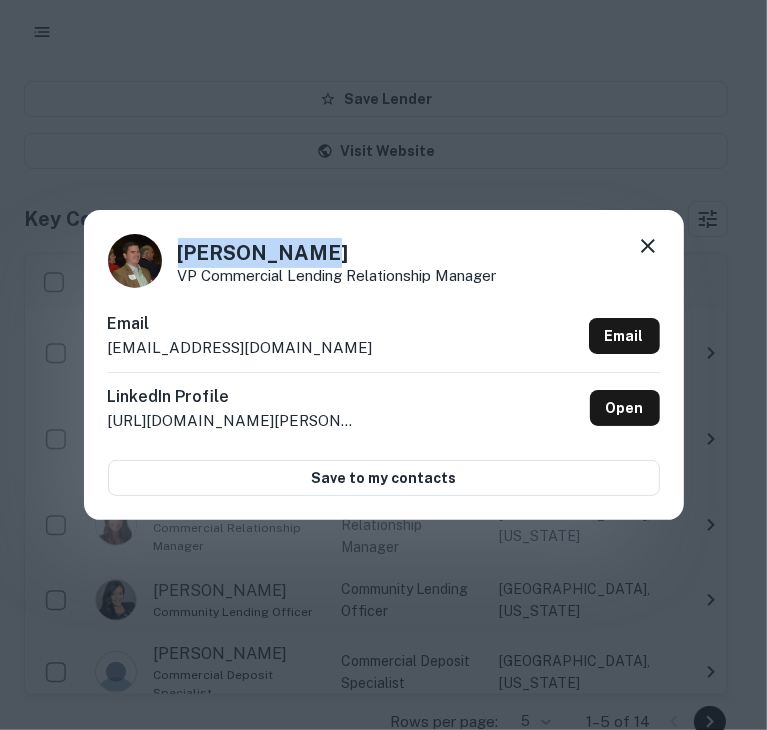 click 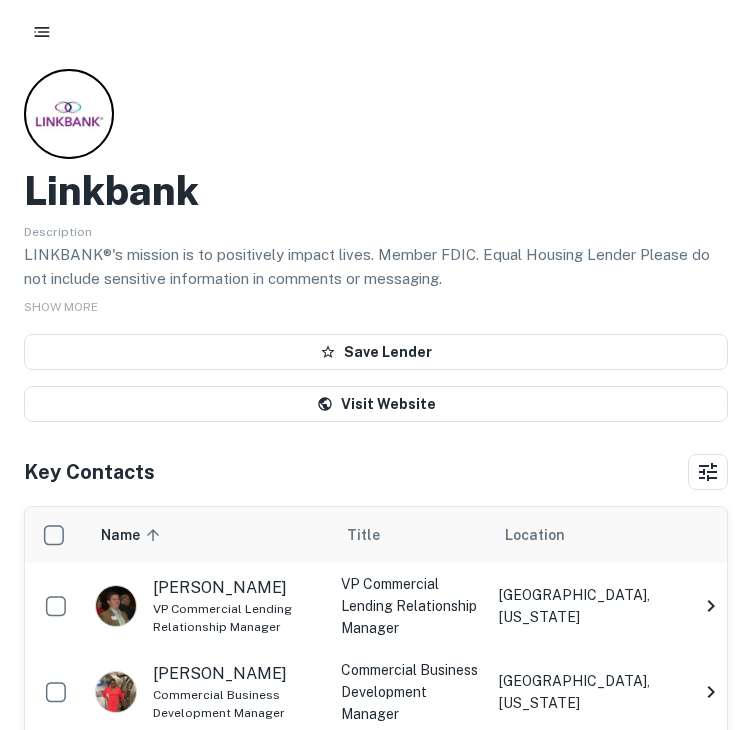 scroll, scrollTop: 0, scrollLeft: 0, axis: both 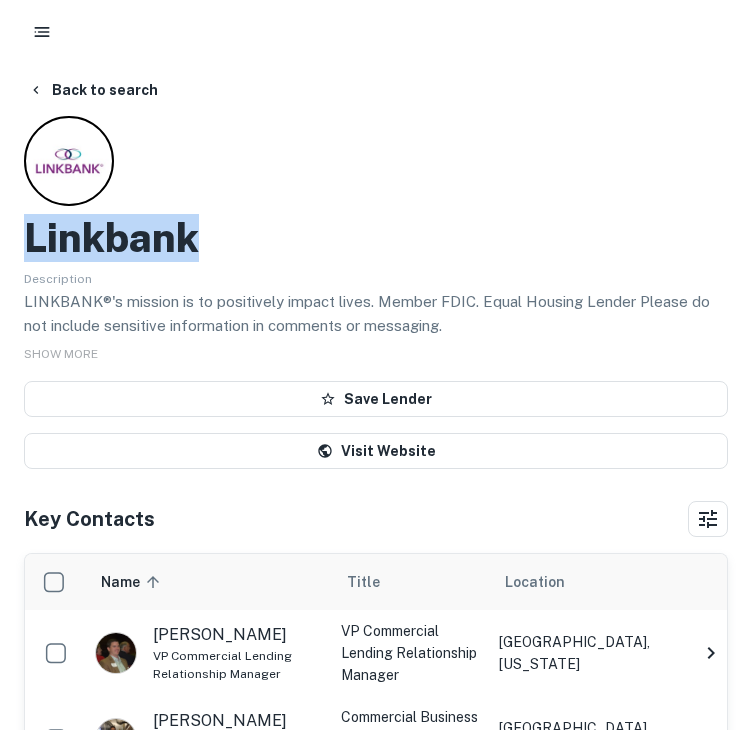drag, startPoint x: 221, startPoint y: 245, endPoint x: 5, endPoint y: 241, distance: 216.03703 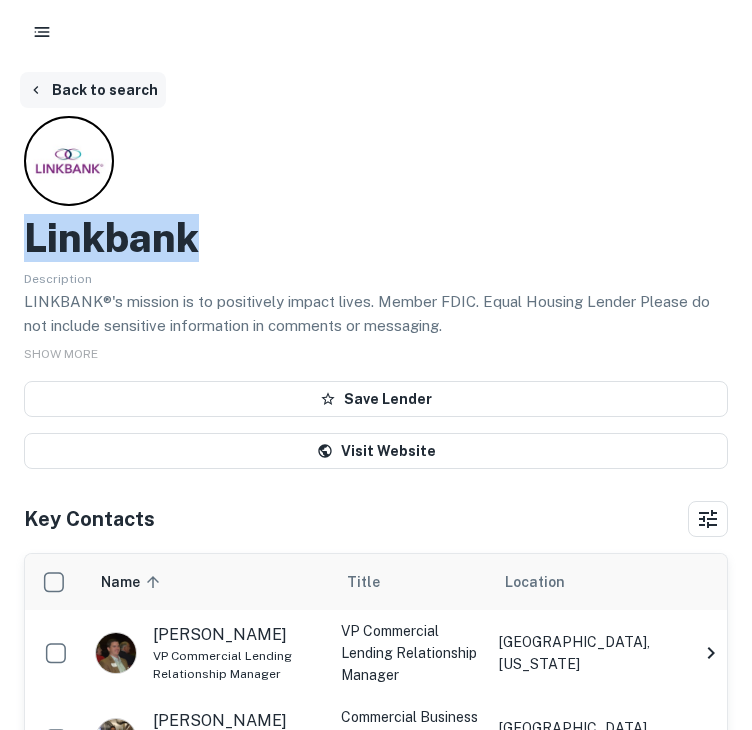 click 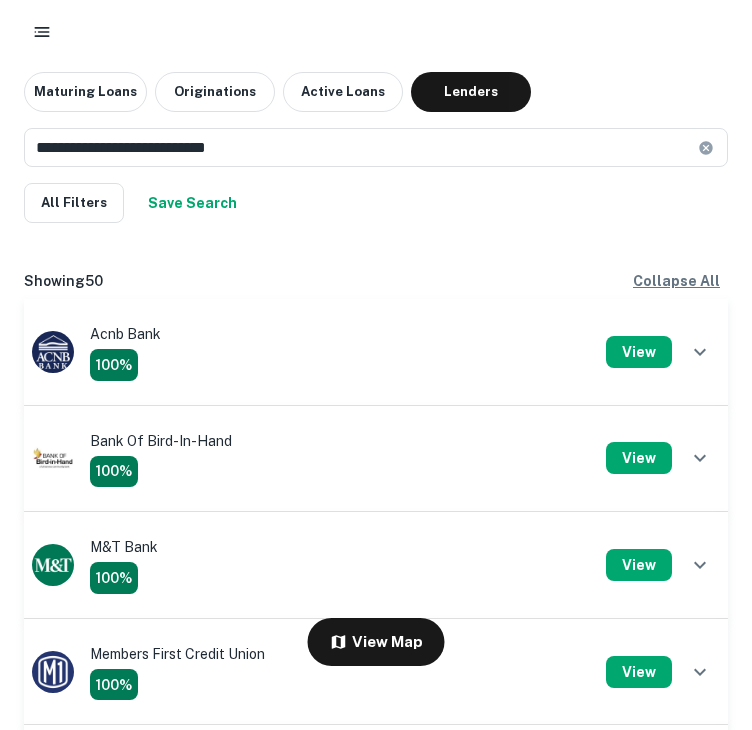 scroll, scrollTop: 1000, scrollLeft: 0, axis: vertical 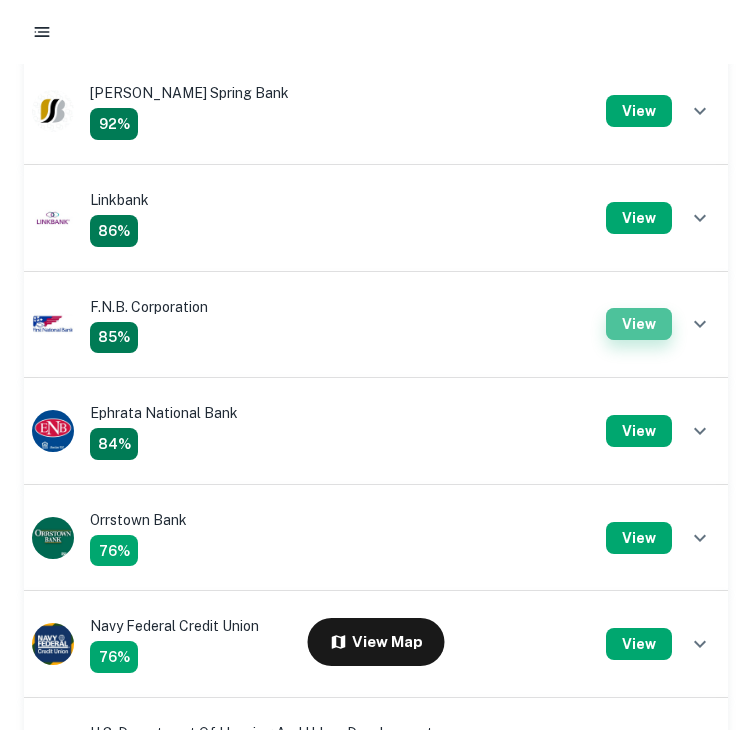 click on "View" at bounding box center (639, 324) 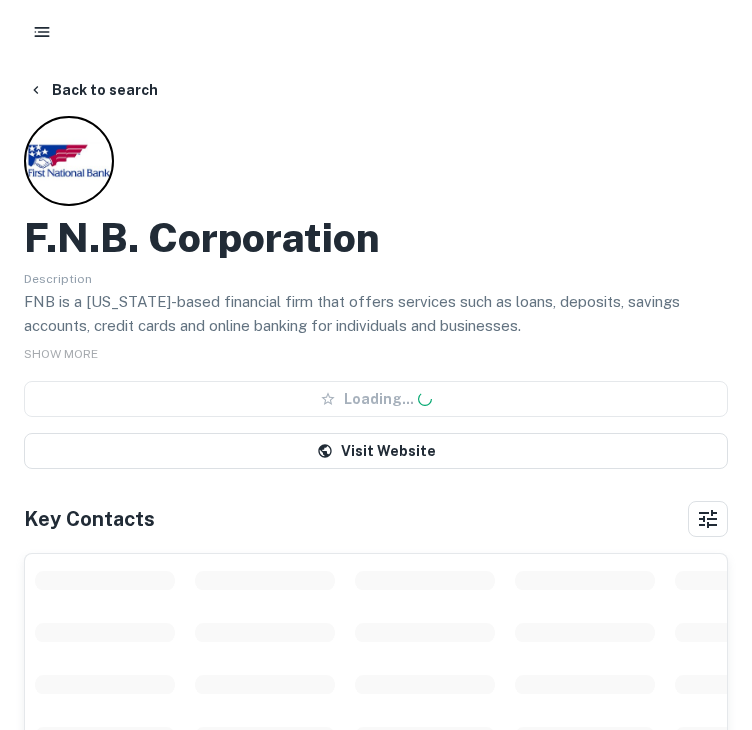 scroll, scrollTop: 0, scrollLeft: 0, axis: both 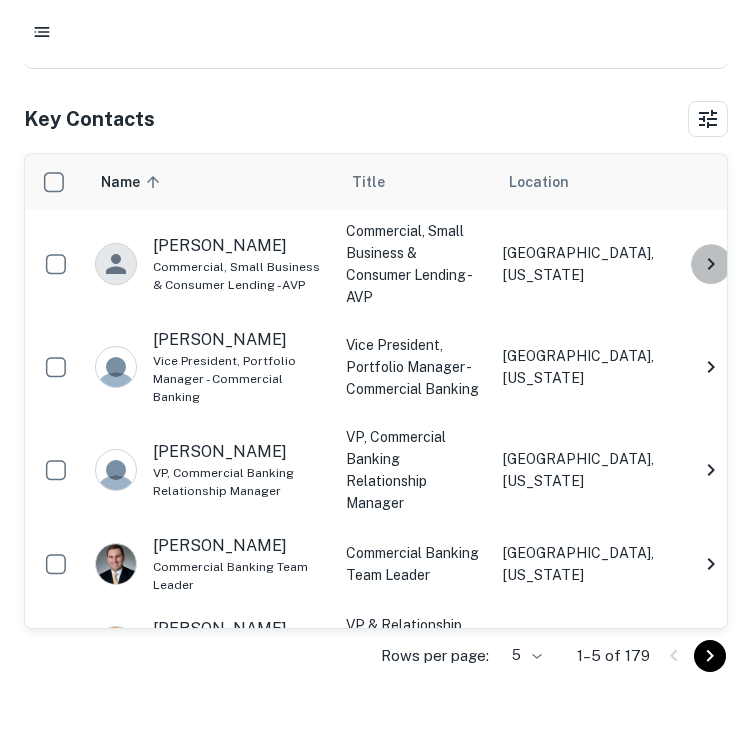 click 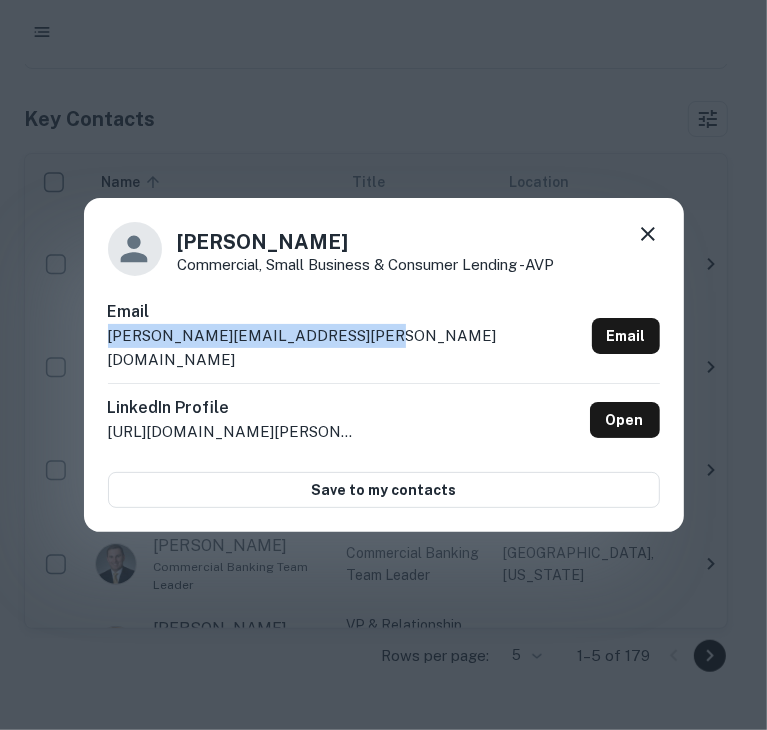 drag, startPoint x: 399, startPoint y: 359, endPoint x: 88, endPoint y: 353, distance: 311.05786 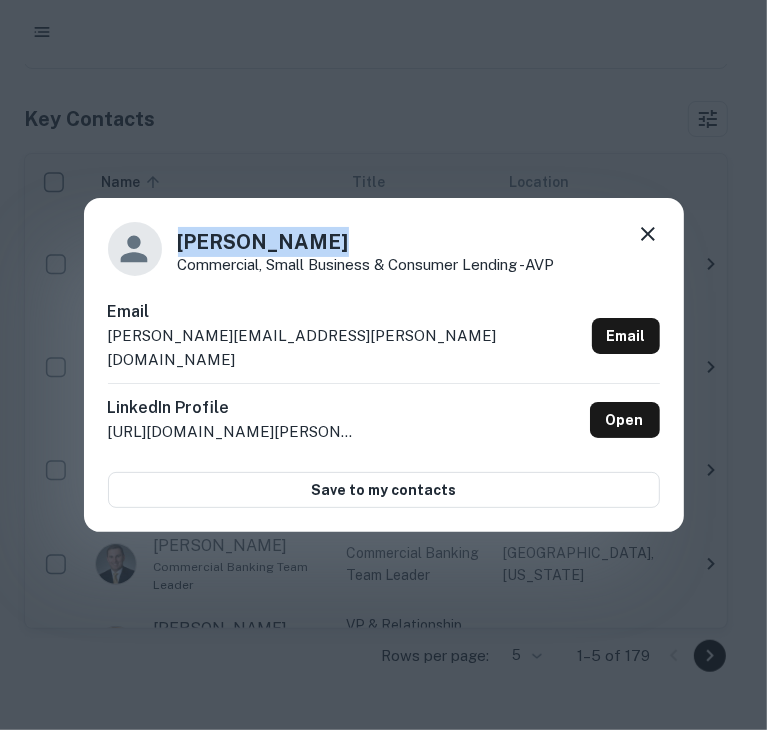 drag, startPoint x: 432, startPoint y: 260, endPoint x: 144, endPoint y: 260, distance: 288 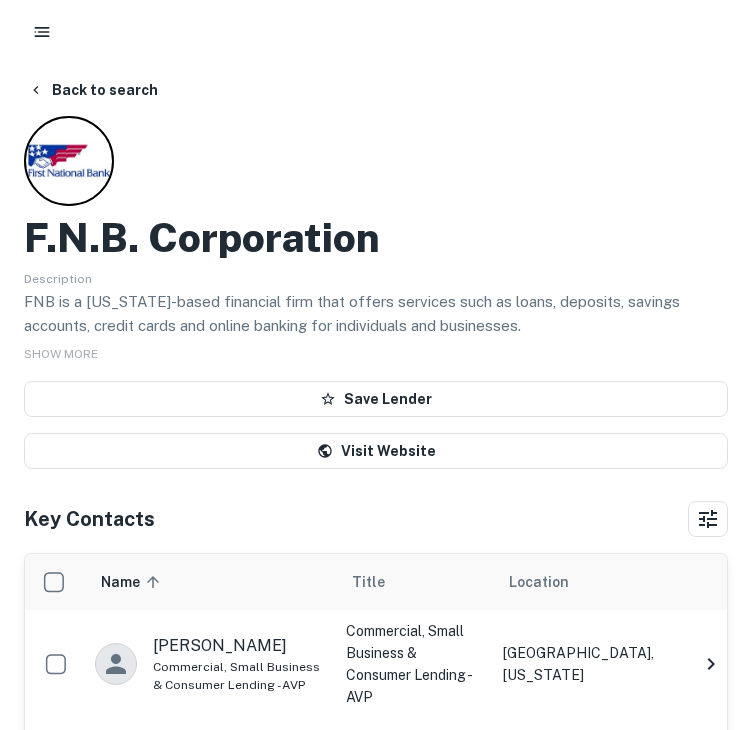 scroll, scrollTop: 0, scrollLeft: 0, axis: both 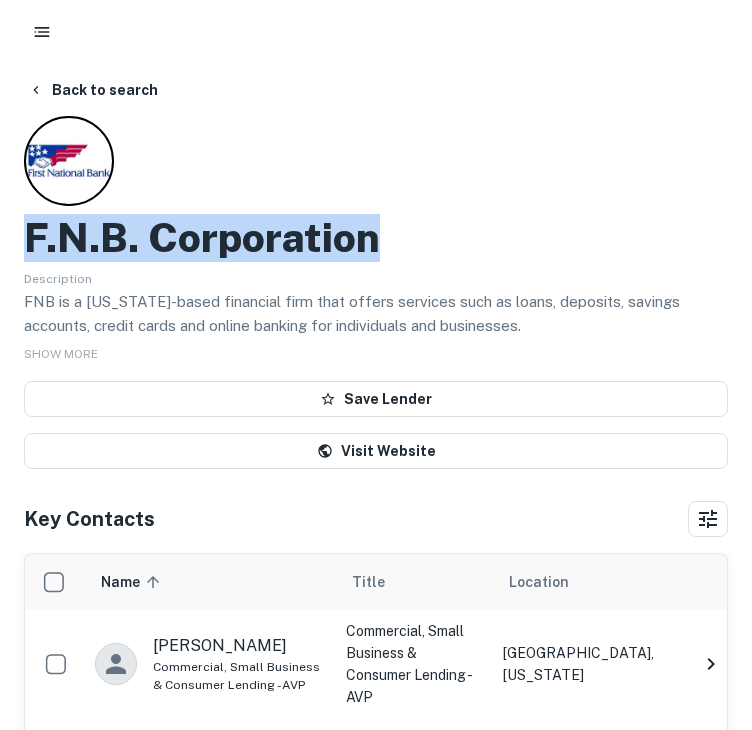 drag, startPoint x: 430, startPoint y: 229, endPoint x: 13, endPoint y: 257, distance: 417.939 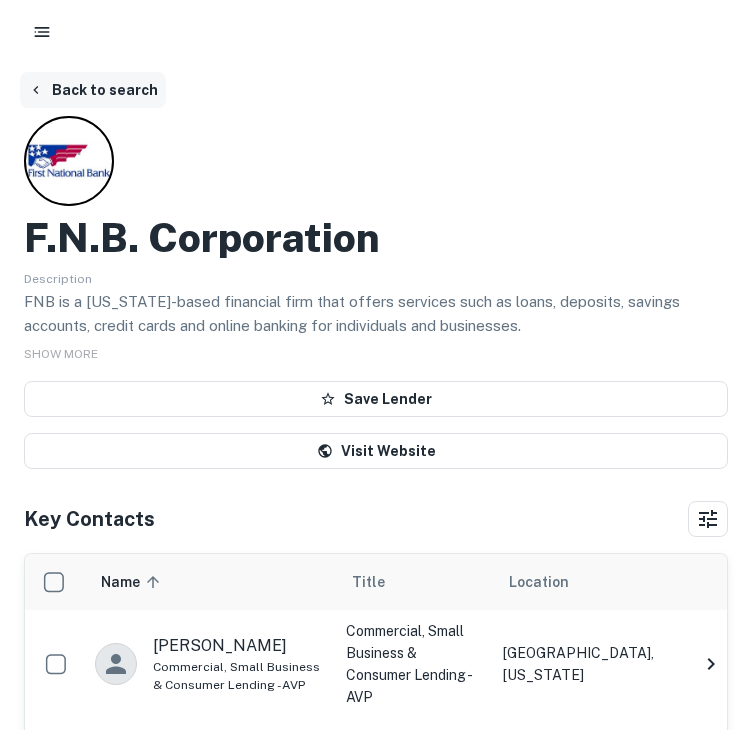 click 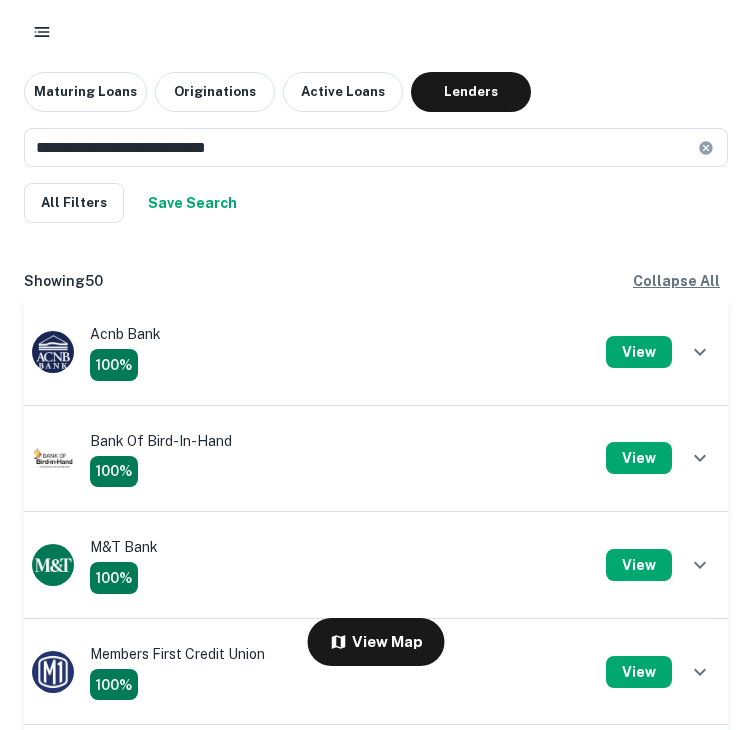 scroll, scrollTop: 1200, scrollLeft: 0, axis: vertical 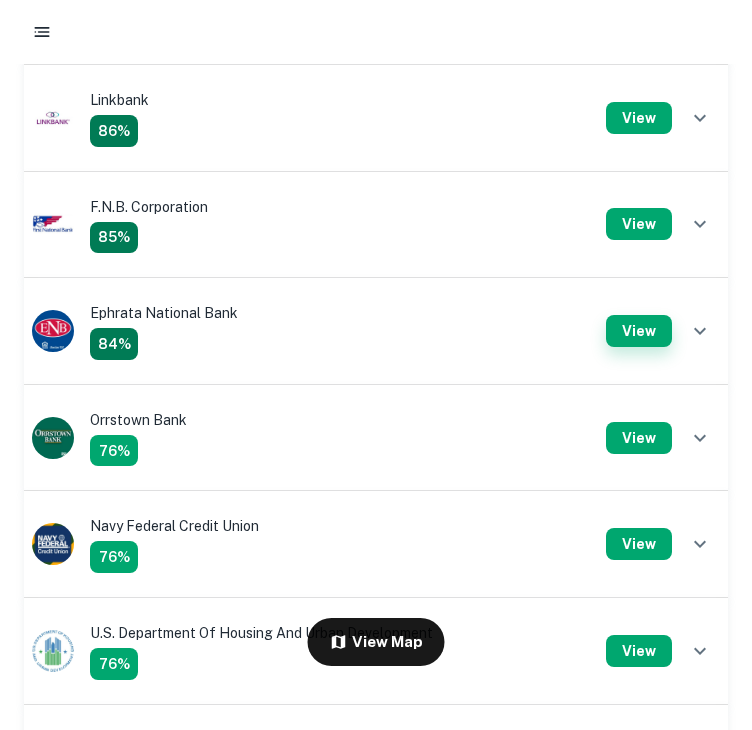 click on "View" at bounding box center (639, 331) 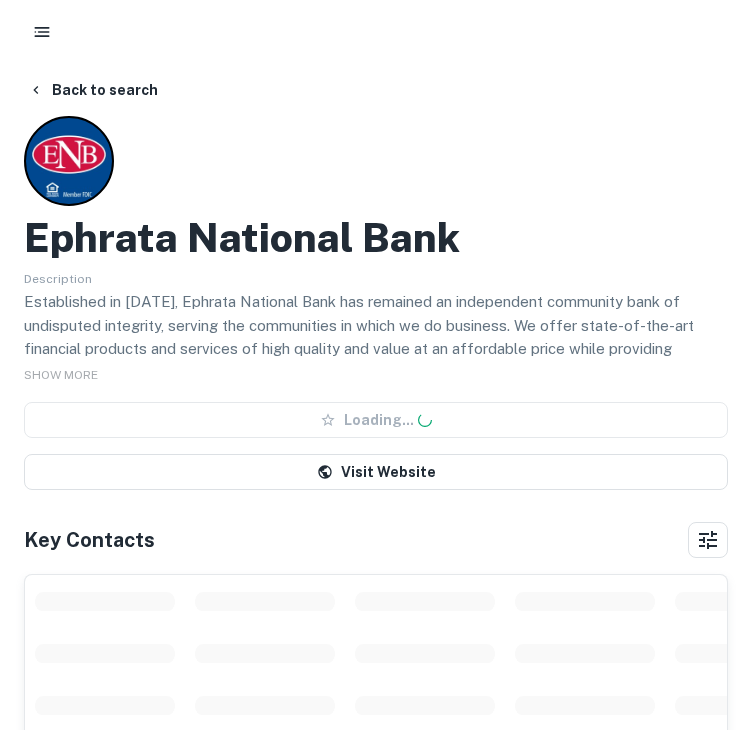 scroll, scrollTop: 0, scrollLeft: 0, axis: both 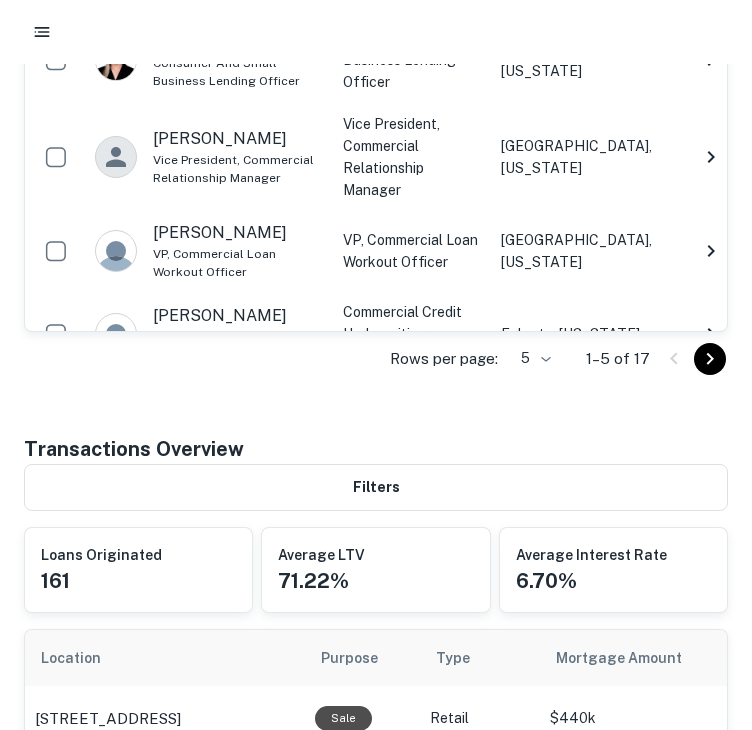 click 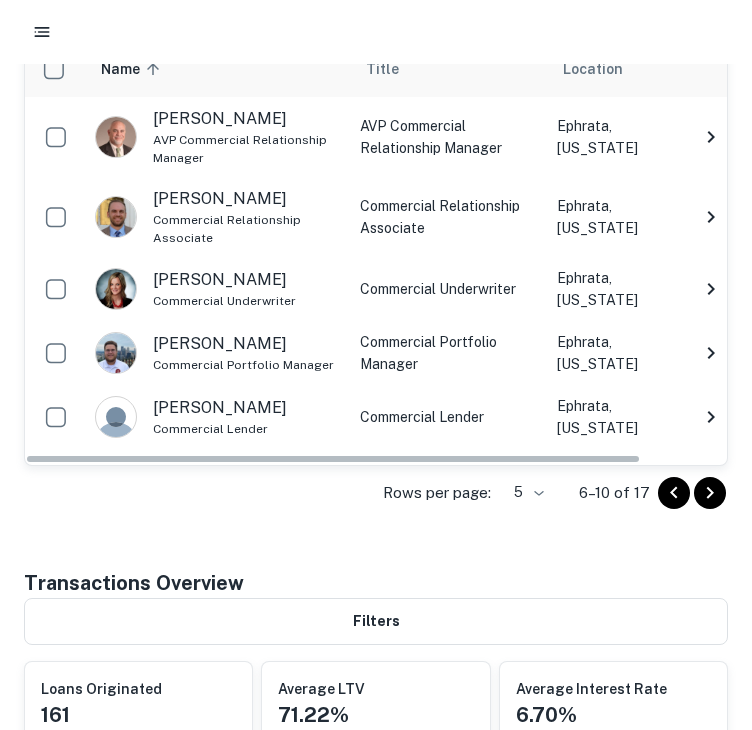 scroll, scrollTop: 500, scrollLeft: 0, axis: vertical 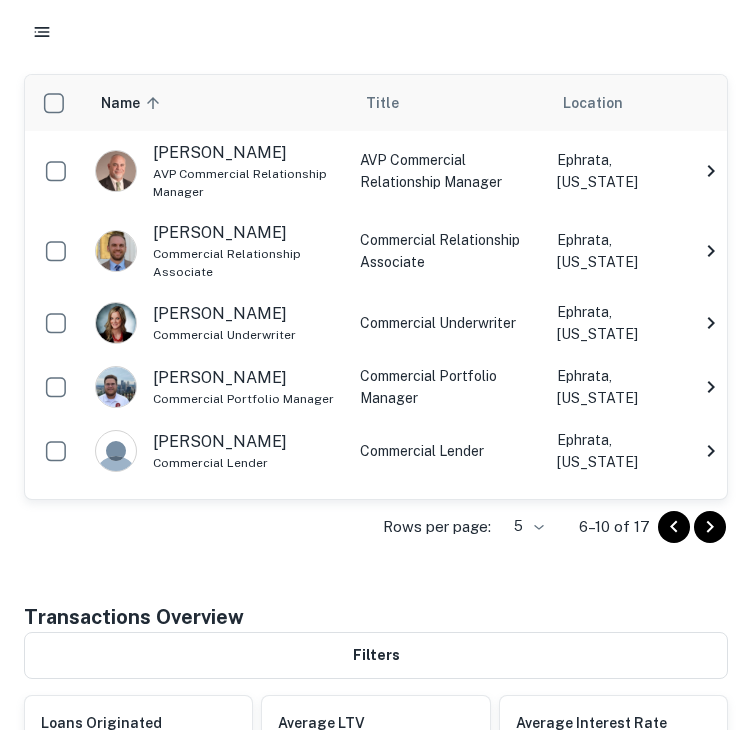 click 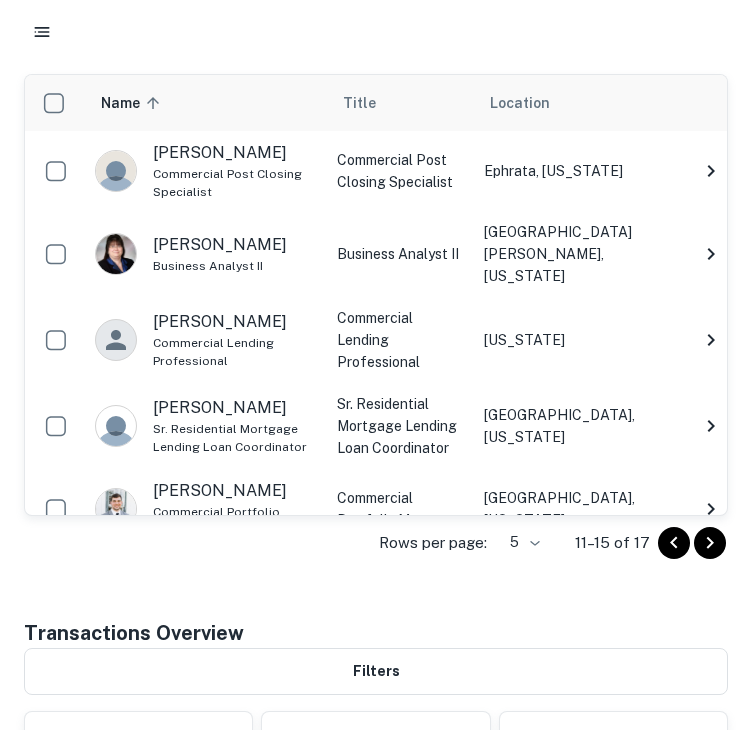click 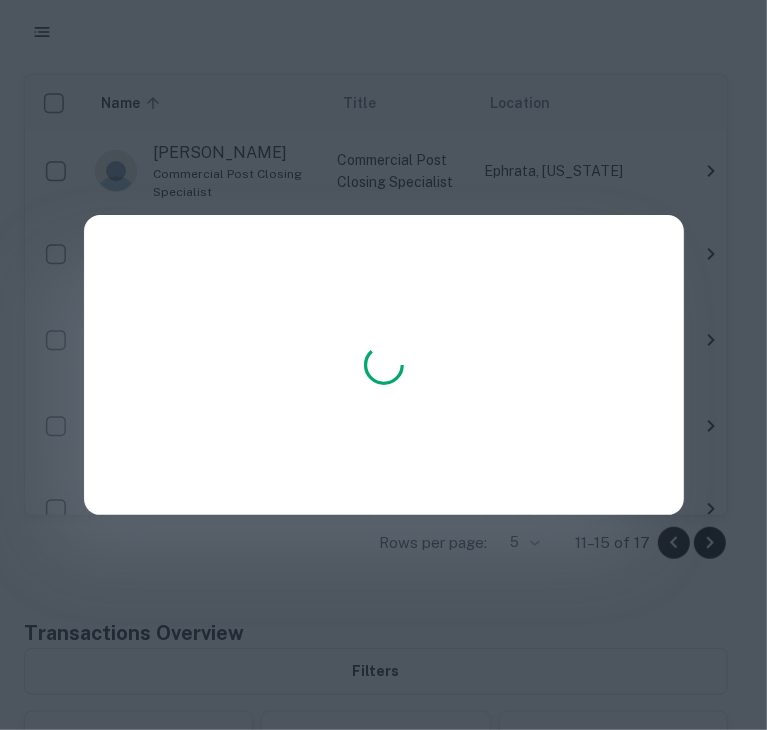 drag, startPoint x: 575, startPoint y: 291, endPoint x: 502, endPoint y: 317, distance: 77.491936 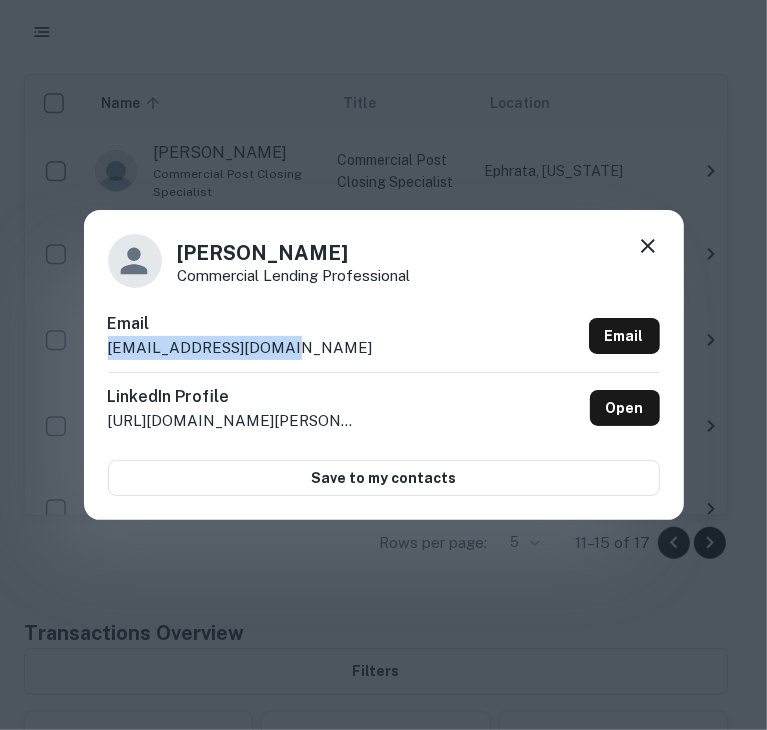 drag, startPoint x: 336, startPoint y: 333, endPoint x: 293, endPoint y: 347, distance: 45.221676 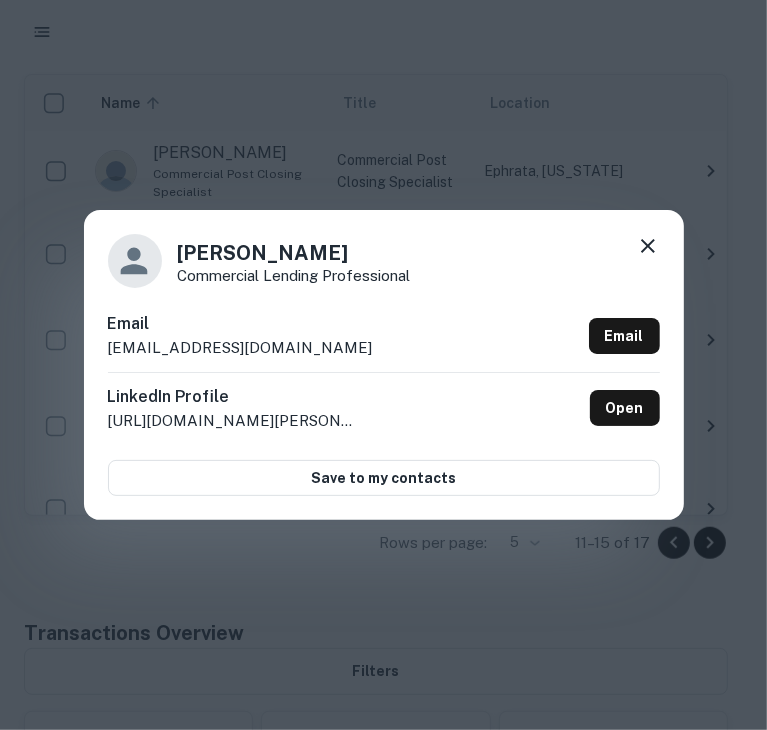 click on "Melissa Sarnocinski" at bounding box center [294, 253] 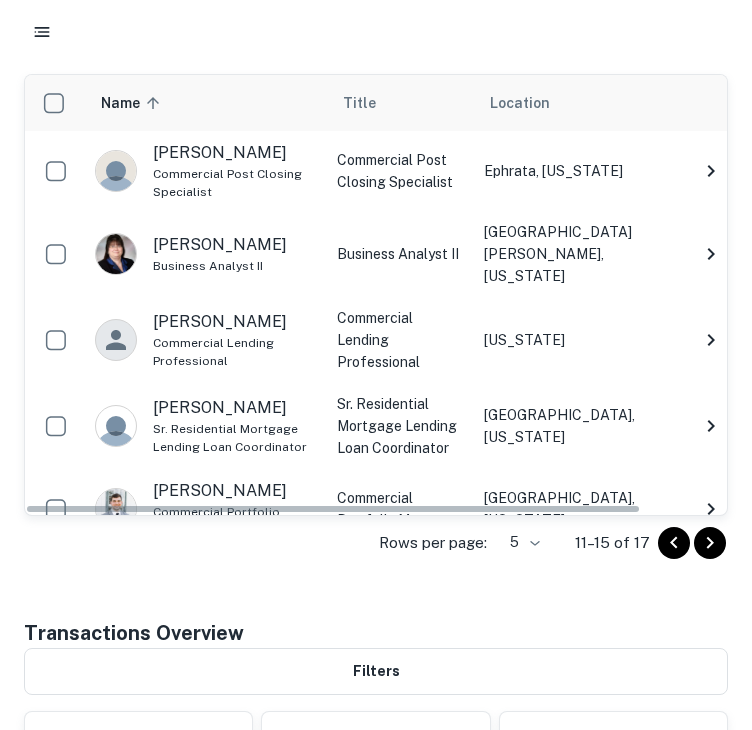 scroll, scrollTop: 0, scrollLeft: 0, axis: both 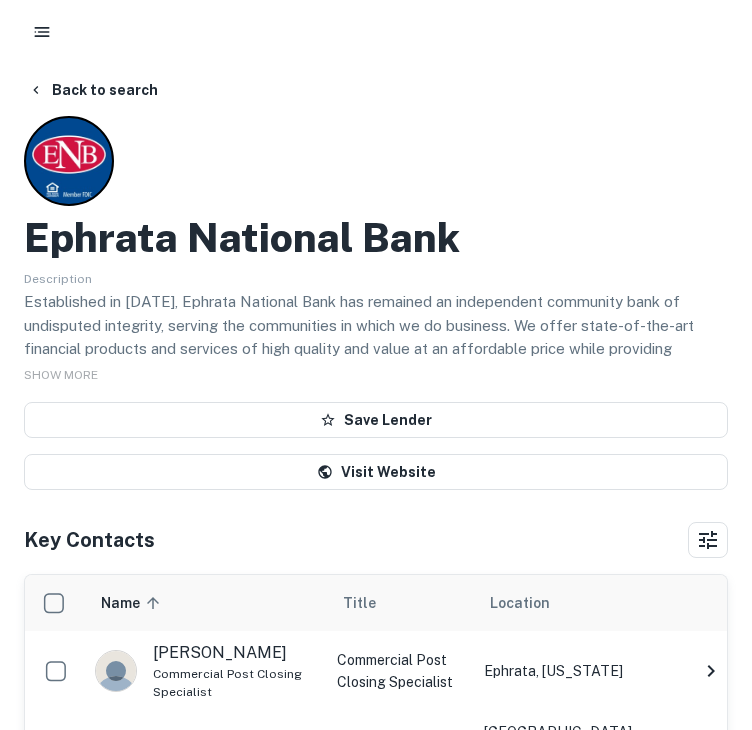 drag, startPoint x: 473, startPoint y: 185, endPoint x: 499, endPoint y: 221, distance: 44.407207 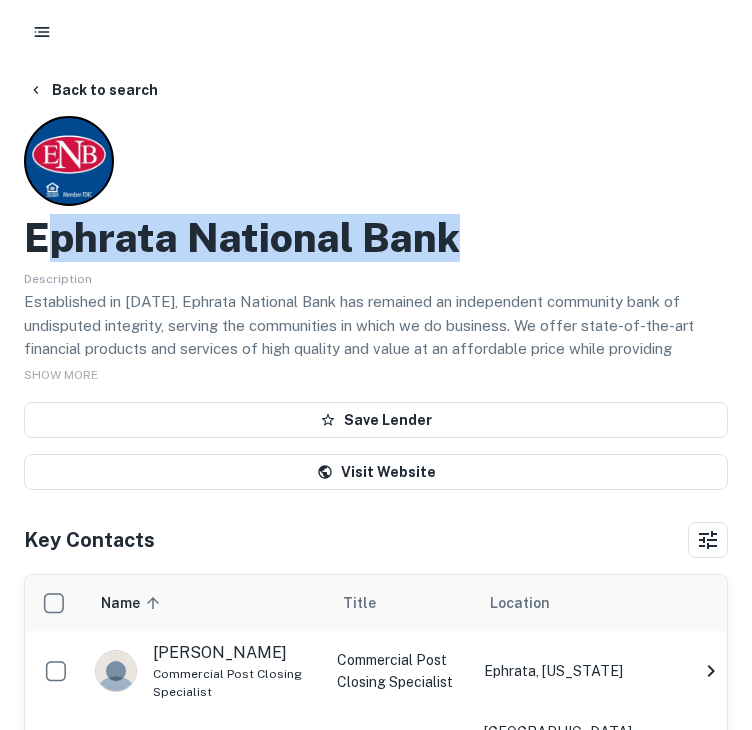 drag, startPoint x: 526, startPoint y: 245, endPoint x: 56, endPoint y: 236, distance: 470.08615 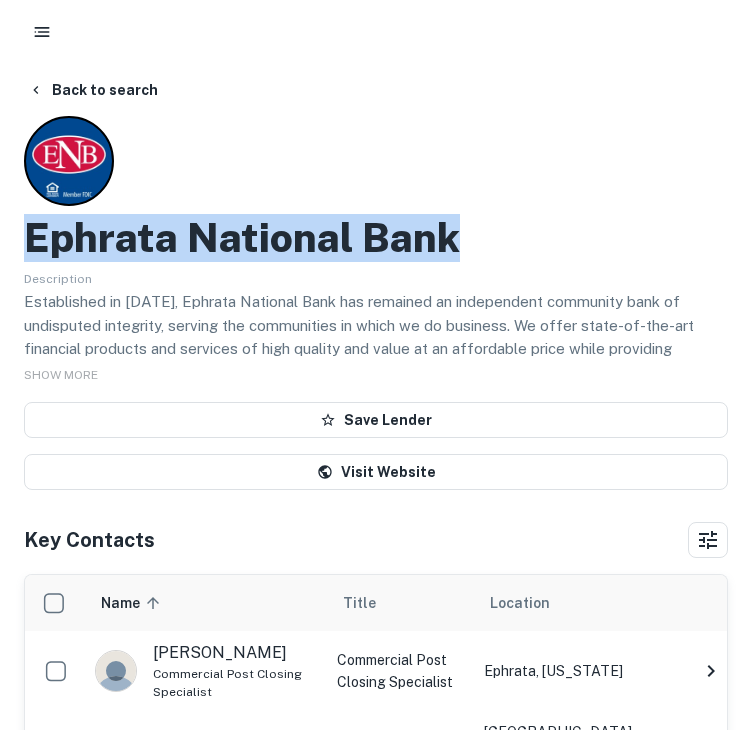 drag, startPoint x: 591, startPoint y: 225, endPoint x: 28, endPoint y: 232, distance: 563.0435 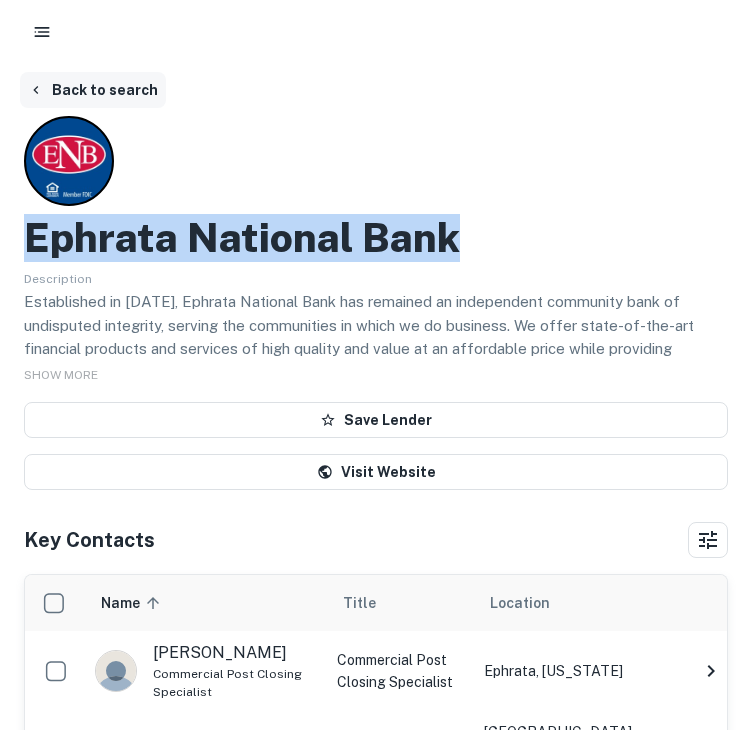 click on "Back to search" at bounding box center [93, 90] 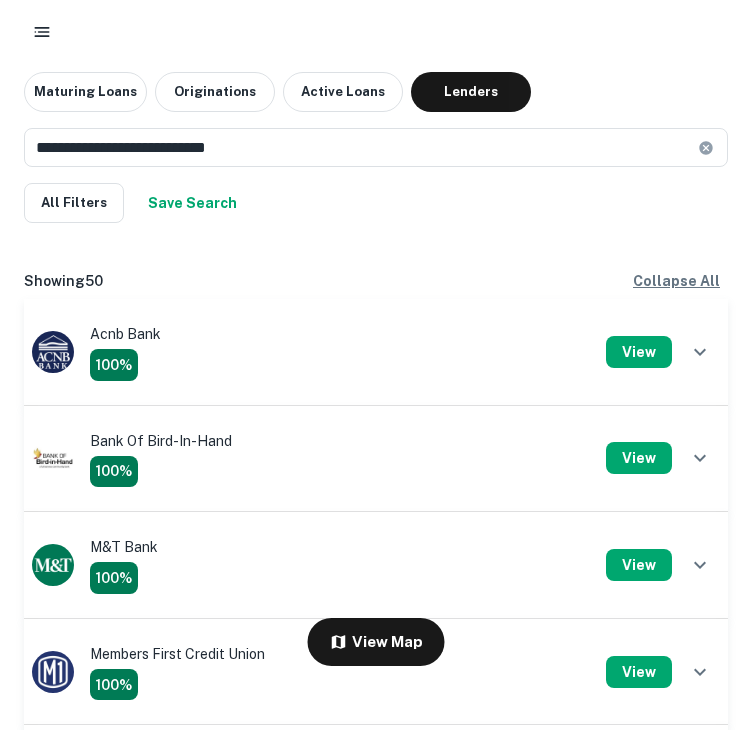 scroll, scrollTop: 1300, scrollLeft: 0, axis: vertical 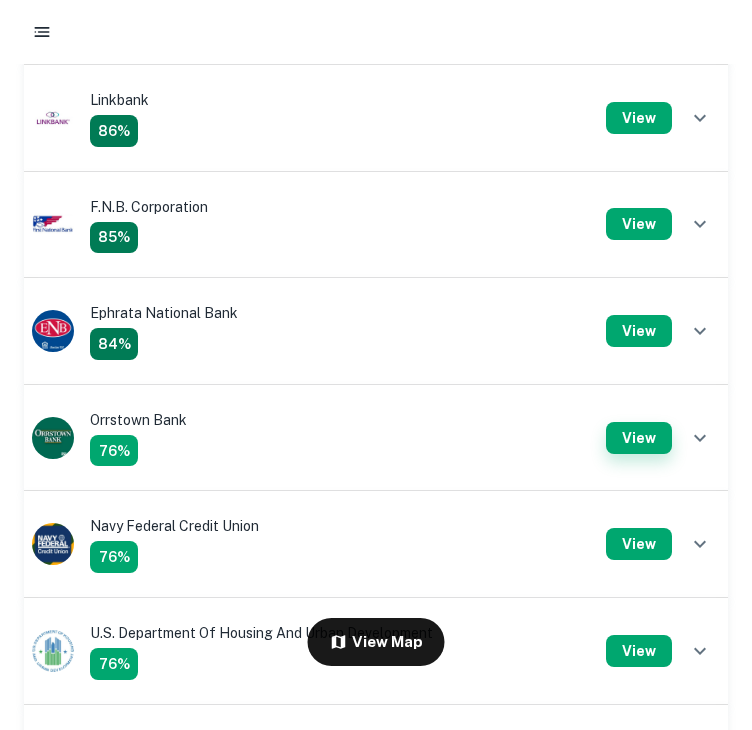 click on "View" at bounding box center (639, 438) 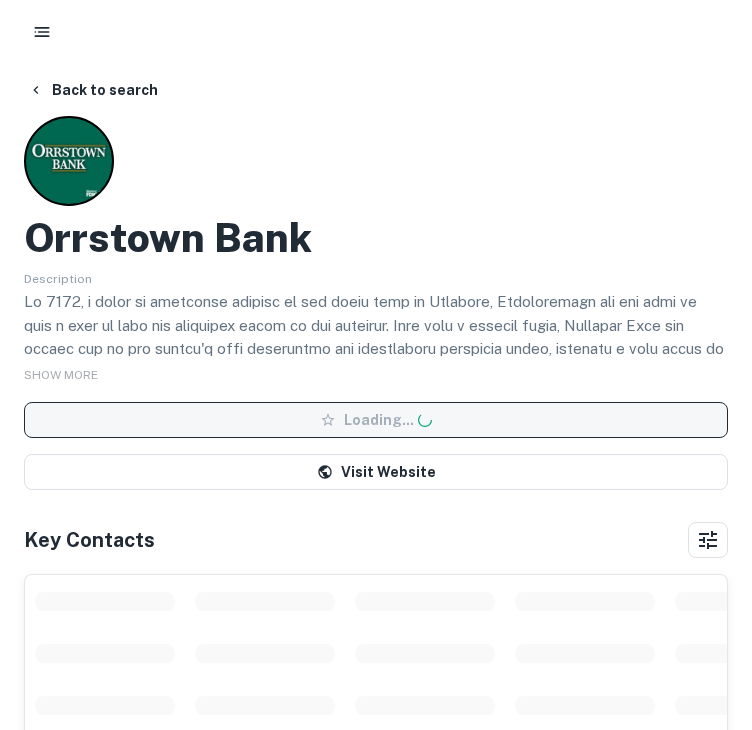 scroll, scrollTop: 0, scrollLeft: 0, axis: both 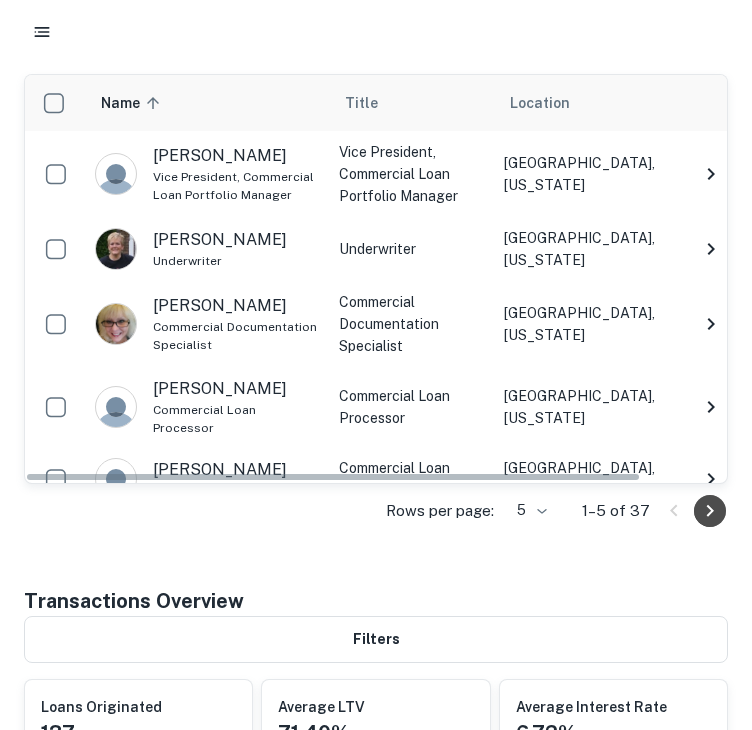 click 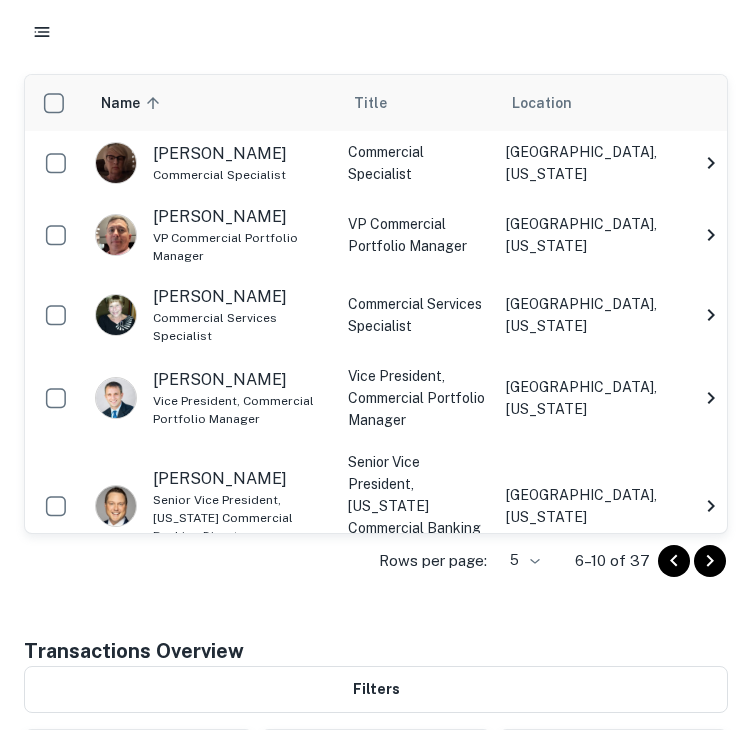 click 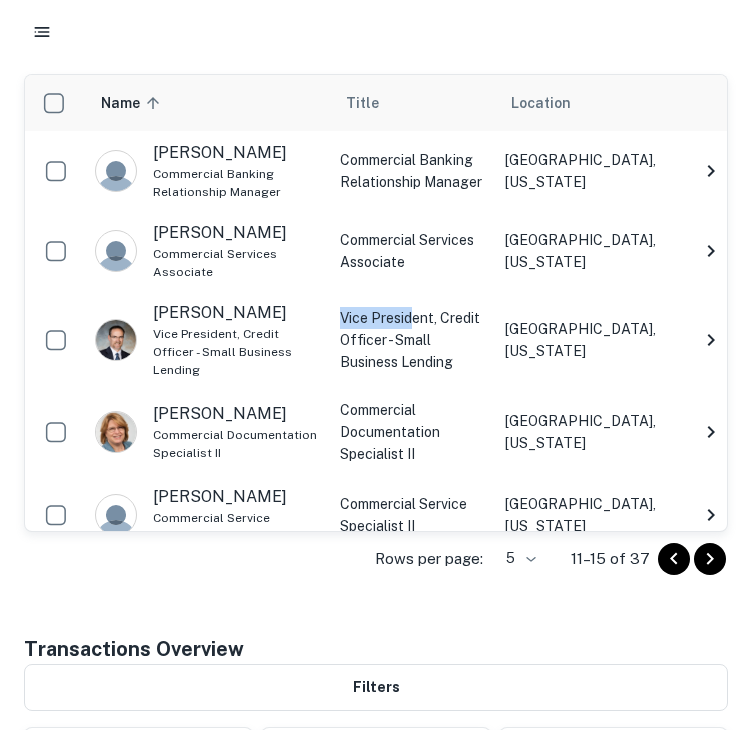 drag, startPoint x: 338, startPoint y: 319, endPoint x: 420, endPoint y: 326, distance: 82.29824 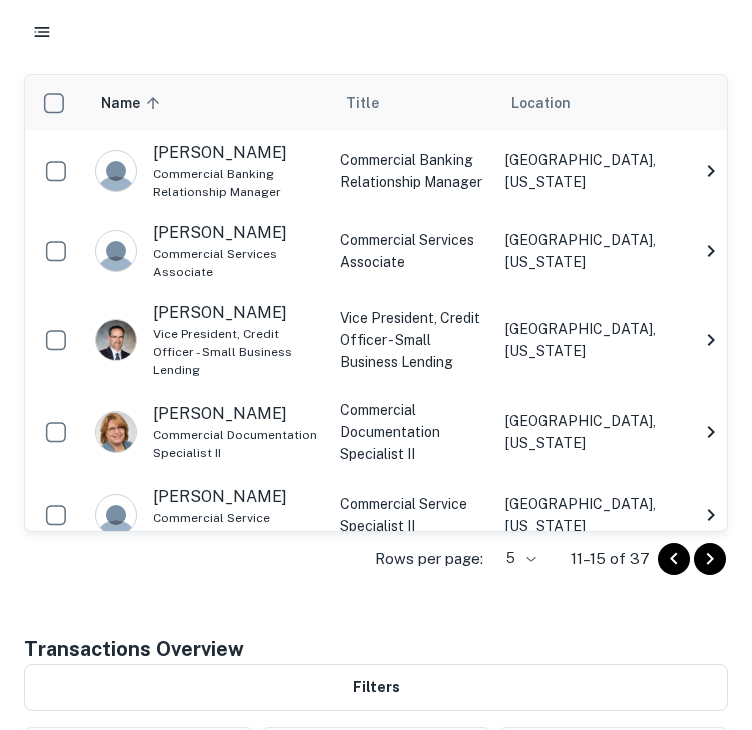 click on "Vice President, Credit Officer - Small Business Lending" at bounding box center (412, 340) 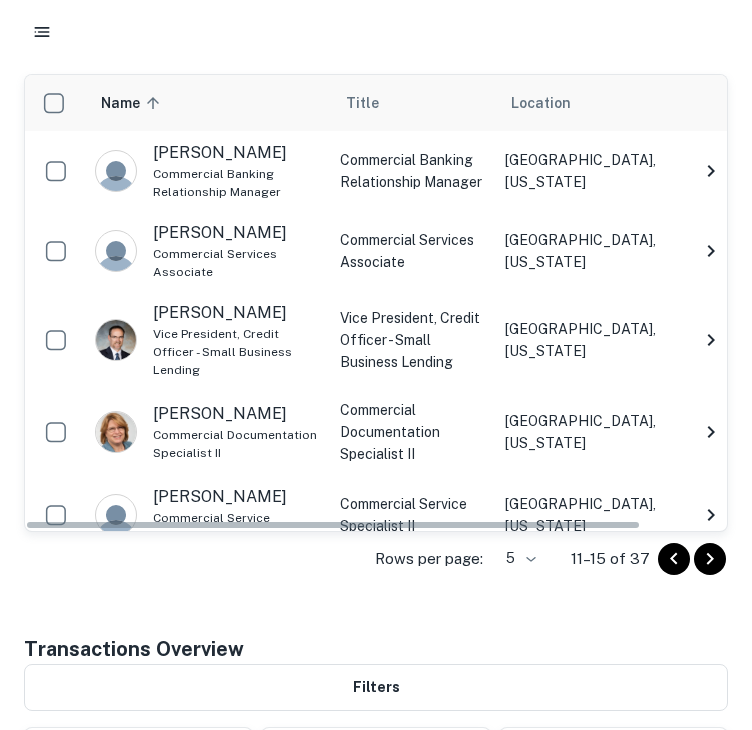 click 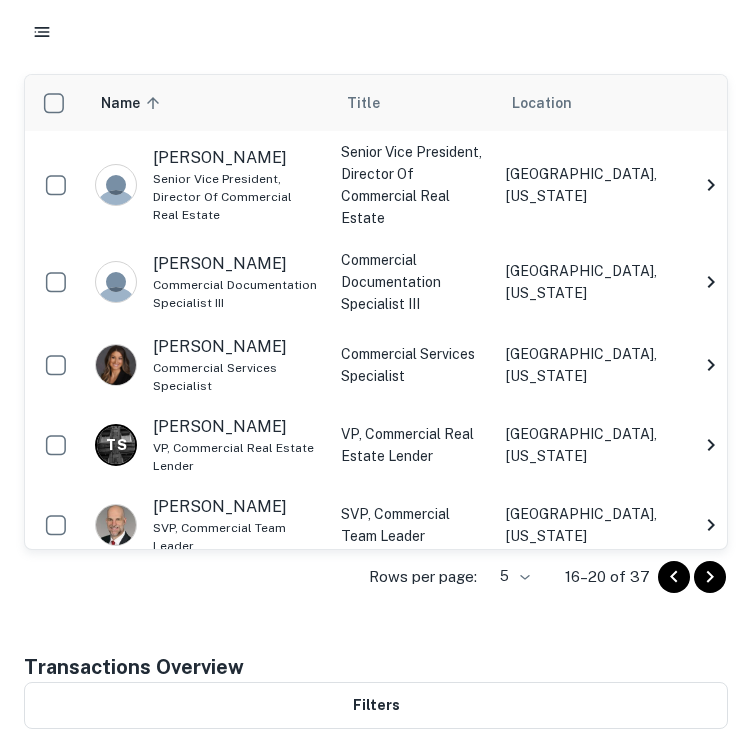 click 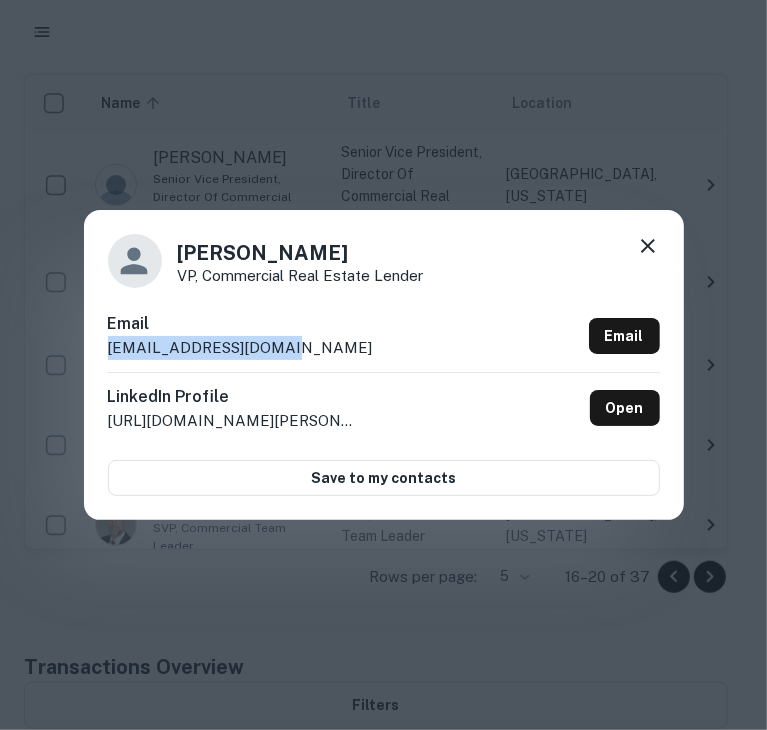 drag, startPoint x: 335, startPoint y: 353, endPoint x: 56, endPoint y: 365, distance: 279.25793 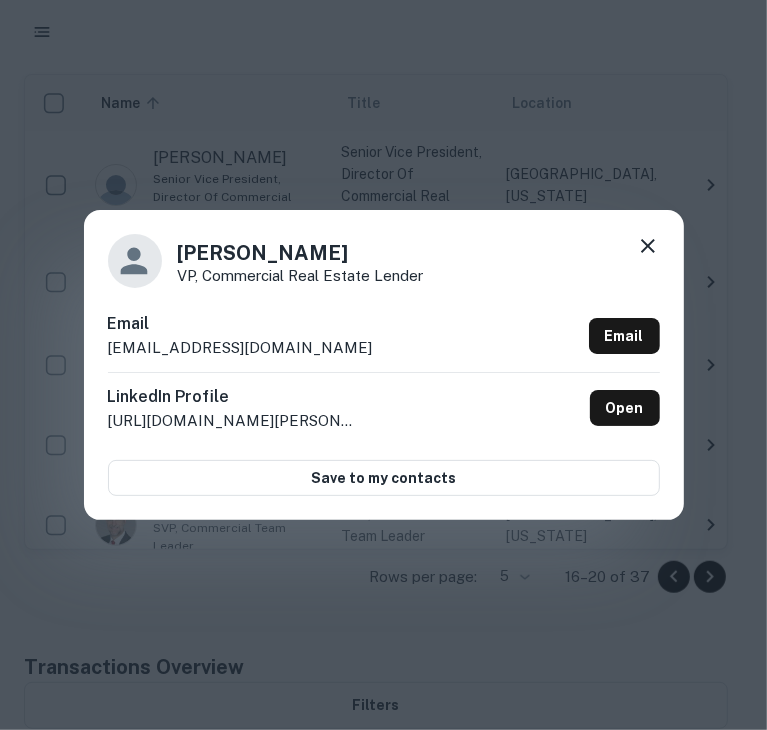 click on "Ted Staruch" at bounding box center [301, 253] 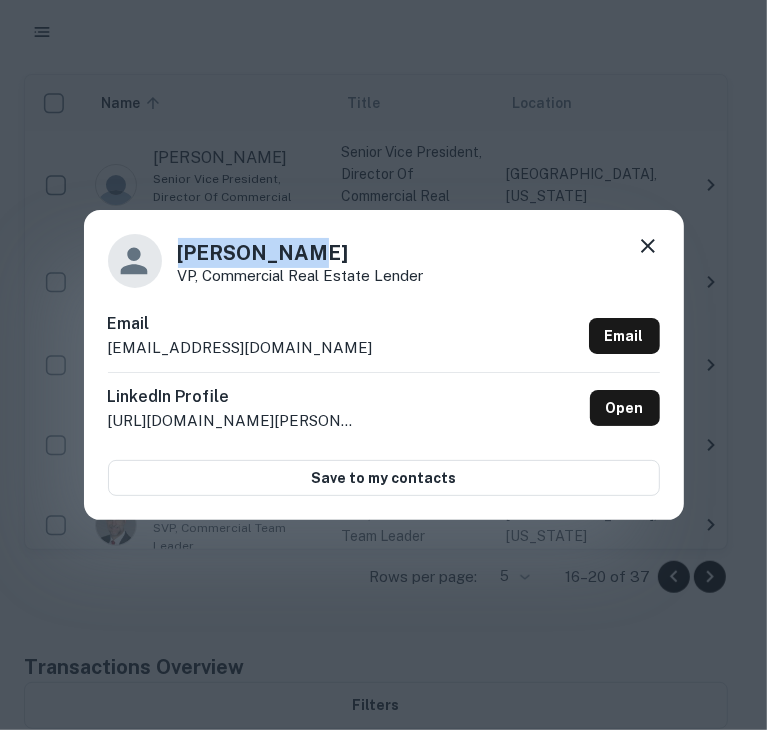 drag, startPoint x: 267, startPoint y: 257, endPoint x: 162, endPoint y: 257, distance: 105 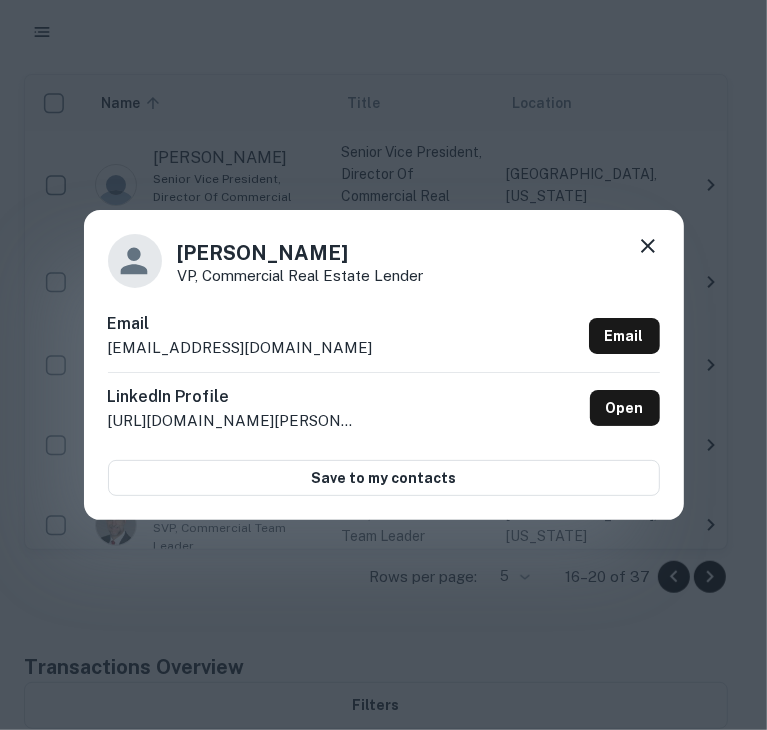 click at bounding box center (648, 249) 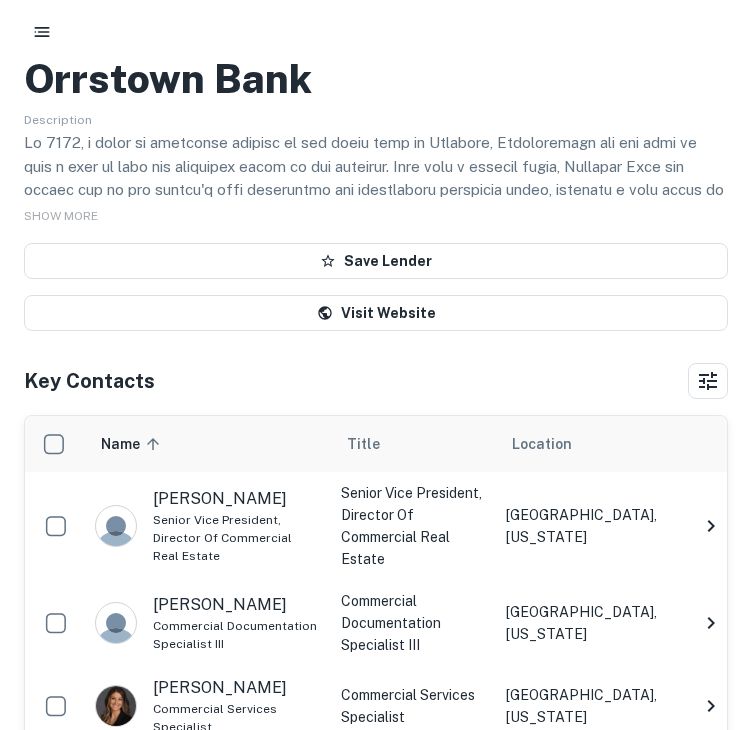 scroll, scrollTop: 0, scrollLeft: 0, axis: both 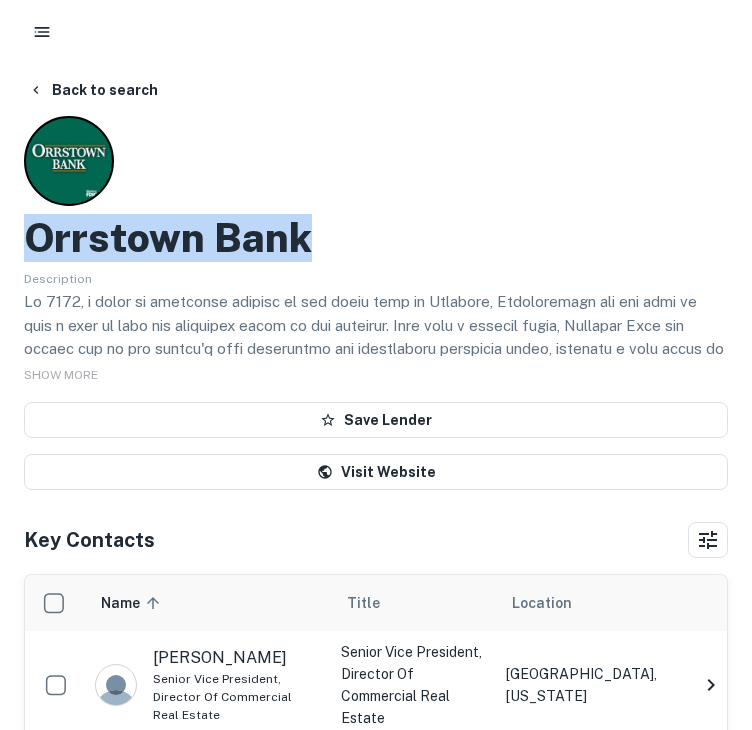 drag, startPoint x: 330, startPoint y: 238, endPoint x: -1, endPoint y: 238, distance: 331 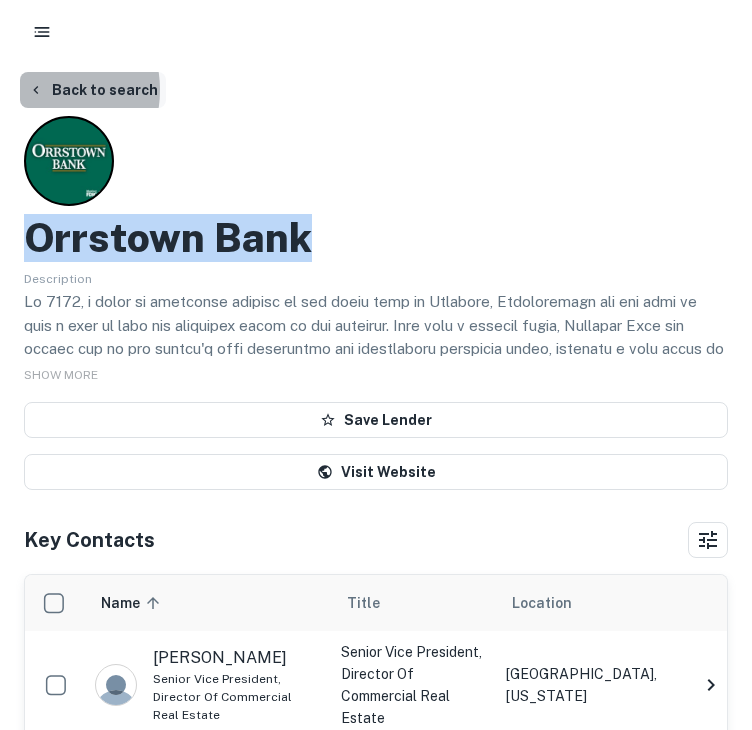 click 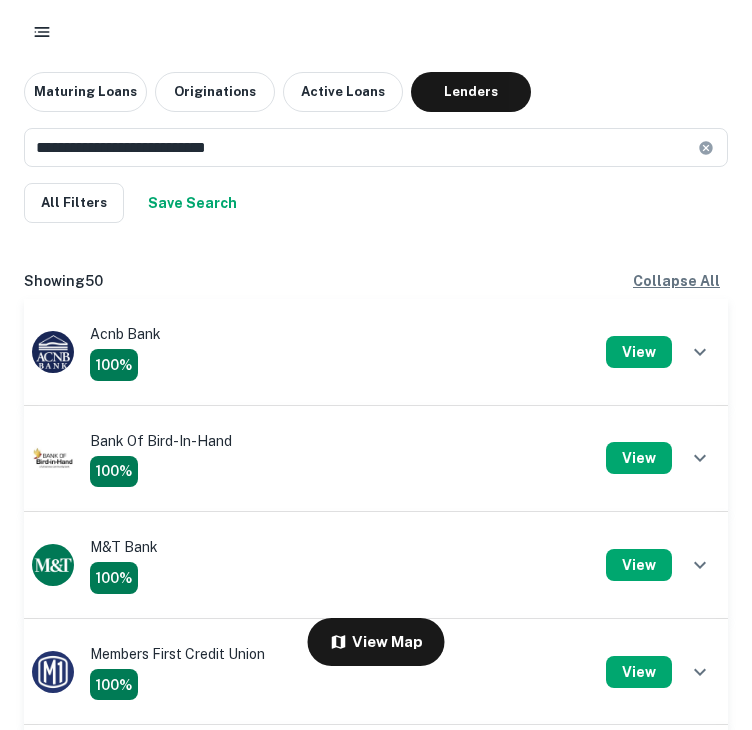 scroll, scrollTop: 1300, scrollLeft: 0, axis: vertical 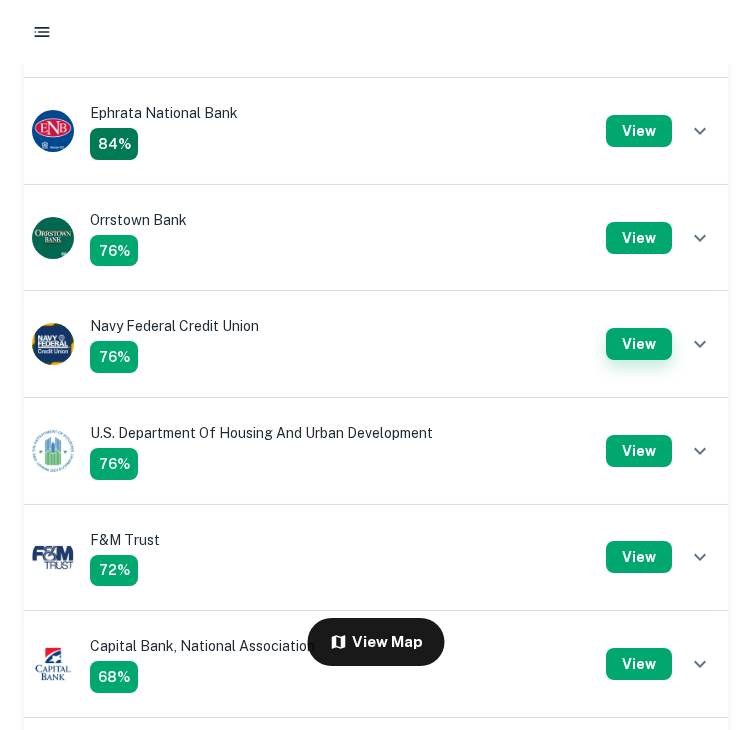 click on "View" at bounding box center [639, 344] 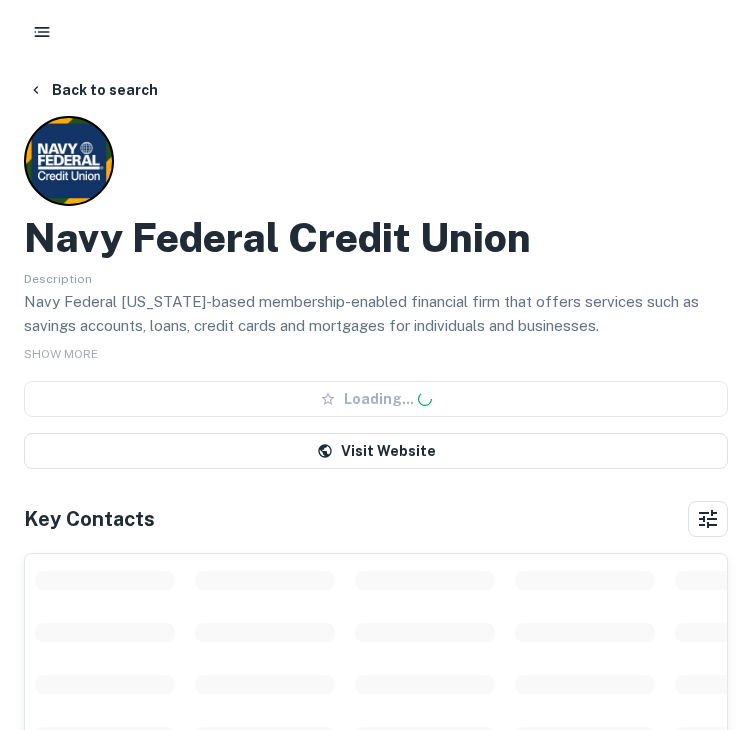 scroll, scrollTop: 0, scrollLeft: 0, axis: both 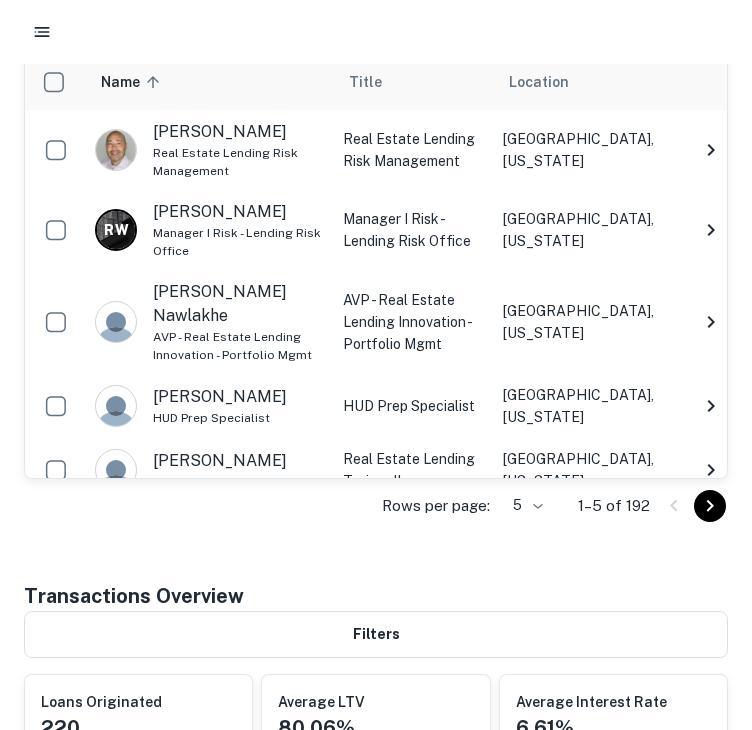 click 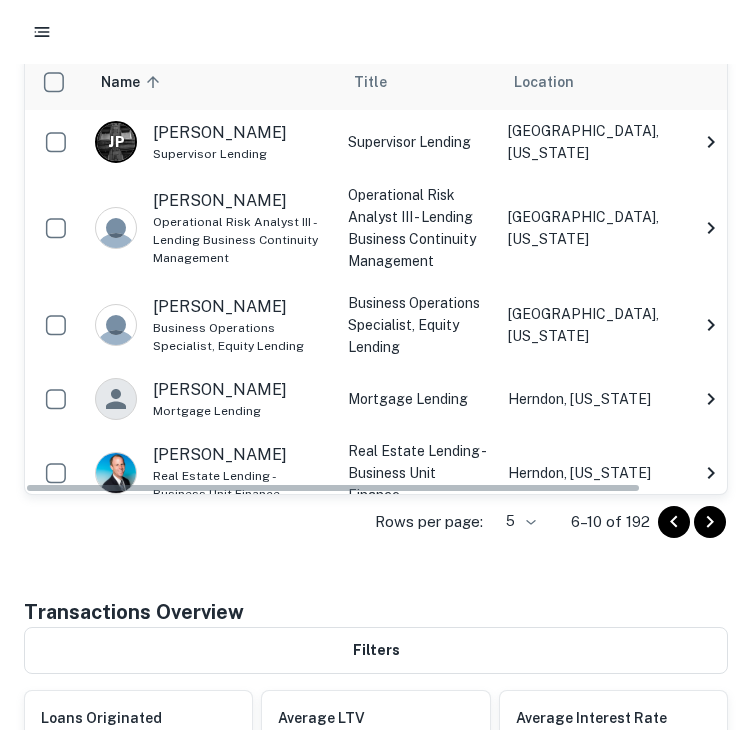 click 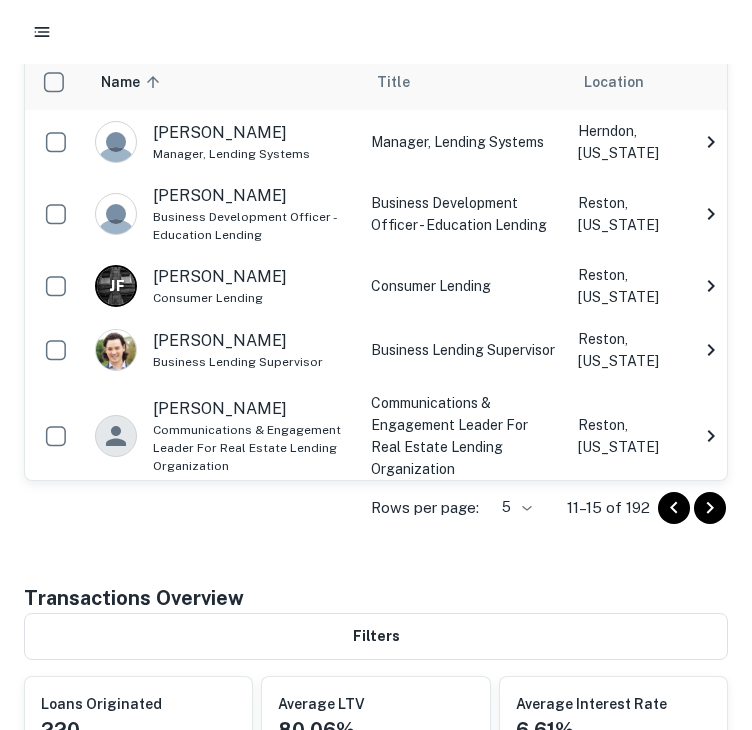 click 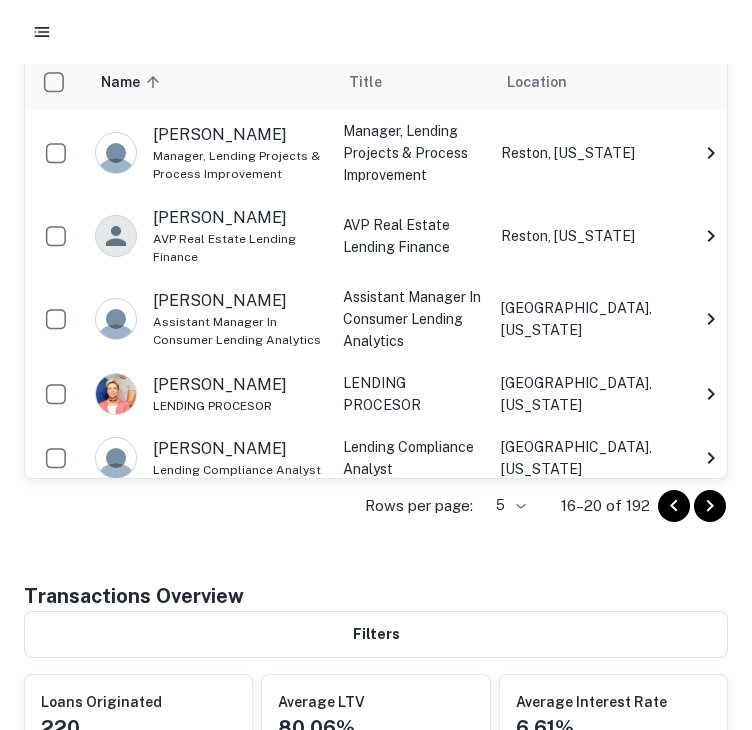 click 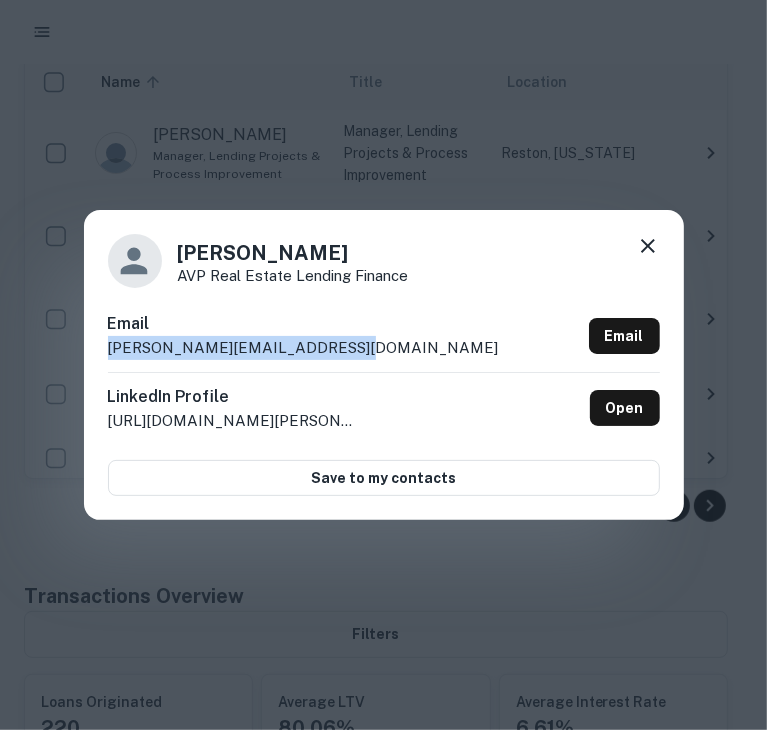drag, startPoint x: 388, startPoint y: 351, endPoint x: 61, endPoint y: 359, distance: 327.09784 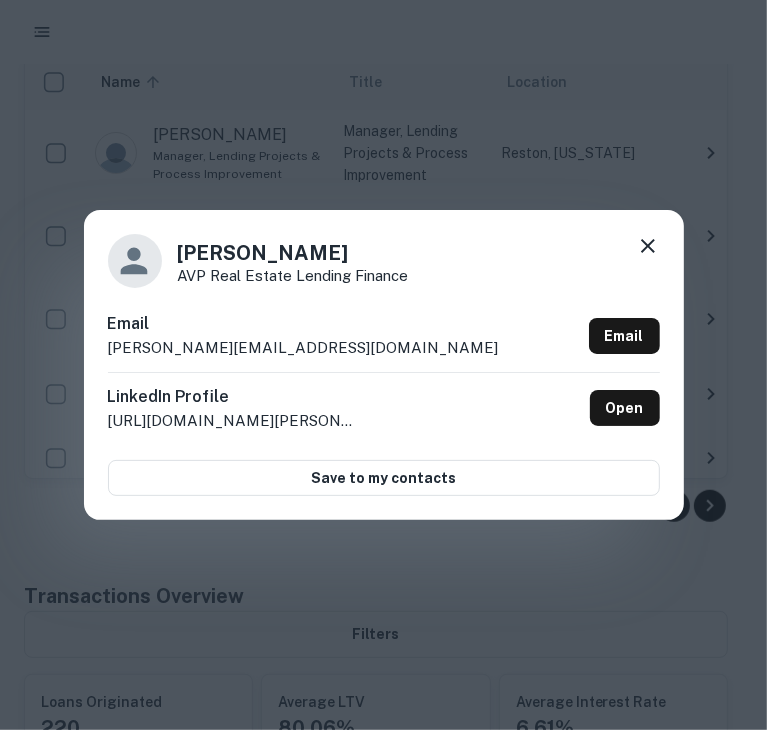 click on "Michelle Gunn" at bounding box center (293, 253) 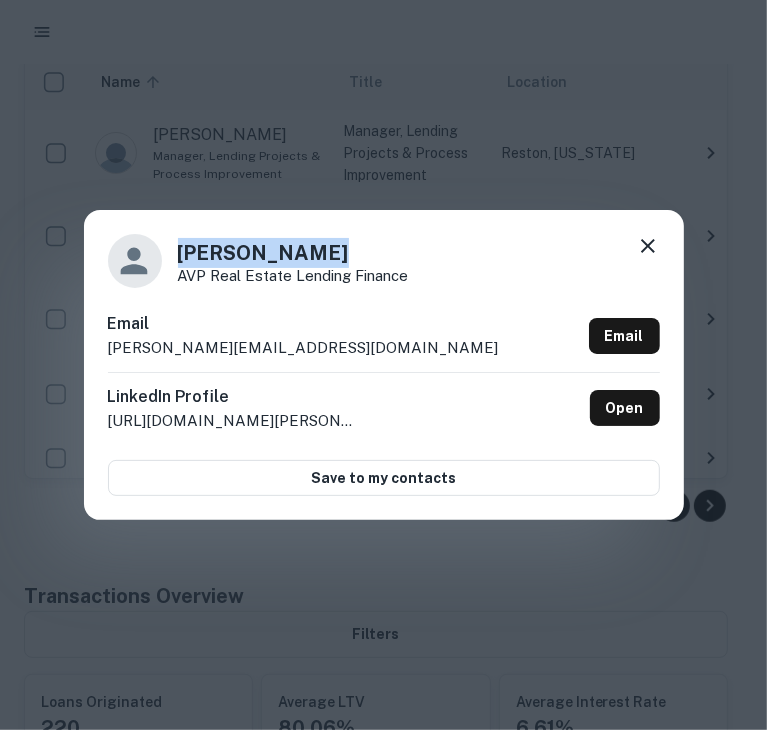 drag, startPoint x: 448, startPoint y: 249, endPoint x: 146, endPoint y: 257, distance: 302.10593 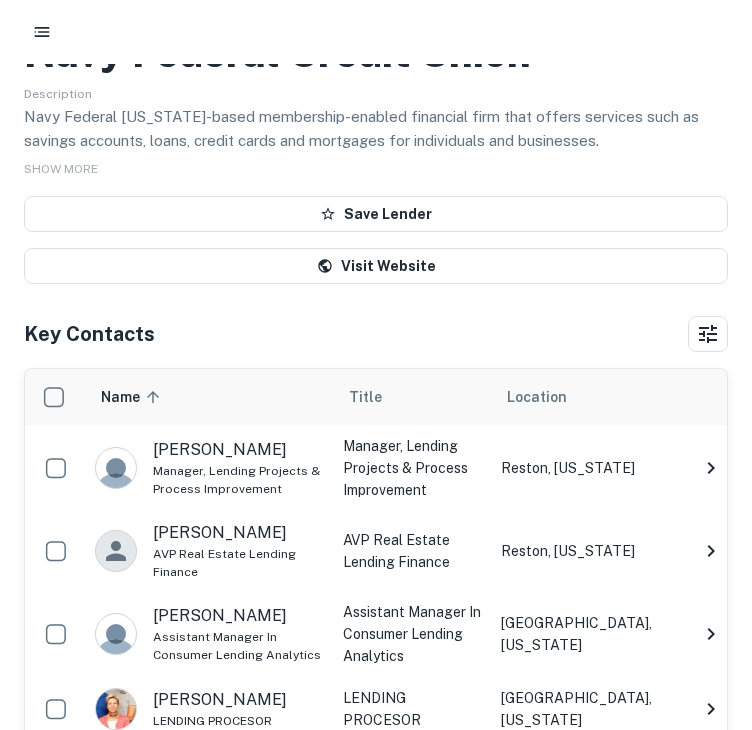 scroll, scrollTop: 0, scrollLeft: 0, axis: both 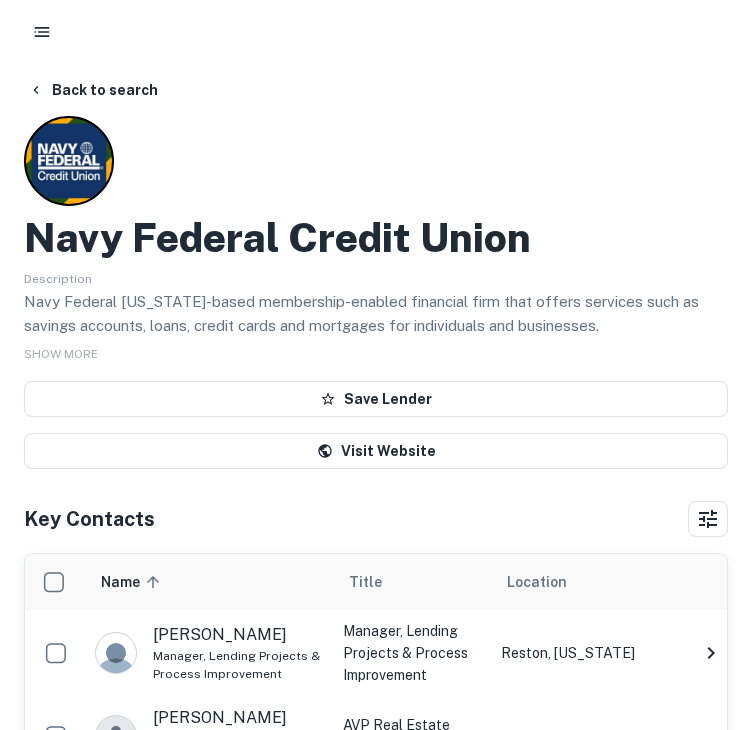 drag, startPoint x: 544, startPoint y: 237, endPoint x: -1, endPoint y: 264, distance: 545.6684 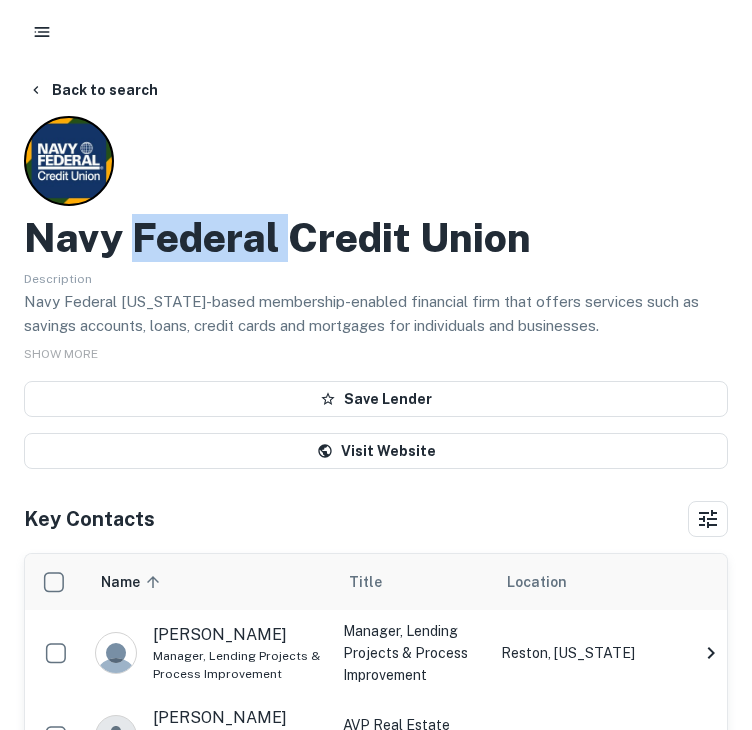 click on "Navy Federal Credit Union" at bounding box center (277, 238) 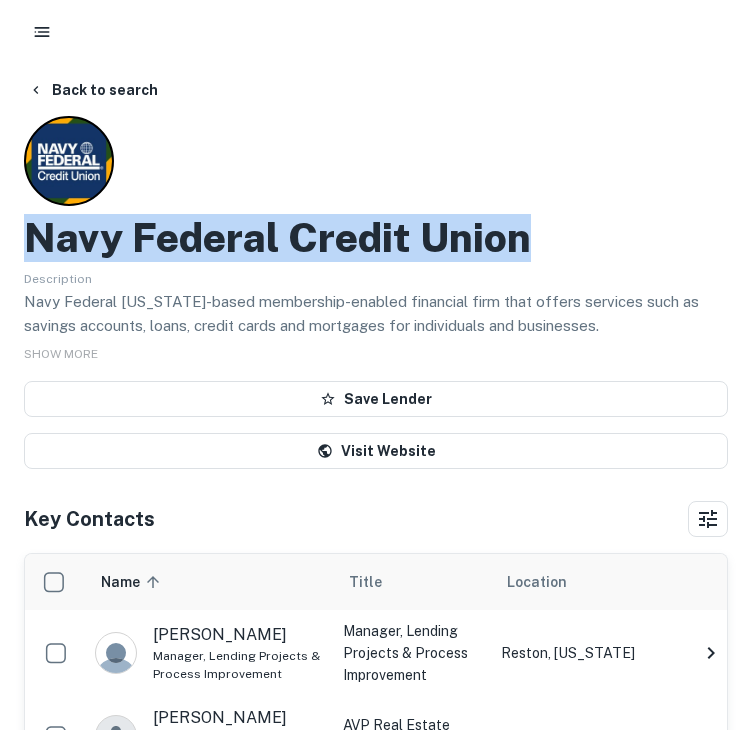click on "Navy Federal Credit Union" at bounding box center (277, 238) 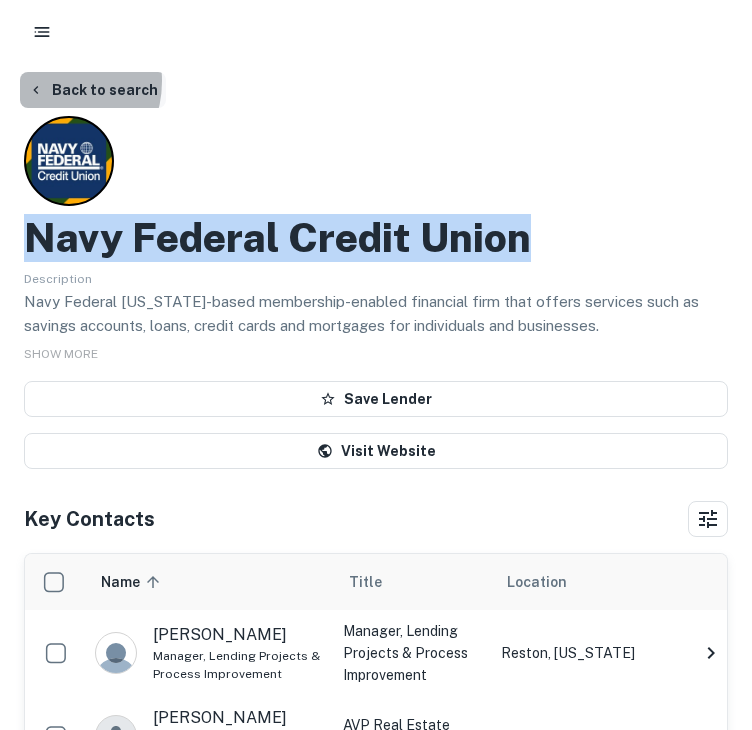 click on "Back to search" at bounding box center [93, 90] 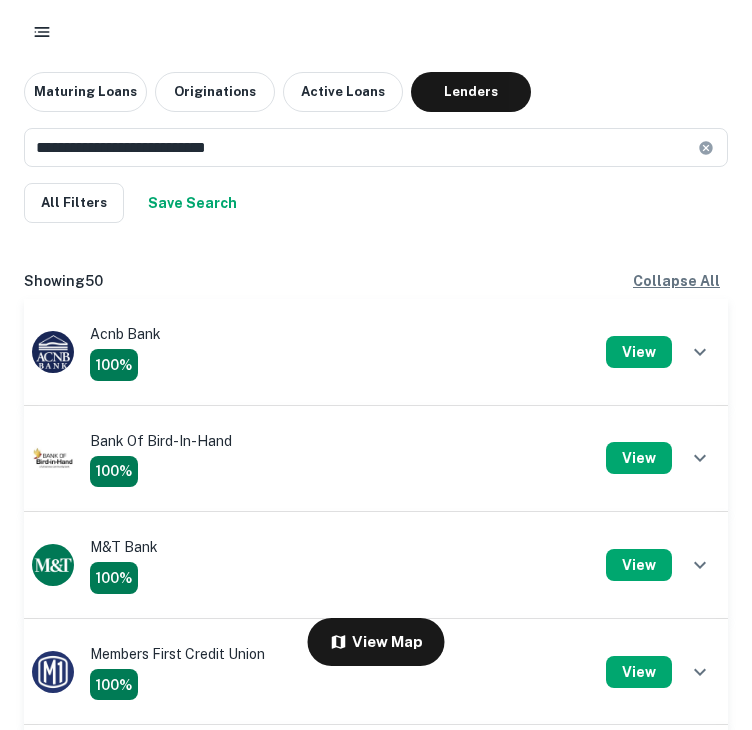 scroll, scrollTop: 1500, scrollLeft: 0, axis: vertical 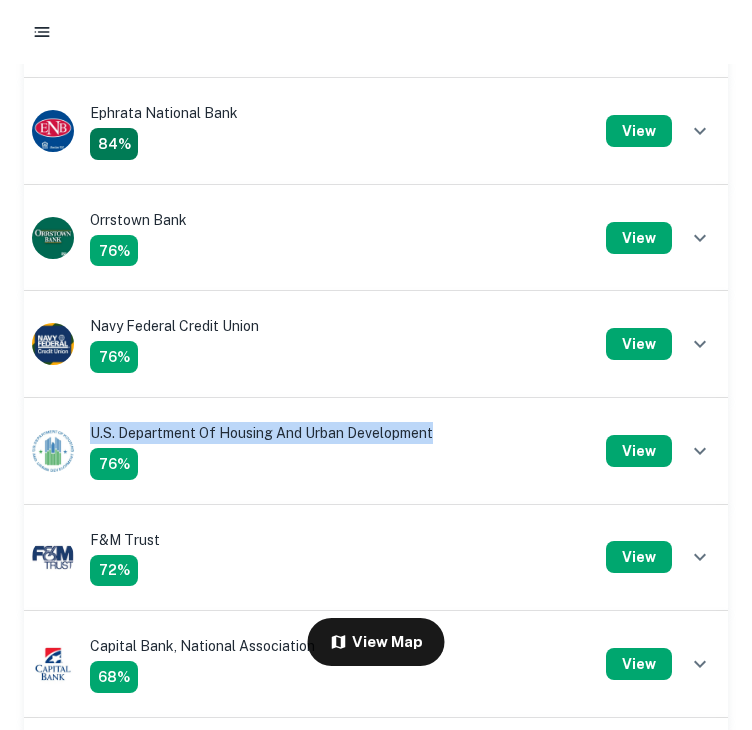 drag, startPoint x: 453, startPoint y: 437, endPoint x: 87, endPoint y: 432, distance: 366.03415 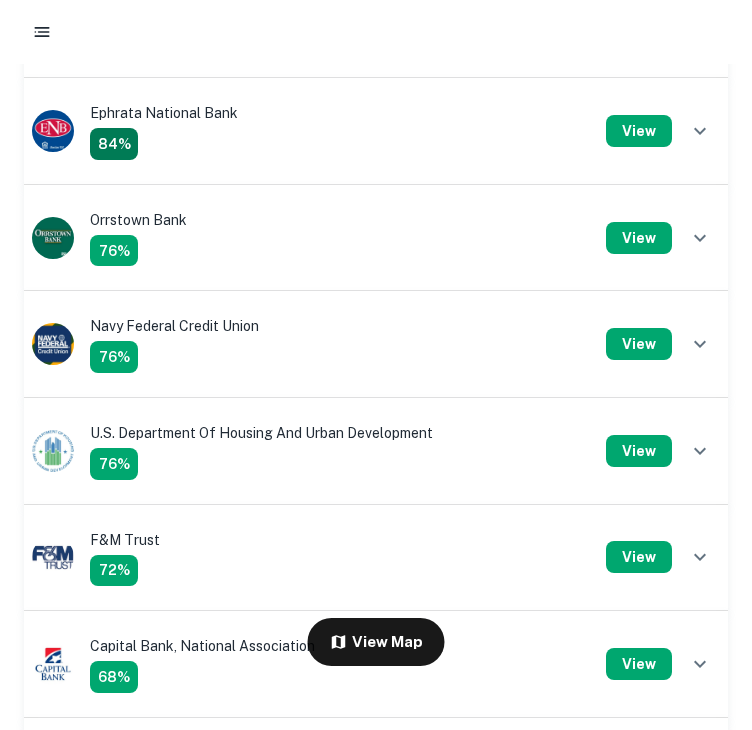 click on "76%" at bounding box center (261, 462) 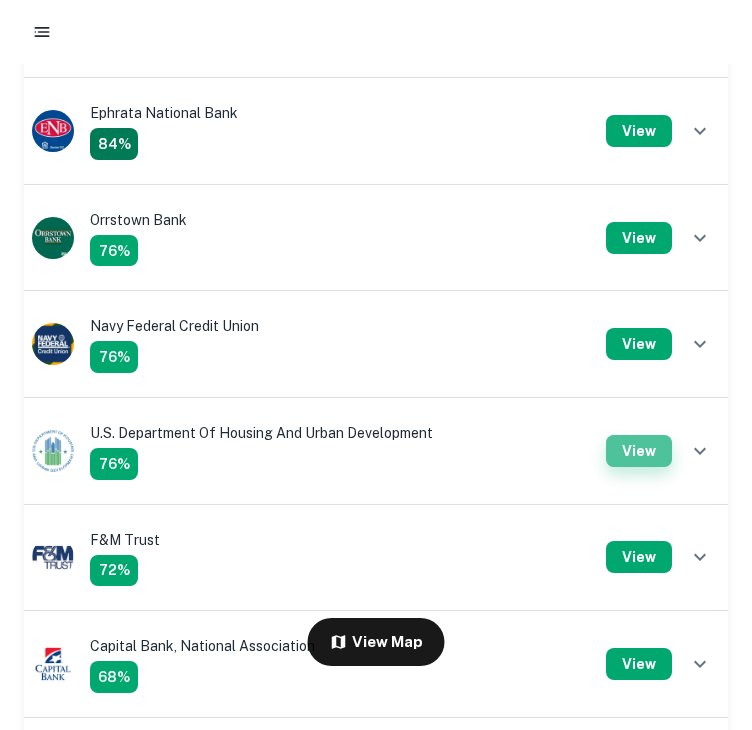 click on "View" at bounding box center (639, 451) 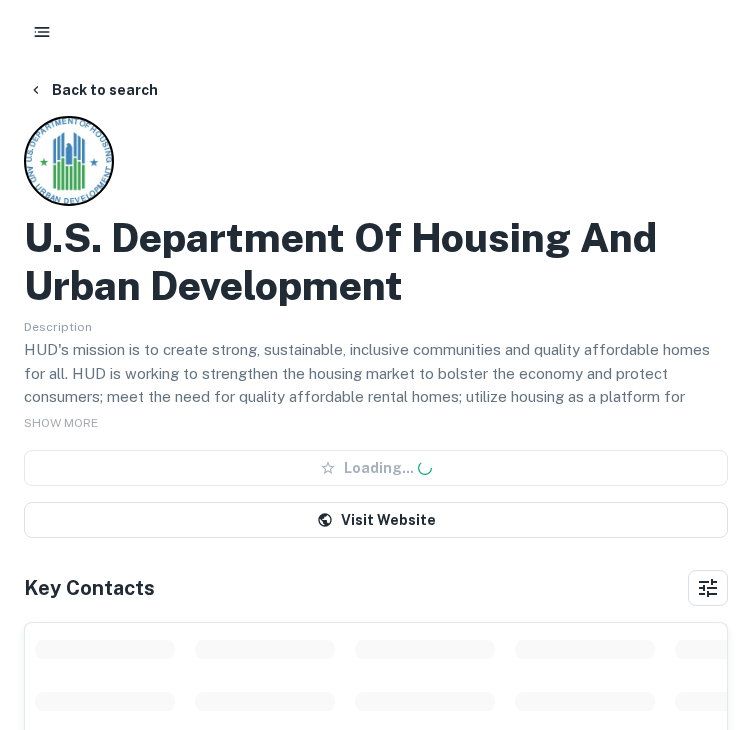scroll, scrollTop: 0, scrollLeft: 0, axis: both 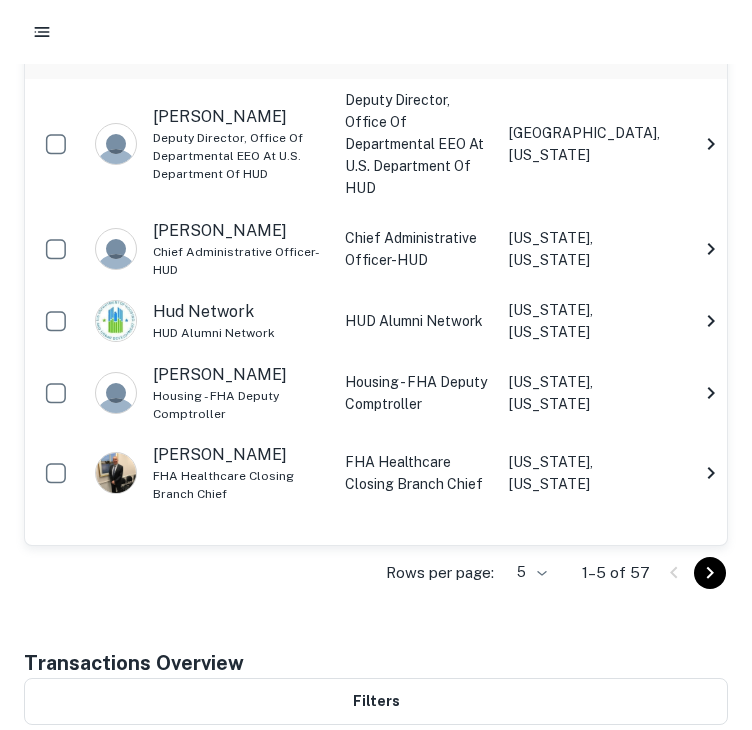 click 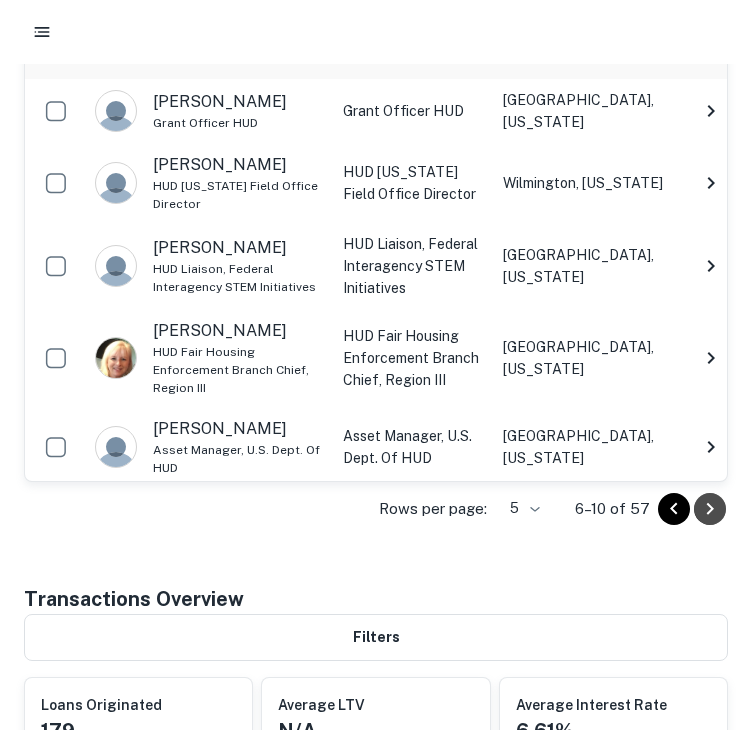 click 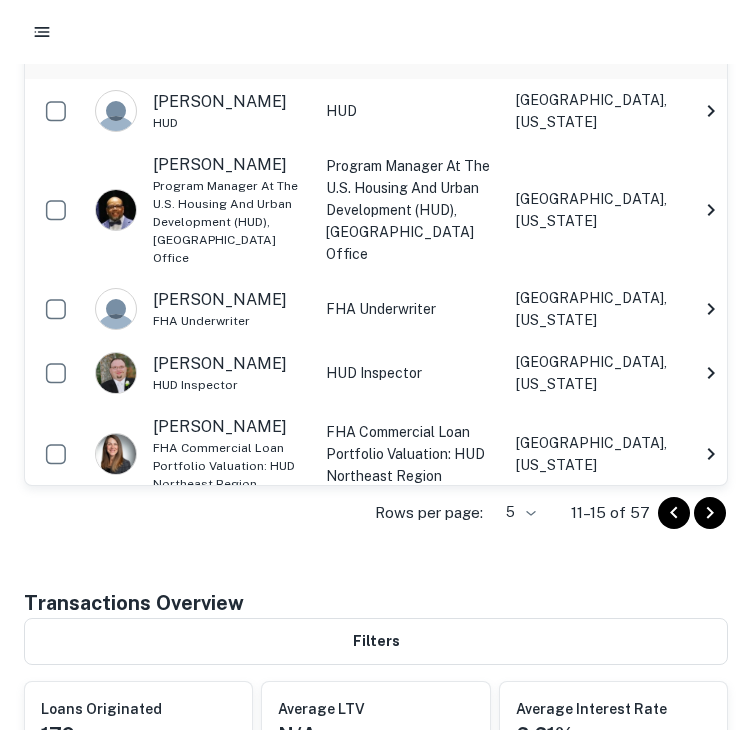 click 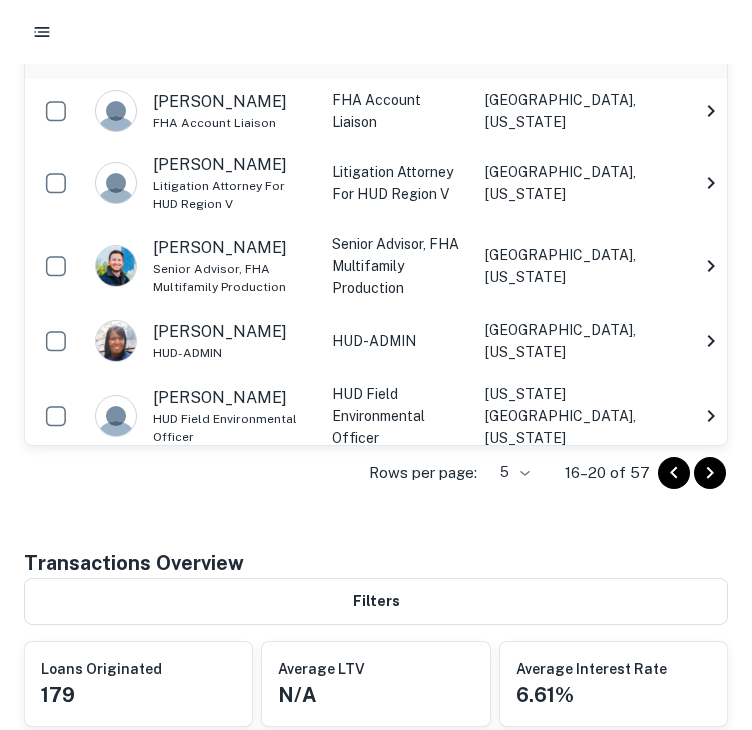 click 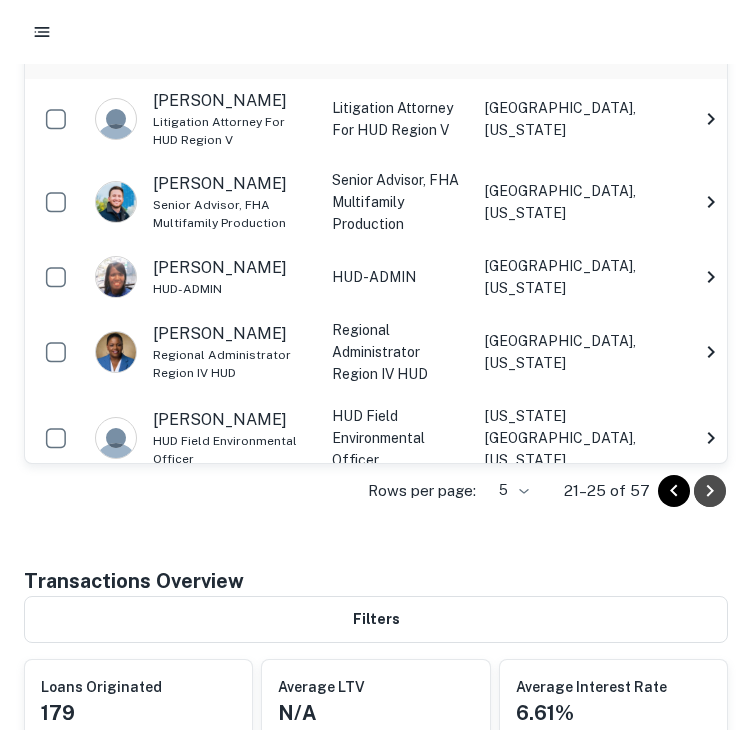 click at bounding box center (710, 491) 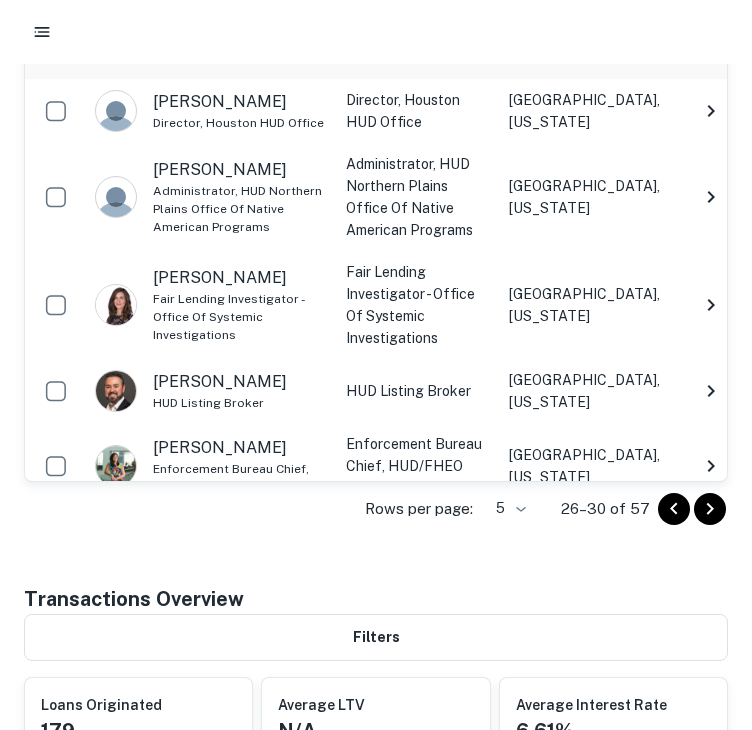 click on "Save" at bounding box center (753, 466) 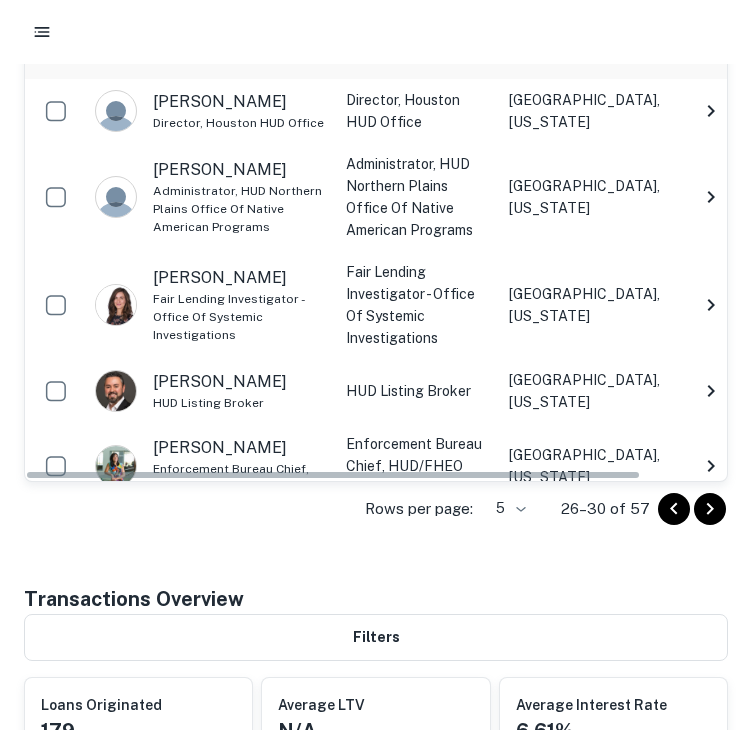 click 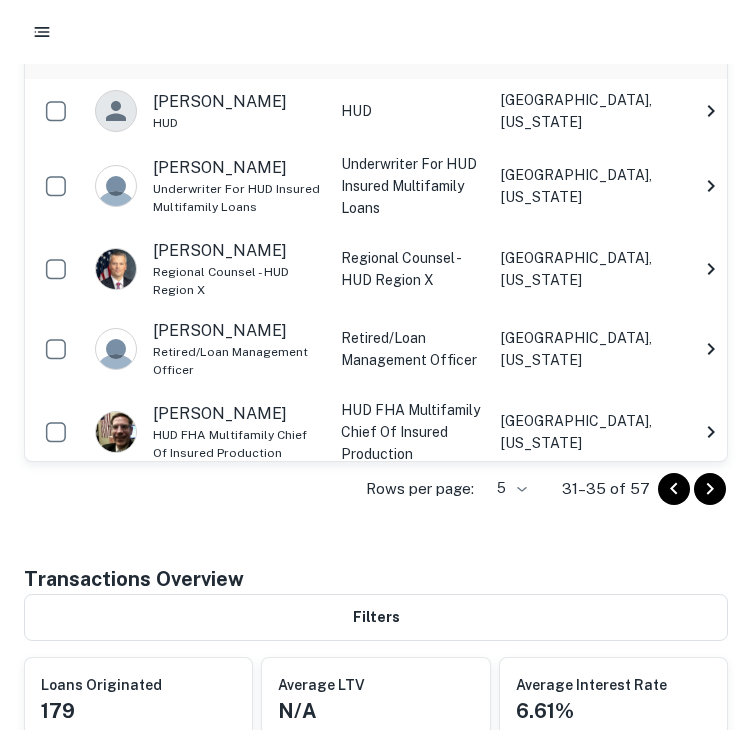 click 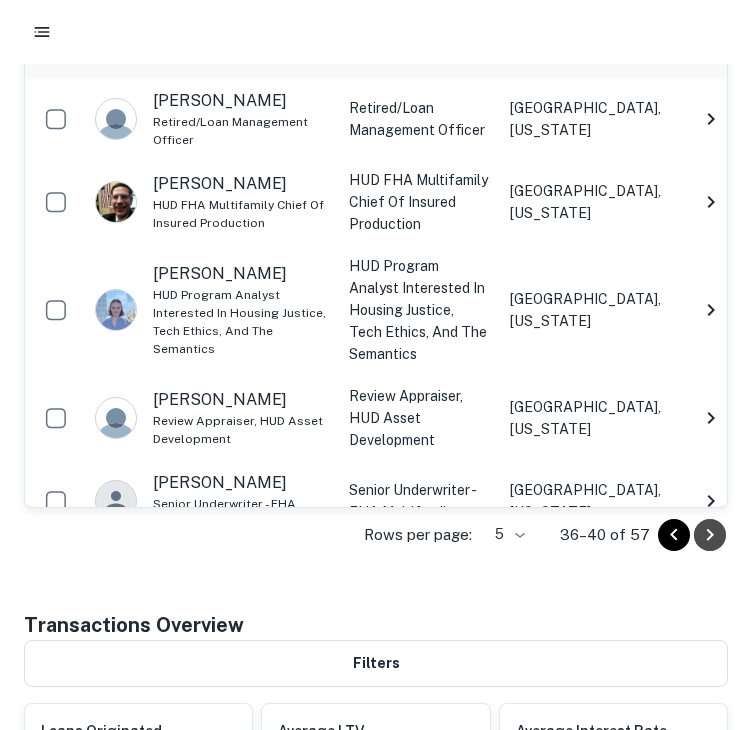 click 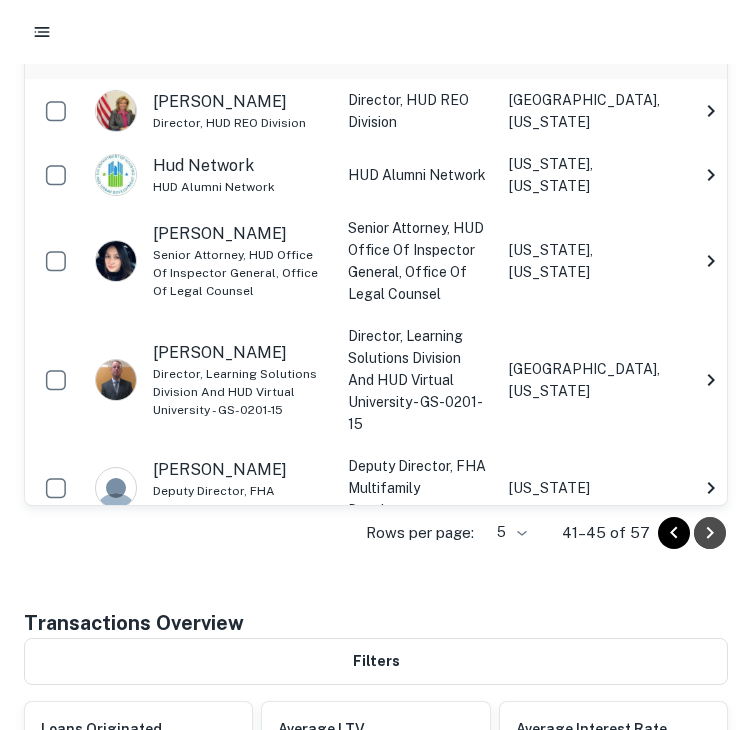 click 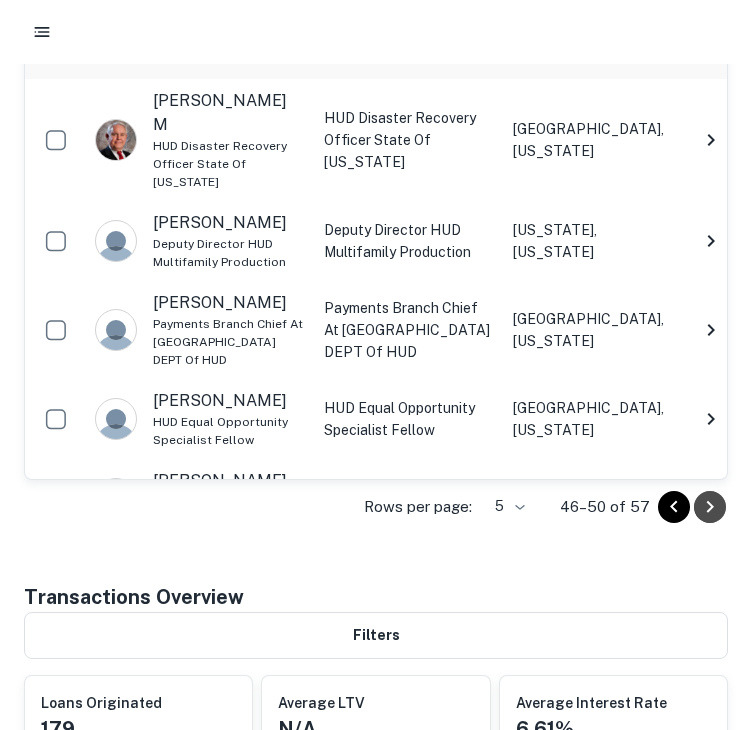 click 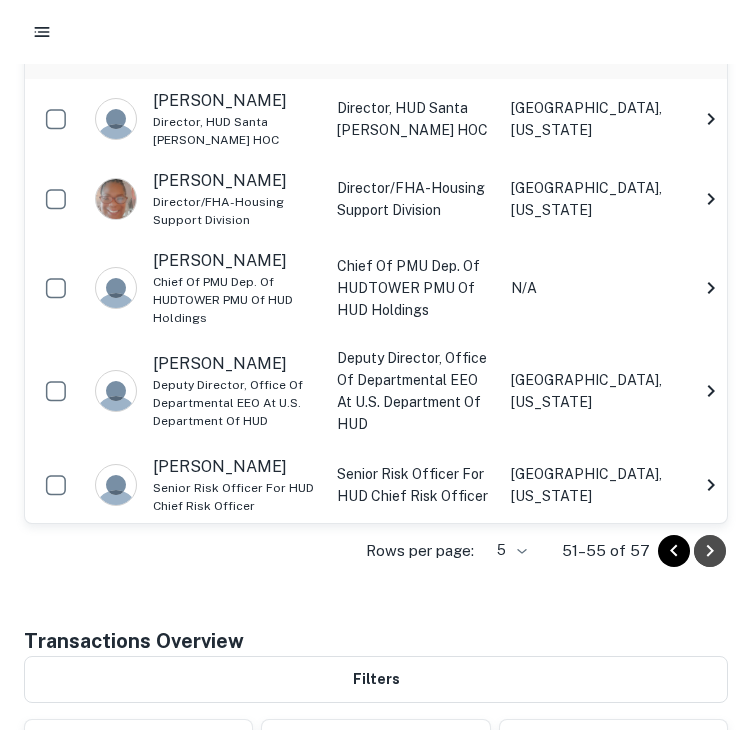 click 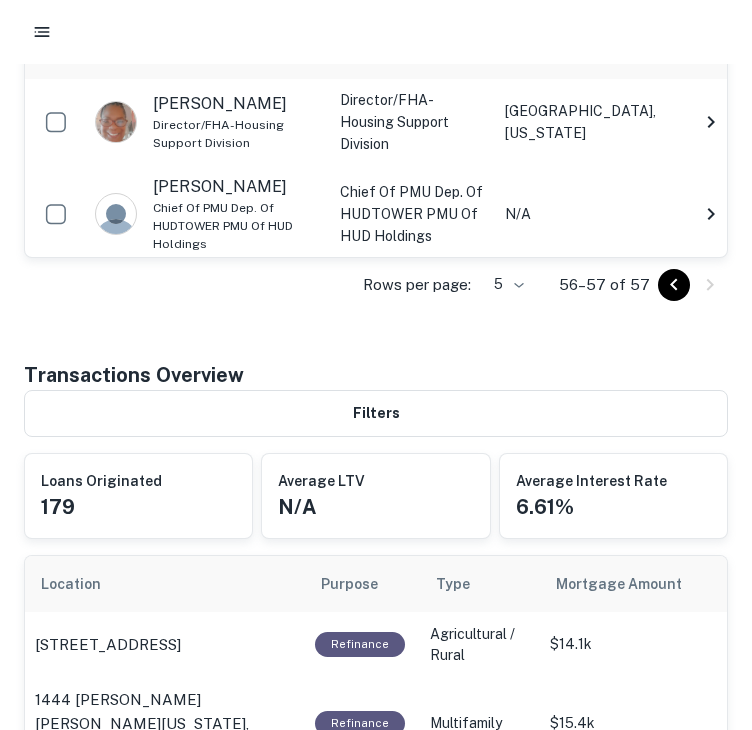 click 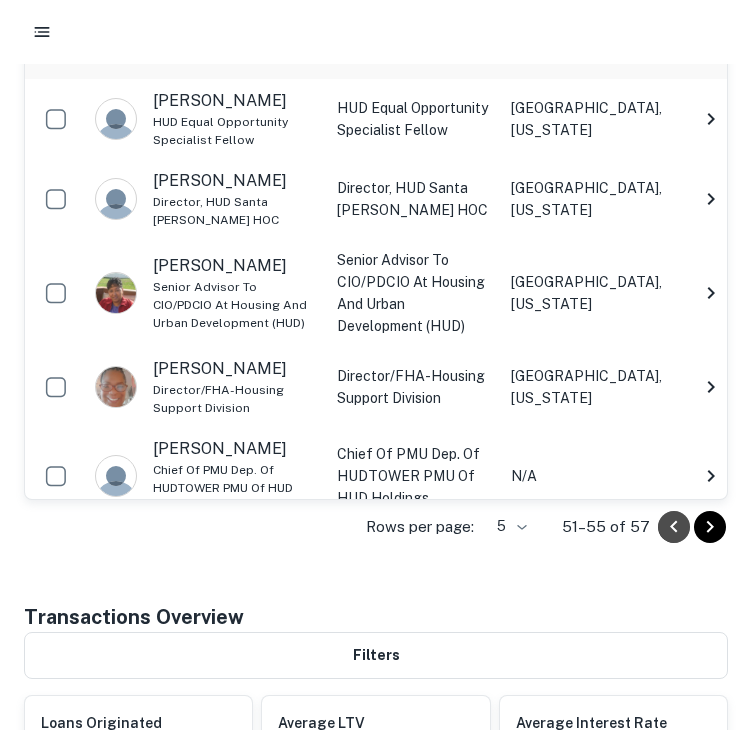 click 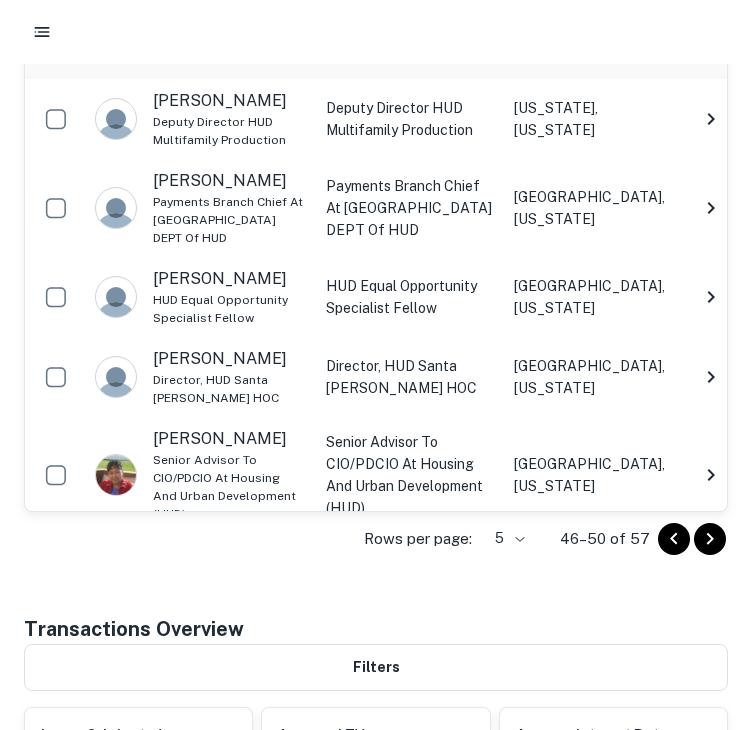 click 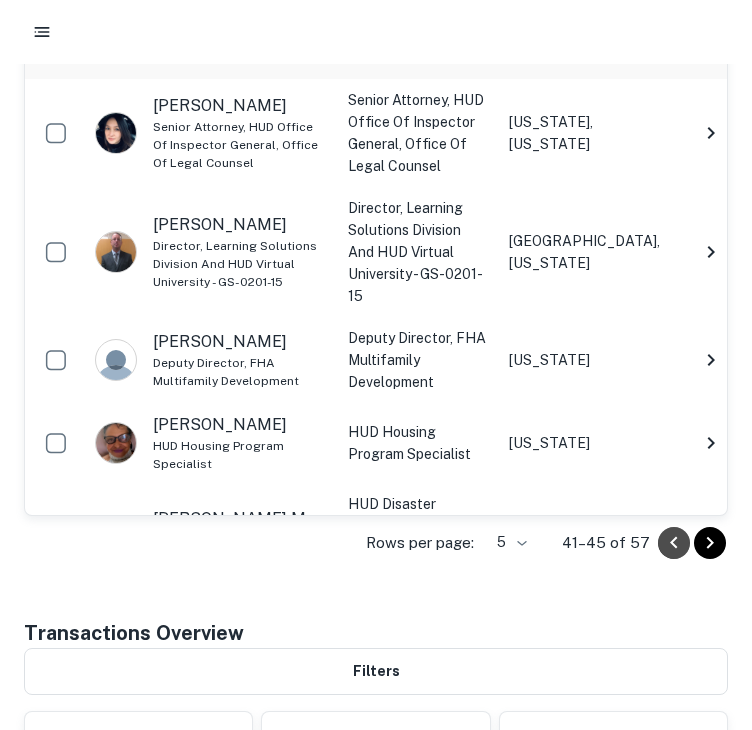 click 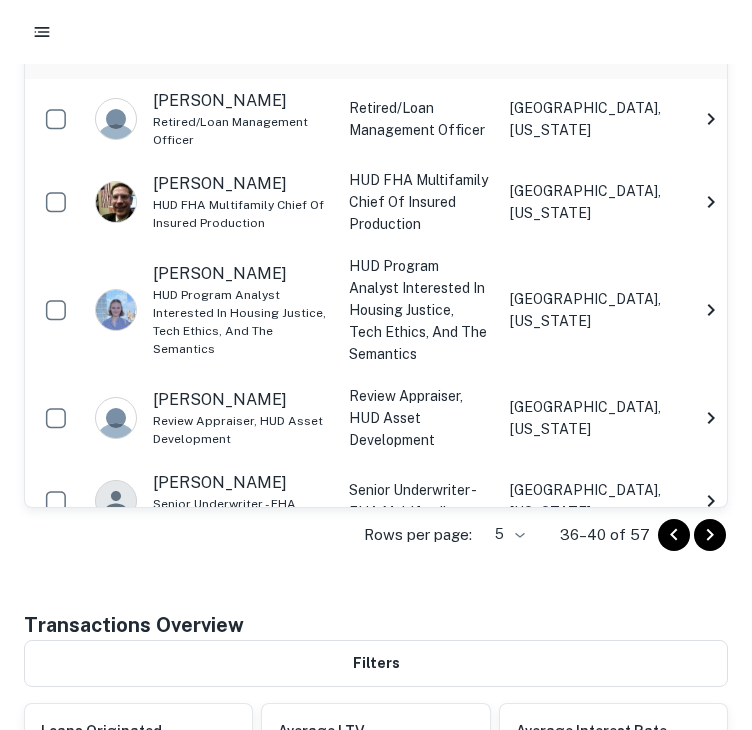 click on "Back to search U.s. Department Of Housing And Urban Development Description HUD's mission is to create strong, sustainable, inclusive communities and quality affordable homes for all. HUD is working to strengthen the housing market to bolster the economy and protect consumers; meet the need for quality affordable rental homes; utilize housing as a platform for improving quality of life; build inclusive and sustainable communities free from discrimination, and transform the way HUD does business. SHOW MORE Save Lender Visit Website Key Contacts Name sorted ascending Title Location ann moore Retired/Loan Management Officer Retired/Loan Management Officer Benicia, California Save laurence fergison HUD FHA Multifamily Chief of Insured Production HUD FHA Multifamily Chief of Insured Production San Francisco, California Save julia meltzer HUD Program Analyst interested in housing justice, tech ethics, and the semantics HUD Program Analyst interested in housing justice, tech ethics, and the semantics Save Save Save" at bounding box center [376, 957] 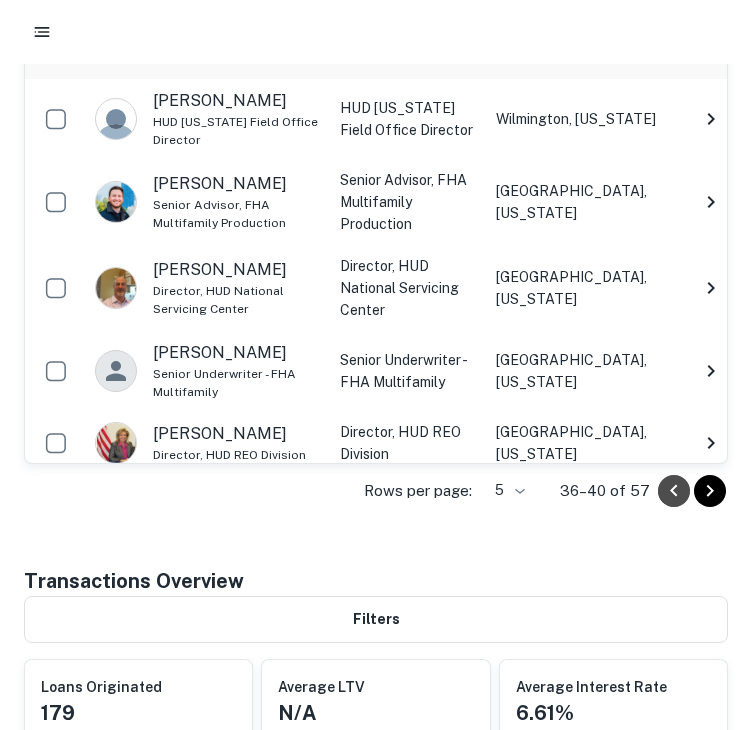 click 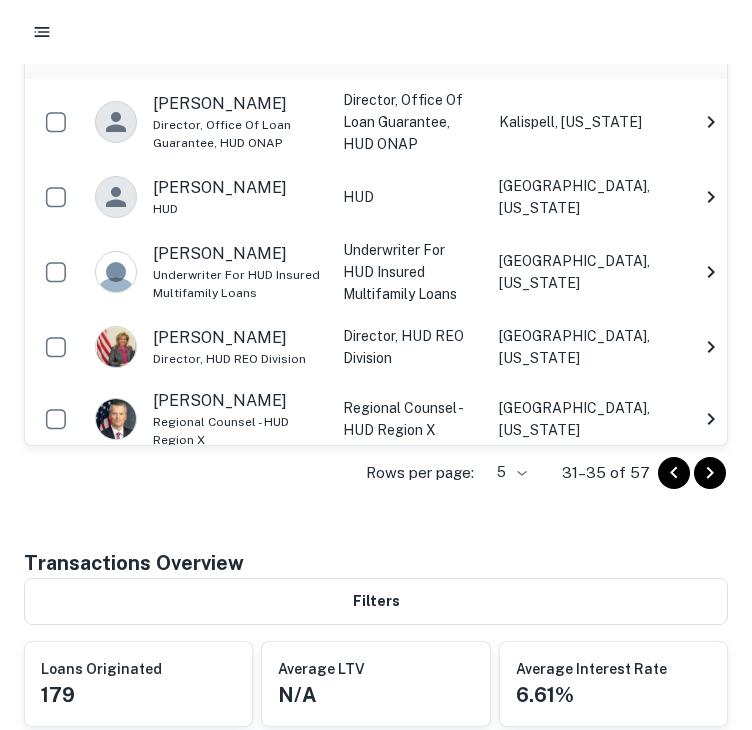 click on "Rows per page: 5 * 31–35 of 57" at bounding box center [376, 473] 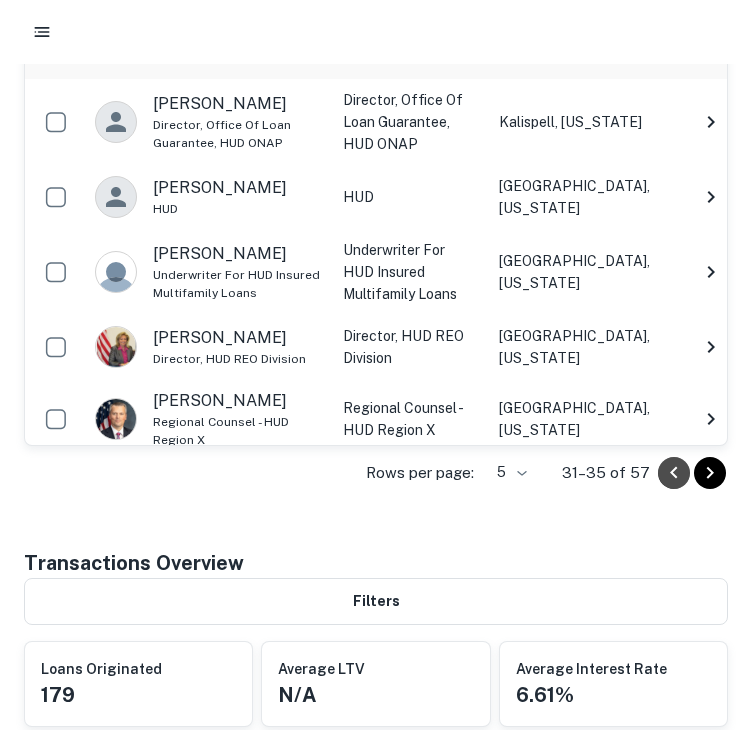 click 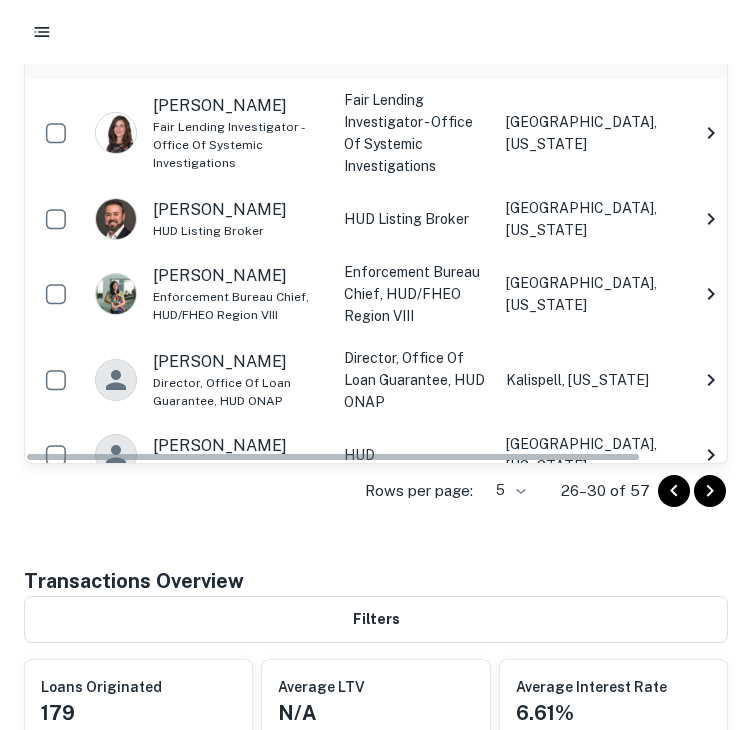 click 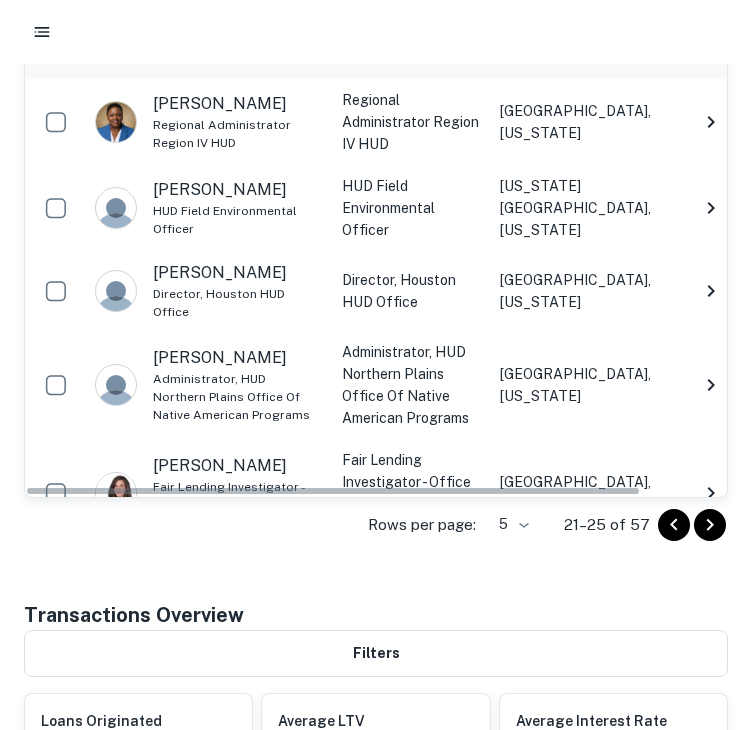 click on "Denver, Colorado" at bounding box center (585, 493) 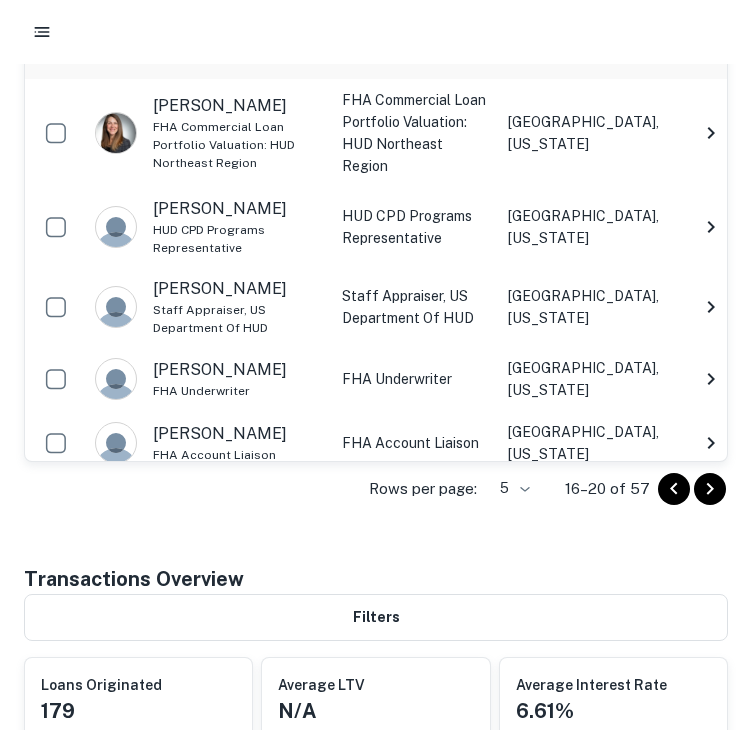 click 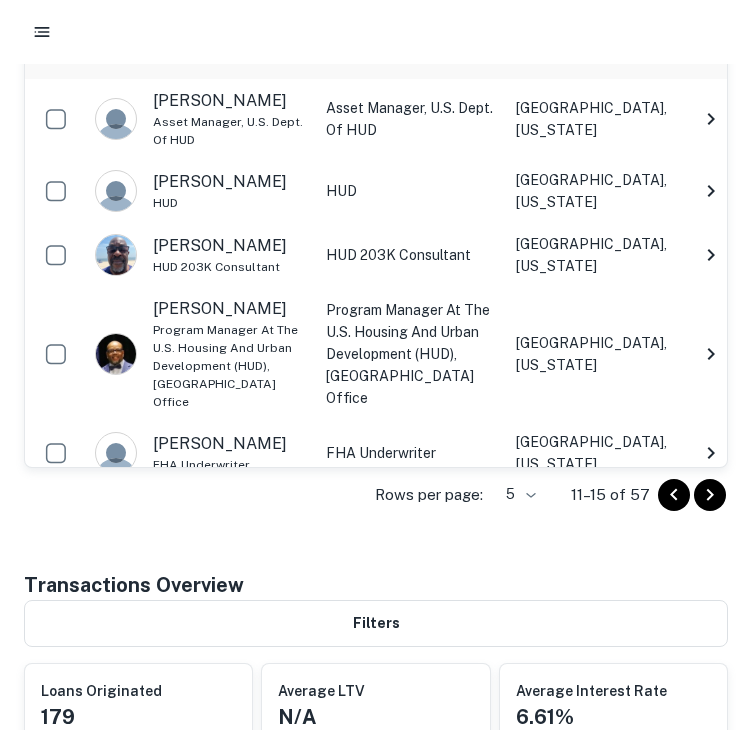 click at bounding box center (674, 495) 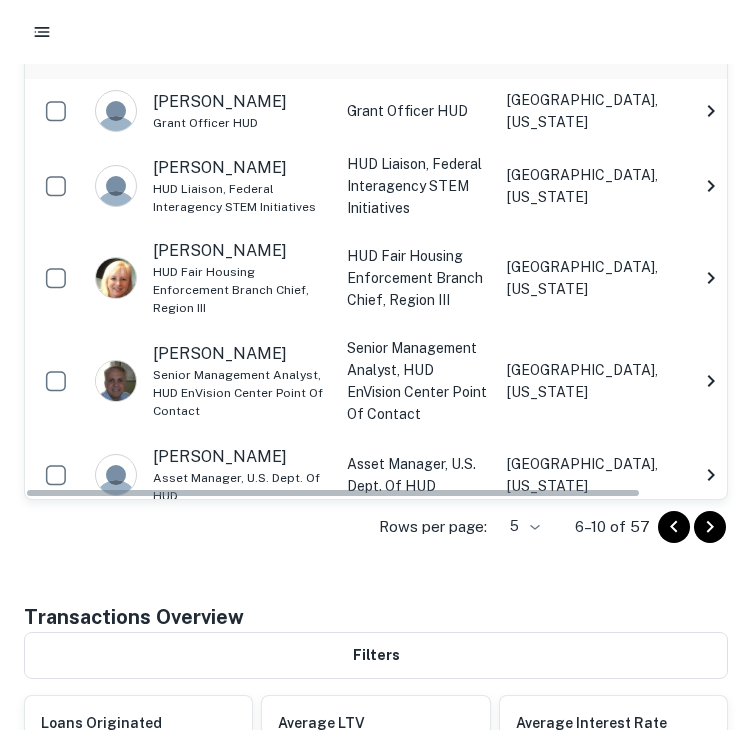 click on "Save" at bounding box center [753, 475] 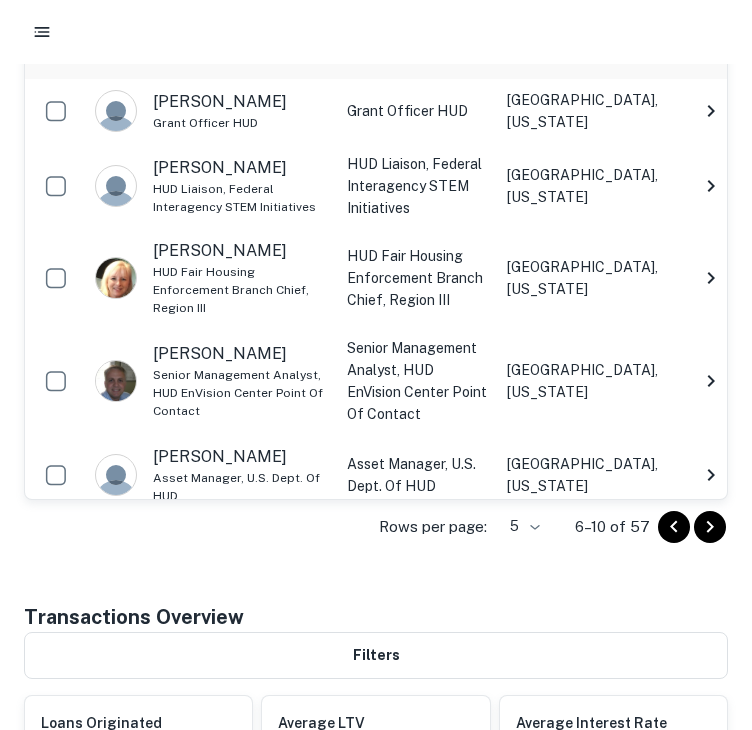 click 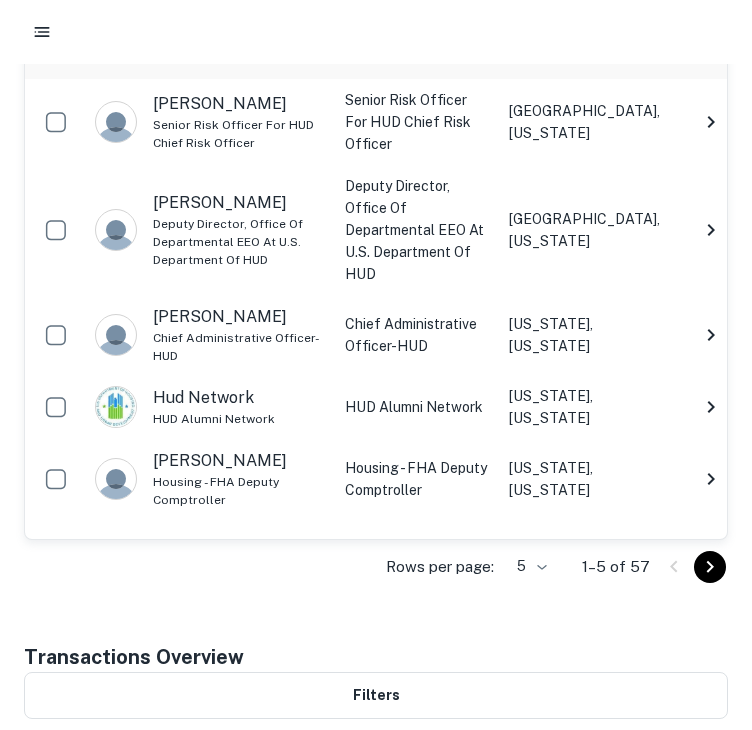 click 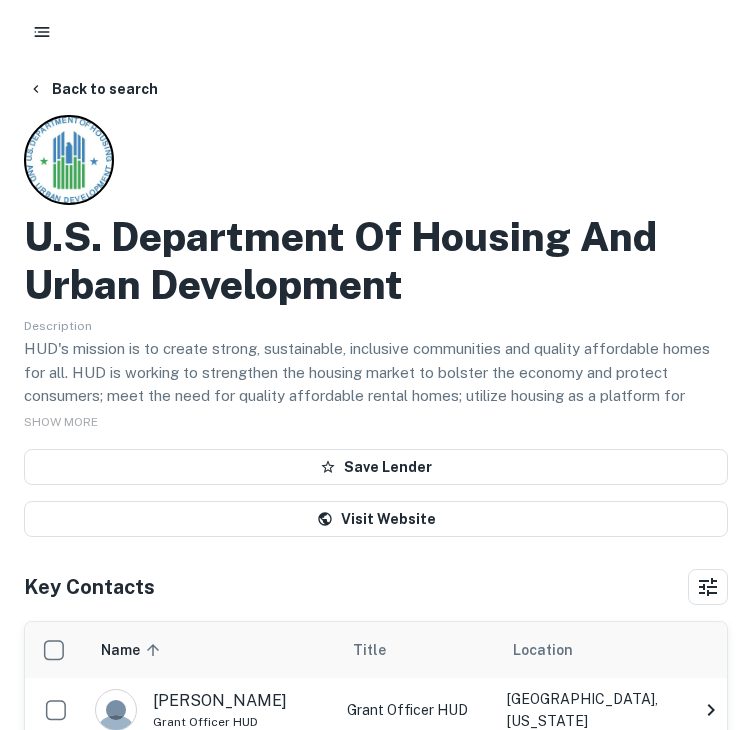 scroll, scrollTop: 0, scrollLeft: 0, axis: both 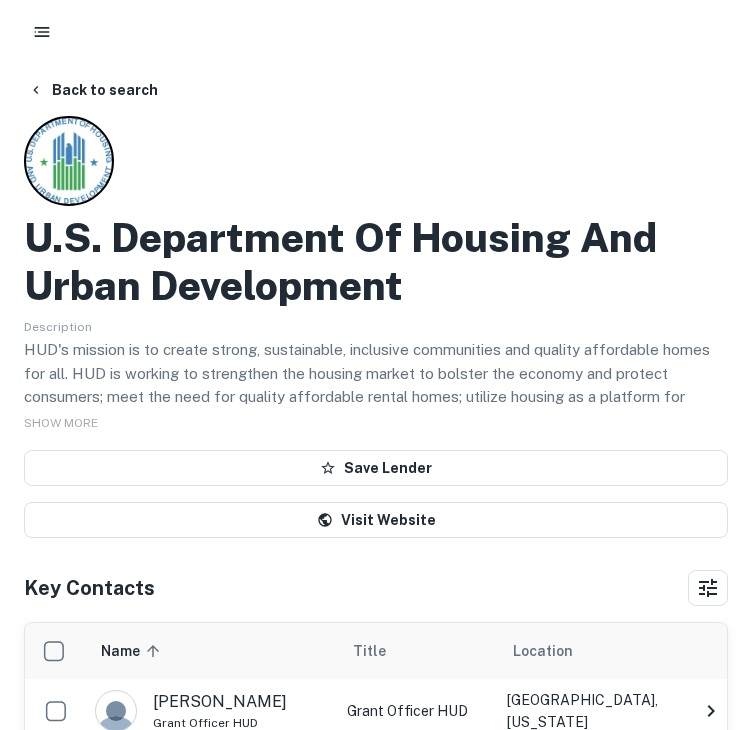 click on "Back to search U.s. Department Of Housing And Urban Development Description HUD's mission is to create strong, sustainable, inclusive communities and quality affordable homes for all. HUD is working to strengthen the housing market to bolster the economy and protect consumers; meet the need for quality affordable rental homes; utilize housing as a platform for improving quality of life; build inclusive and sustainable communities free from discrimination, and transform the way HUD does business. SHOW MORE Save Lender Visit Website Key Contacts Name sorted ascending Title Location randall sisco Grant Officer HUD Grant Officer HUD Upper Marlboro, Maryland Save maria bynum HUD Delaware Field Office Director HUD Delaware Field Office Director Wilmington, Delaware Save jerryl bennett HUD Liaison, Federal Interagency STEM Initiatives HUD Liaison, Federal Interagency STEM Initiatives Richmond, Virginia Save patricia knebels HUD Fair Housing Enforcement Branch Chief, Region III Havertown, Pennsylvania Save Save 5 * -" at bounding box center [376, 1553] 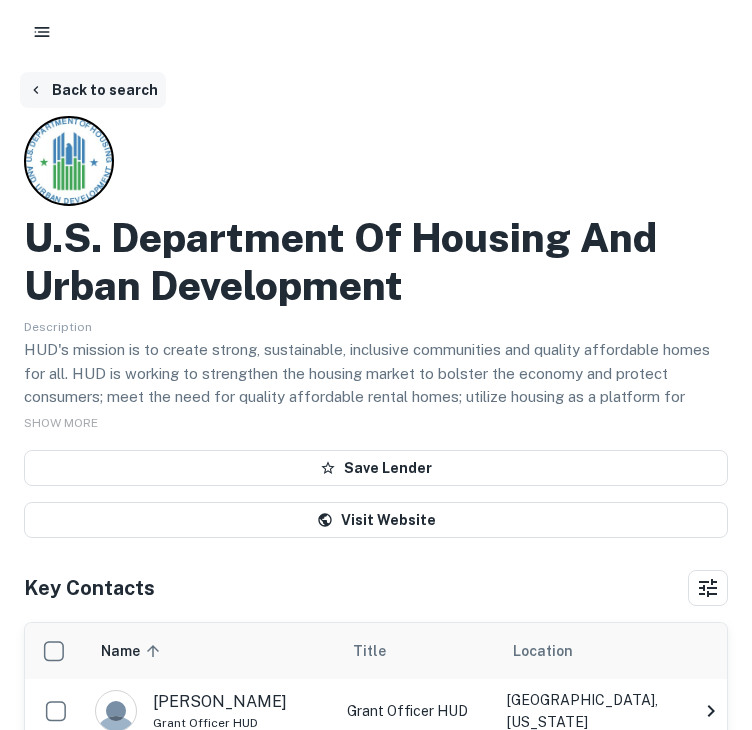 click on "Back to search" at bounding box center (93, 90) 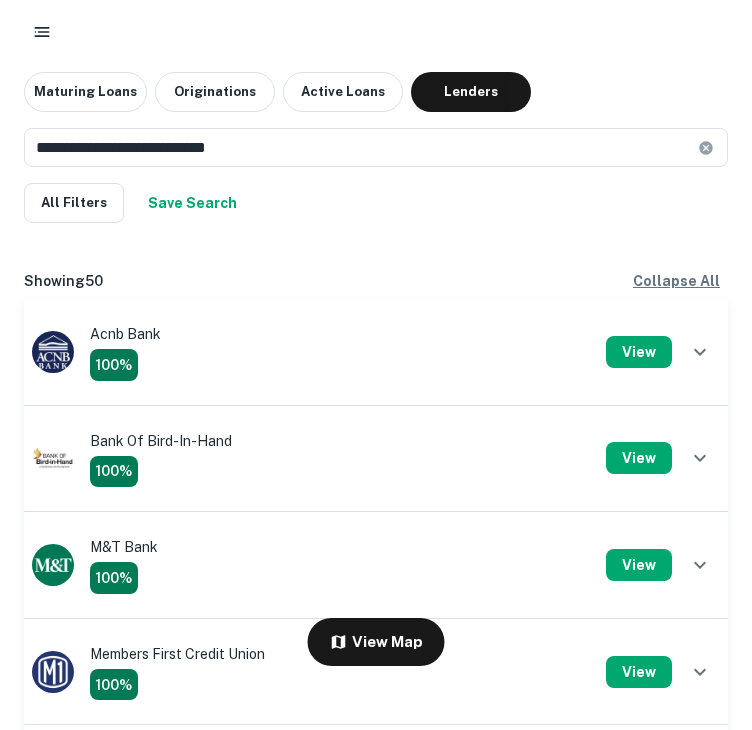scroll, scrollTop: 1500, scrollLeft: 0, axis: vertical 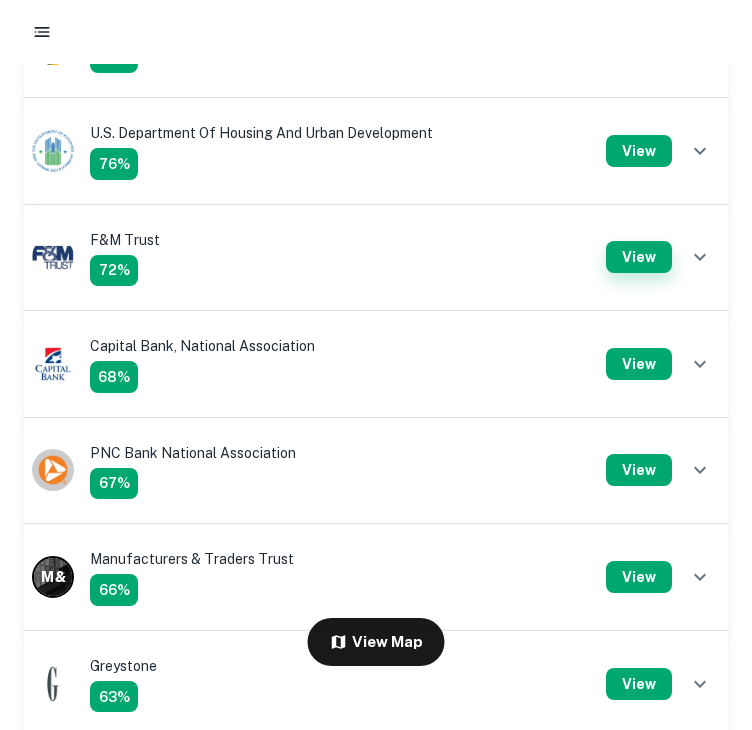 click on "View" at bounding box center [639, 257] 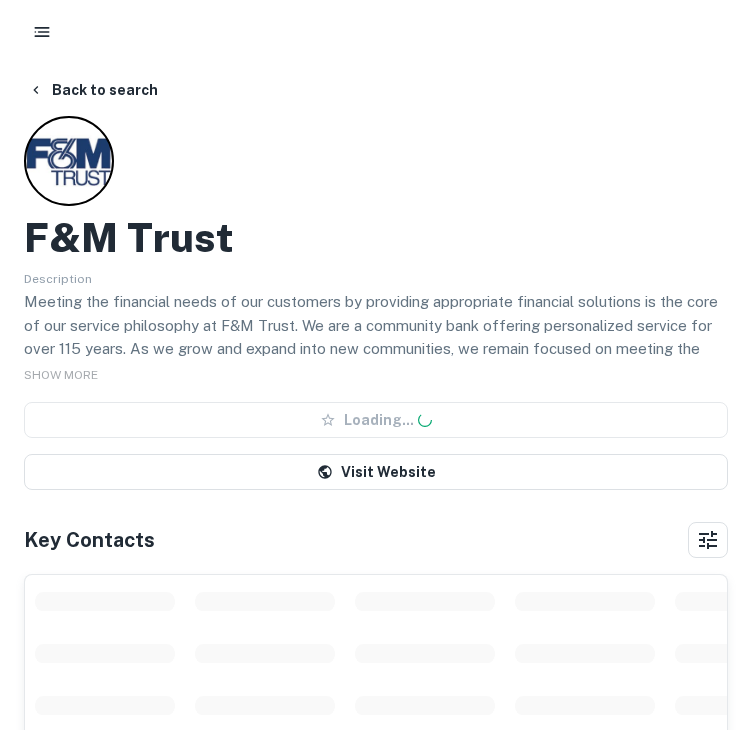 scroll, scrollTop: 0, scrollLeft: 0, axis: both 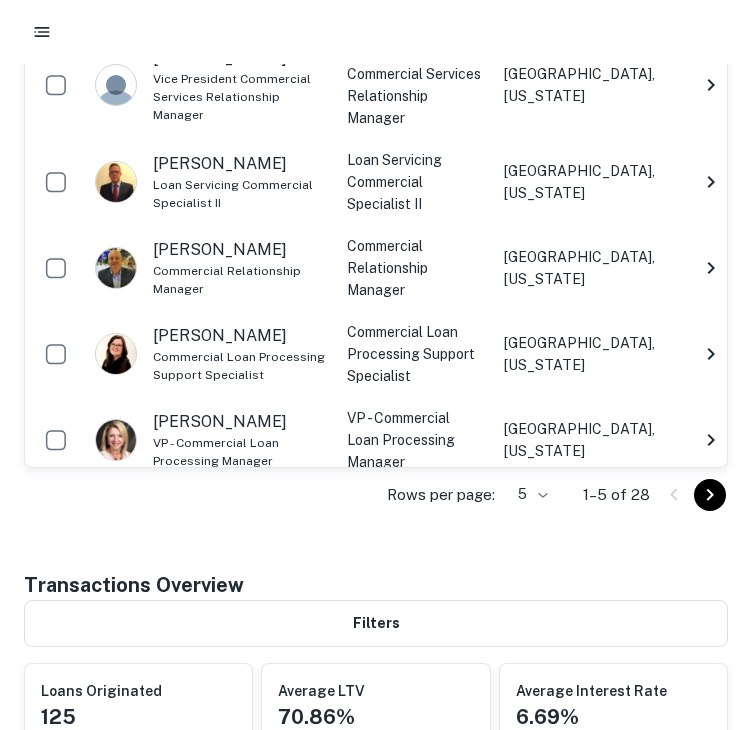 click 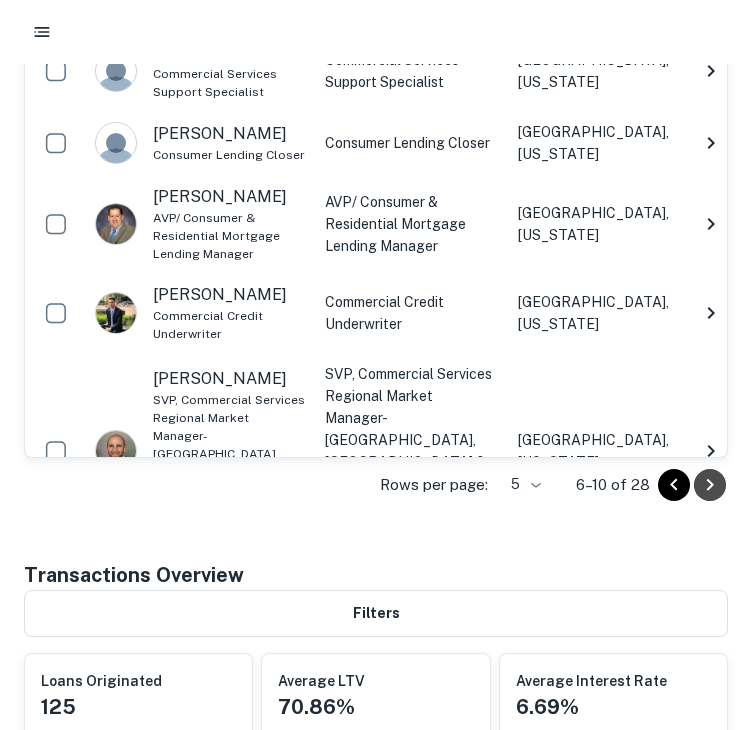 click 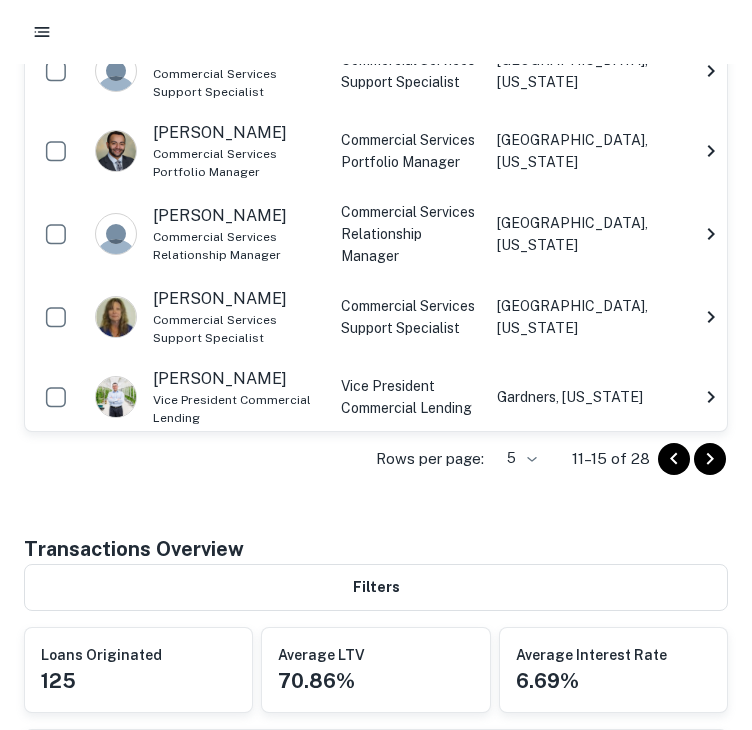 click 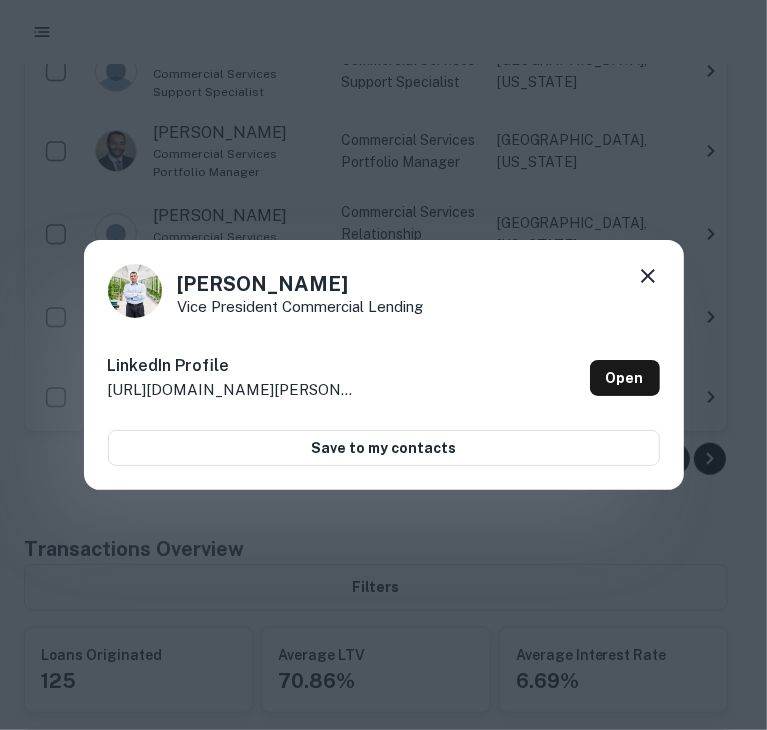 click on "Matthew Harshbarger Vice President Commercial Lending LinkedIn Profile http://www.linkedin.com/in/matthew-harshbarger-13b3a950 Open Save to my contacts" at bounding box center (383, 365) 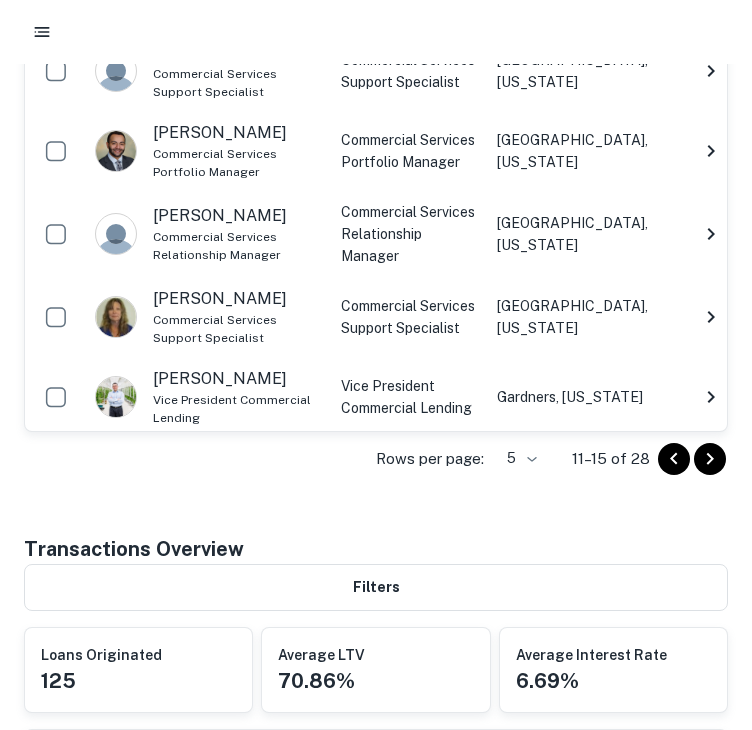 click 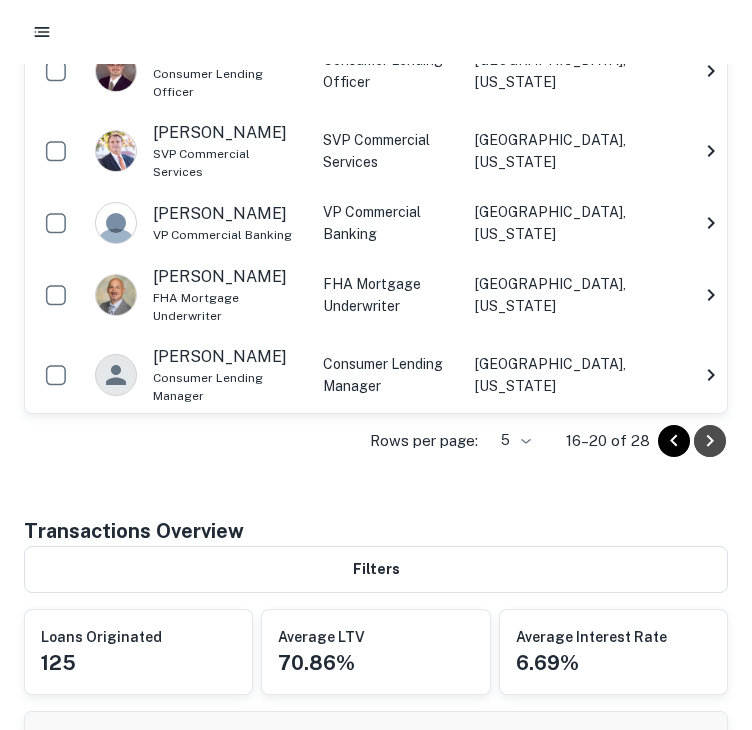 click 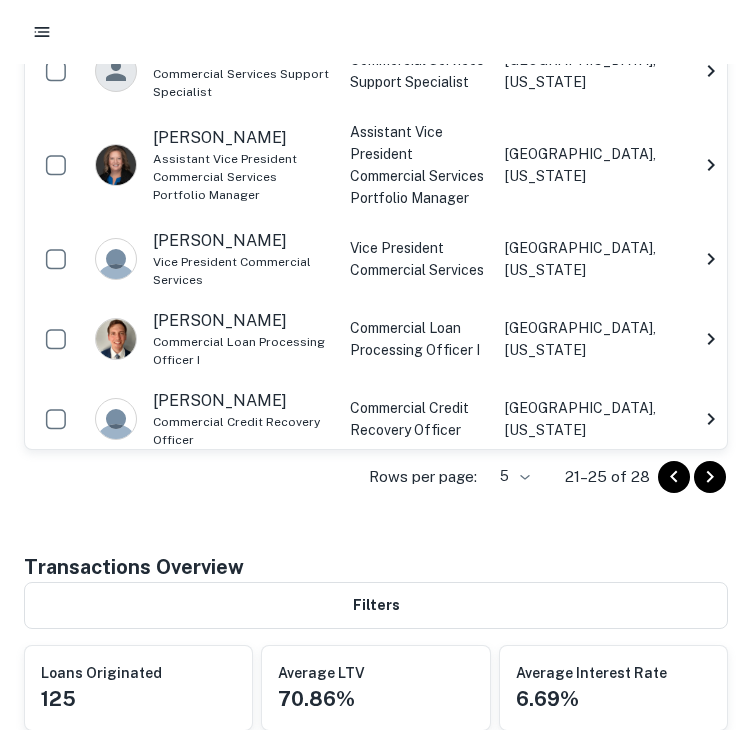 click 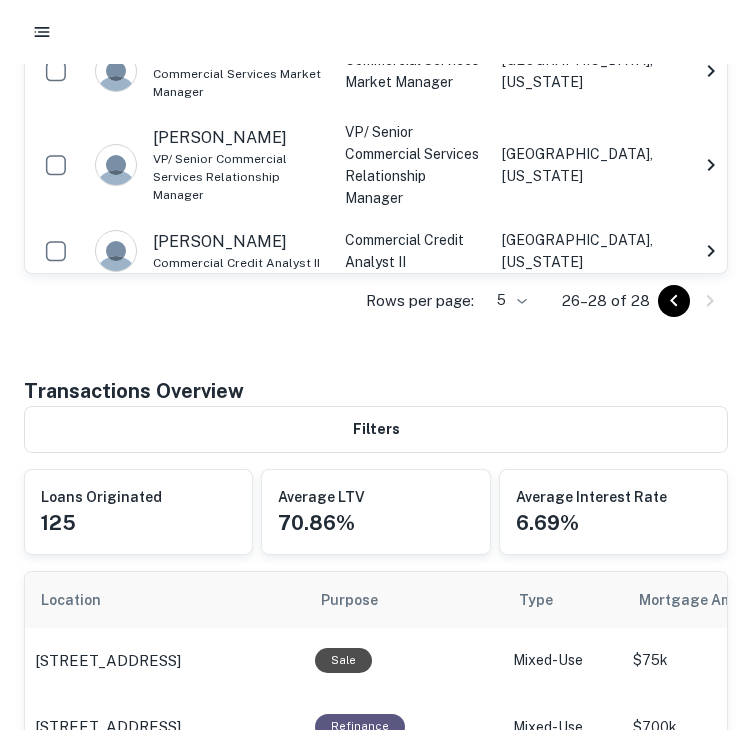 click 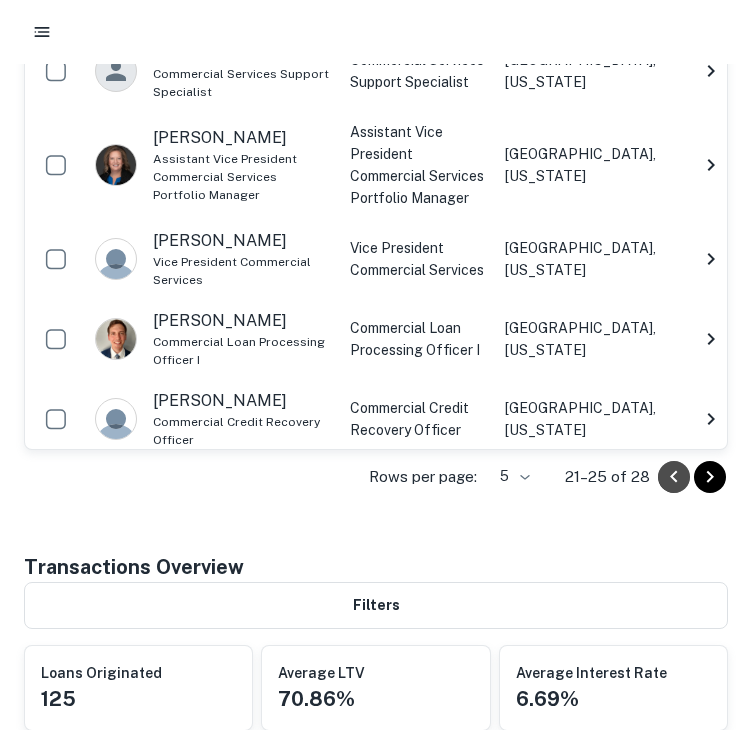 click 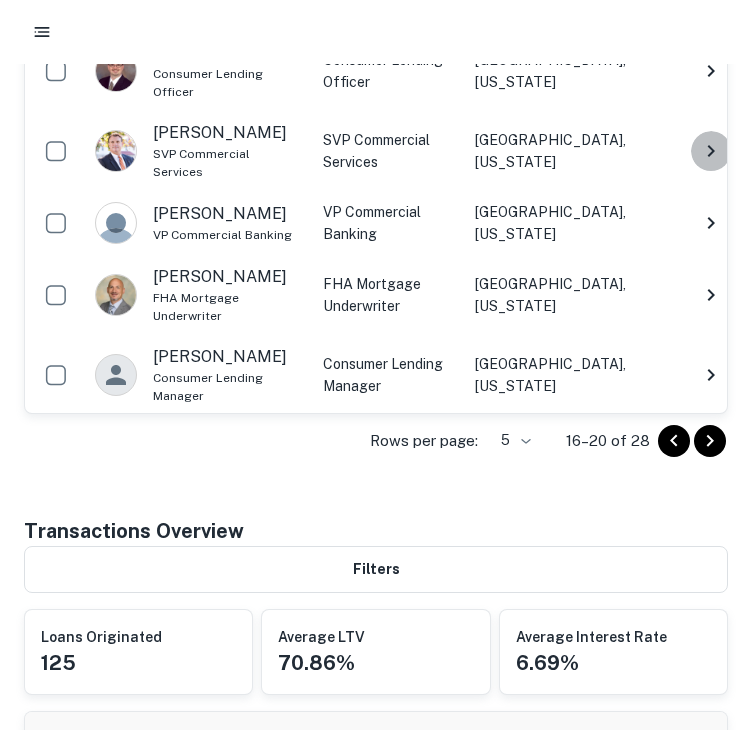 click 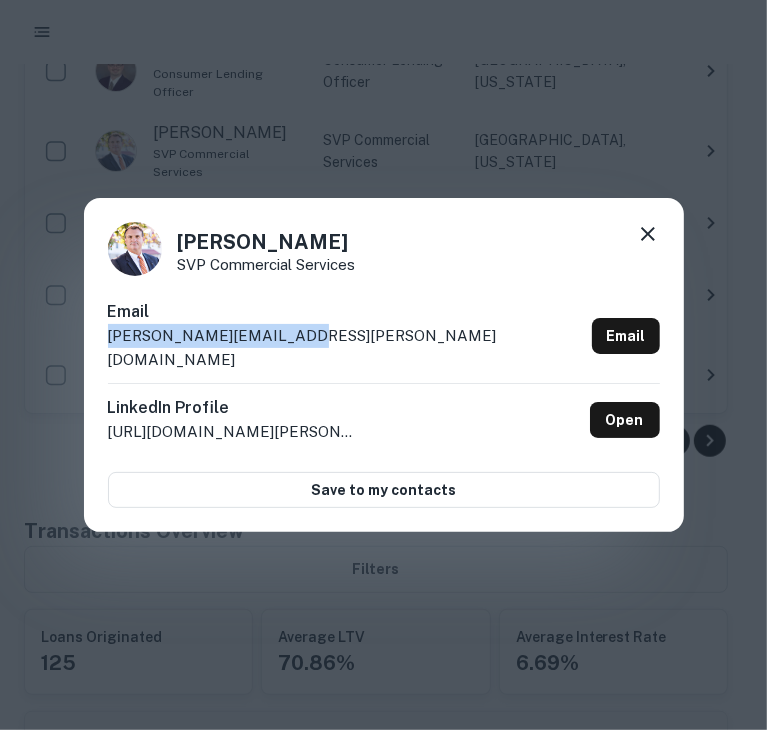 drag, startPoint x: 364, startPoint y: 352, endPoint x: 92, endPoint y: 359, distance: 272.09006 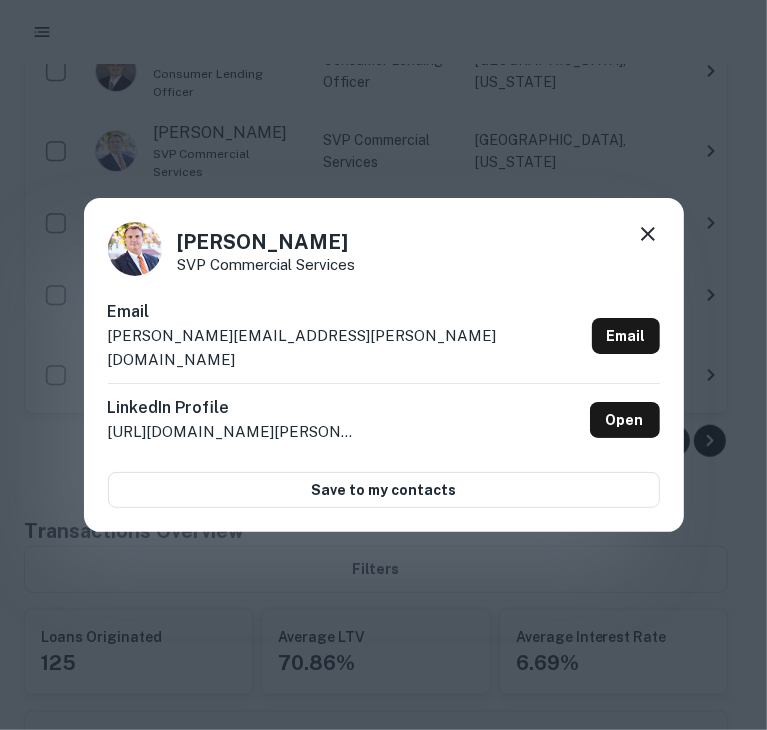 click on "Steven Butz" at bounding box center (267, 242) 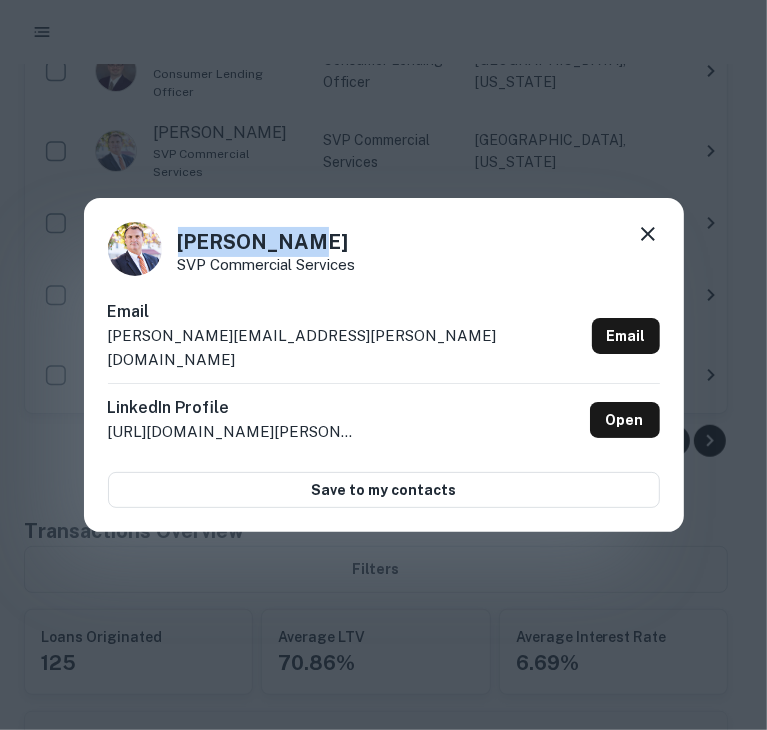 drag, startPoint x: 332, startPoint y: 250, endPoint x: 173, endPoint y: 258, distance: 159.20113 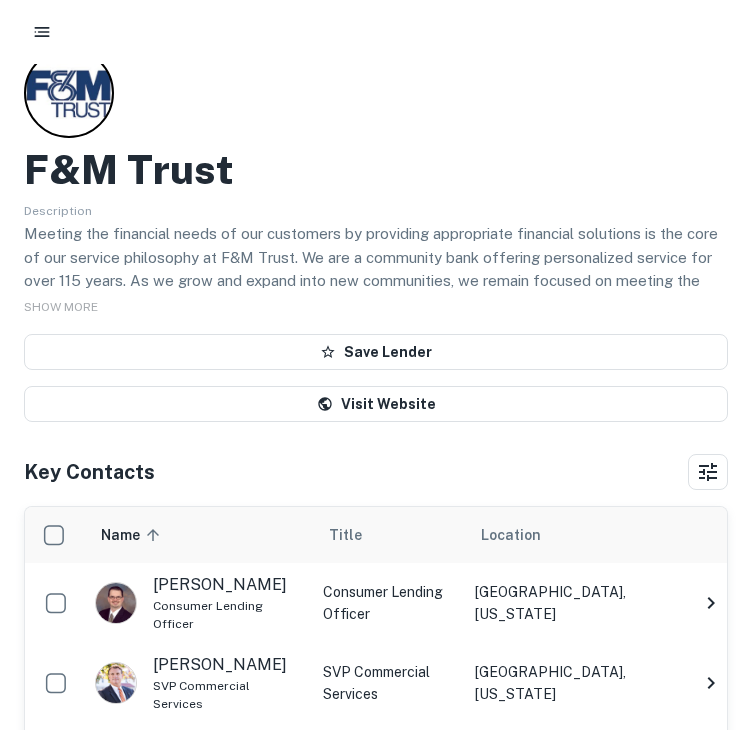 scroll, scrollTop: 0, scrollLeft: 0, axis: both 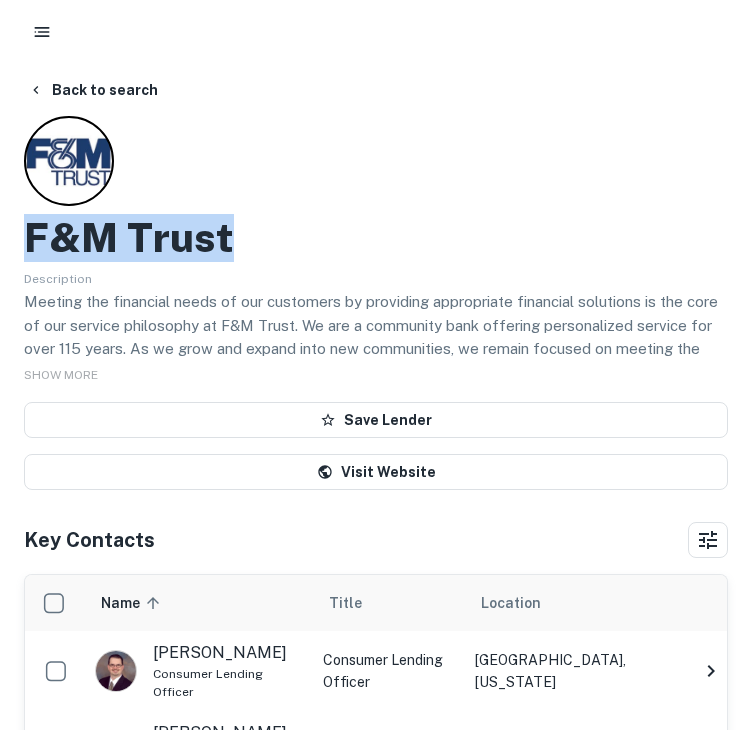 drag, startPoint x: 270, startPoint y: 236, endPoint x: 21, endPoint y: 255, distance: 249.72385 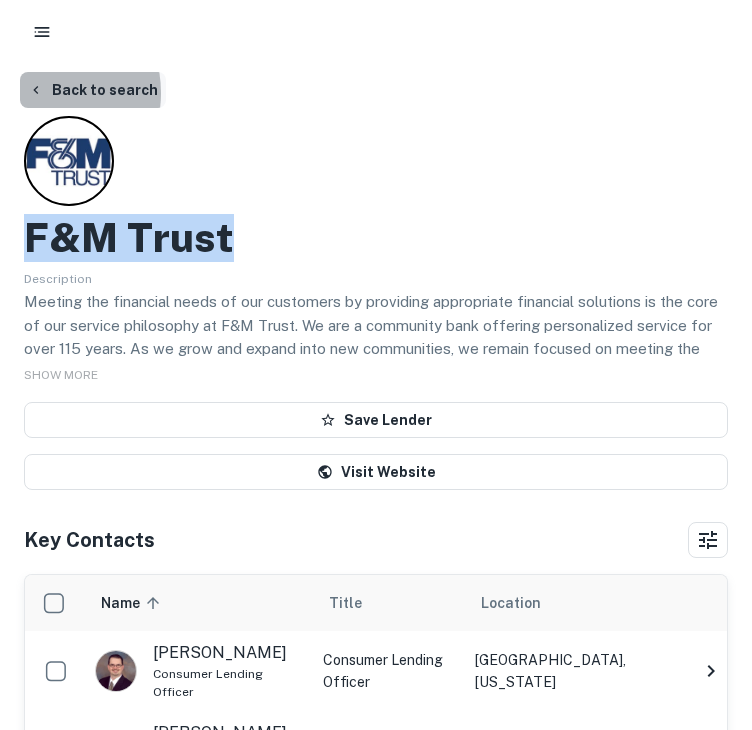 click 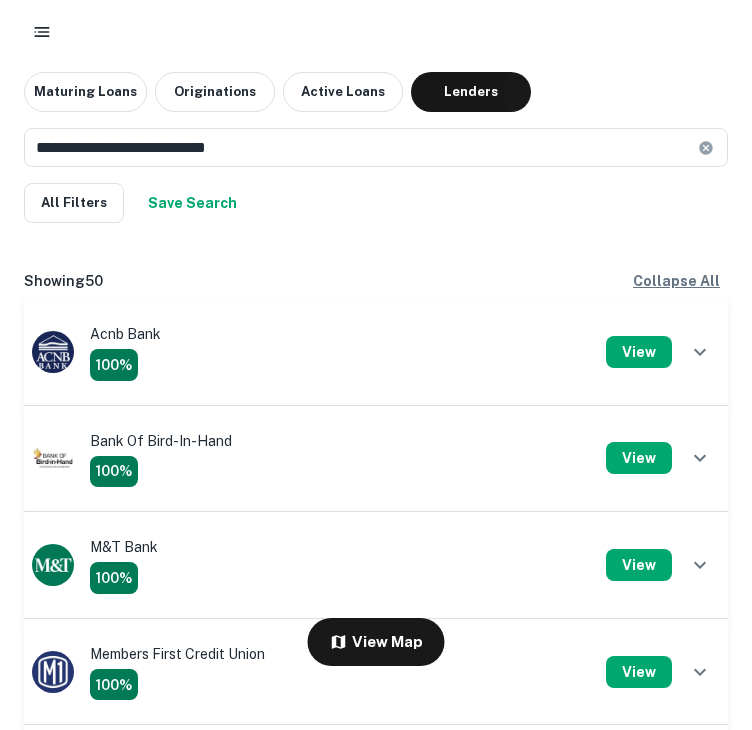 scroll, scrollTop: 1800, scrollLeft: 0, axis: vertical 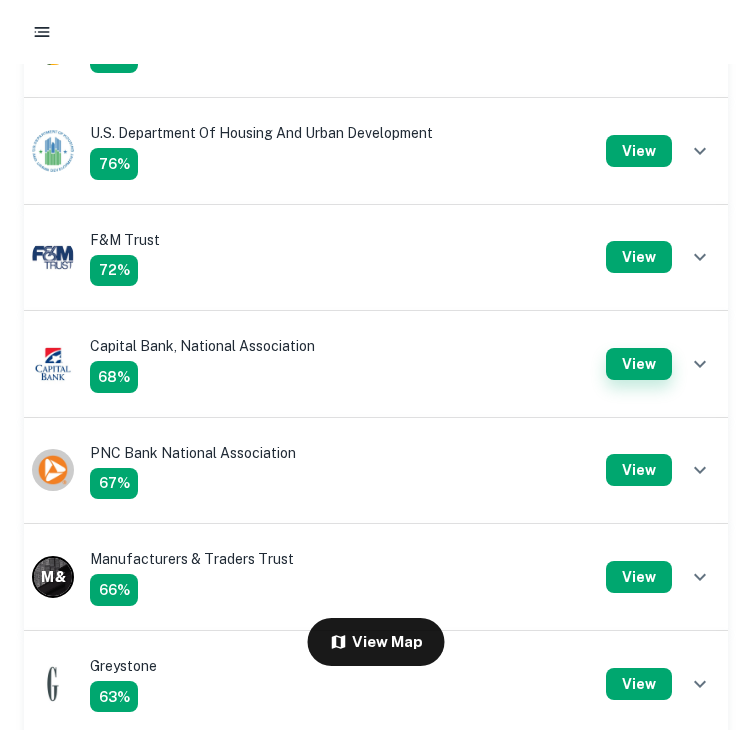 click on "View" at bounding box center (639, 364) 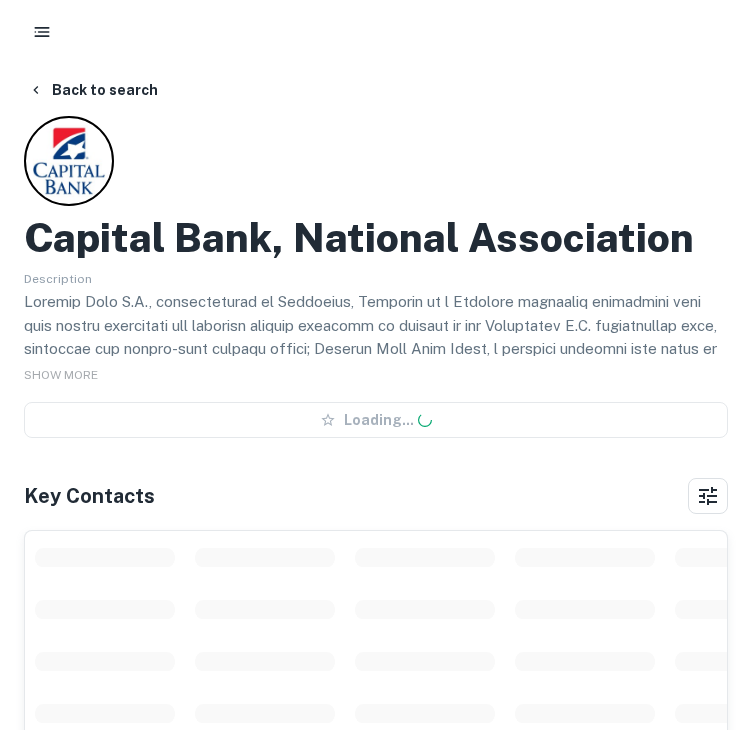 scroll, scrollTop: 0, scrollLeft: 0, axis: both 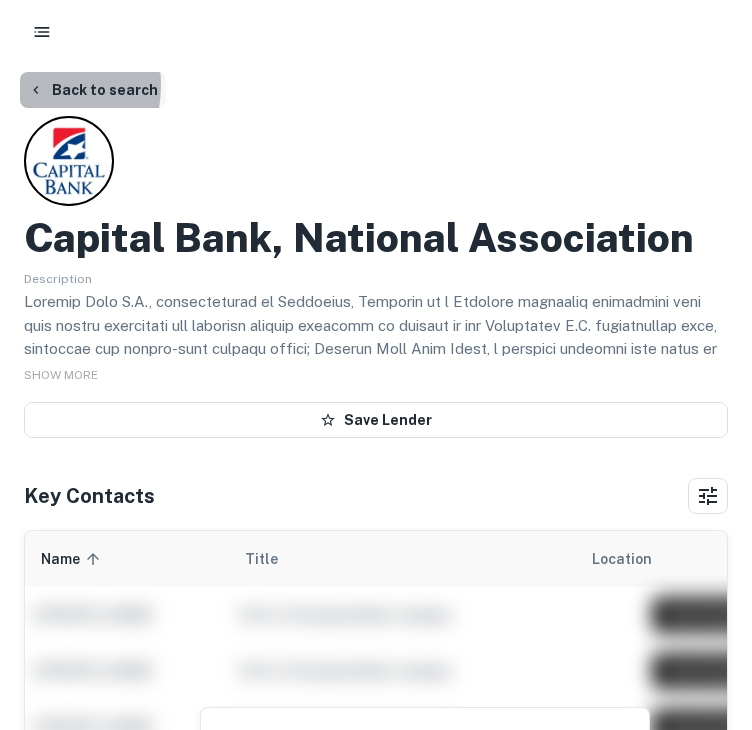 click on "Back to search" at bounding box center [93, 90] 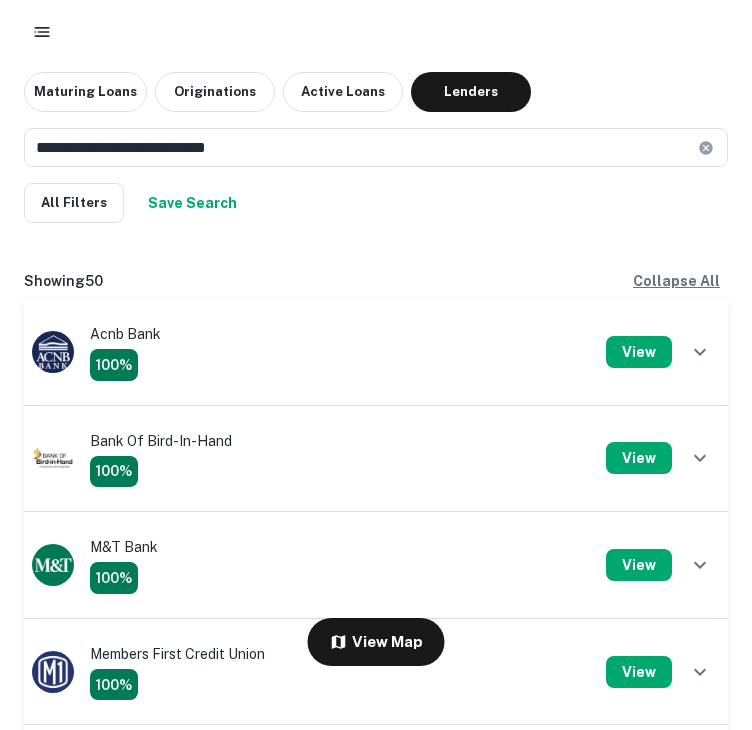 scroll, scrollTop: 1800, scrollLeft: 0, axis: vertical 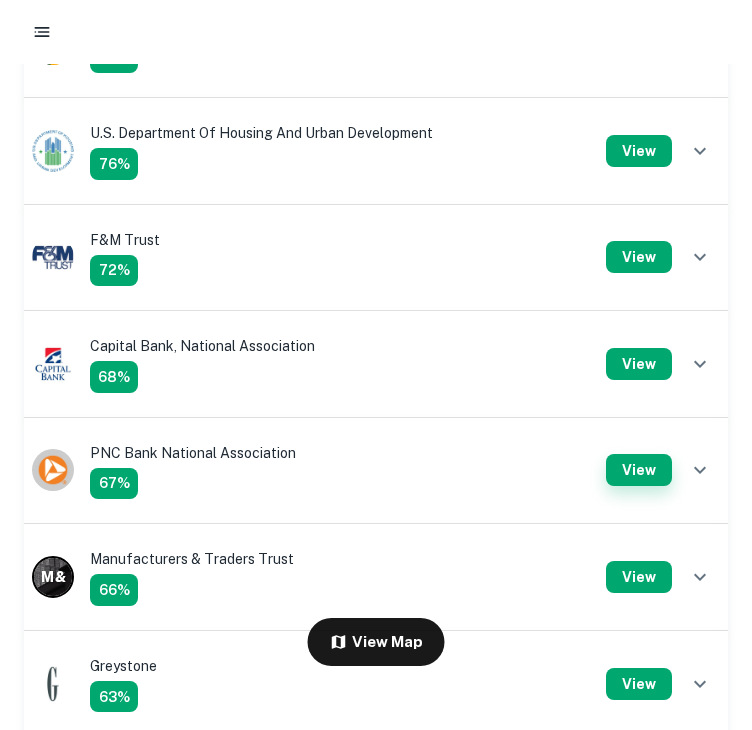 click on "View" at bounding box center (639, 470) 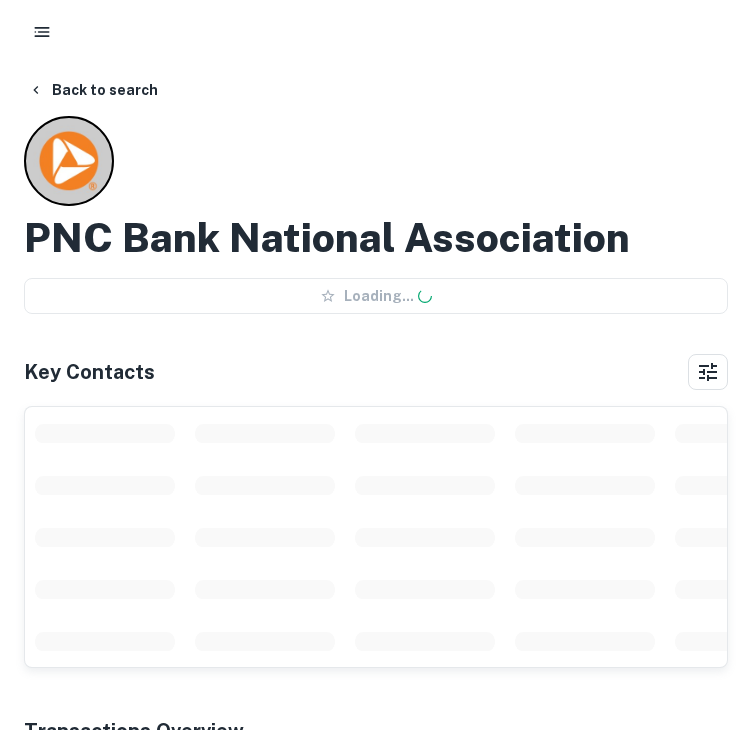 scroll, scrollTop: 0, scrollLeft: 0, axis: both 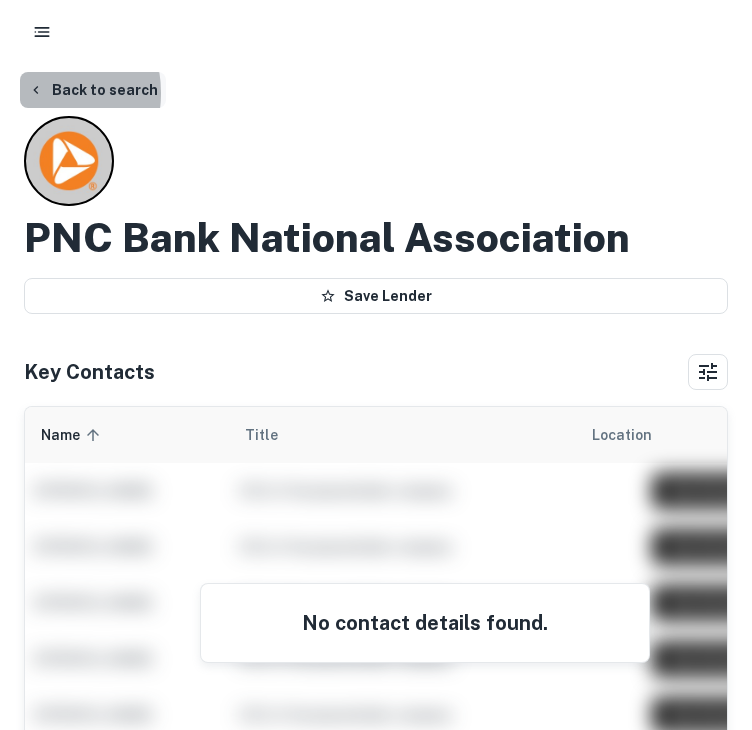click 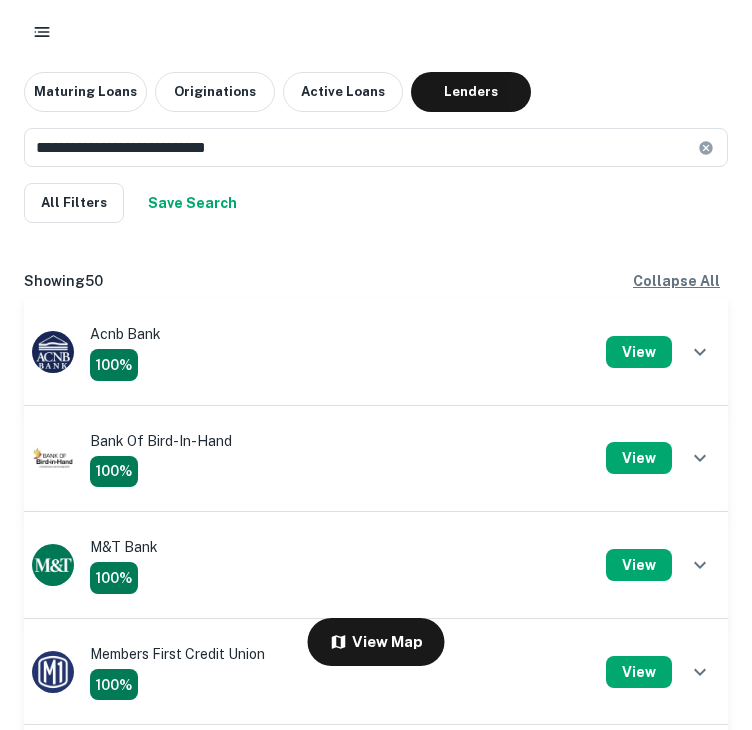 scroll, scrollTop: 1800, scrollLeft: 0, axis: vertical 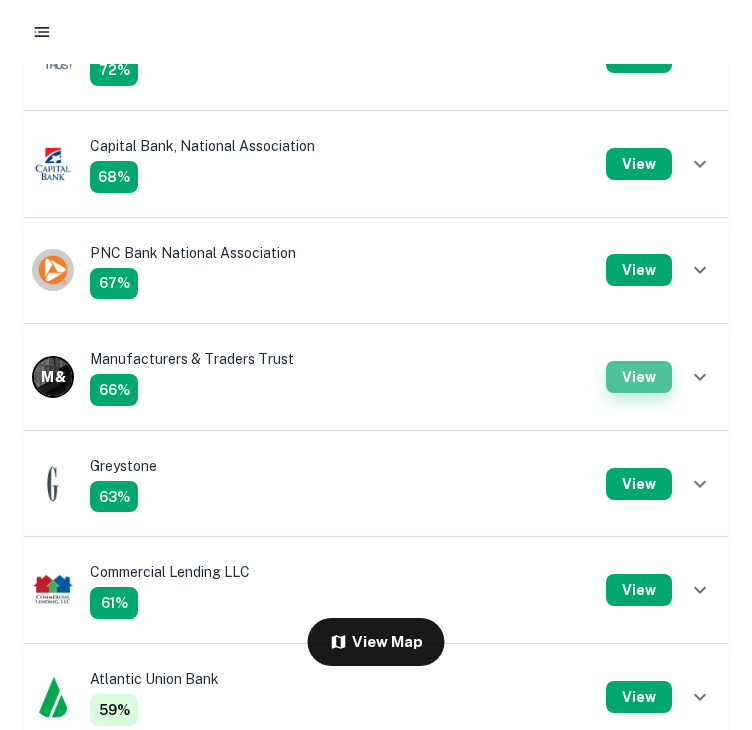 click on "View" at bounding box center (639, 377) 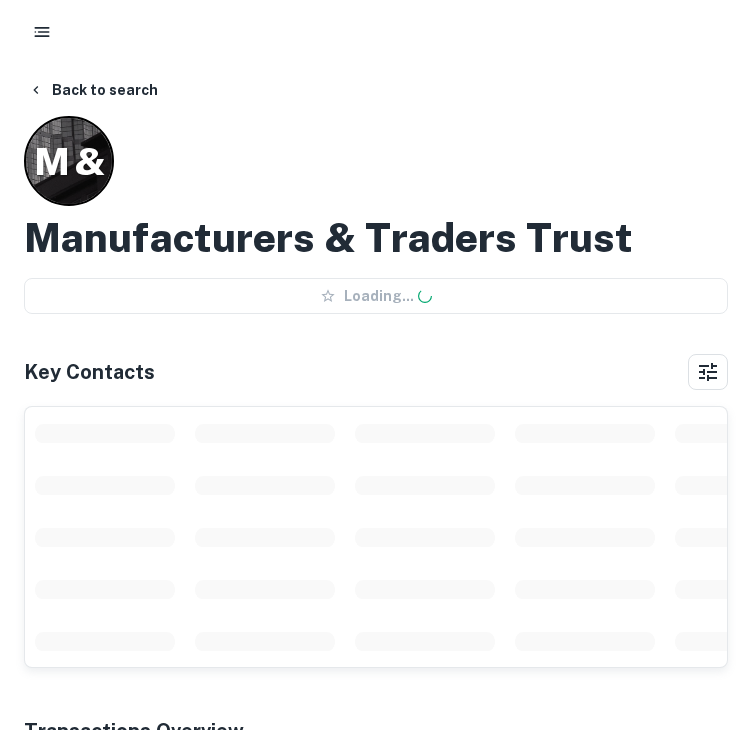 scroll, scrollTop: 0, scrollLeft: 0, axis: both 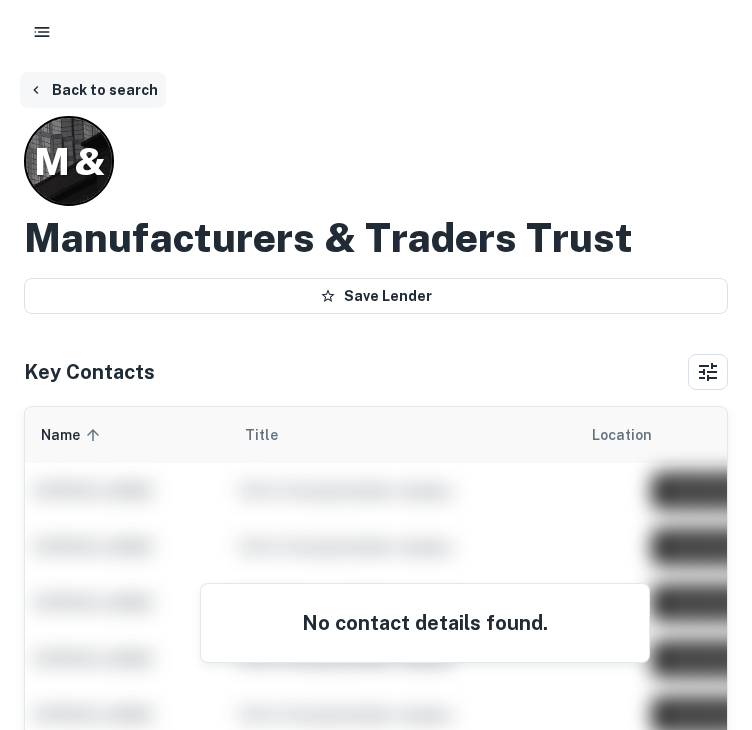 click on "Back to search" at bounding box center (93, 90) 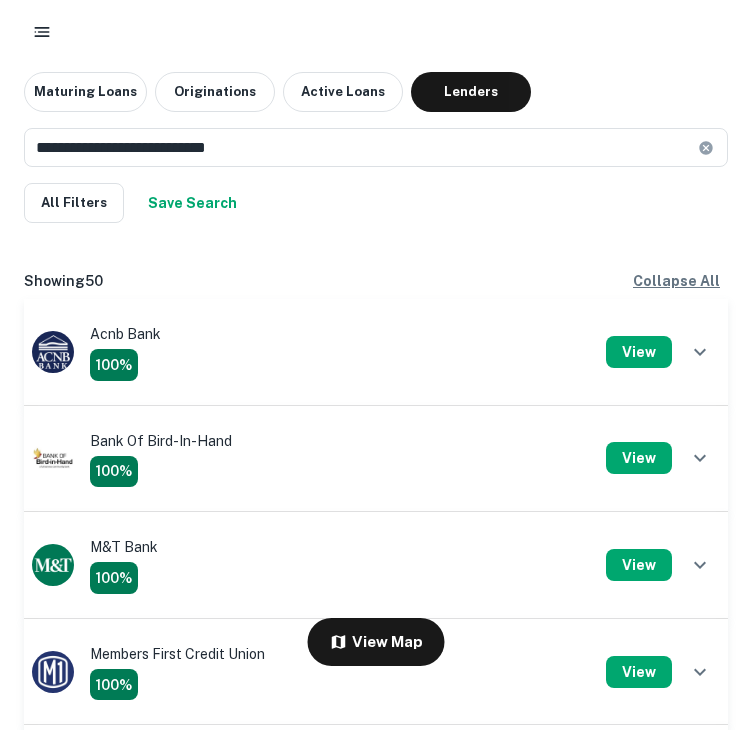 scroll, scrollTop: 2000, scrollLeft: 0, axis: vertical 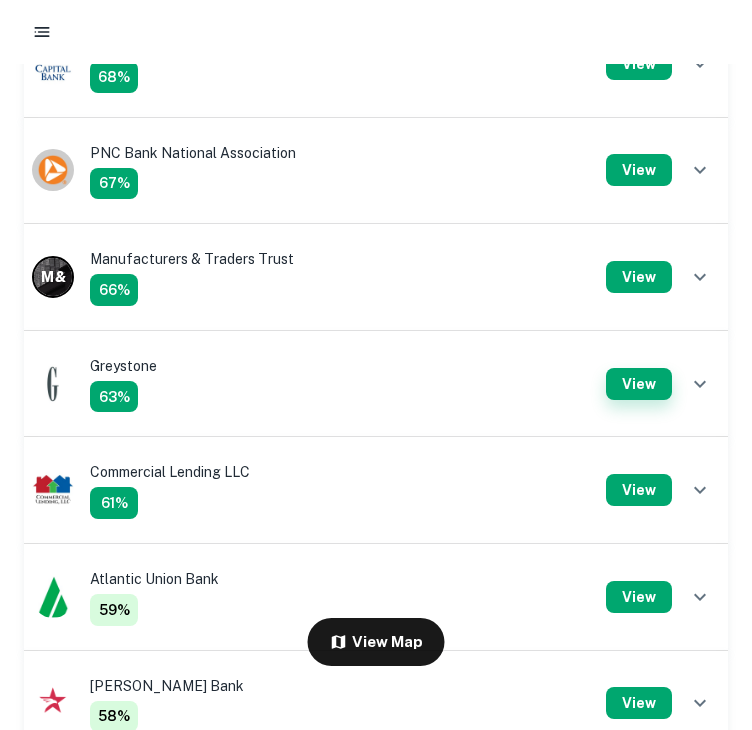 click on "View" at bounding box center (639, 384) 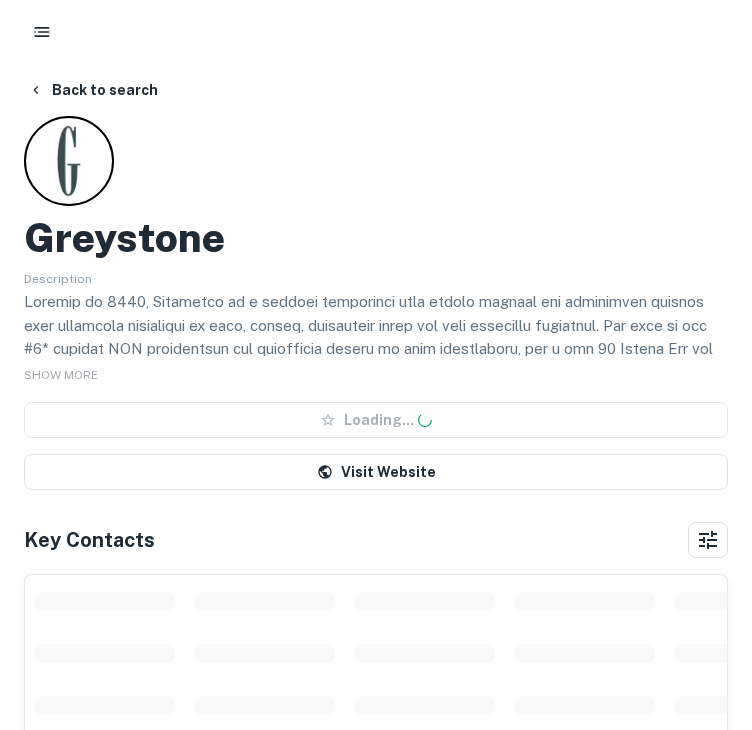 scroll, scrollTop: 0, scrollLeft: 0, axis: both 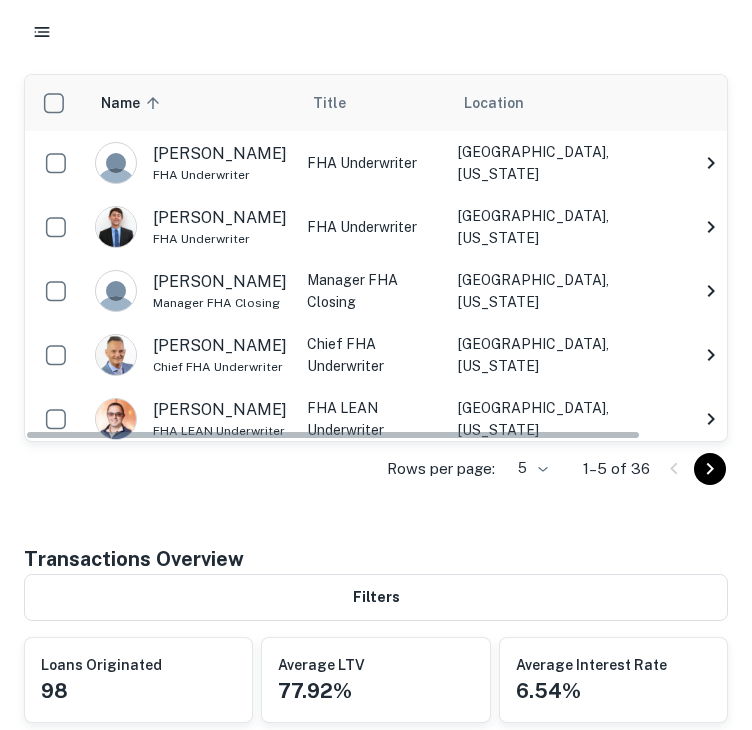click 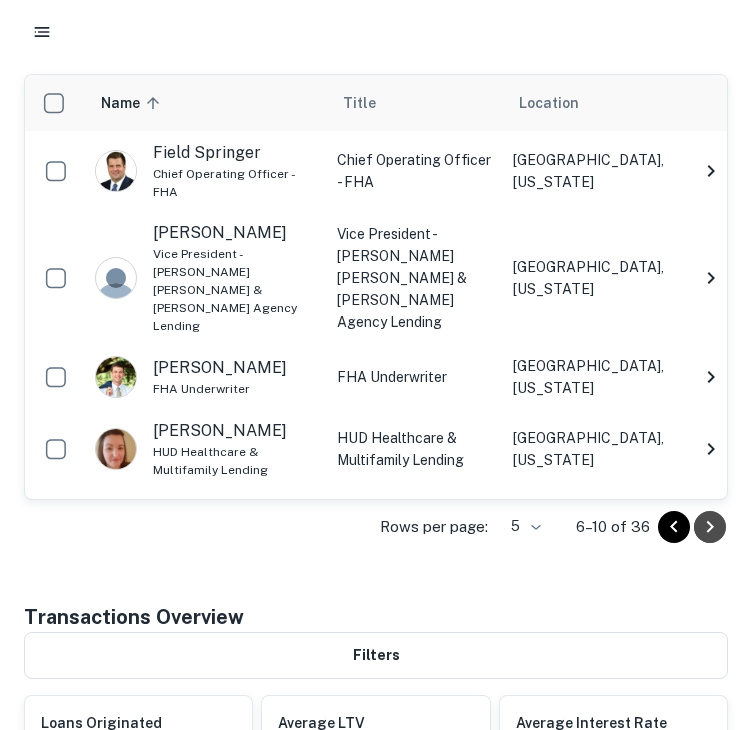 click 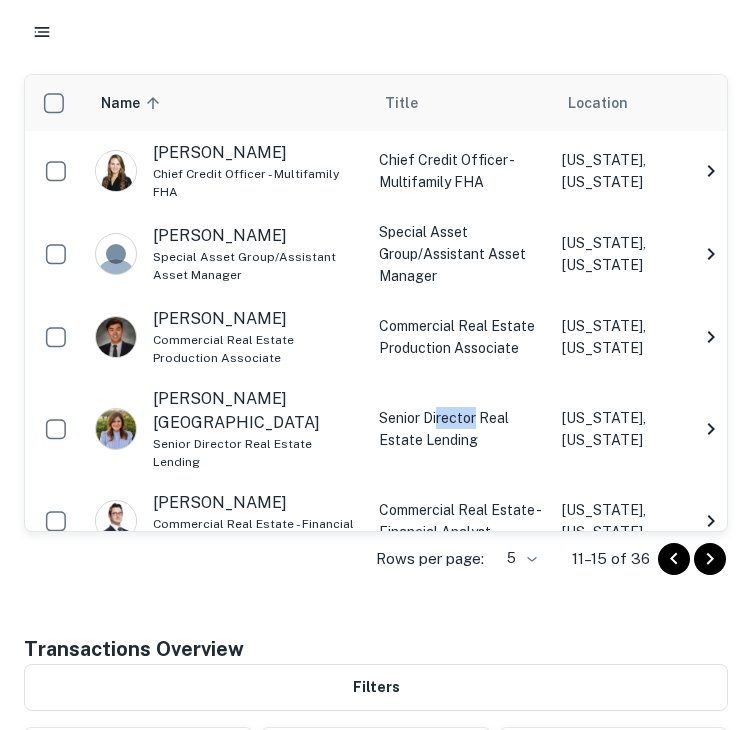 drag, startPoint x: 408, startPoint y: 401, endPoint x: 446, endPoint y: 401, distance: 38 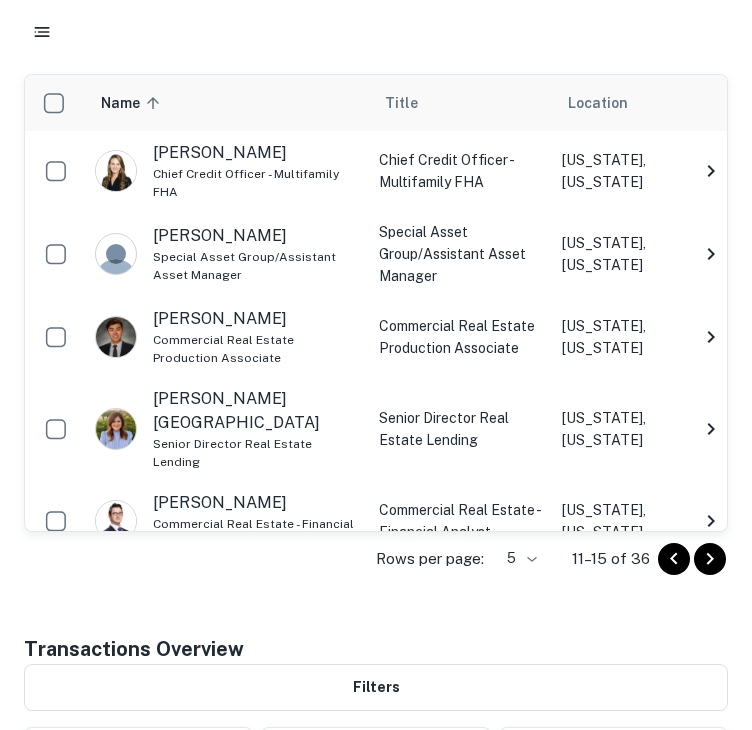 click on "Senior Director Real Estate Lending" at bounding box center (460, 429) 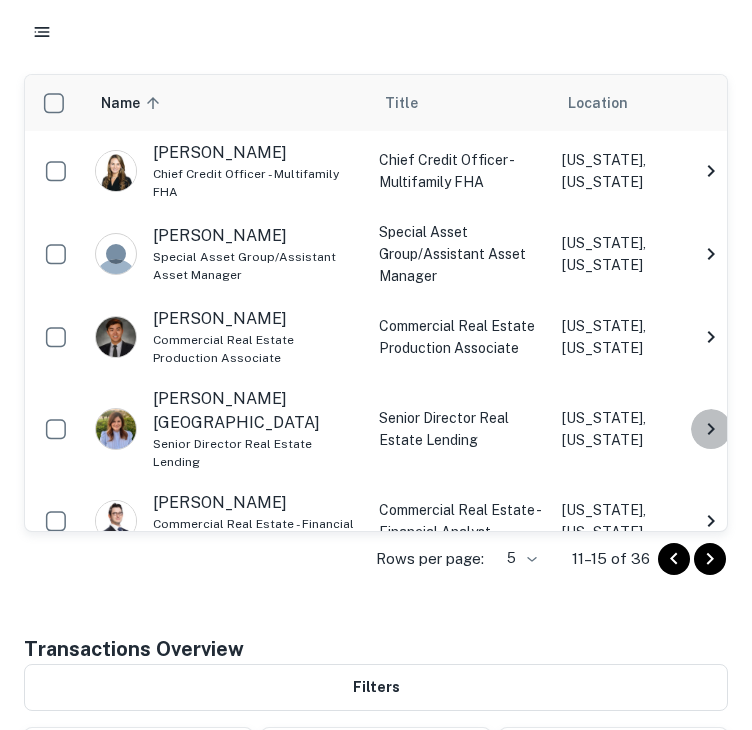 click 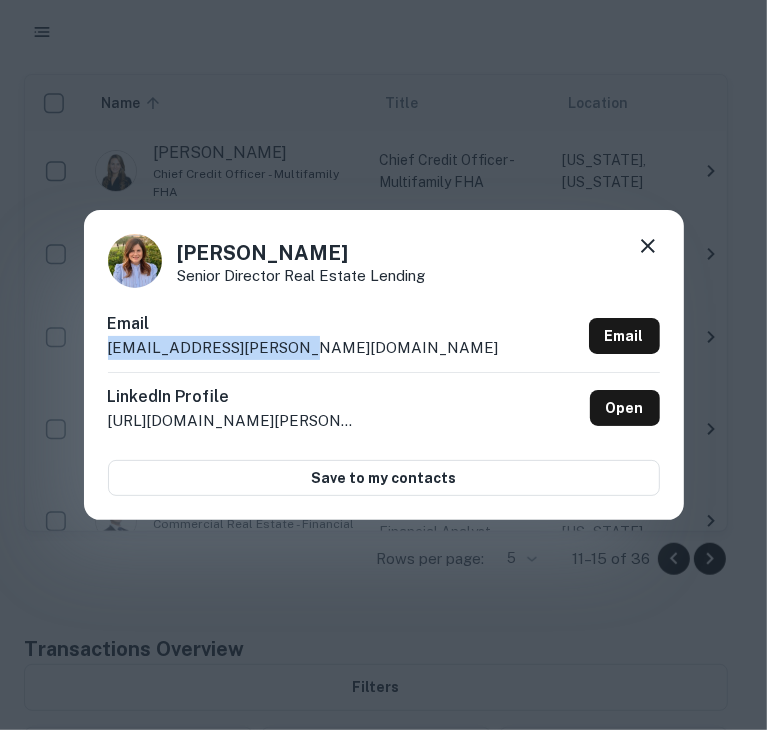 drag, startPoint x: 340, startPoint y: 345, endPoint x: 92, endPoint y: 357, distance: 248.29015 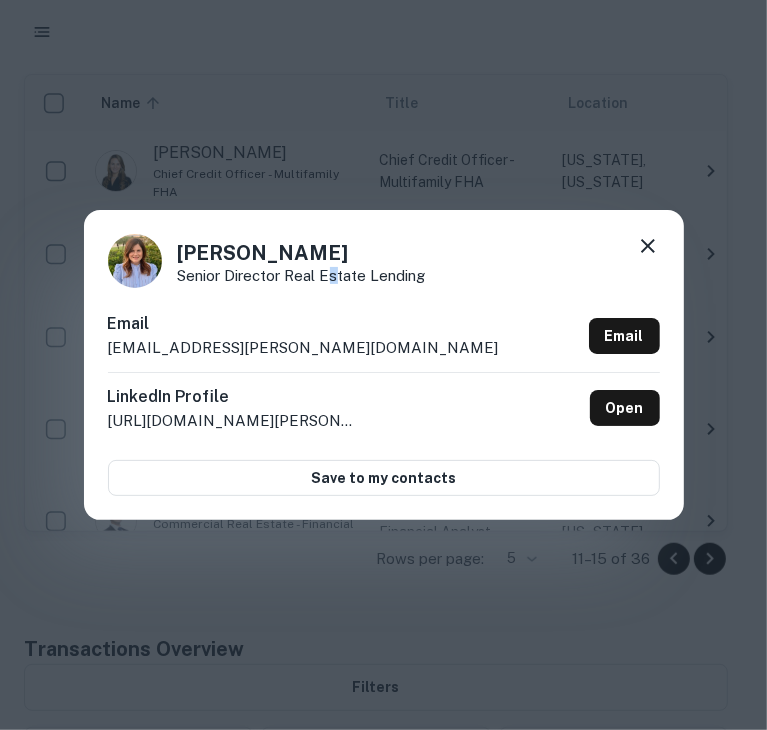 drag, startPoint x: 333, startPoint y: 273, endPoint x: 311, endPoint y: 257, distance: 27.202942 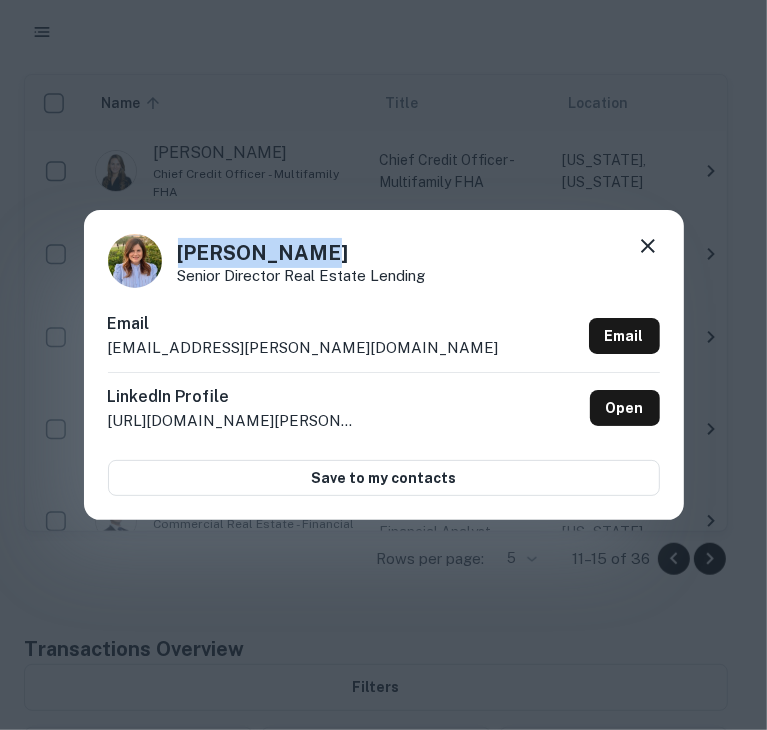drag, startPoint x: 314, startPoint y: 243, endPoint x: 147, endPoint y: 257, distance: 167.5858 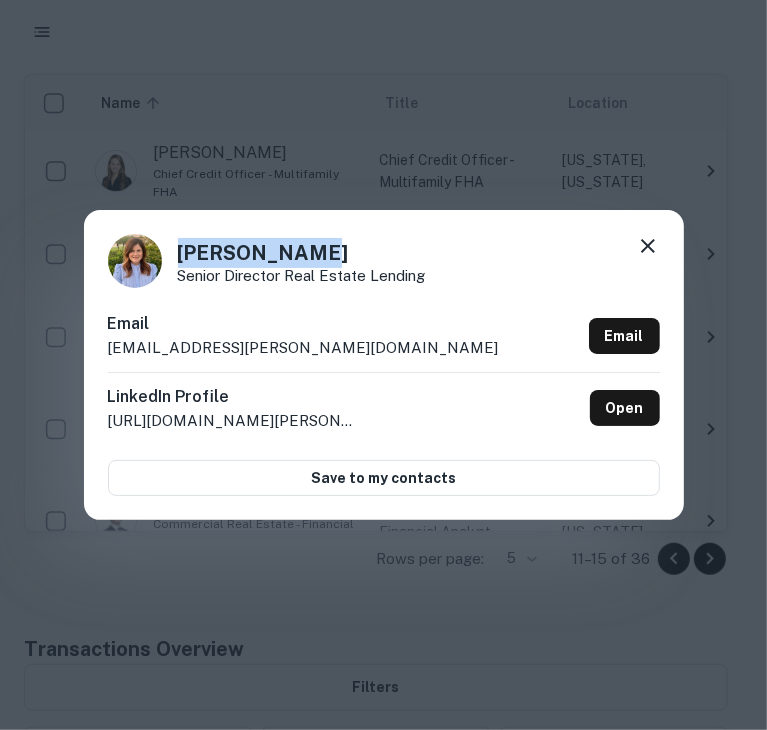 copy on "Abbey Lipson" 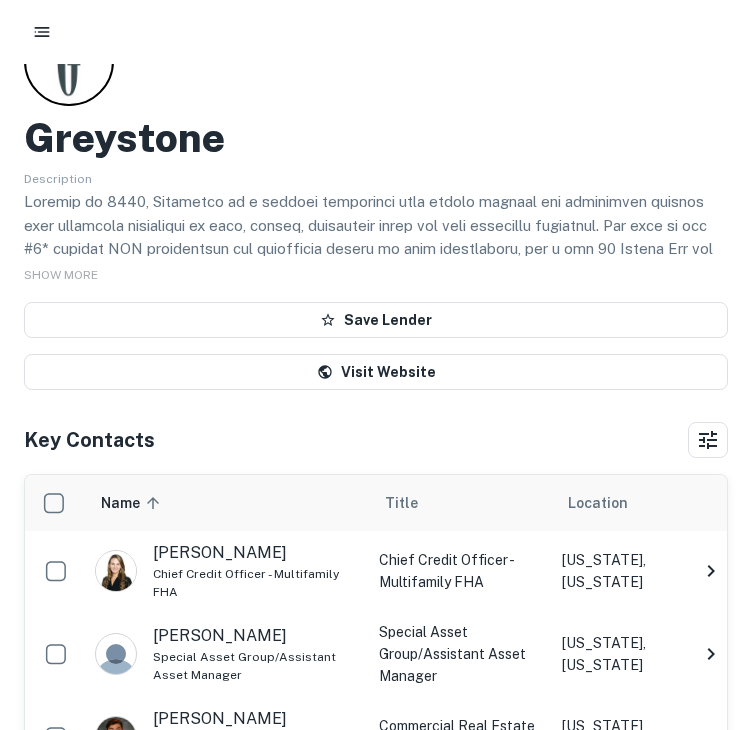 scroll, scrollTop: 0, scrollLeft: 0, axis: both 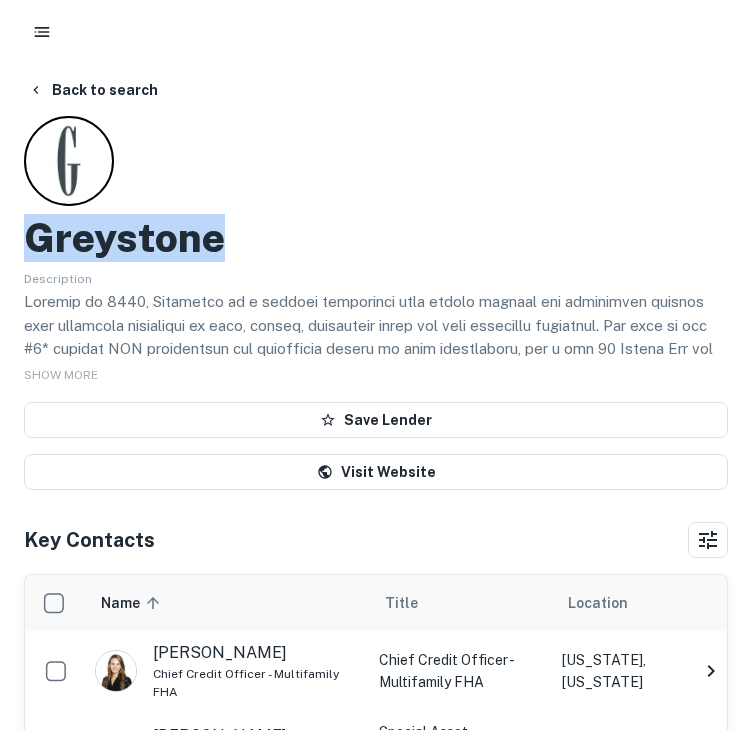 drag, startPoint x: 264, startPoint y: 251, endPoint x: 14, endPoint y: 249, distance: 250.008 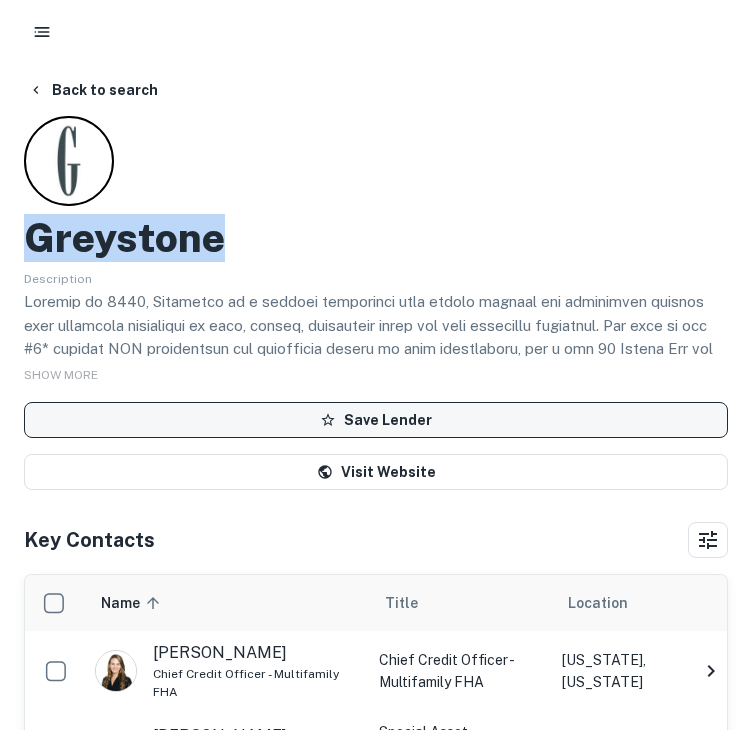copy on "Greystone" 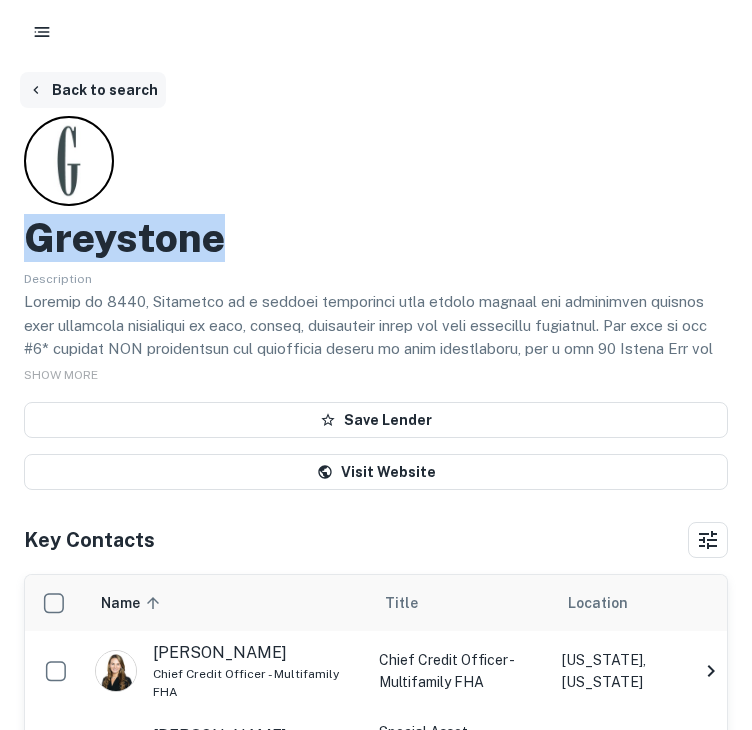 click 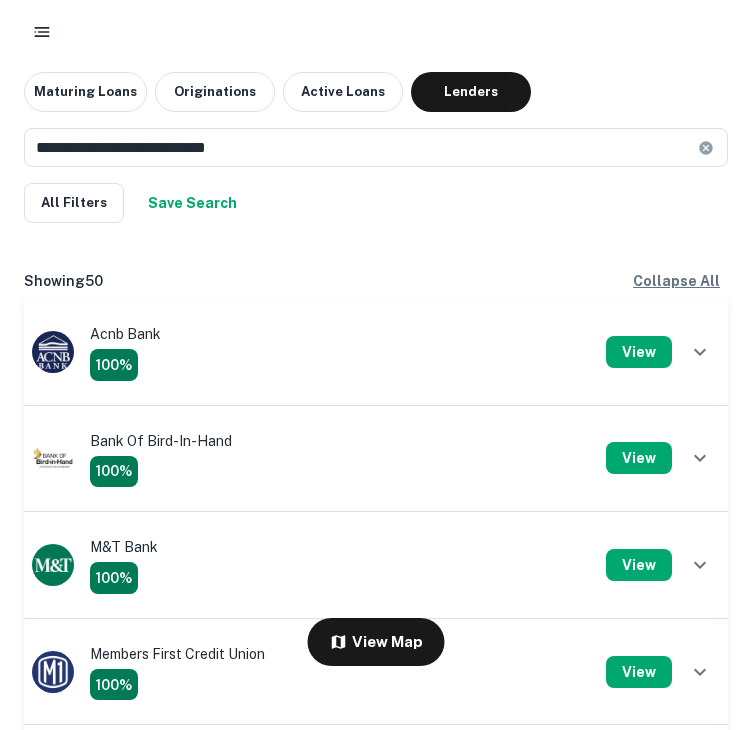 scroll, scrollTop: 2100, scrollLeft: 0, axis: vertical 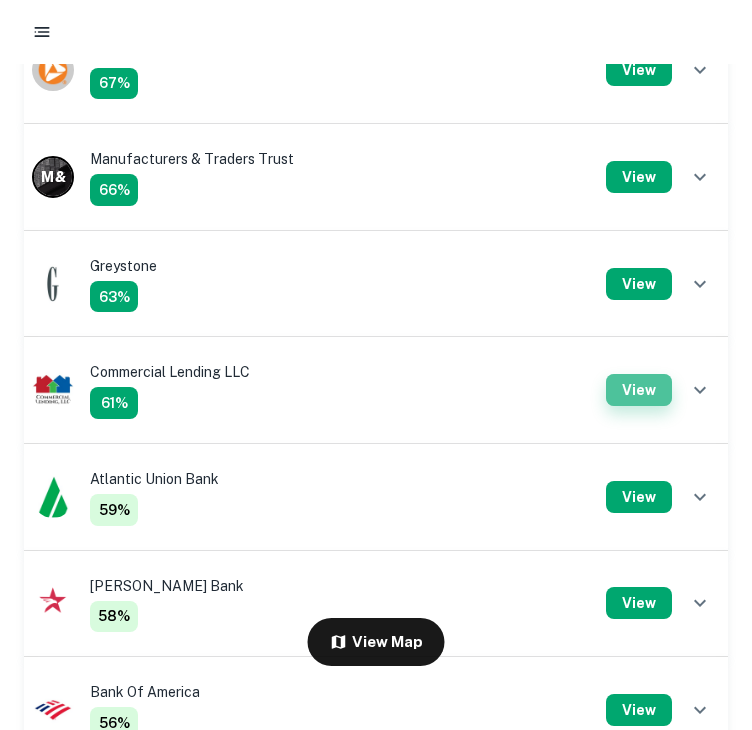 click on "View" at bounding box center (639, 390) 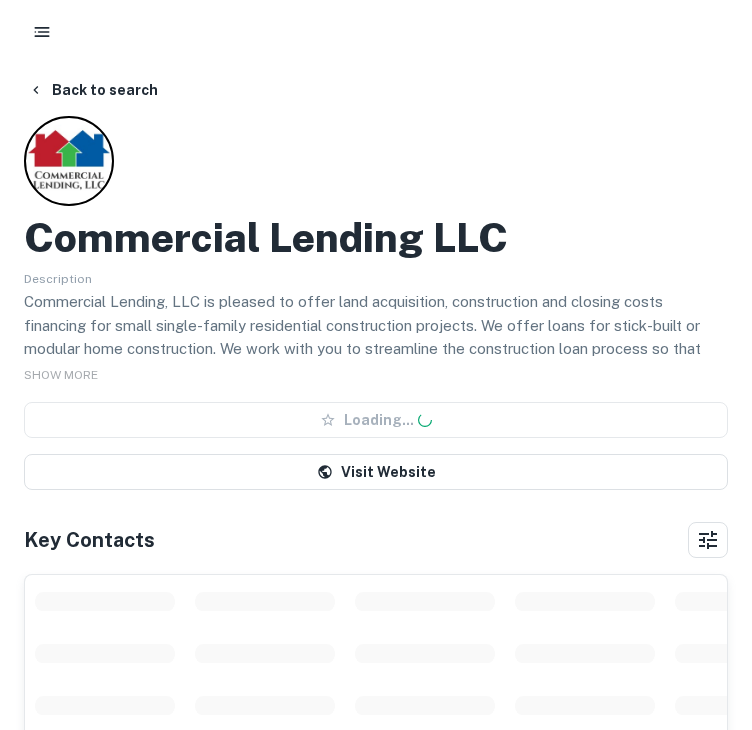 scroll, scrollTop: 0, scrollLeft: 0, axis: both 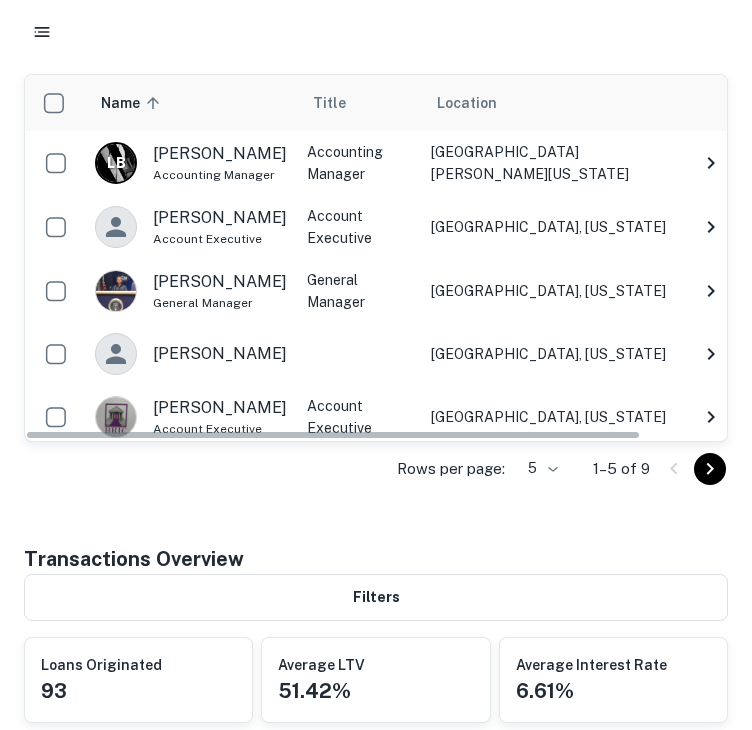 click 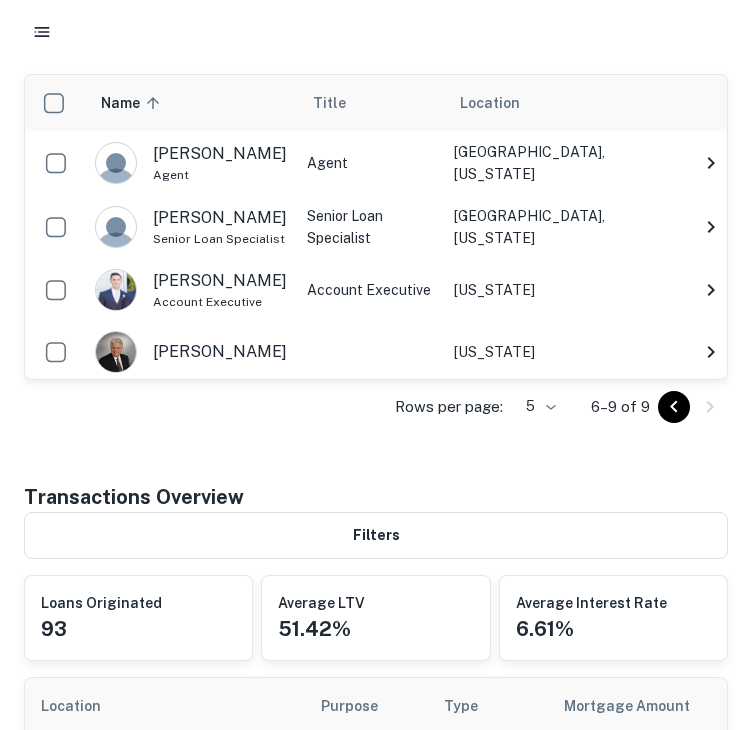 click 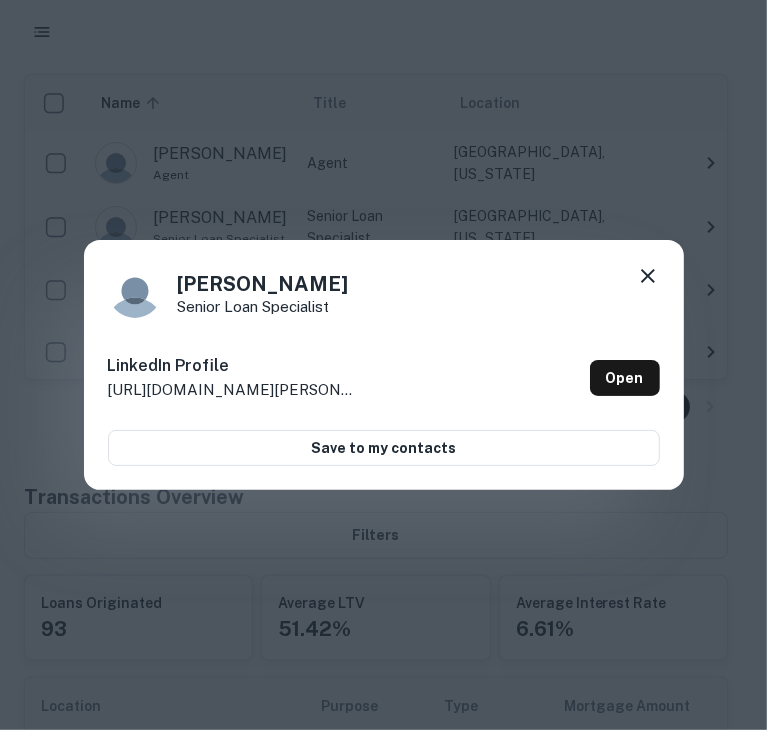 click 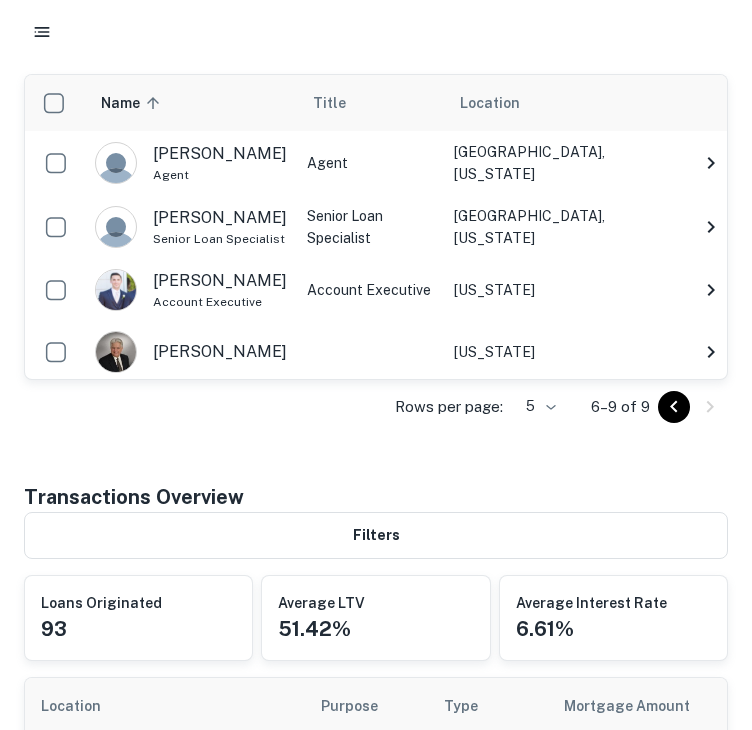 click 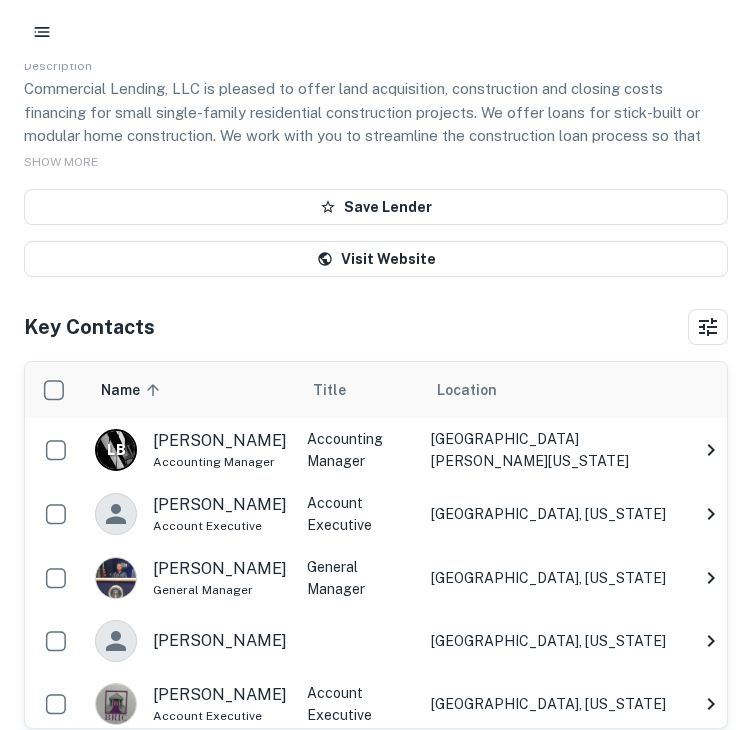 scroll, scrollTop: 400, scrollLeft: 0, axis: vertical 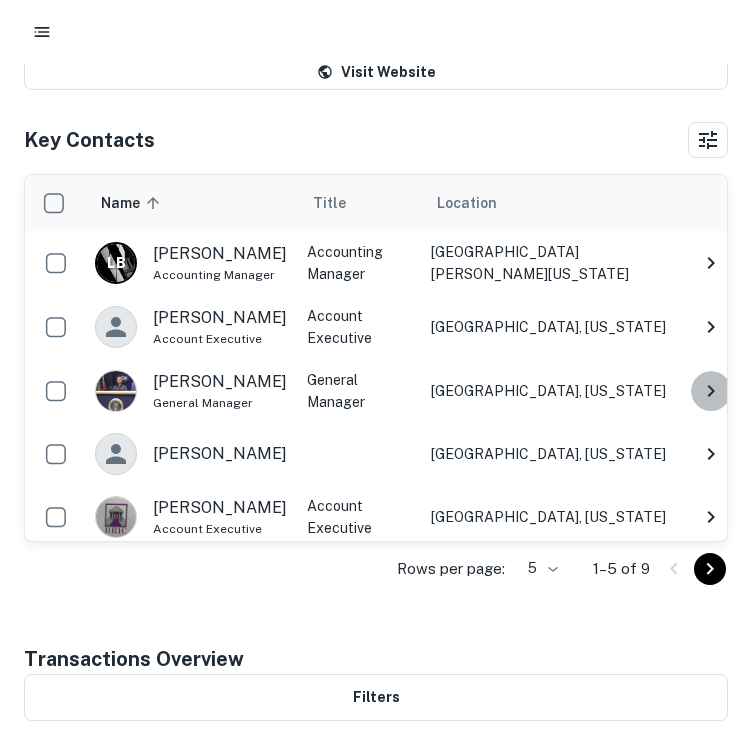 click 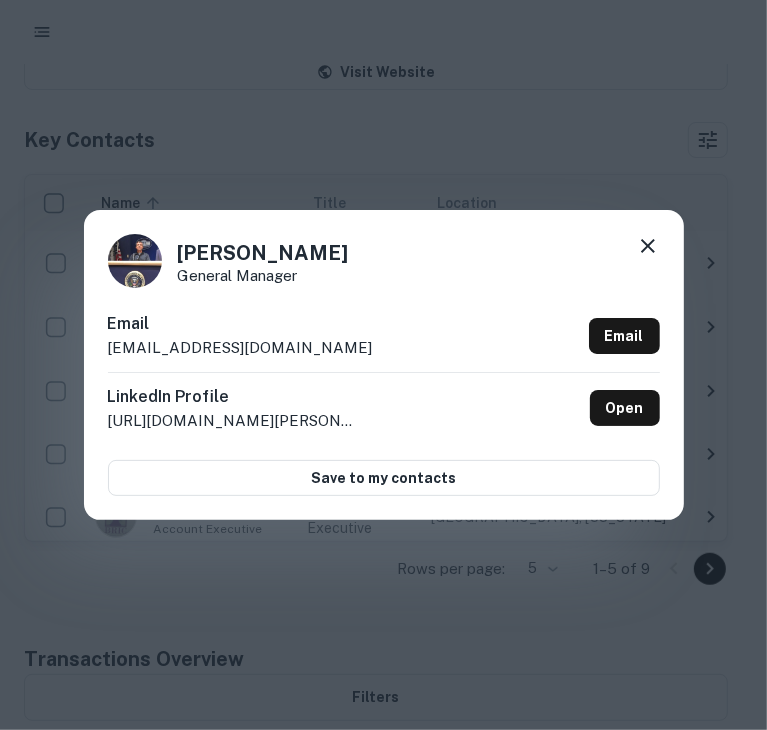 drag, startPoint x: 377, startPoint y: 345, endPoint x: 104, endPoint y: 349, distance: 273.0293 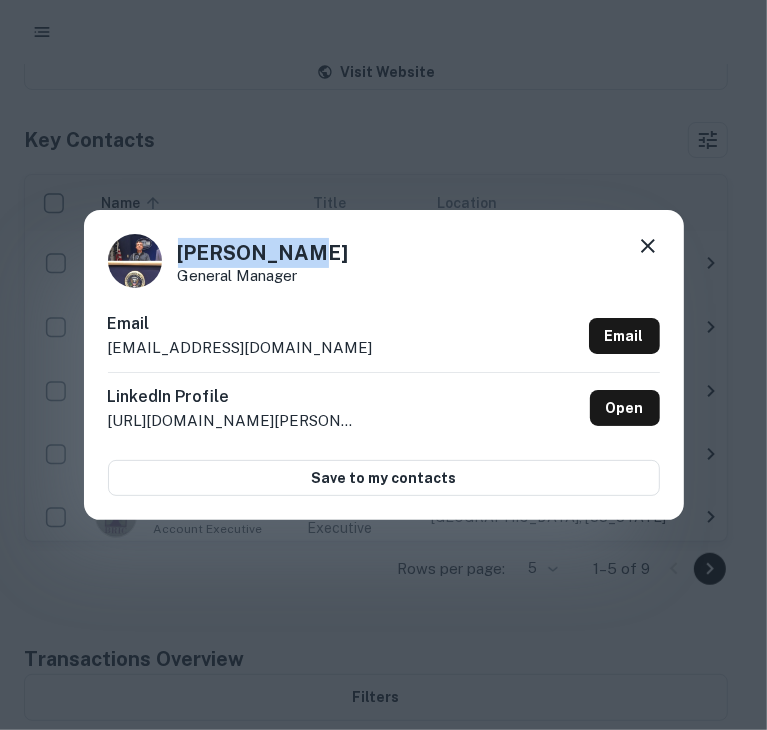 drag, startPoint x: 305, startPoint y: 245, endPoint x: 178, endPoint y: 243, distance: 127.01575 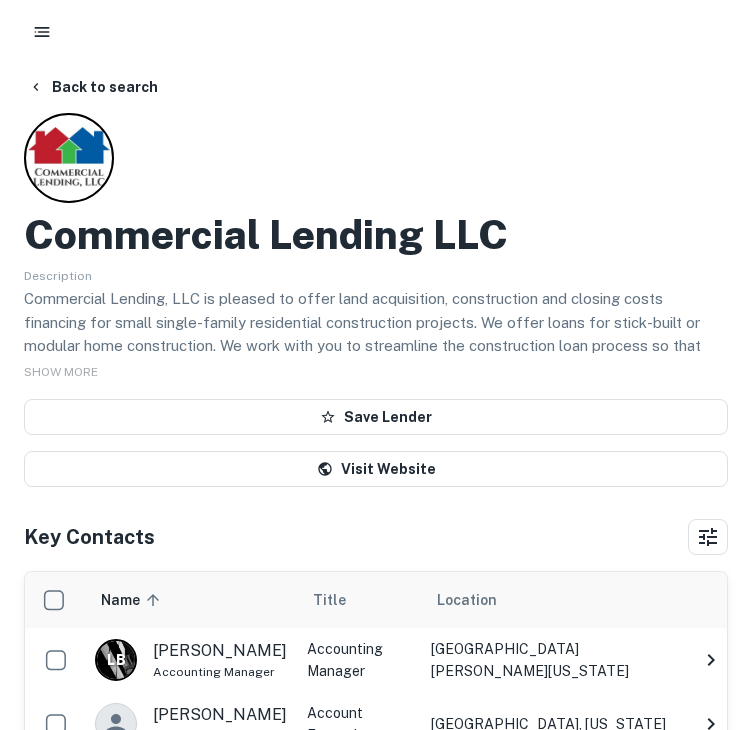 scroll, scrollTop: 0, scrollLeft: 0, axis: both 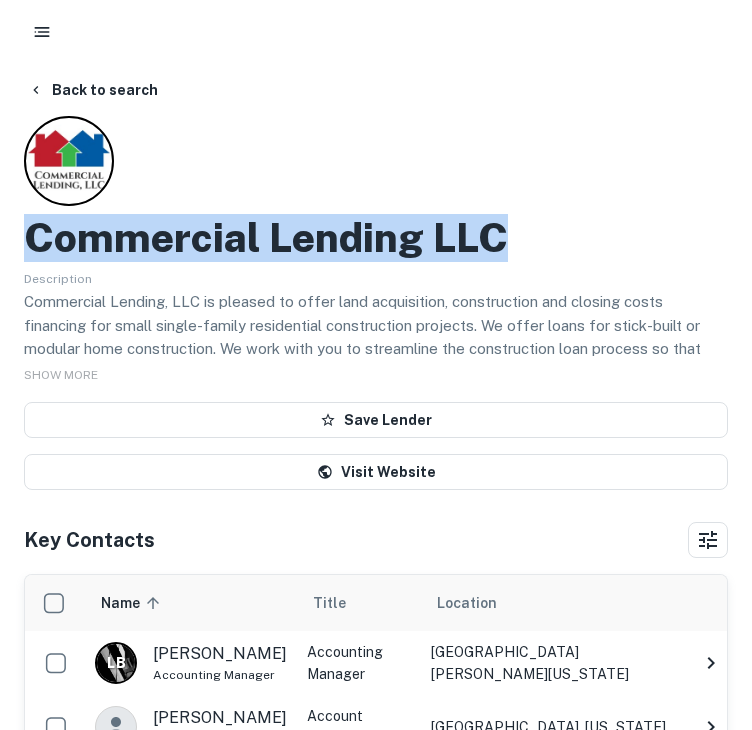 drag, startPoint x: 509, startPoint y: 234, endPoint x: -1, endPoint y: 234, distance: 510 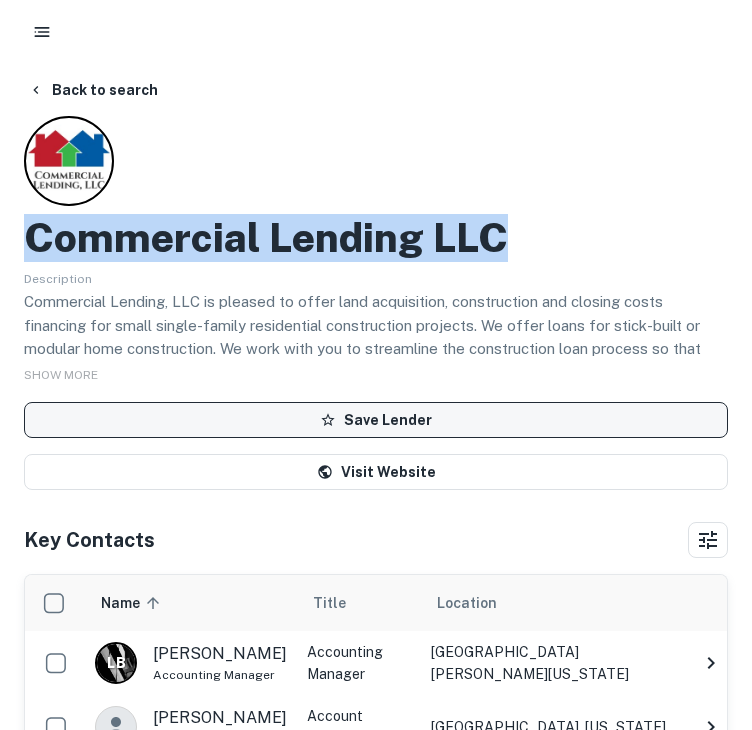 copy on "Commercial Lending LLC" 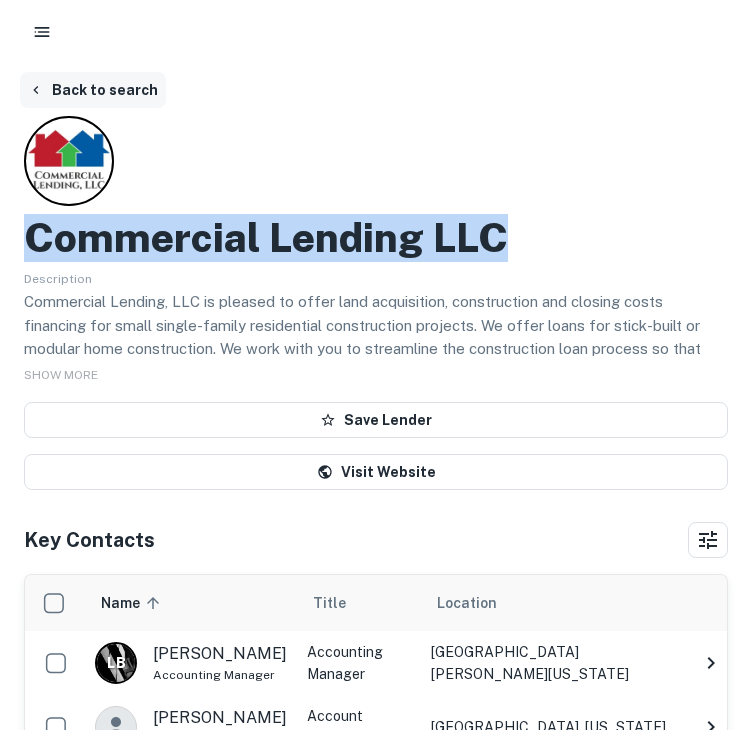 click 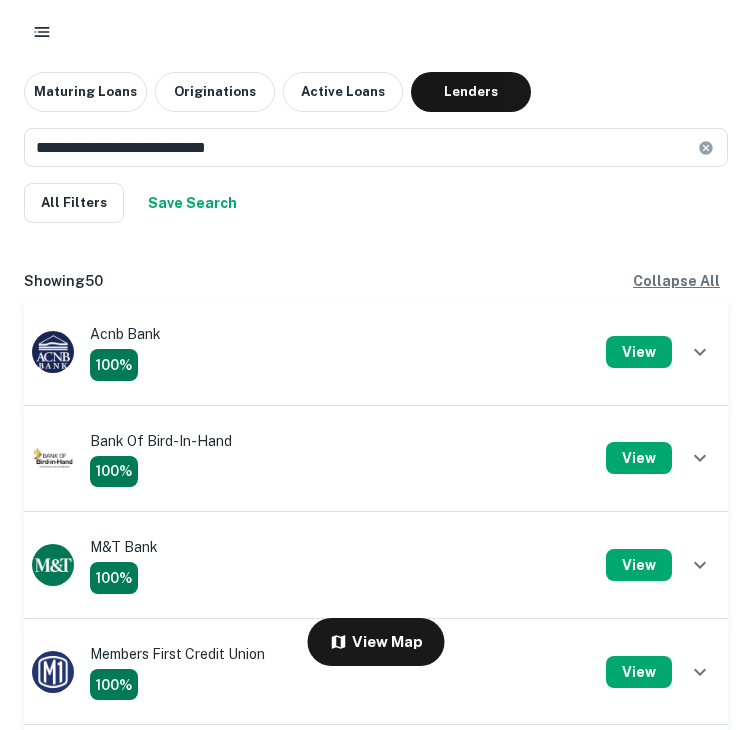 scroll, scrollTop: 2200, scrollLeft: 0, axis: vertical 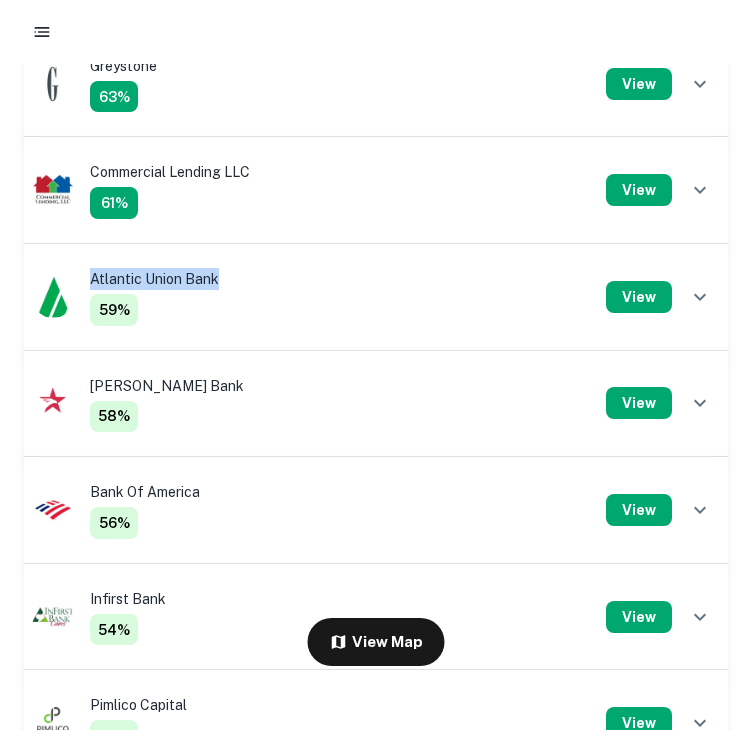 drag, startPoint x: 240, startPoint y: 265, endPoint x: 100, endPoint y: 261, distance: 140.05713 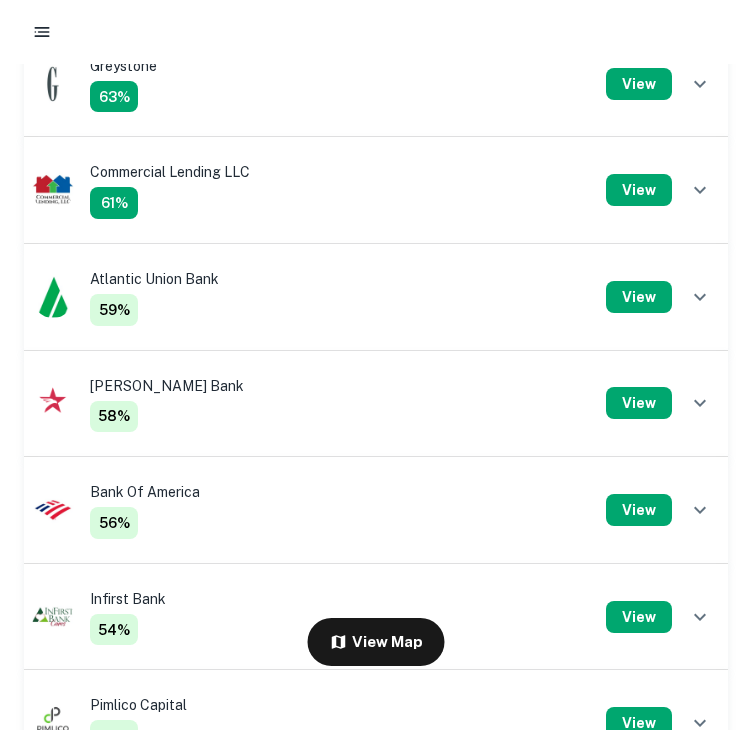 click on "Atlantic Union Bank 59% View" at bounding box center (376, 297) 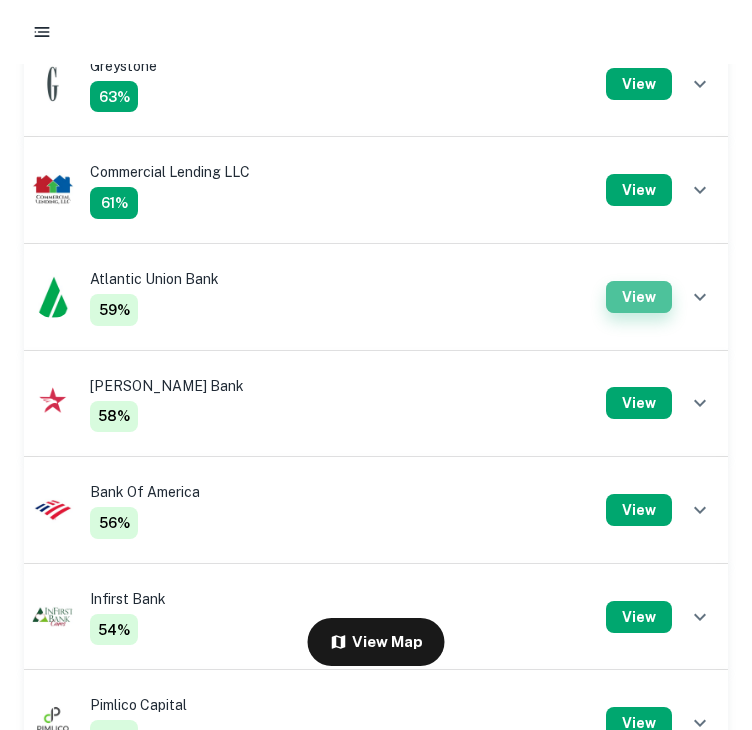 click on "View" at bounding box center (639, 297) 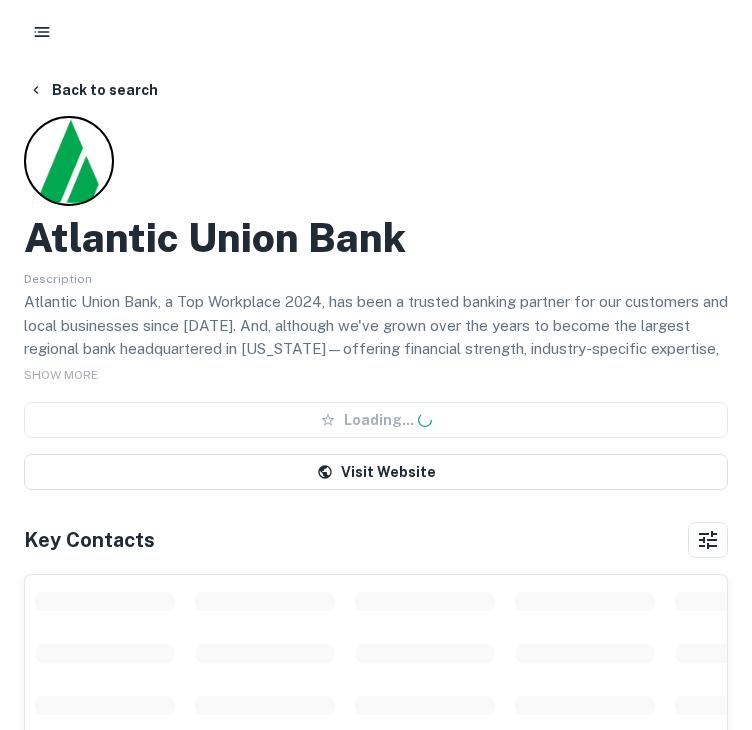 scroll, scrollTop: 0, scrollLeft: 0, axis: both 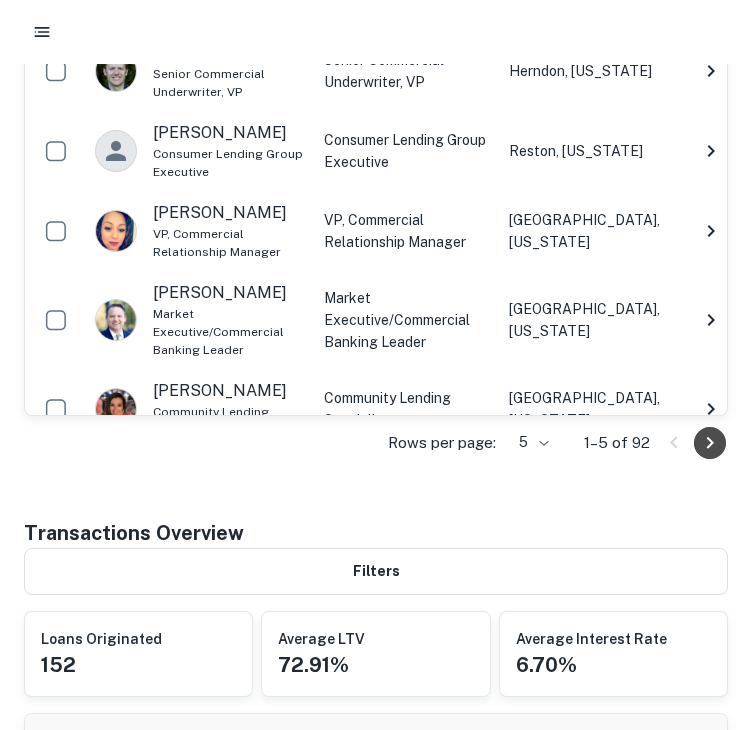 click 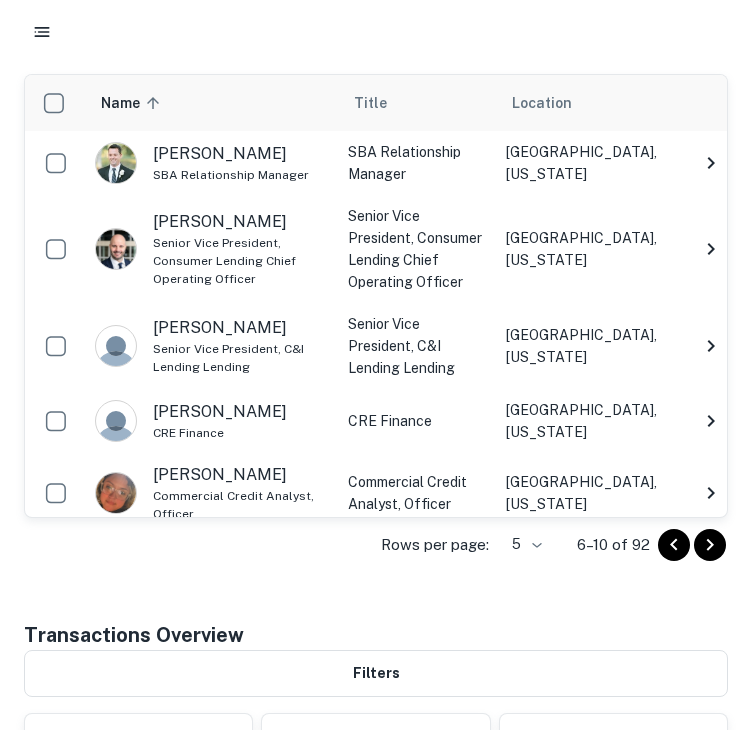 scroll, scrollTop: 600, scrollLeft: 0, axis: vertical 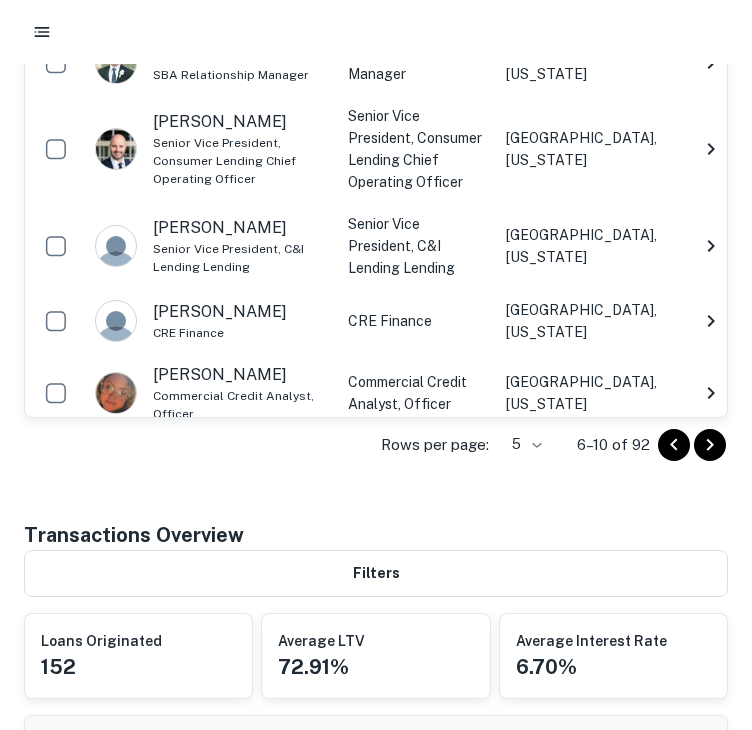 click 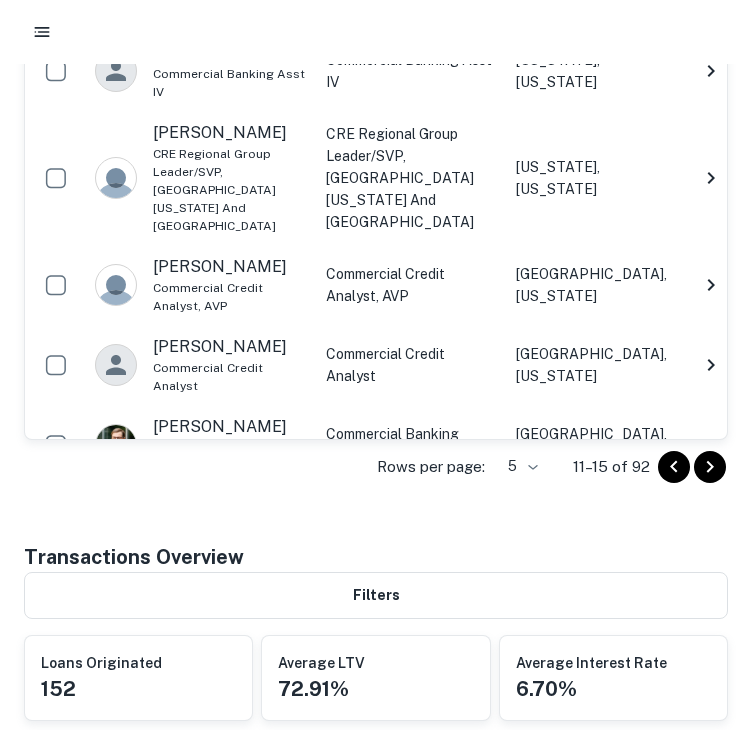 click 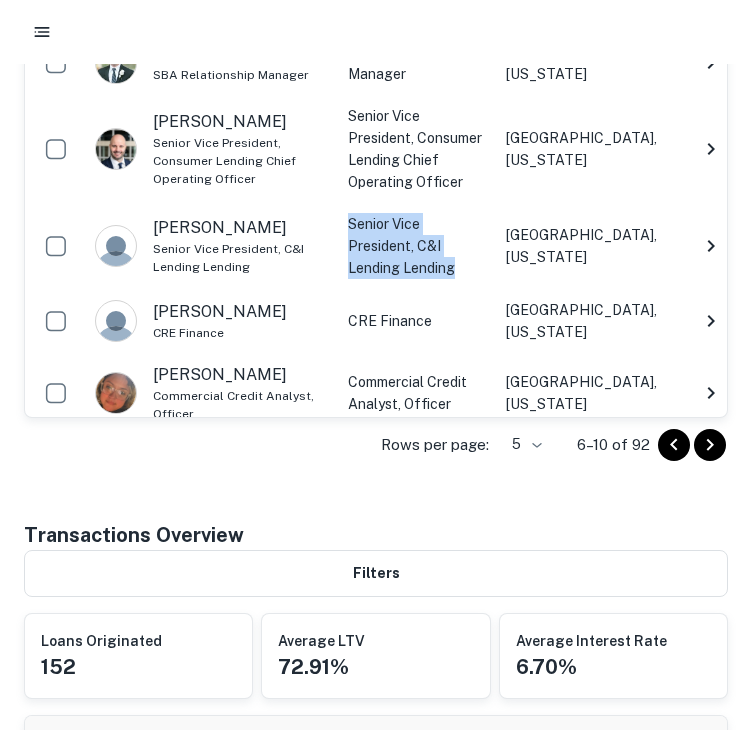drag, startPoint x: 352, startPoint y: 218, endPoint x: 474, endPoint y: 260, distance: 129.02713 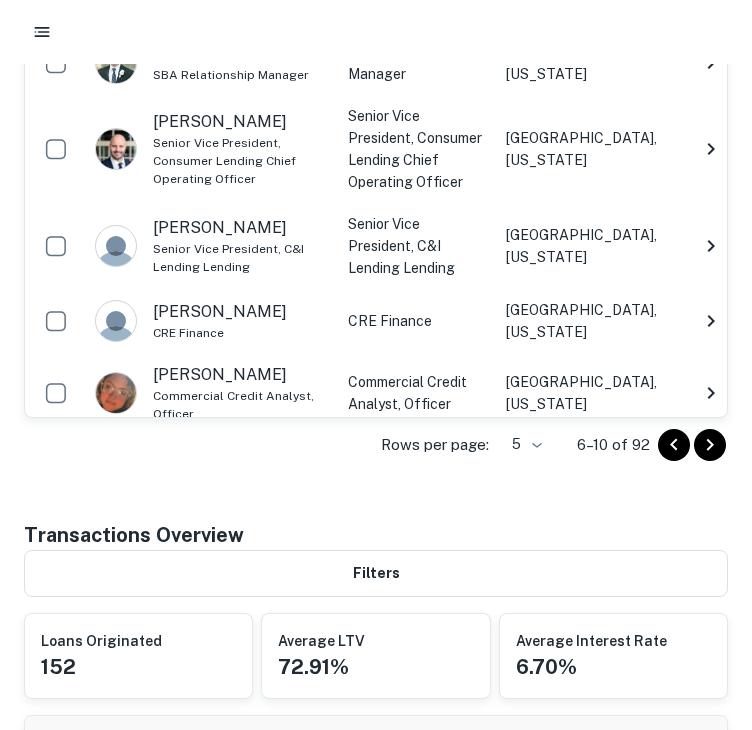 click on "CRE Finance" at bounding box center [417, 321] 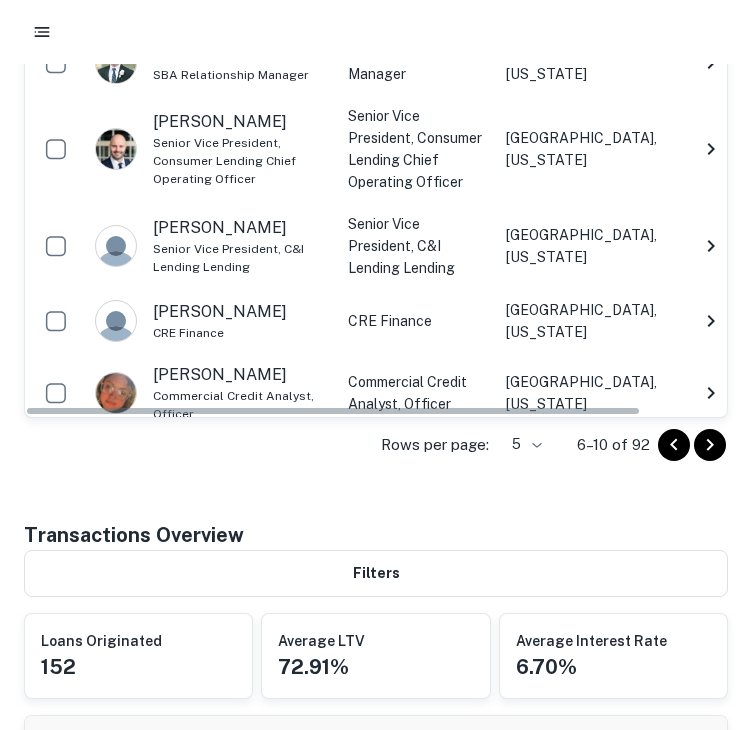 click 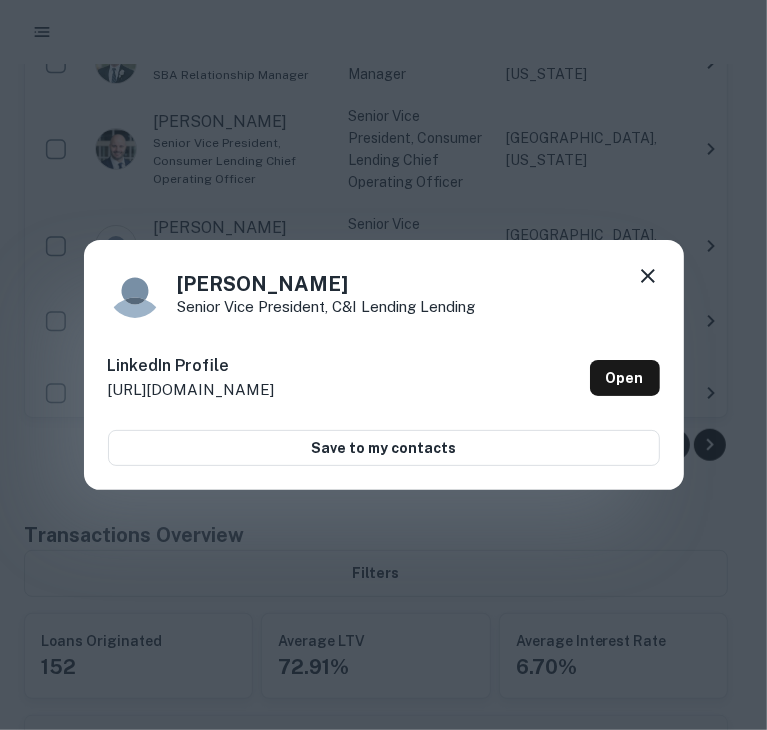 click on "Eddie Tuvin Senior Vice President, C&I Lending Lending LinkedIn Profile http://www.linkedin.com/in/eddietuvin Open Save to my contacts" at bounding box center [383, 365] 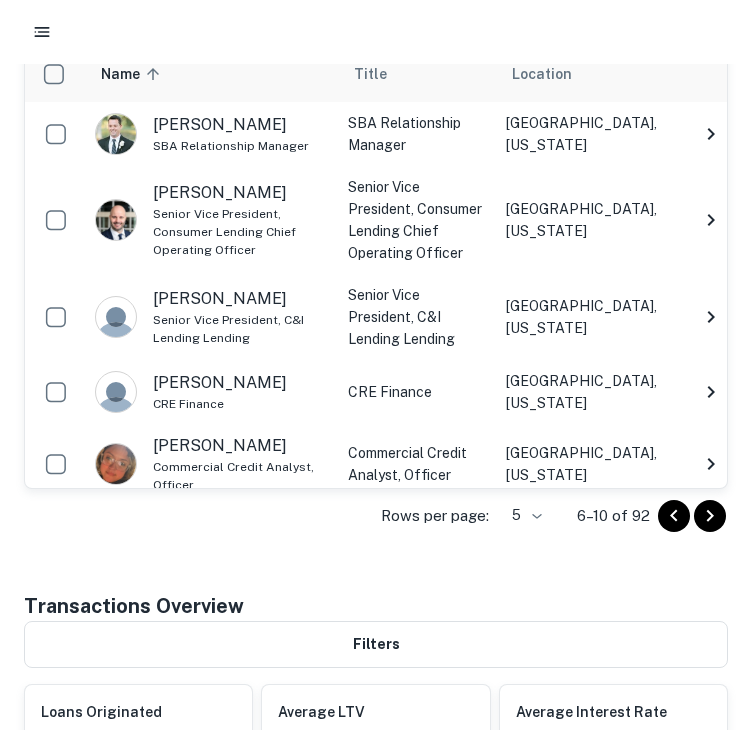 scroll, scrollTop: 500, scrollLeft: 0, axis: vertical 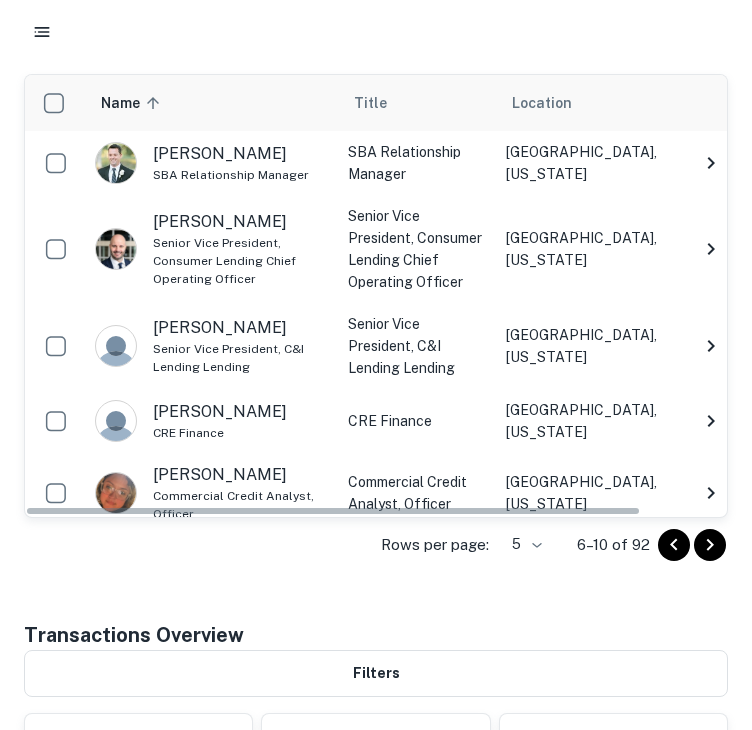 click 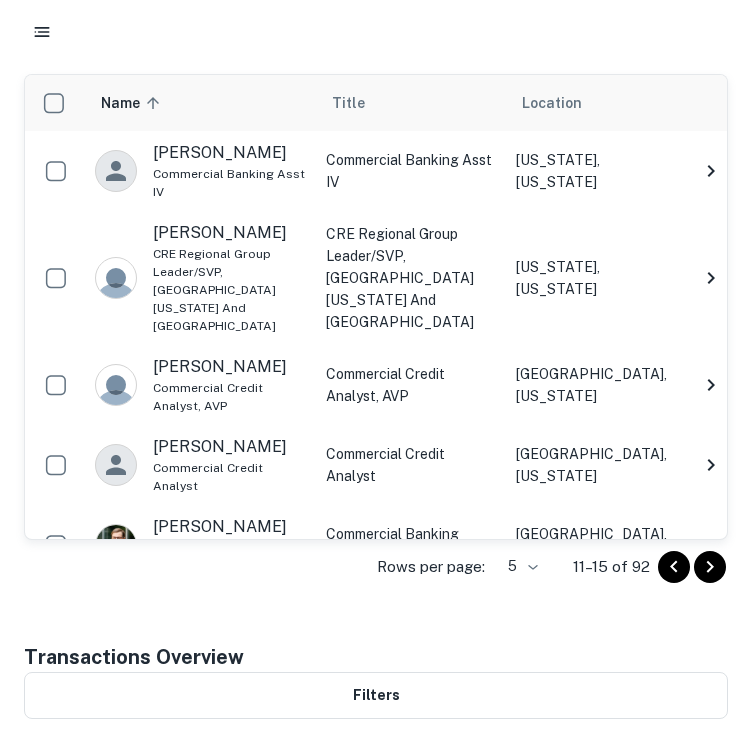 click 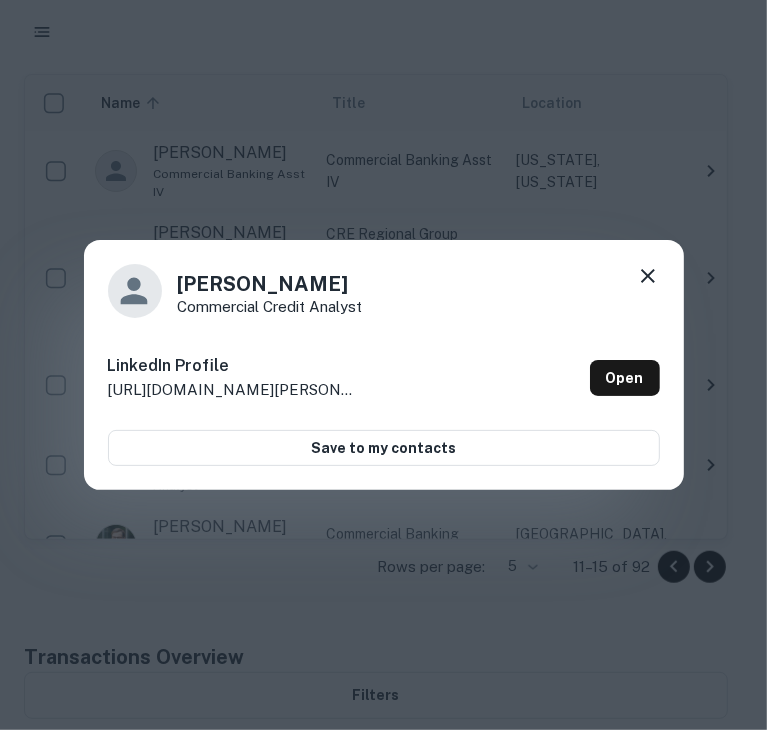 click 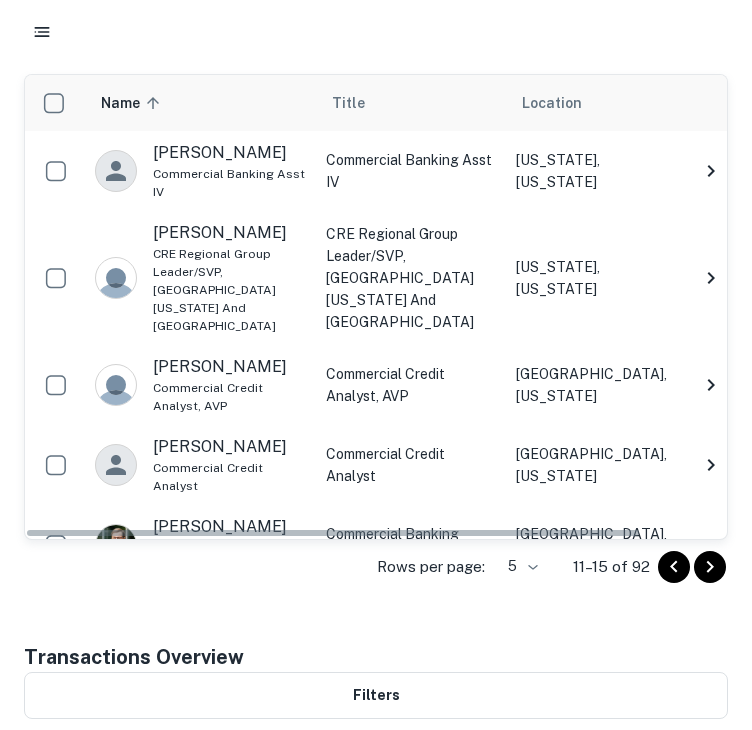 click 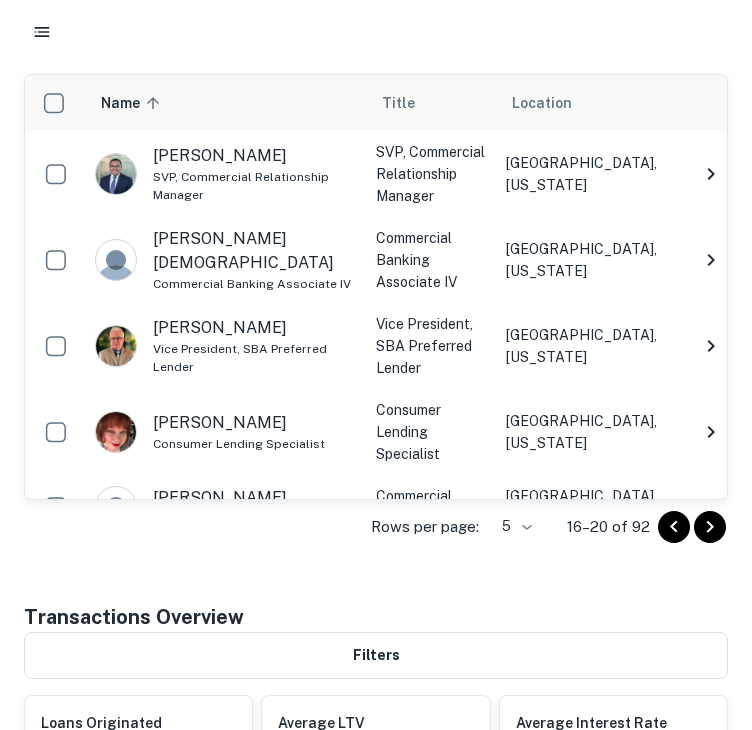 click 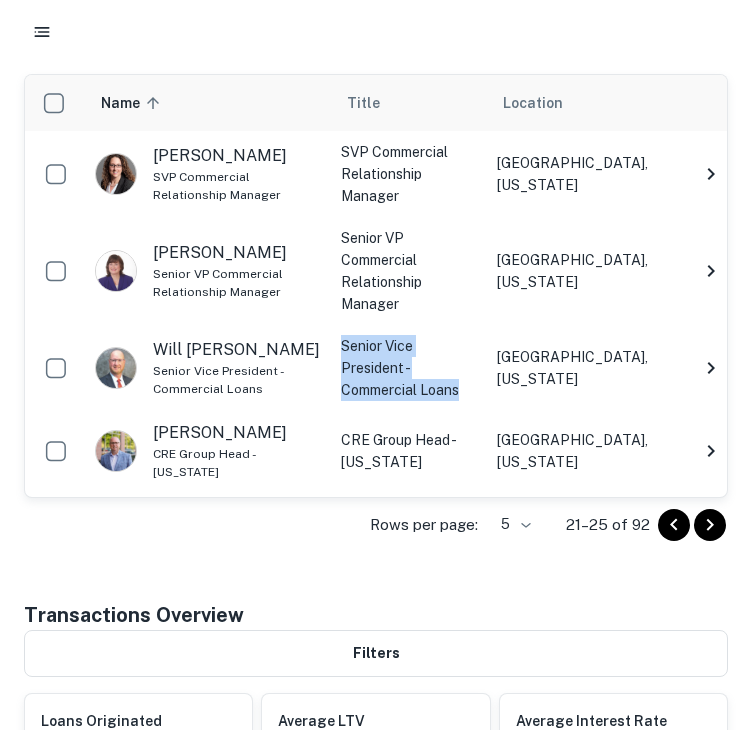drag, startPoint x: 338, startPoint y: 319, endPoint x: 468, endPoint y: 330, distance: 130.46455 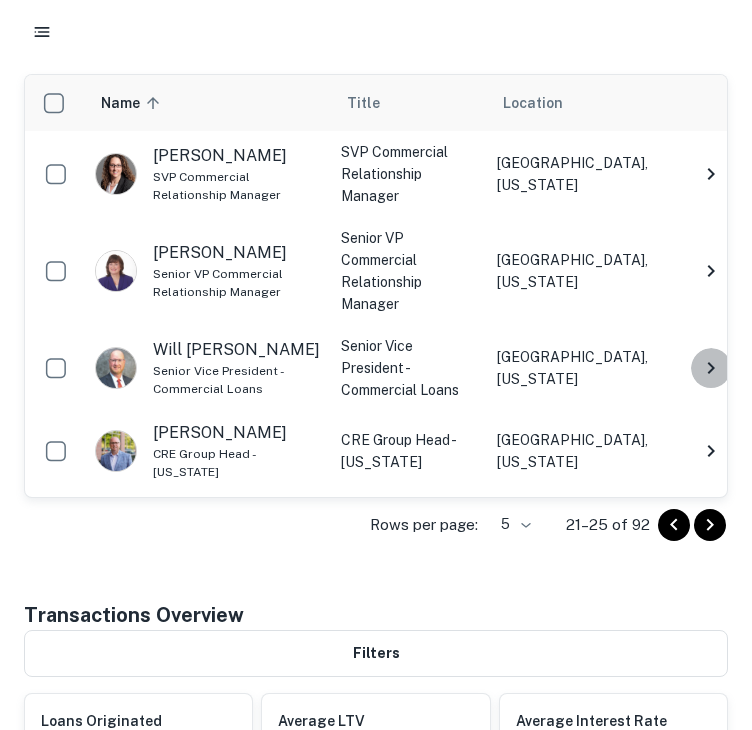 click 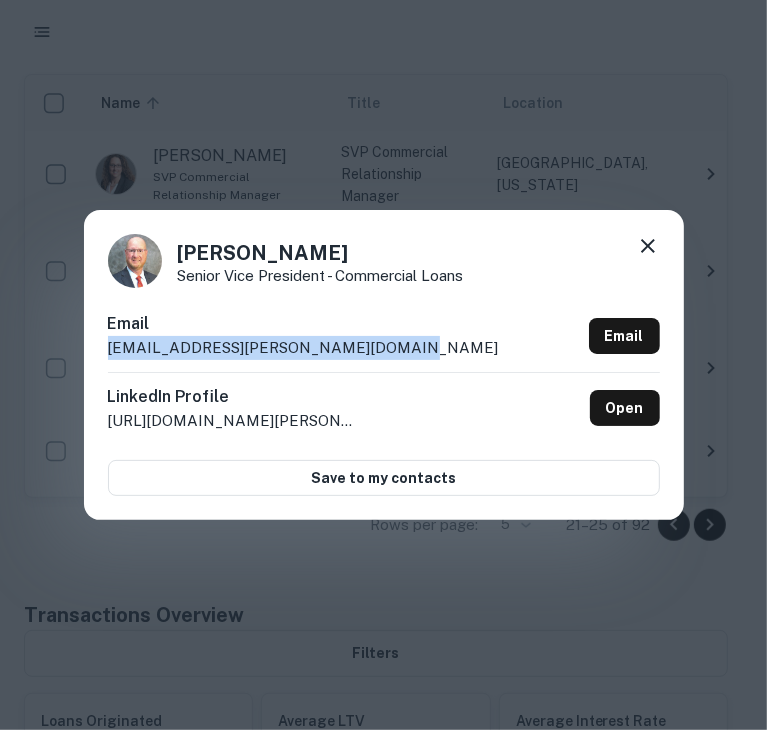 drag, startPoint x: 410, startPoint y: 334, endPoint x: 381, endPoint y: 348, distance: 32.202484 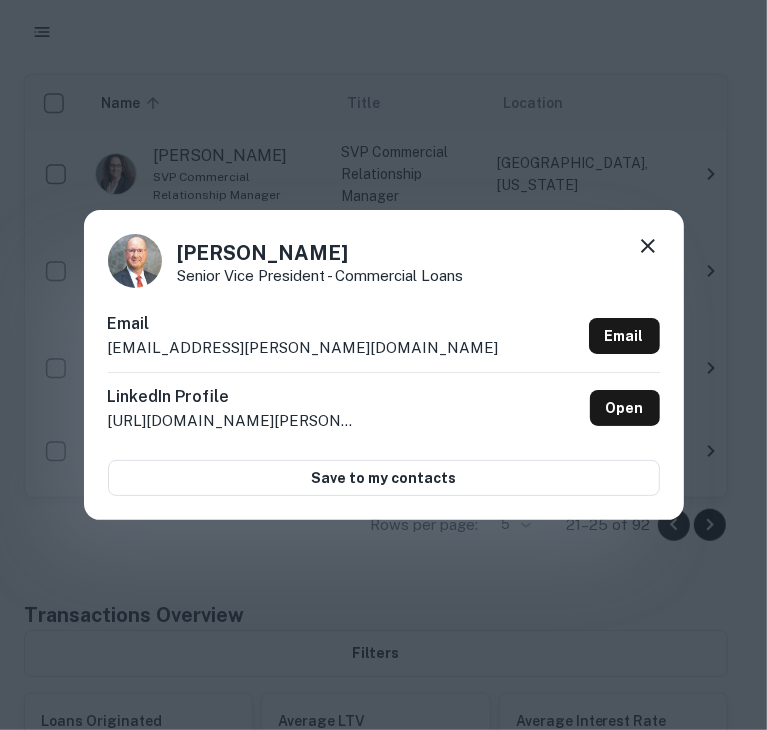 click on "Senior Vice President - Commercial Loans" at bounding box center [321, 275] 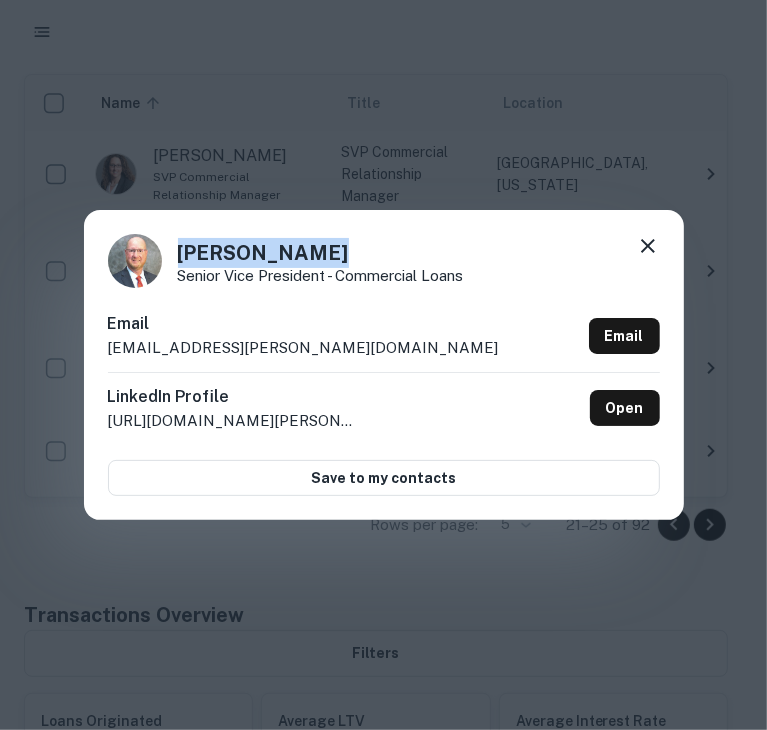 drag, startPoint x: 372, startPoint y: 259, endPoint x: 184, endPoint y: 249, distance: 188.26576 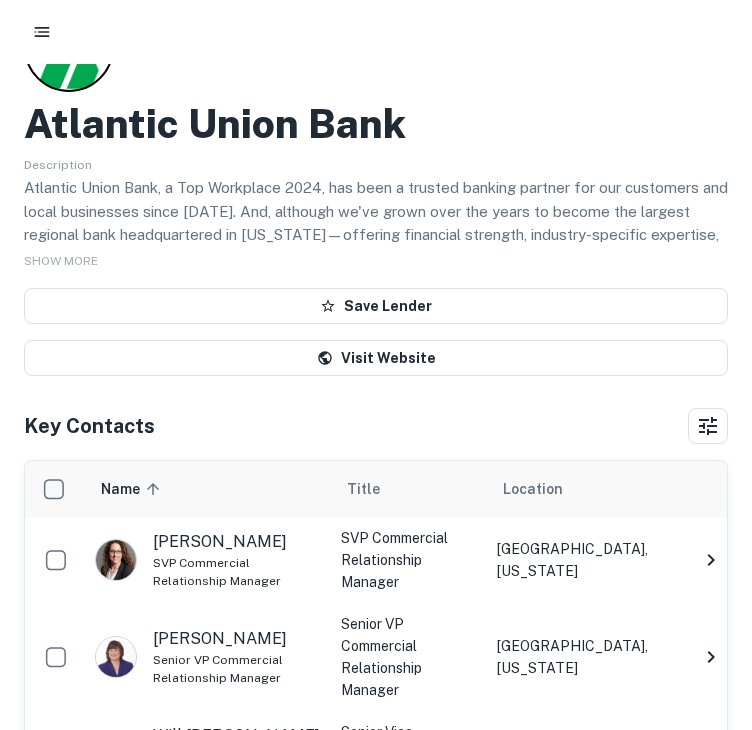 scroll, scrollTop: 0, scrollLeft: 0, axis: both 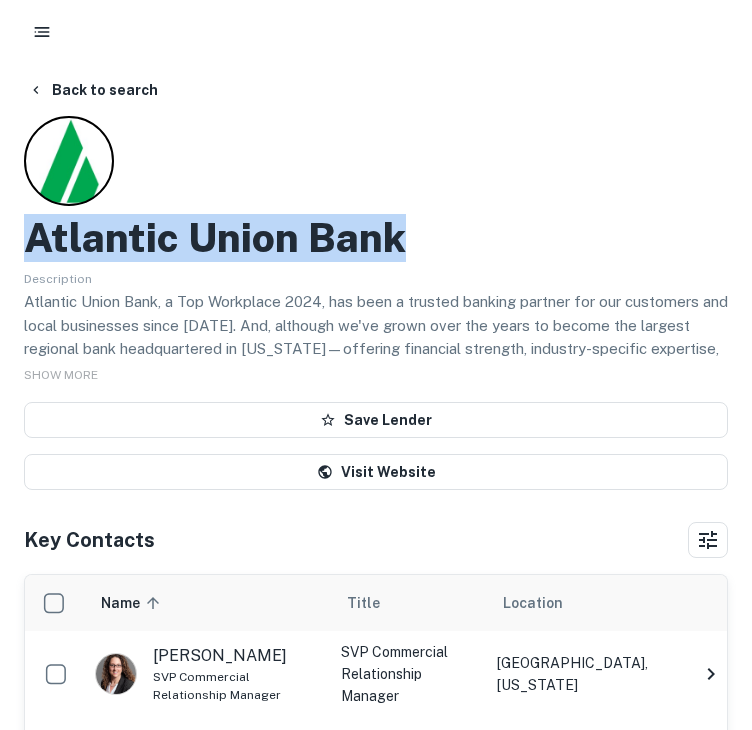 drag, startPoint x: 427, startPoint y: 241, endPoint x: 100, endPoint y: 209, distance: 328.562 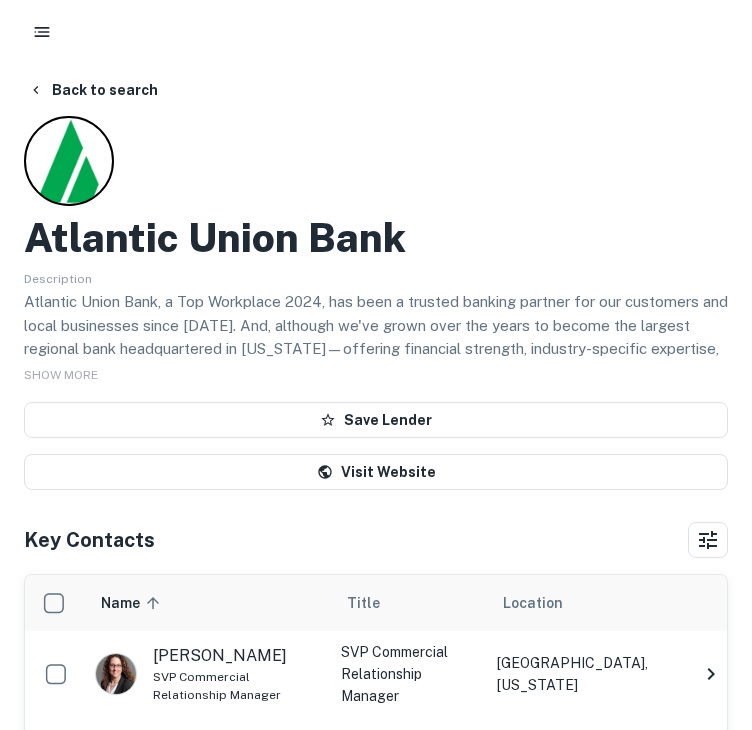 click on "Atlantic Union Bank Description Atlantic Union Bank, a Top Workplace 2024, has been a trusted banking partner for our customers and local businesses since 1902. And, although we've grown over the years to become the largest regional bank headquartered in Virginia—offering financial strength, industry-specific expertise, sophisticated digital capabilities, and entrepreneurial innovation—we haven't lost touch with our customer-centric approach to making banking easier and our commitment to bettering the communities in which we all live and work.
By offering fair financial solutions and honest advice, we create opportunities for families and business owners. And in doing so, we fulfill our mission of enriching the lives of the people and the communities we serve. Our relentless focus on our customers means that no matter how much we grow; we'll always be a bank that cares.
Federally insured by FDIC and Equal Housing Lender.
Atlantic Union Bank Social Media Community Guidelines: http://bit.ly/2WdxtMv" at bounding box center [376, 303] 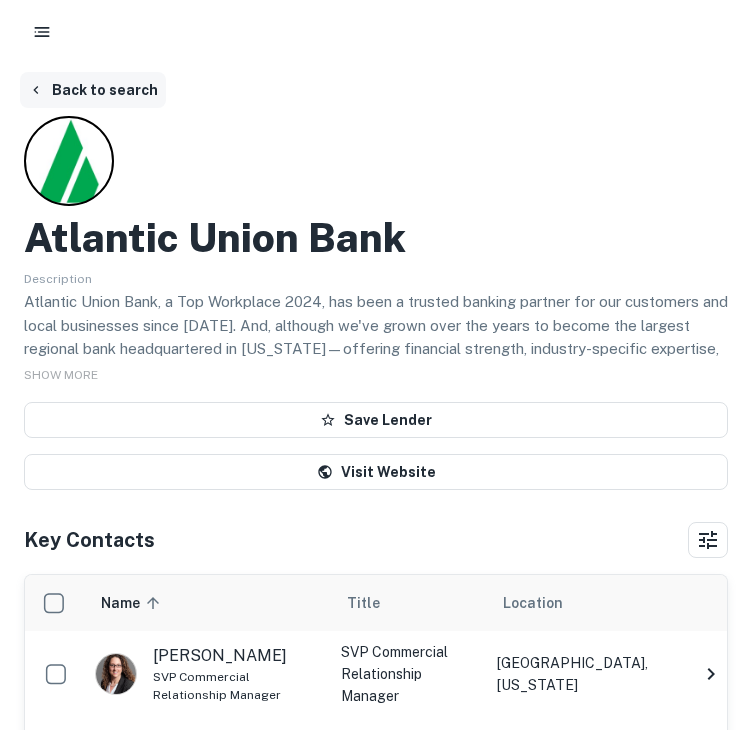 click 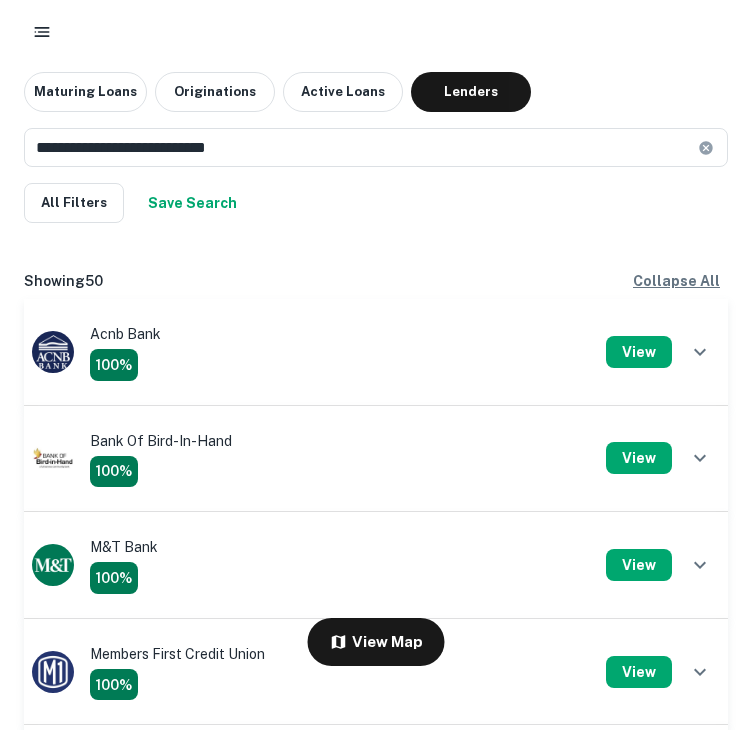 scroll, scrollTop: 2400, scrollLeft: 0, axis: vertical 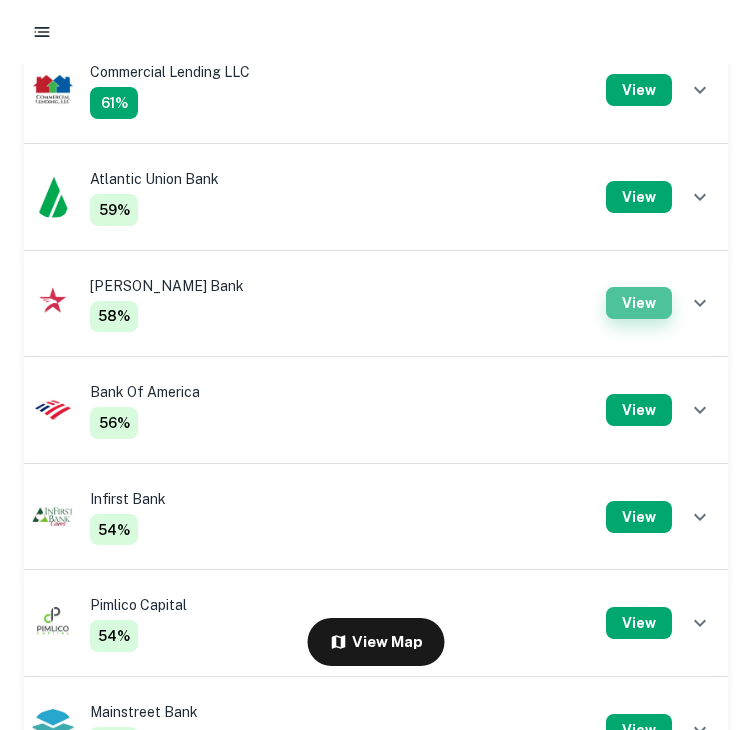 click on "View" at bounding box center (639, 303) 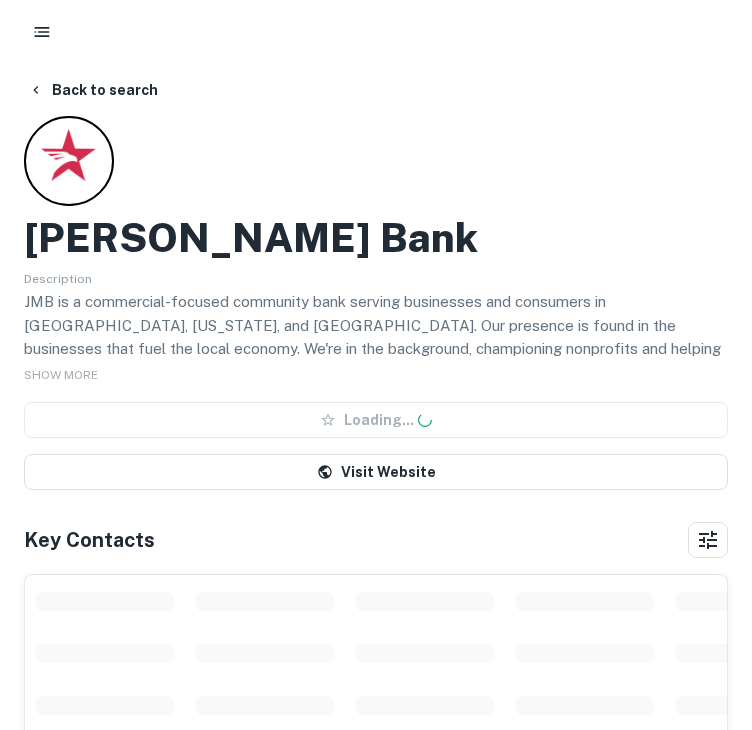 scroll, scrollTop: 0, scrollLeft: 0, axis: both 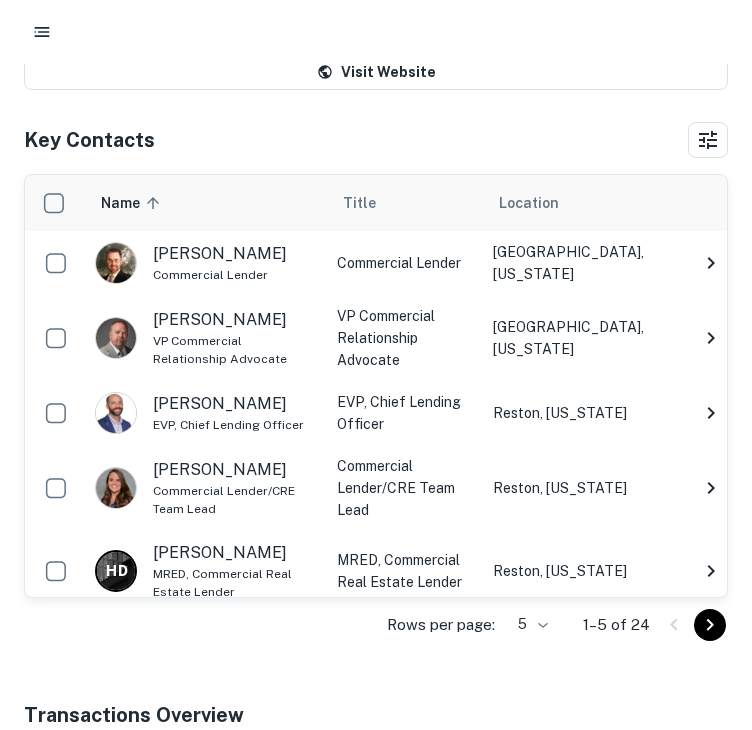 click 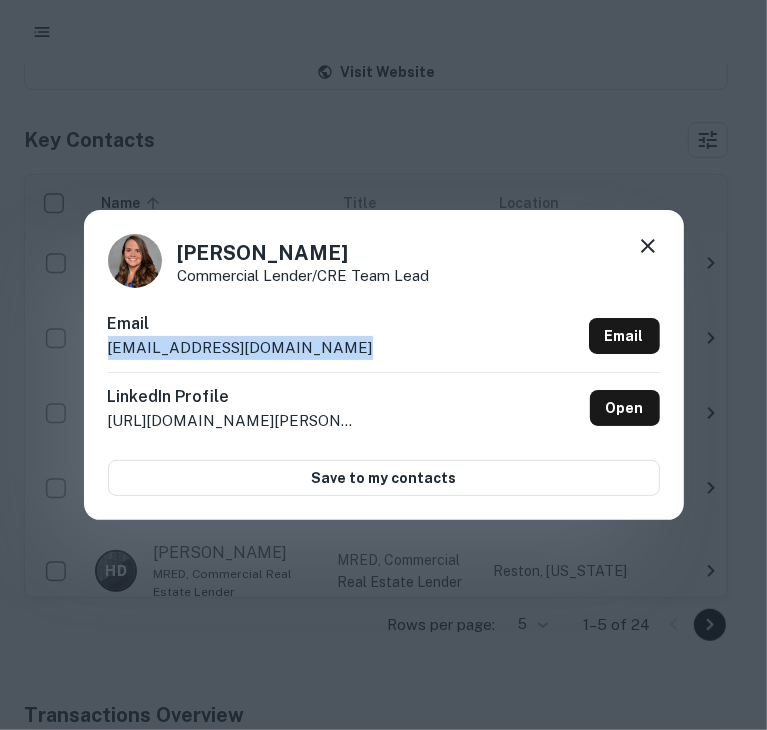 drag, startPoint x: 361, startPoint y: 337, endPoint x: 35, endPoint y: 360, distance: 326.81033 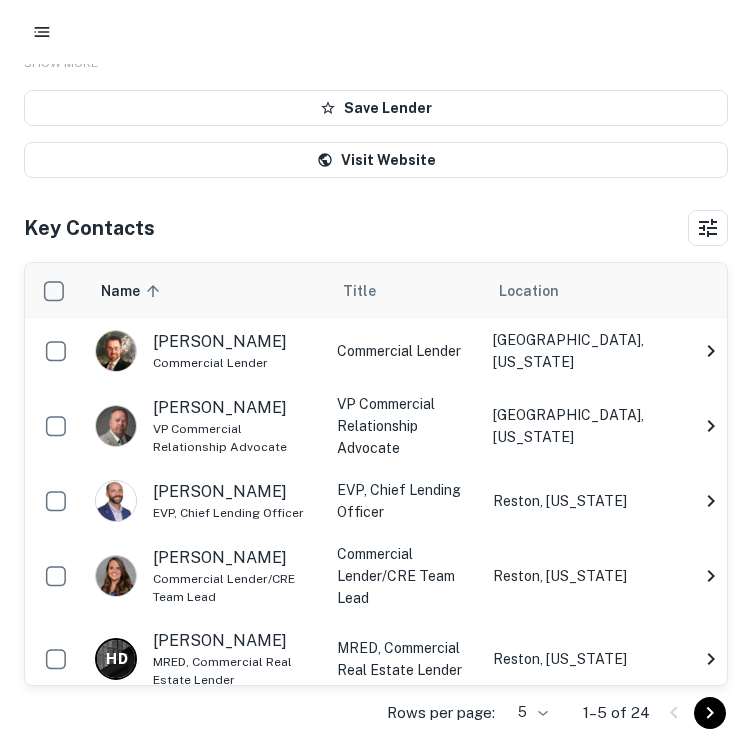 scroll, scrollTop: 0, scrollLeft: 0, axis: both 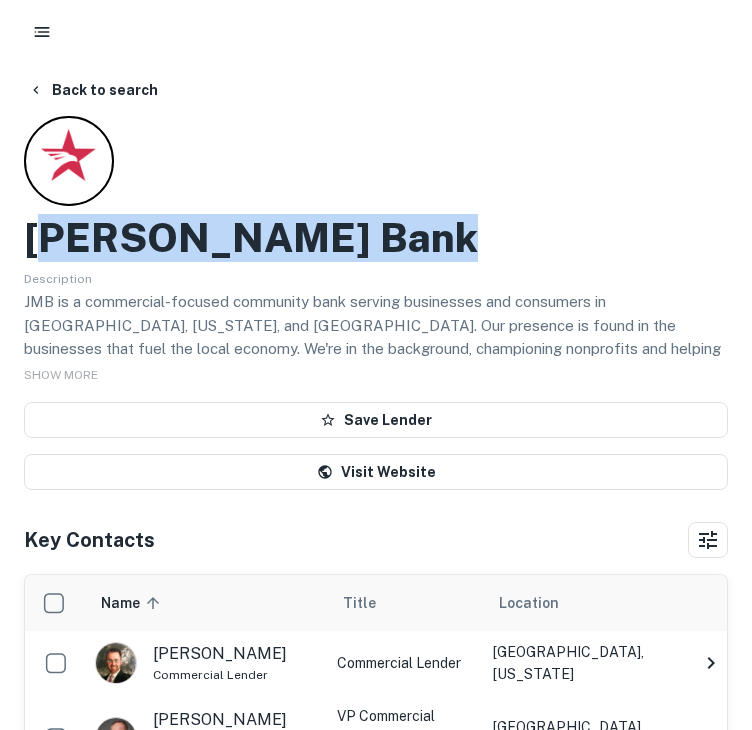 drag, startPoint x: 402, startPoint y: 242, endPoint x: 43, endPoint y: 245, distance: 359.01254 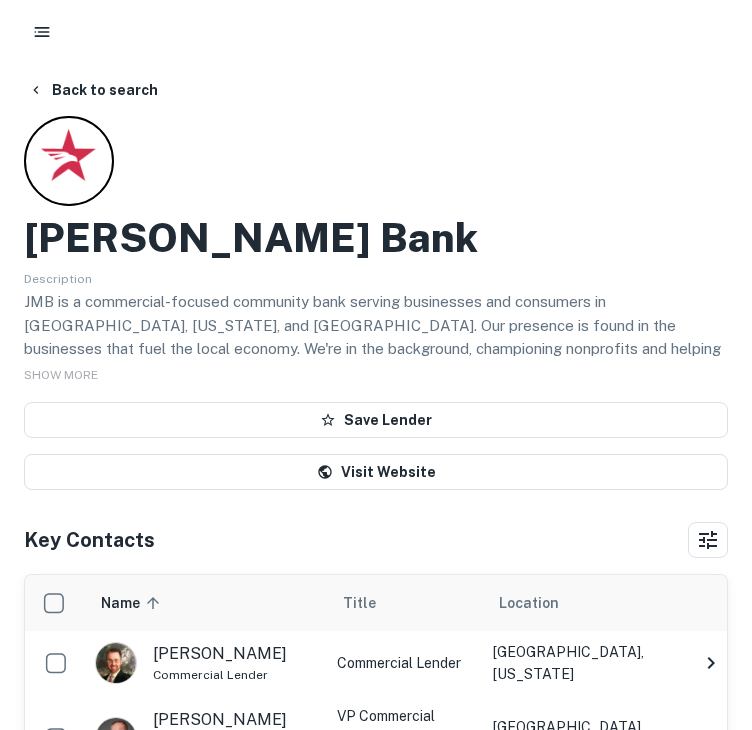 click on "John Marshall Bank" at bounding box center [251, 238] 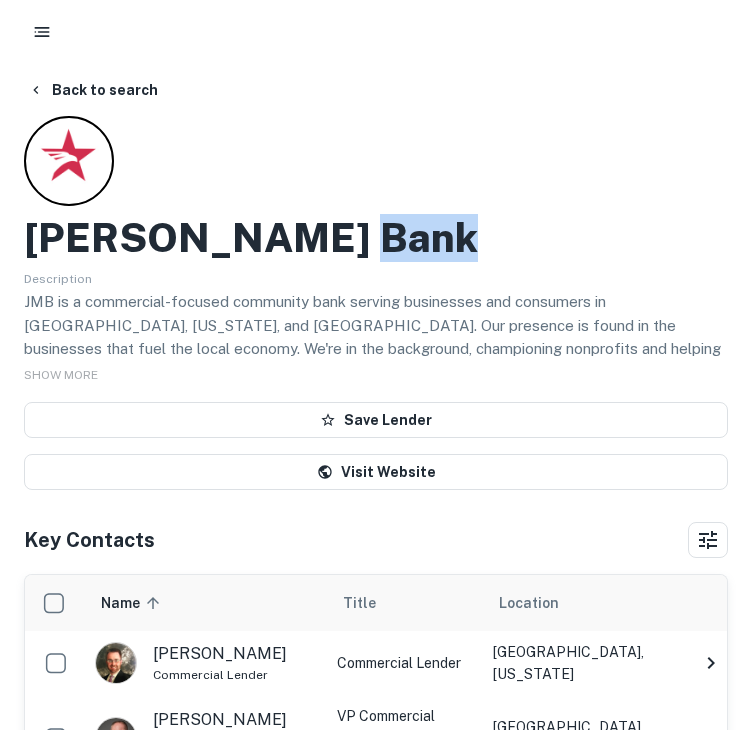 click on "John Marshall Bank" at bounding box center [251, 238] 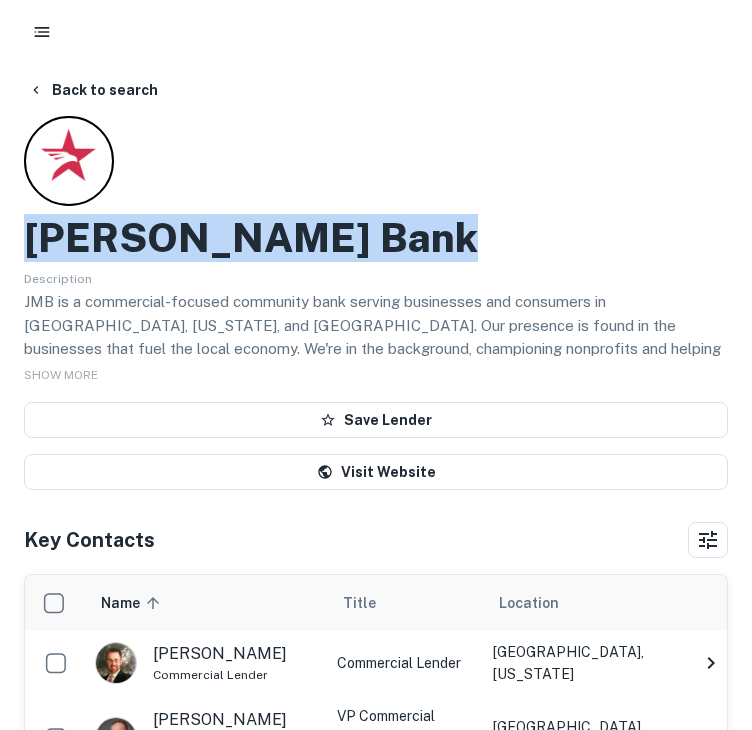 click on "[PERSON_NAME] Bank" at bounding box center [251, 238] 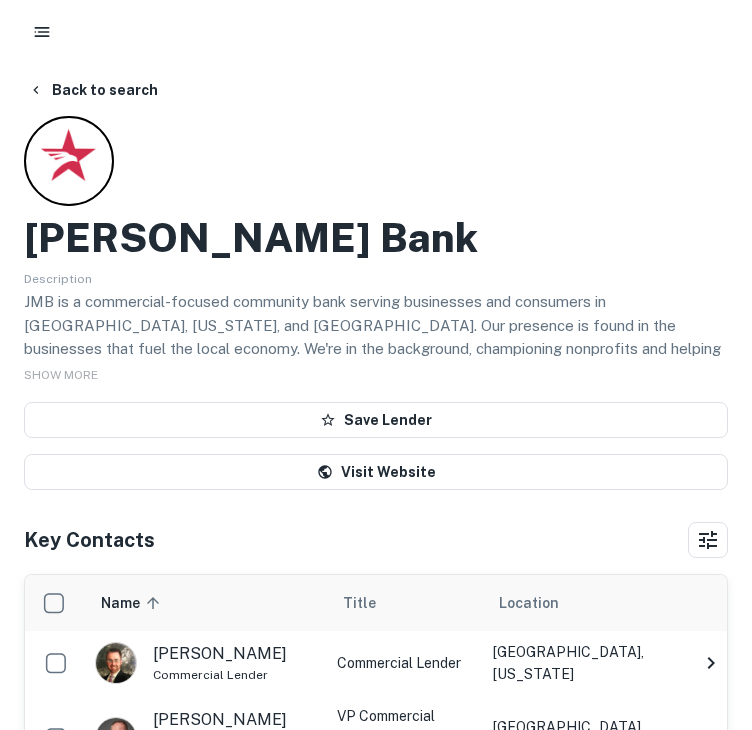 click on "John Marshall Bank Description JMB is a commercial-focused community bank serving businesses and consumers in Northern VA, Maryland, and DC. Our presence is found in the businesses that fuel the local economy. We're in the background, championing nonprofits and helping them drive their mission forward. But what truly sets us apart is our team.
At 140+ strong, JMB's team of bankers and lenders define our culture of excellence. Their footprints are found throughout the region, making an impact in the neighborhoods they serve. They provide the financial solutions and industry expertise. They're the face of John Marshall Bank.
MEMBER FDIC SHOW MORE Save Lender Visit Website" at bounding box center (376, 303) 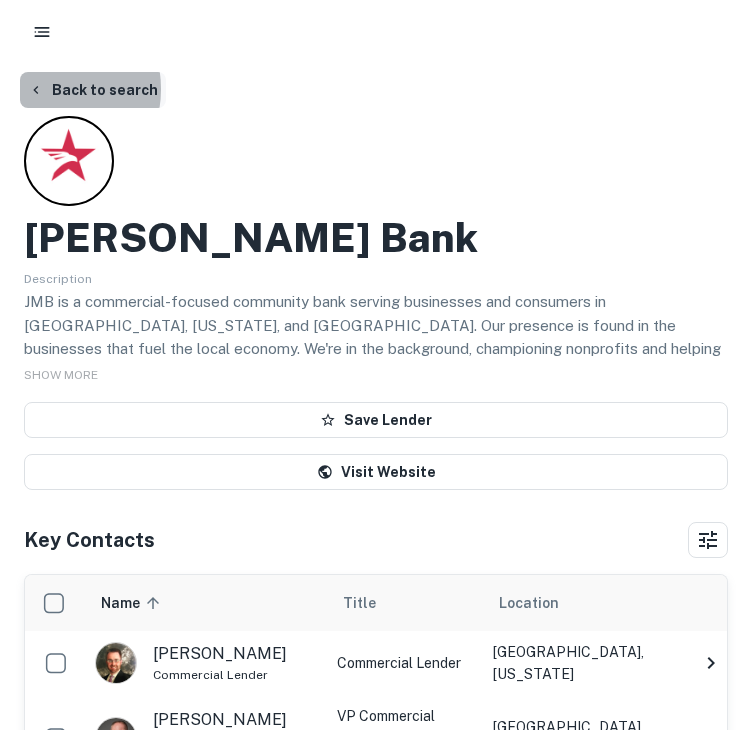 click 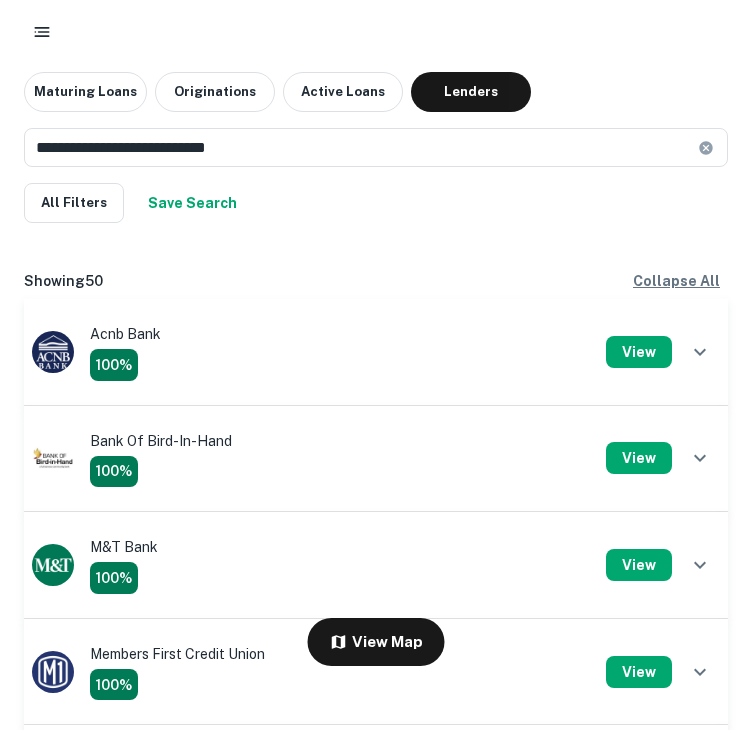 scroll, scrollTop: 2500, scrollLeft: 0, axis: vertical 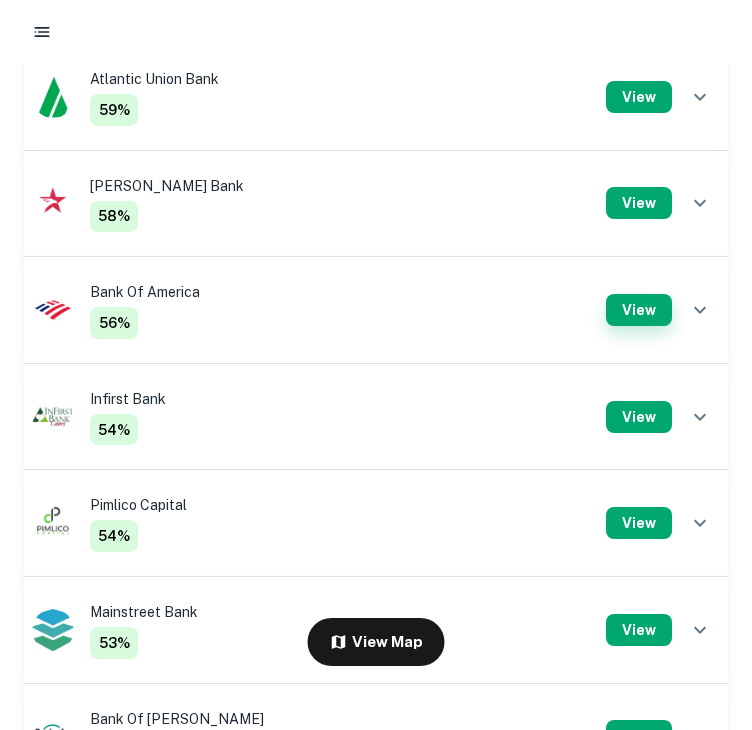 click on "View" at bounding box center [639, 310] 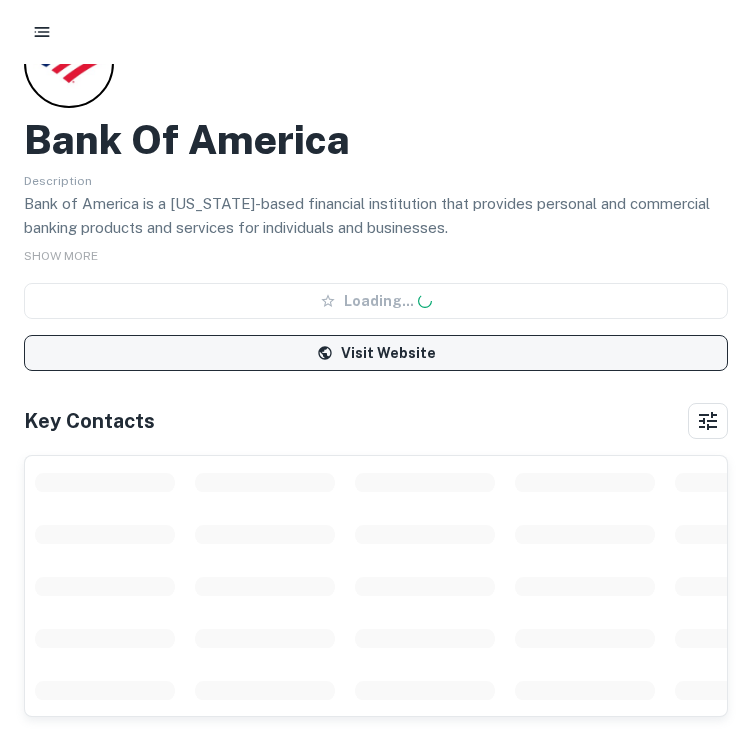 scroll, scrollTop: 0, scrollLeft: 0, axis: both 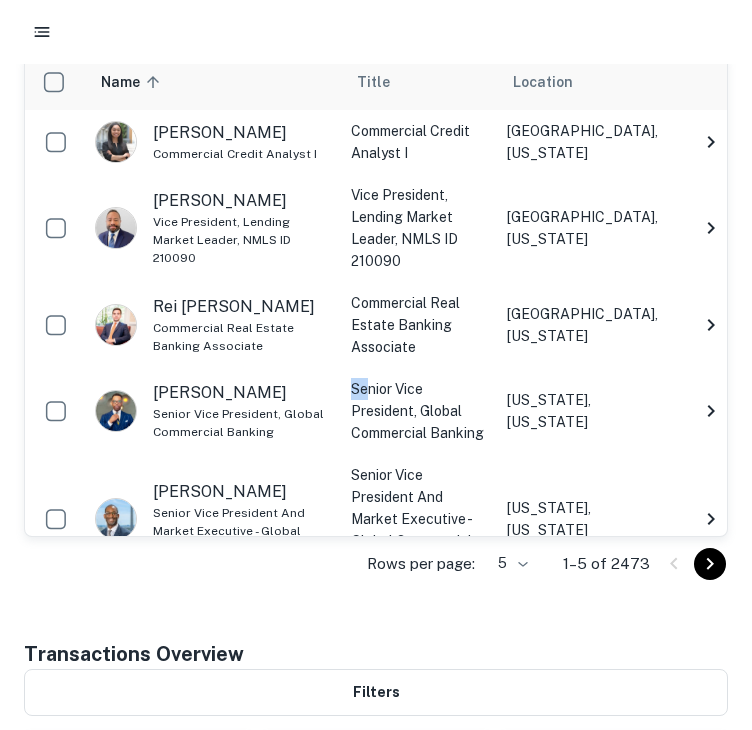 drag, startPoint x: 332, startPoint y: 384, endPoint x: 361, endPoint y: 381, distance: 29.15476 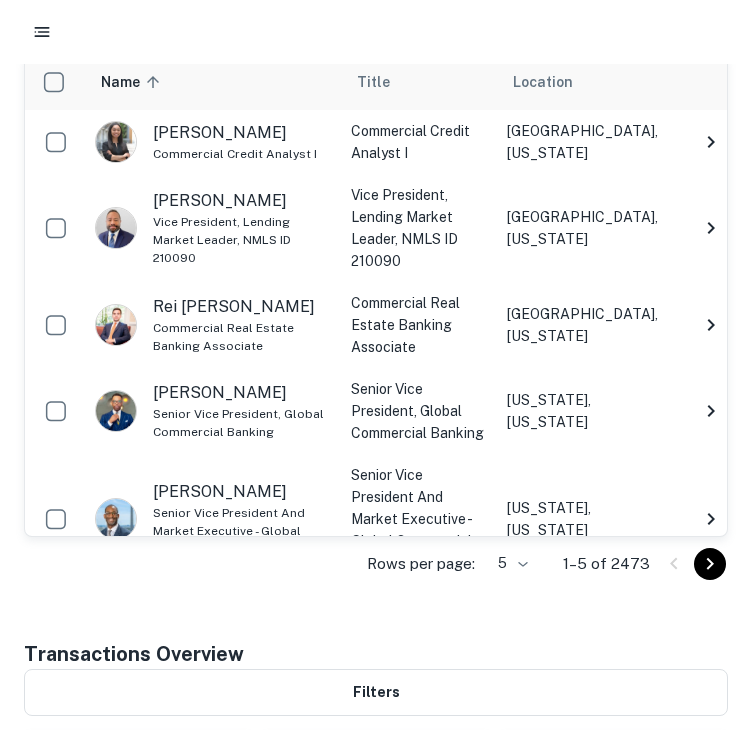 click on "[US_STATE], [US_STATE]" at bounding box center (589, 519) 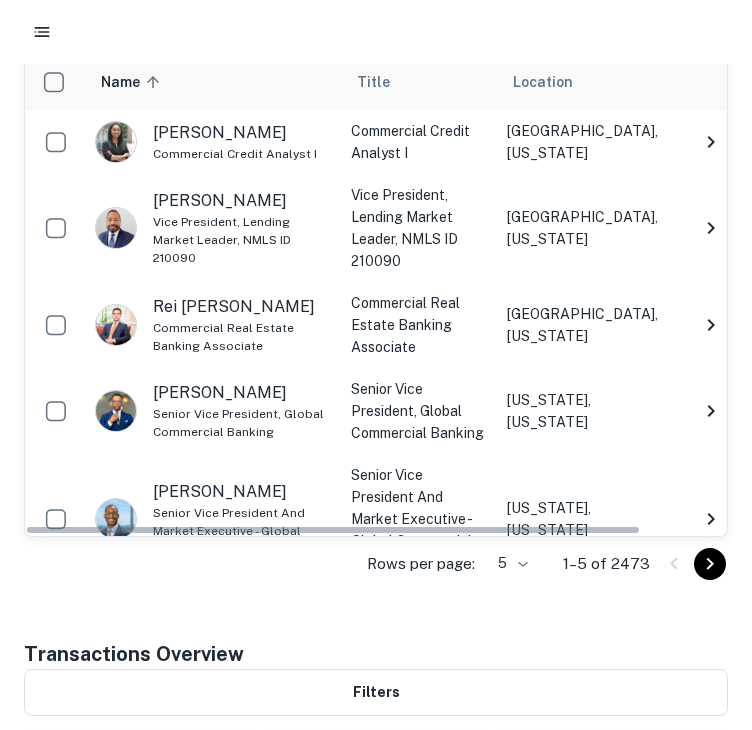 click 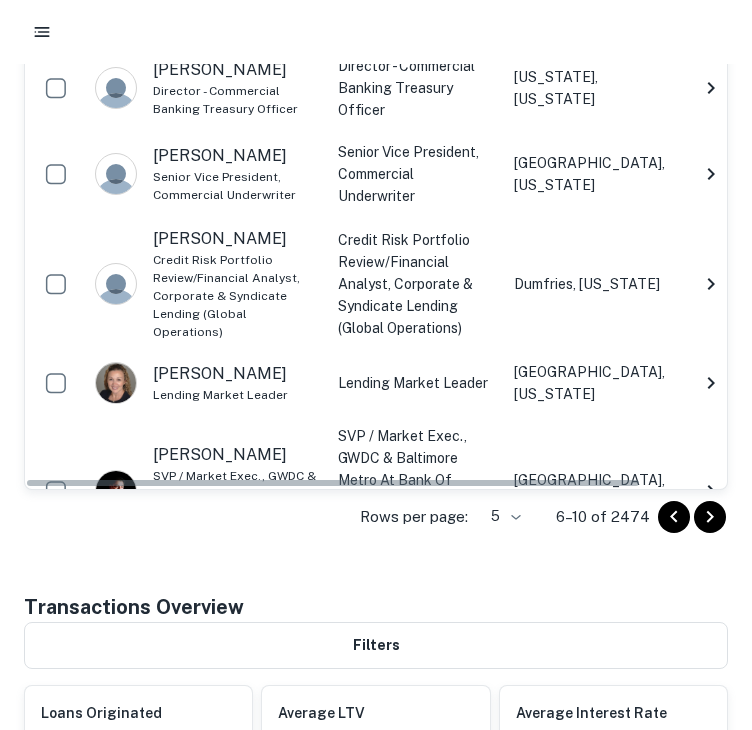 scroll, scrollTop: 600, scrollLeft: 0, axis: vertical 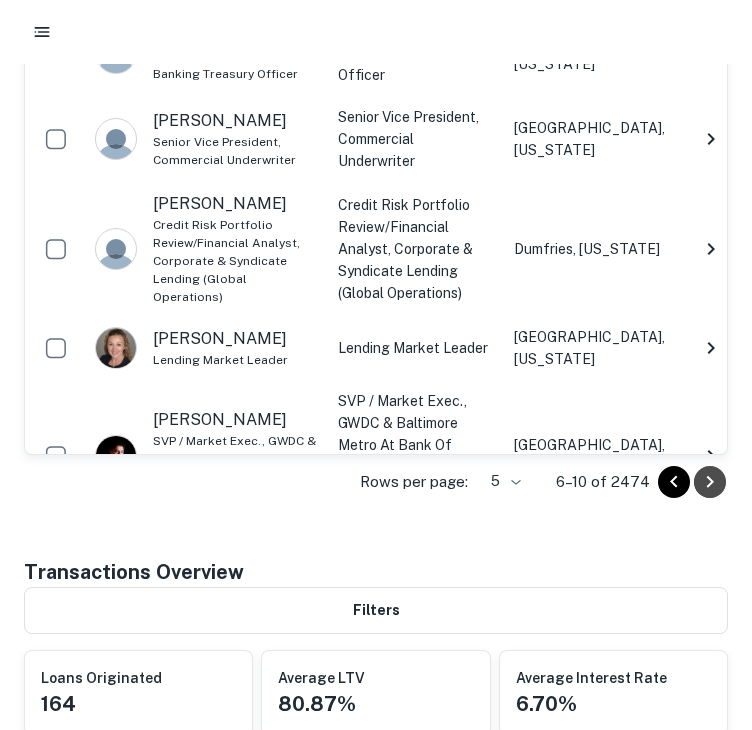 click 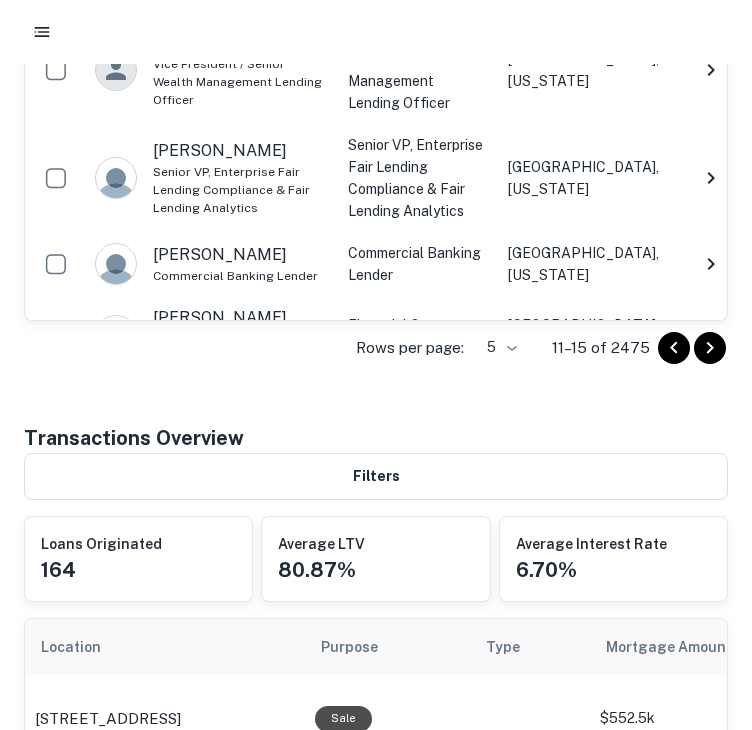 scroll, scrollTop: 700, scrollLeft: 0, axis: vertical 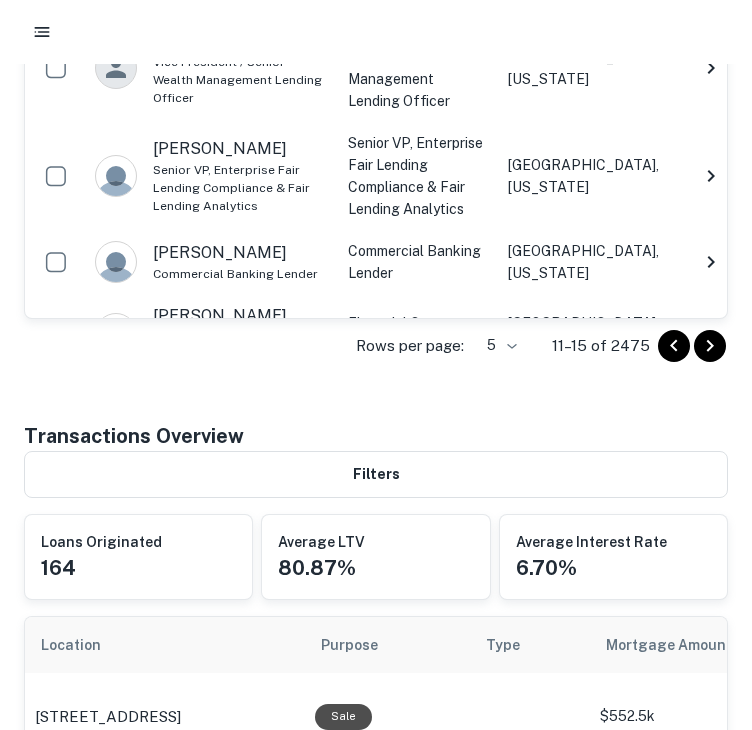 click 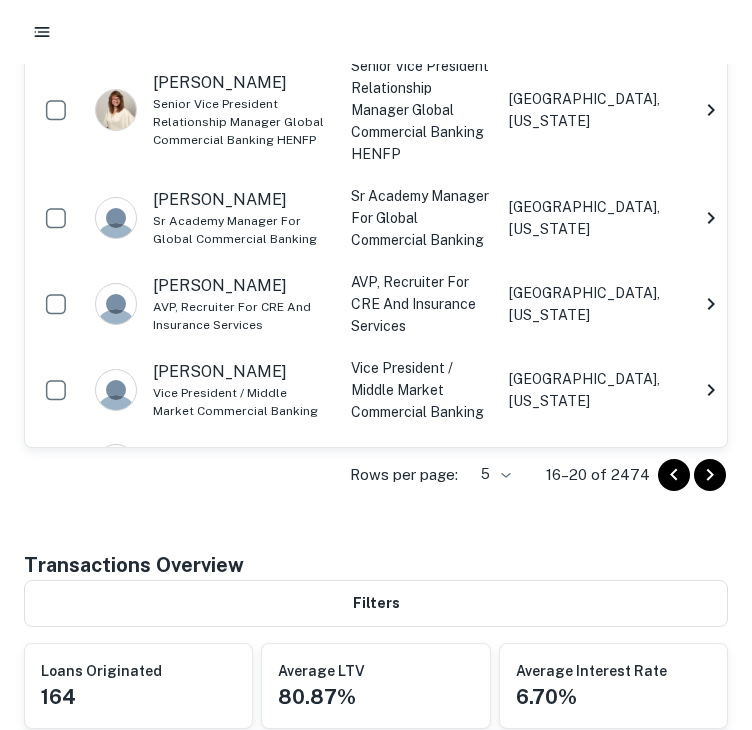 scroll, scrollTop: 600, scrollLeft: 0, axis: vertical 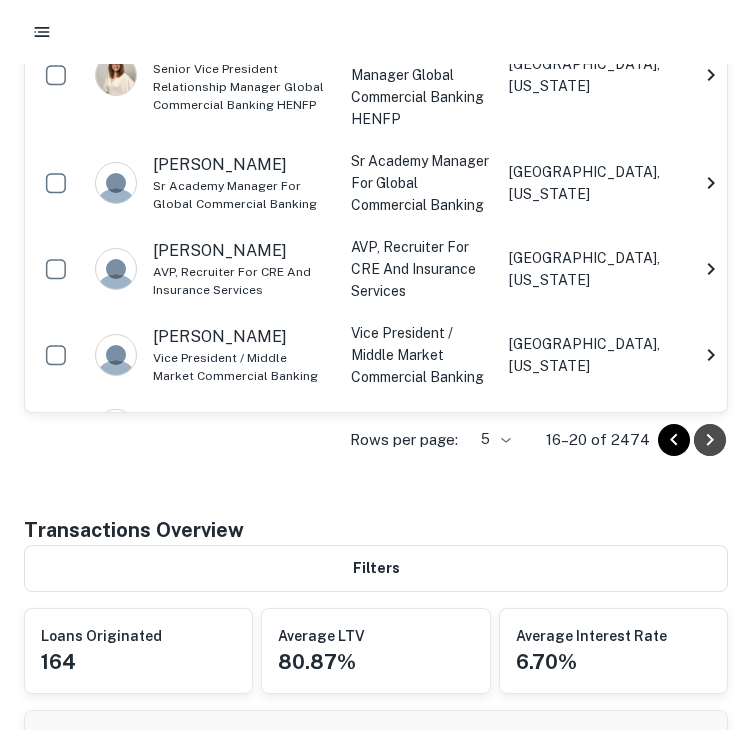 click 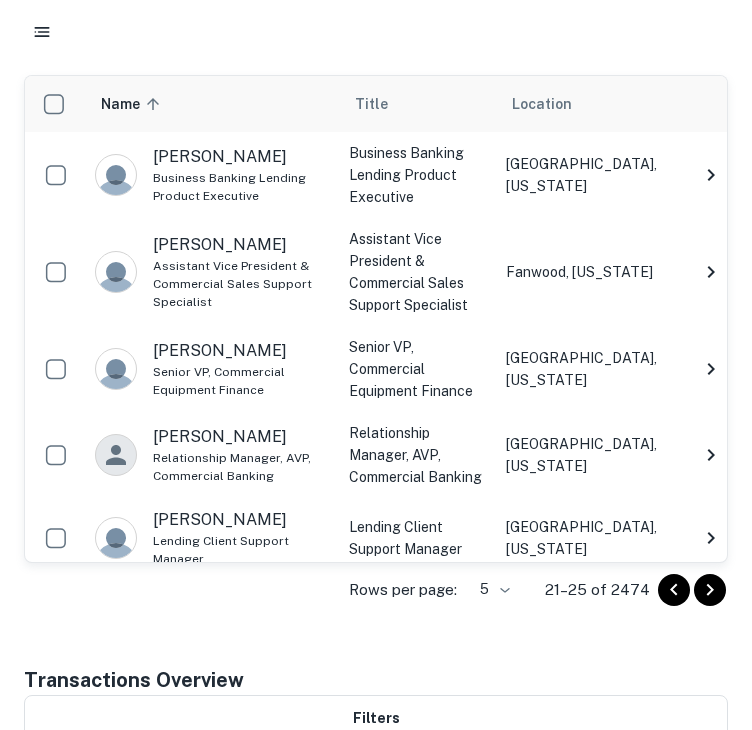 scroll, scrollTop: 700, scrollLeft: 0, axis: vertical 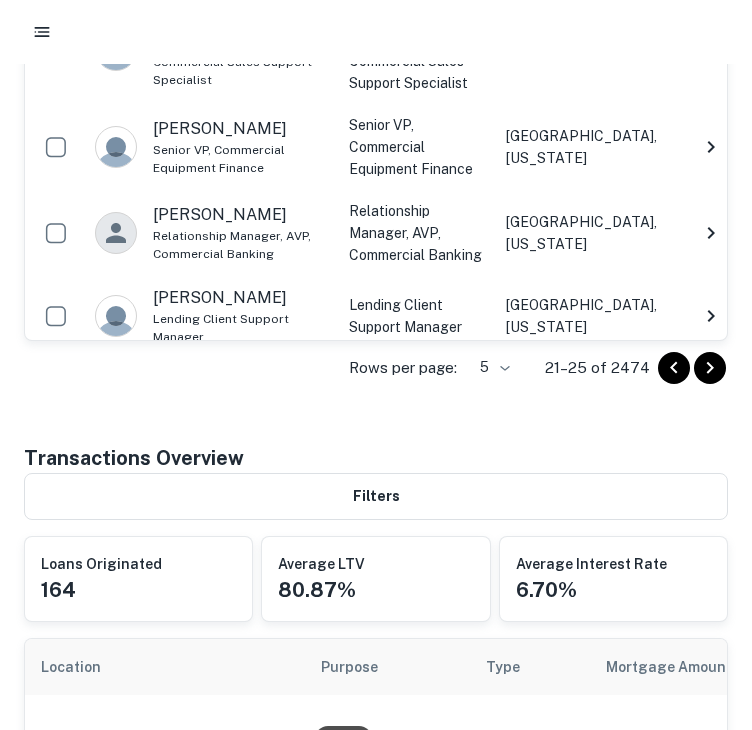click 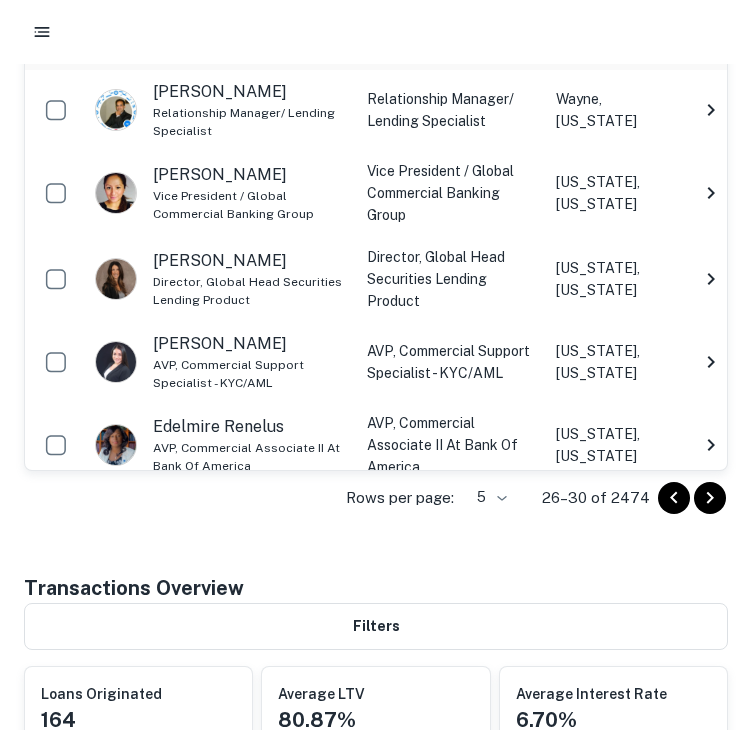 scroll, scrollTop: 500, scrollLeft: 0, axis: vertical 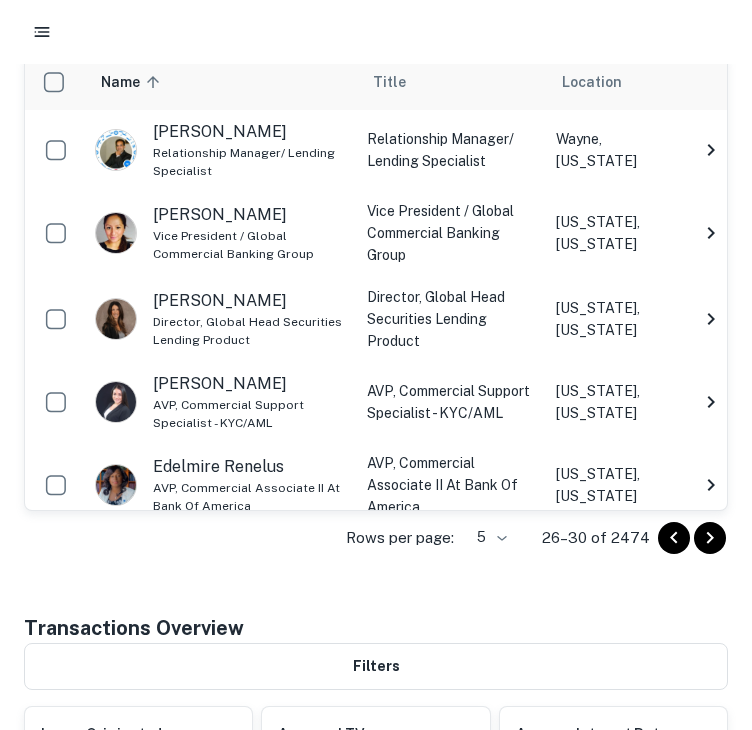 click 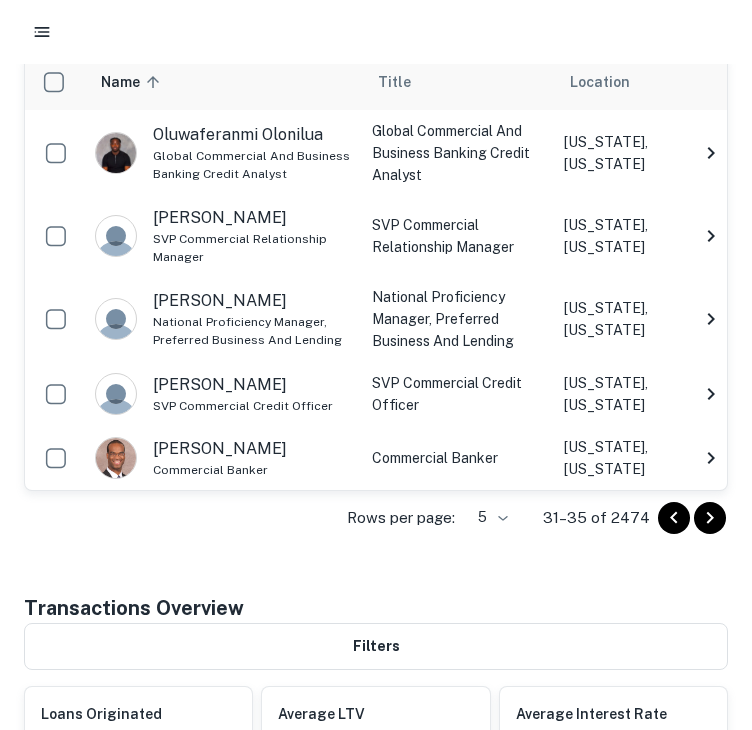 click 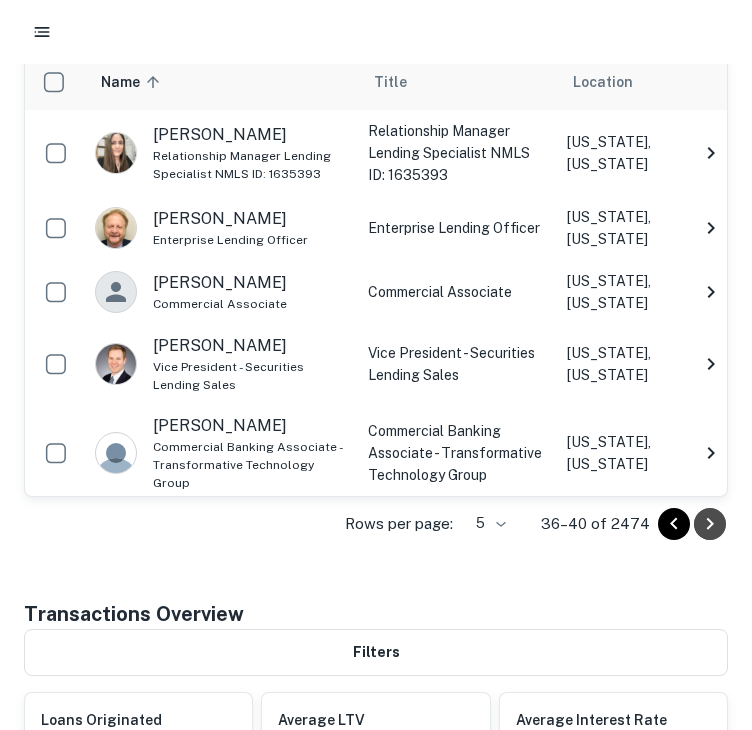 click 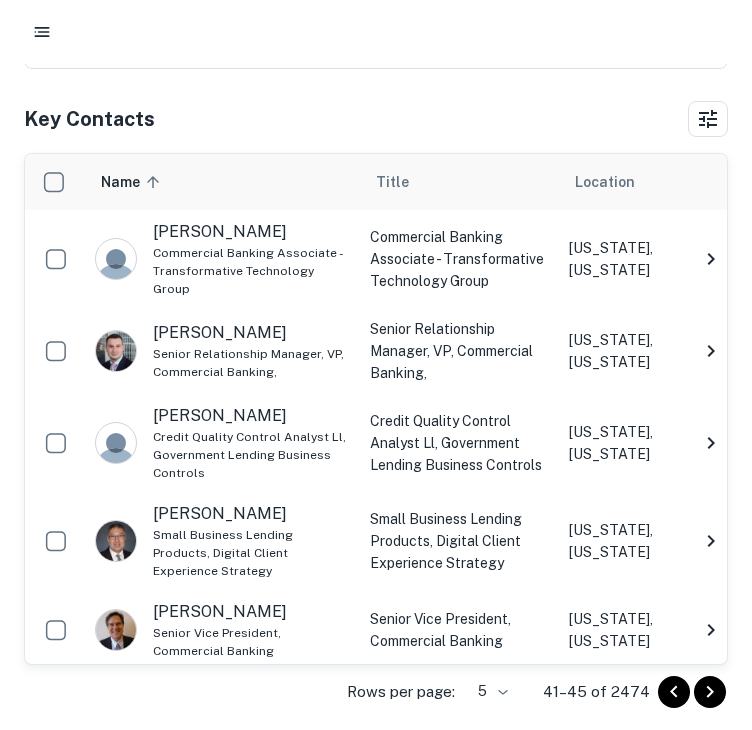 scroll, scrollTop: 600, scrollLeft: 0, axis: vertical 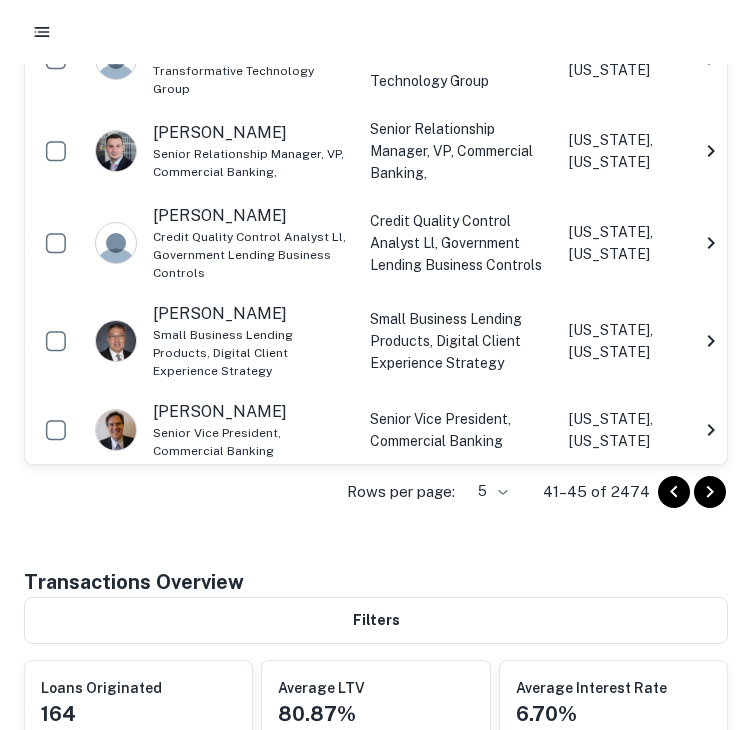 click 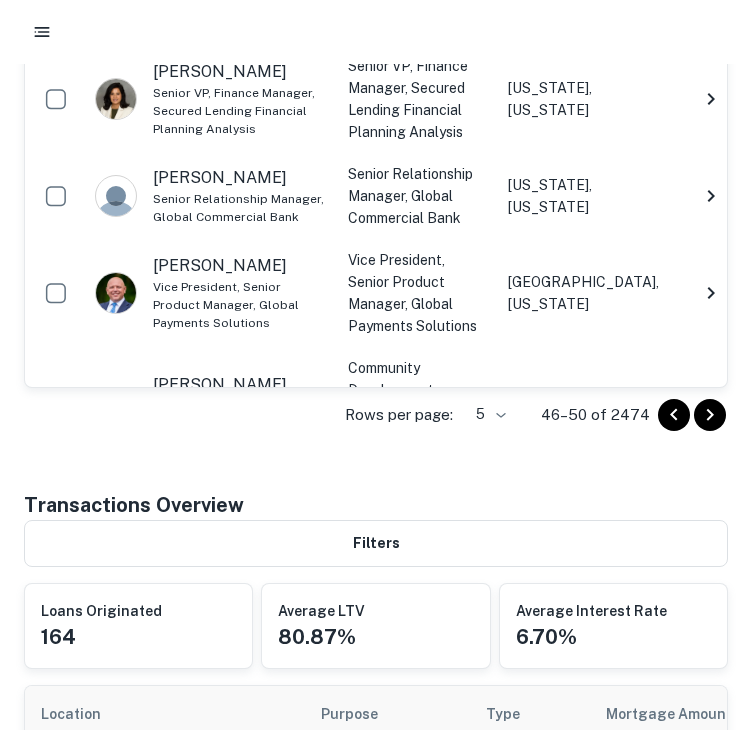 scroll, scrollTop: 700, scrollLeft: 0, axis: vertical 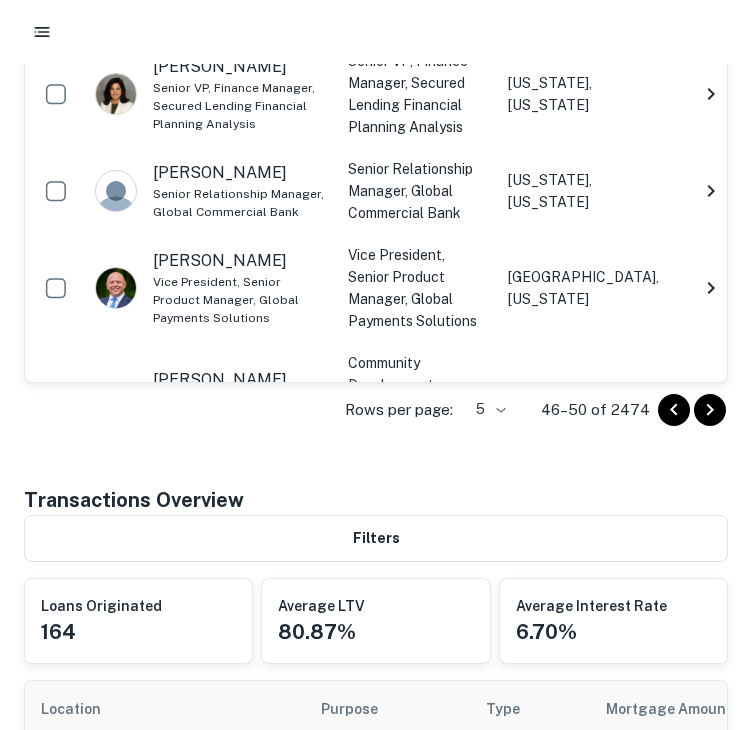 click 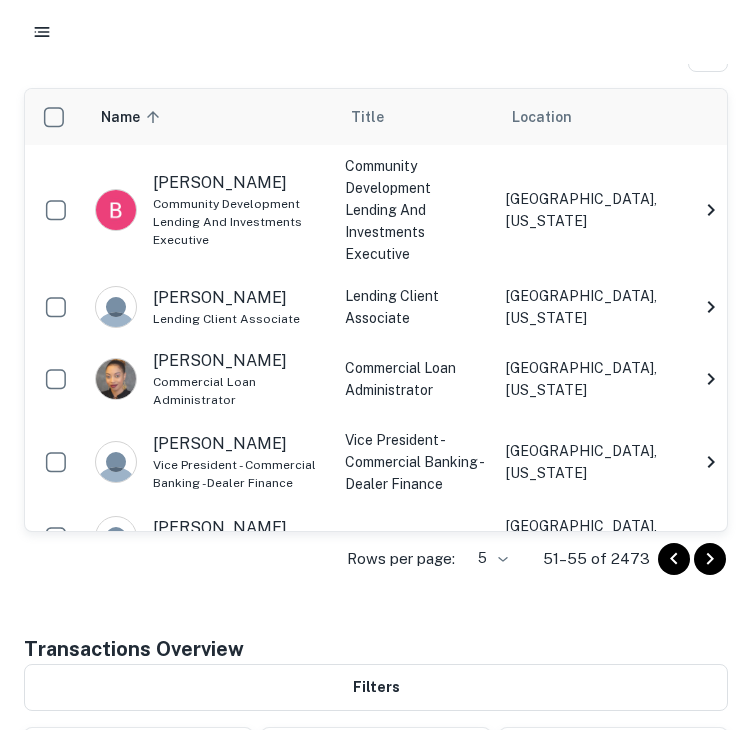 scroll, scrollTop: 500, scrollLeft: 0, axis: vertical 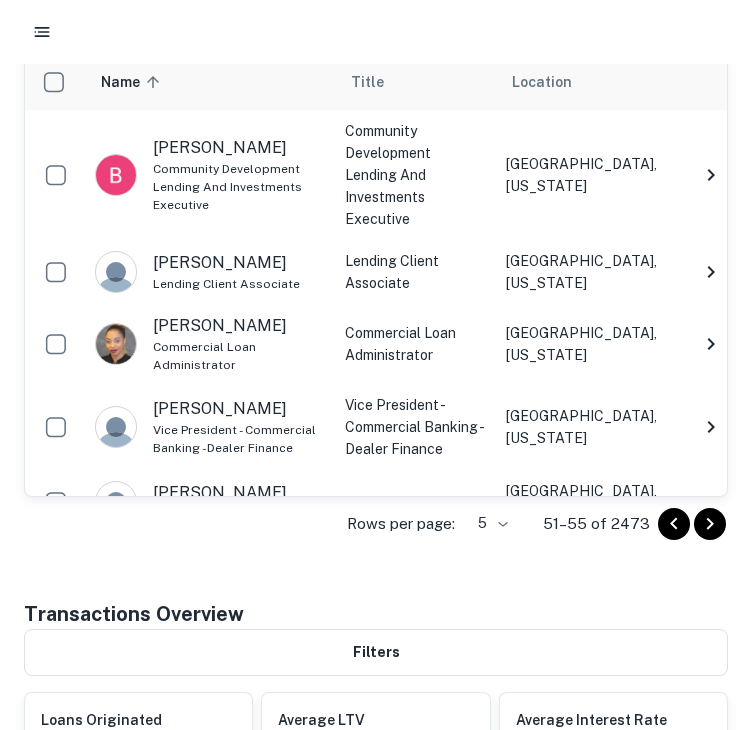 click 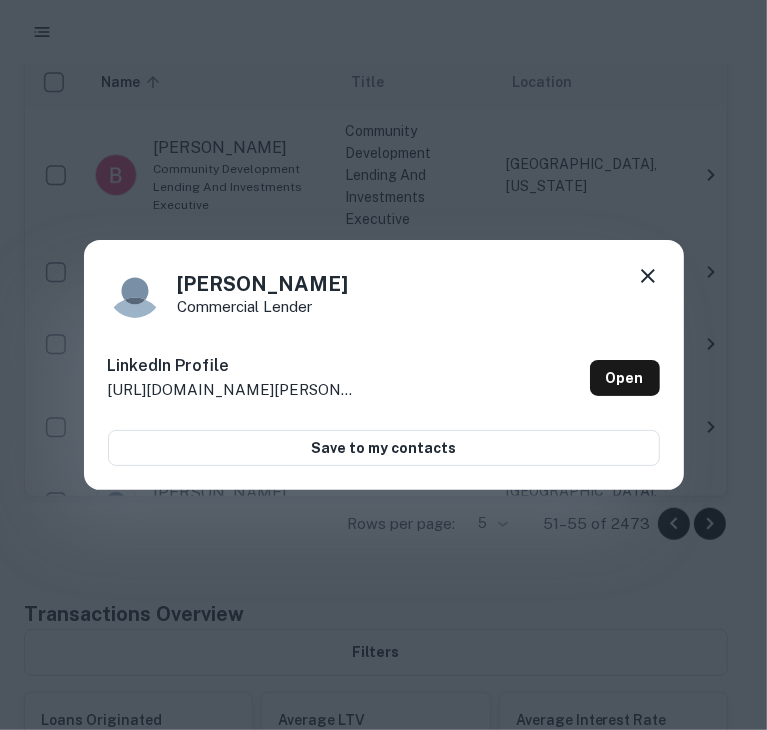 click on "Jerry Jacobi commercial lender LinkedIn Profile http://www.linkedin.com/in/jerry-jacobi-4884336 Open Save to my contacts" at bounding box center [384, 365] 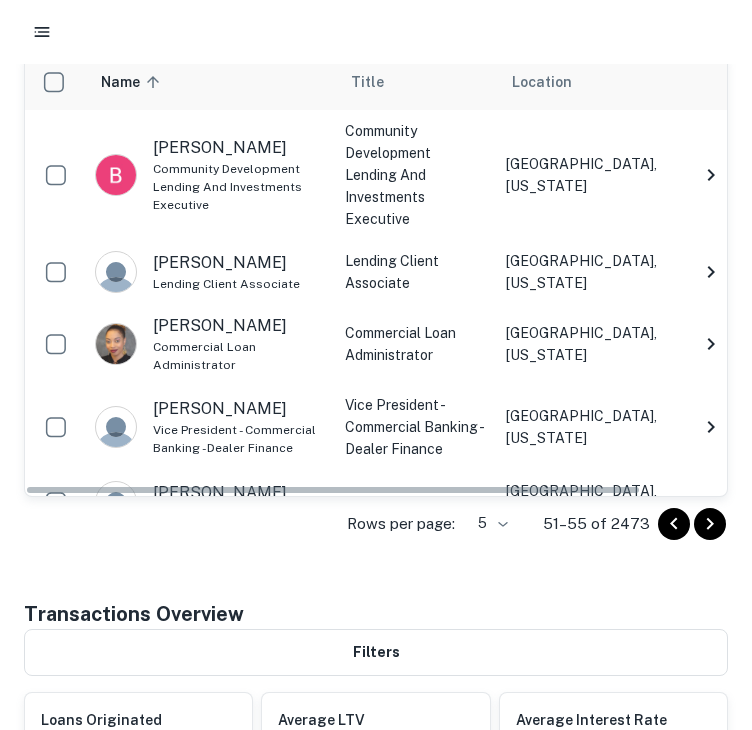 click 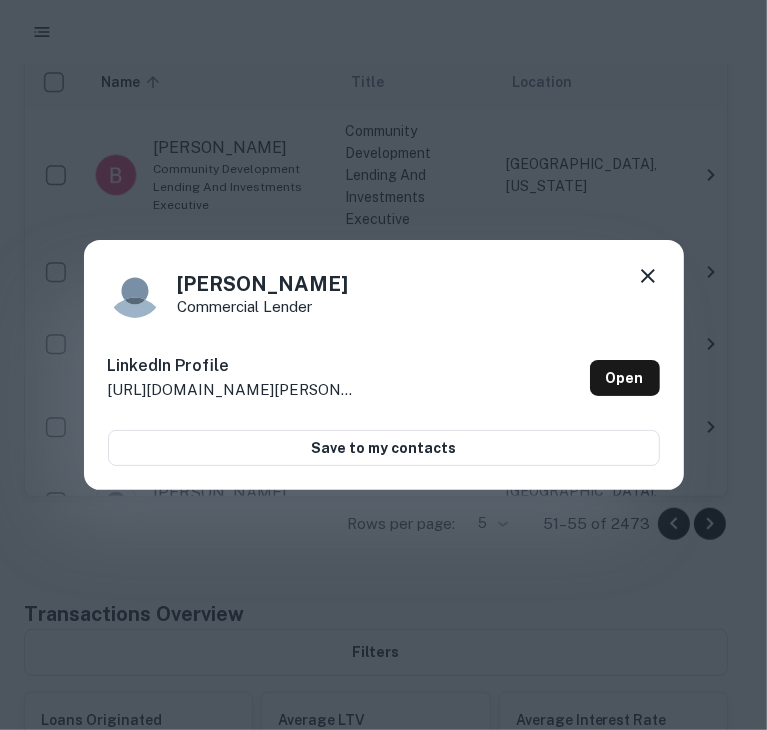 click 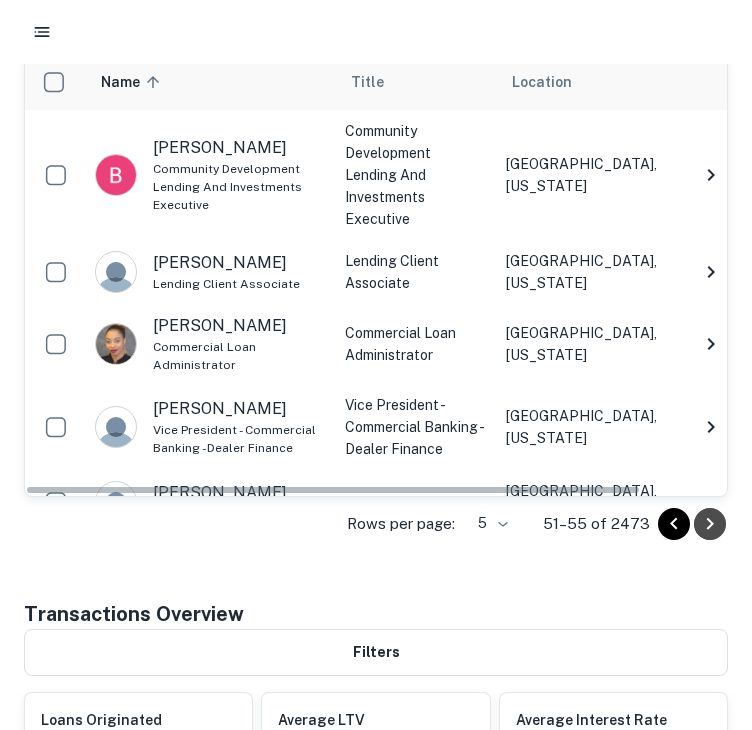 click 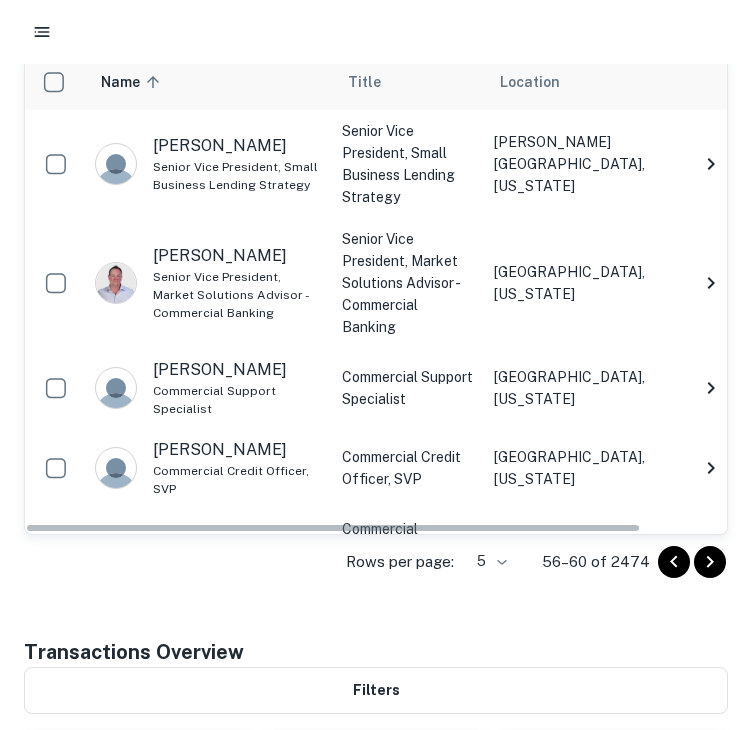 click at bounding box center (710, 562) 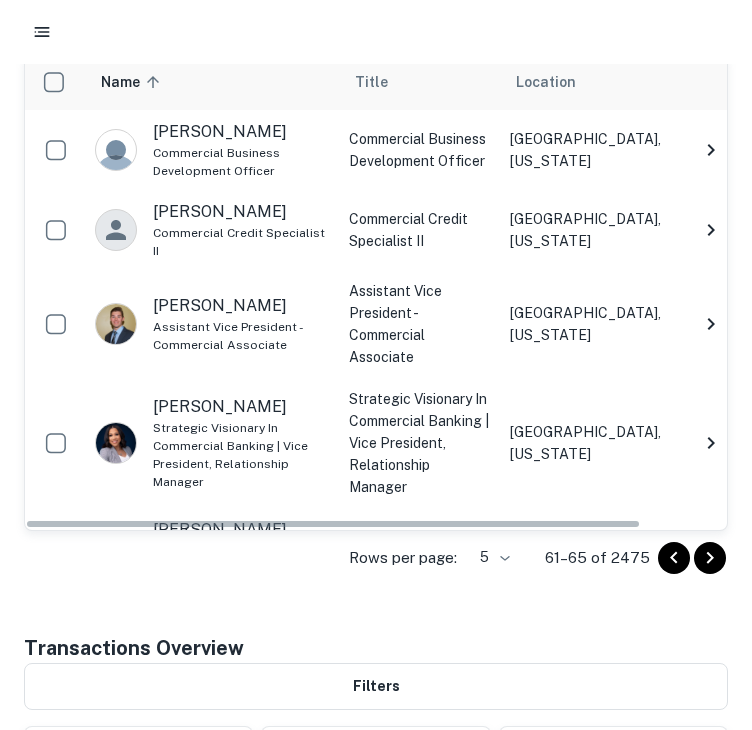 click 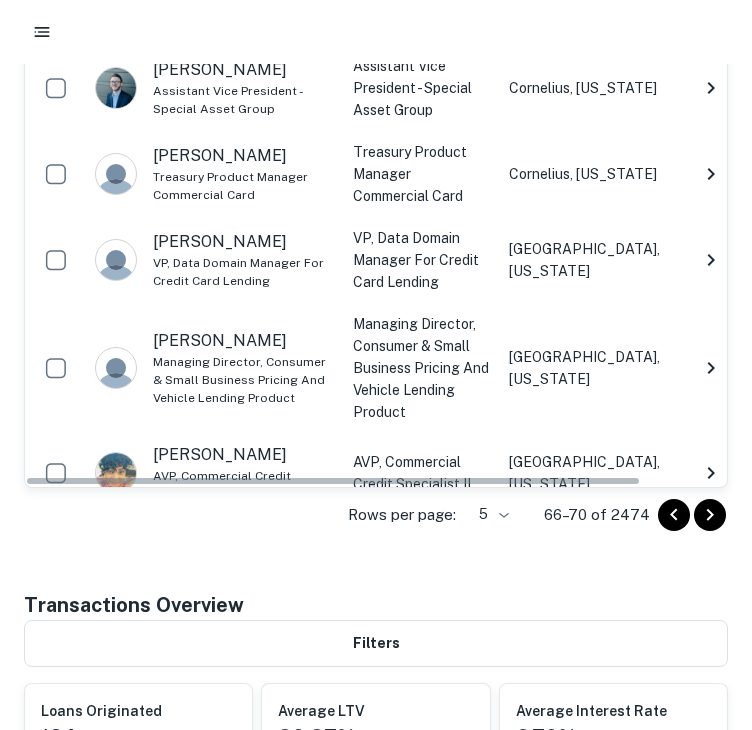 scroll, scrollTop: 600, scrollLeft: 0, axis: vertical 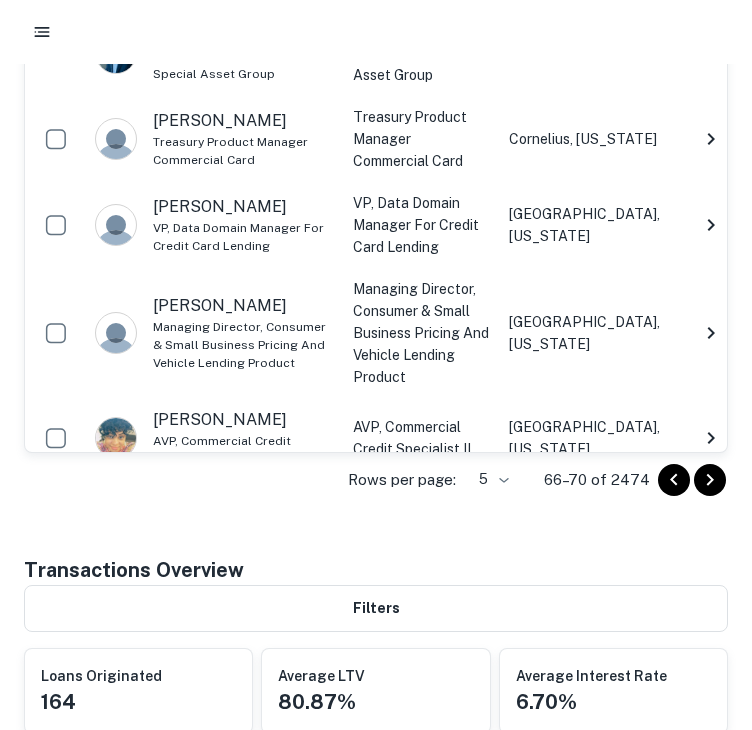 click 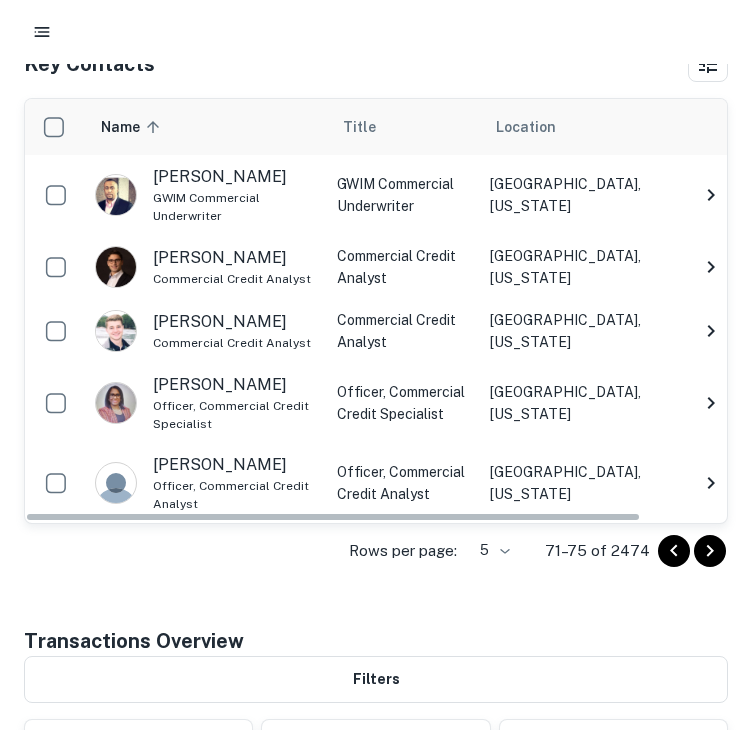 scroll, scrollTop: 500, scrollLeft: 0, axis: vertical 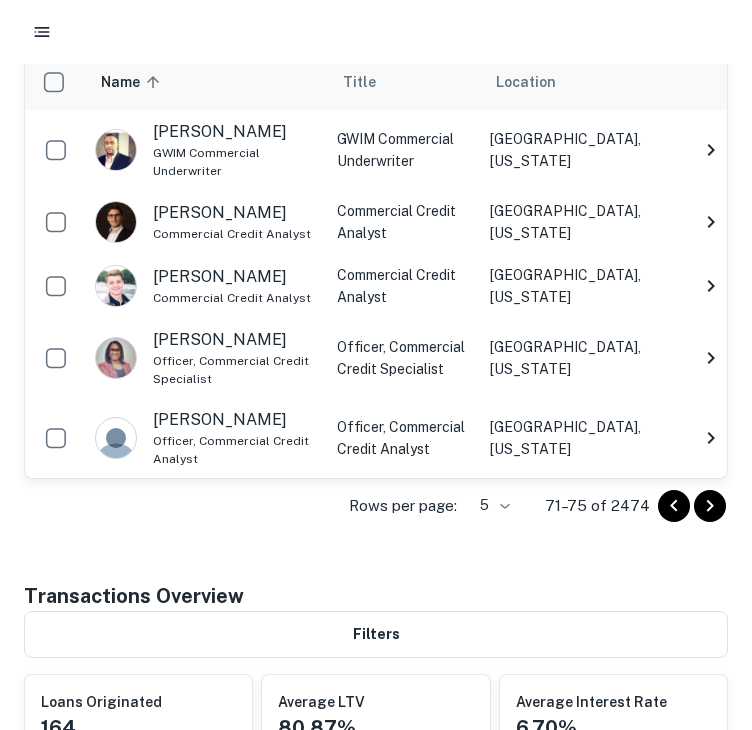 click 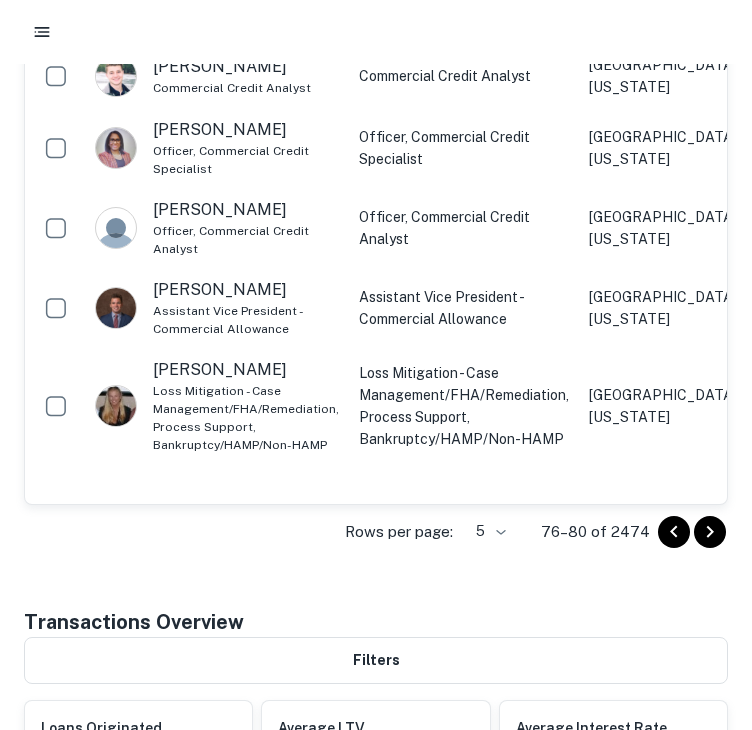 scroll, scrollTop: 600, scrollLeft: 0, axis: vertical 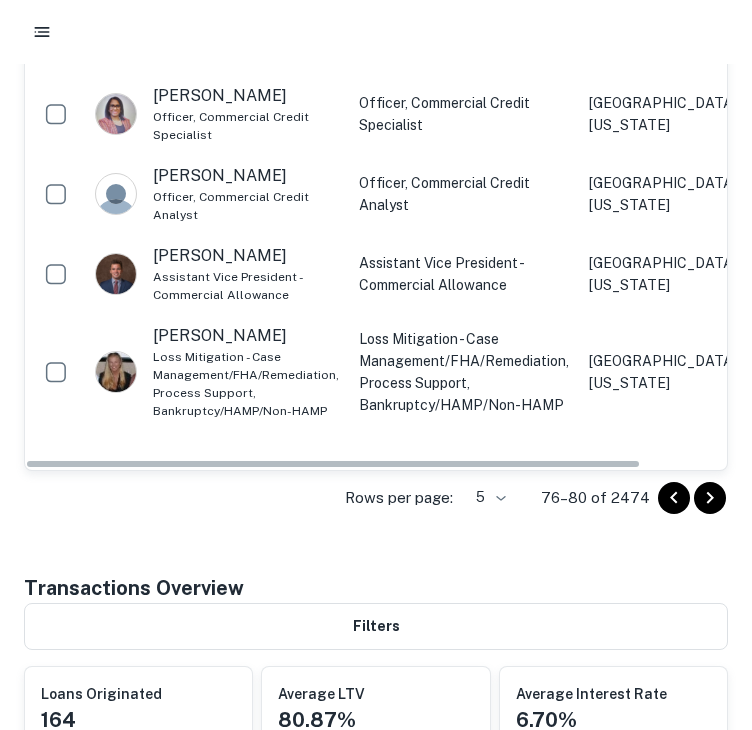 click 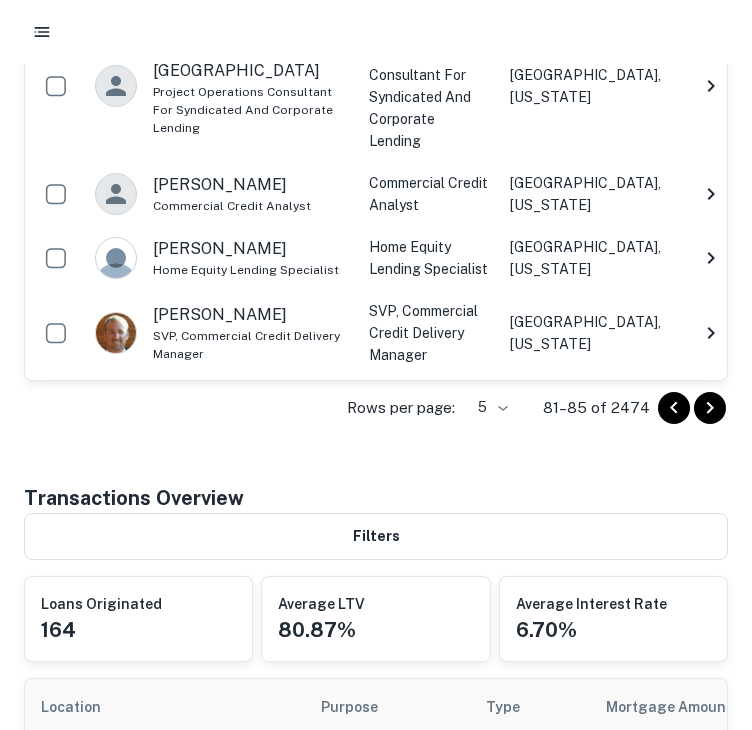 click 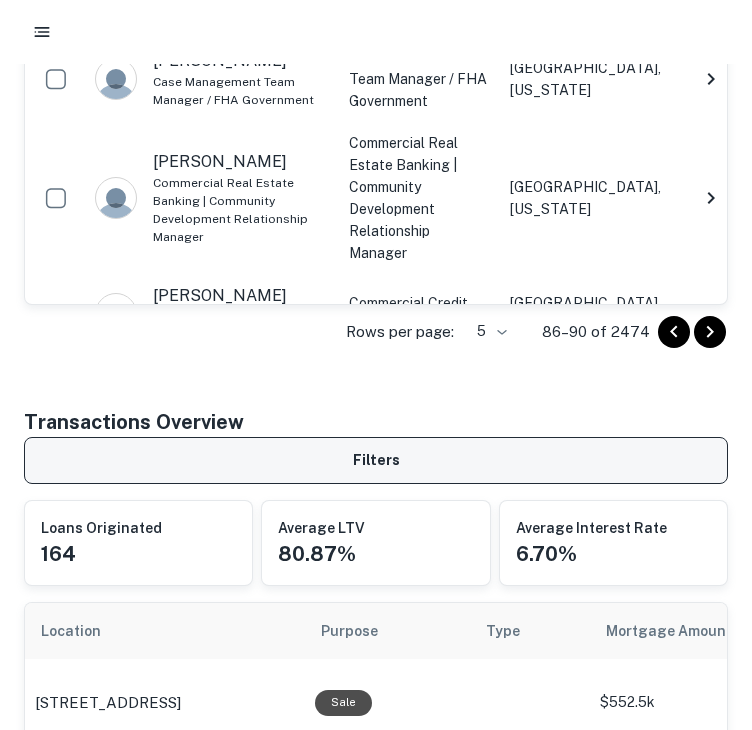 scroll, scrollTop: 800, scrollLeft: 0, axis: vertical 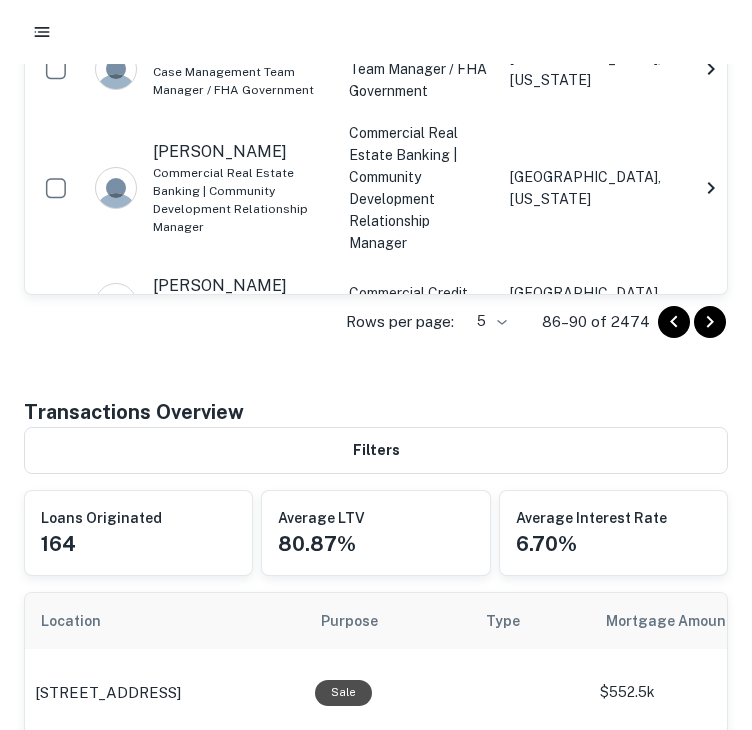 click 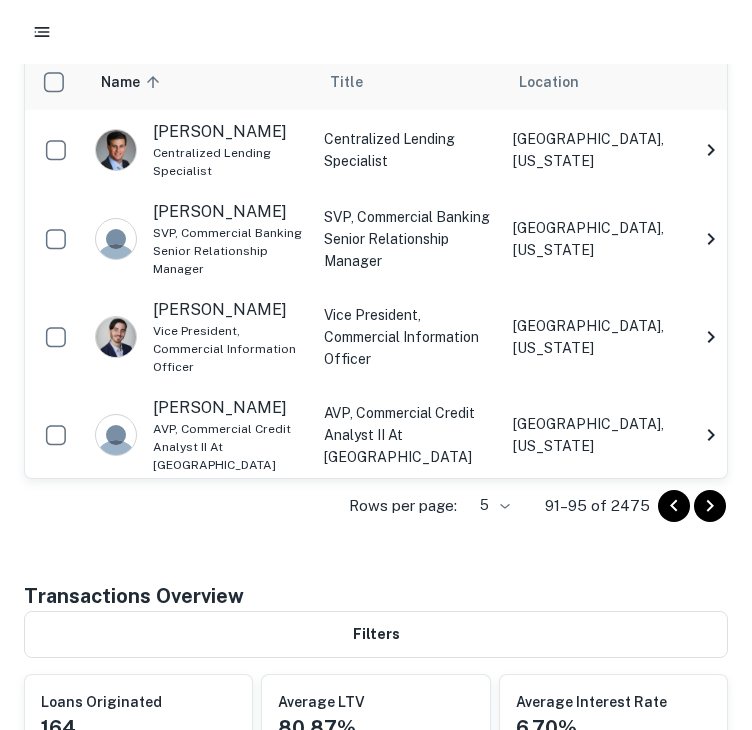 scroll, scrollTop: 587, scrollLeft: 0, axis: vertical 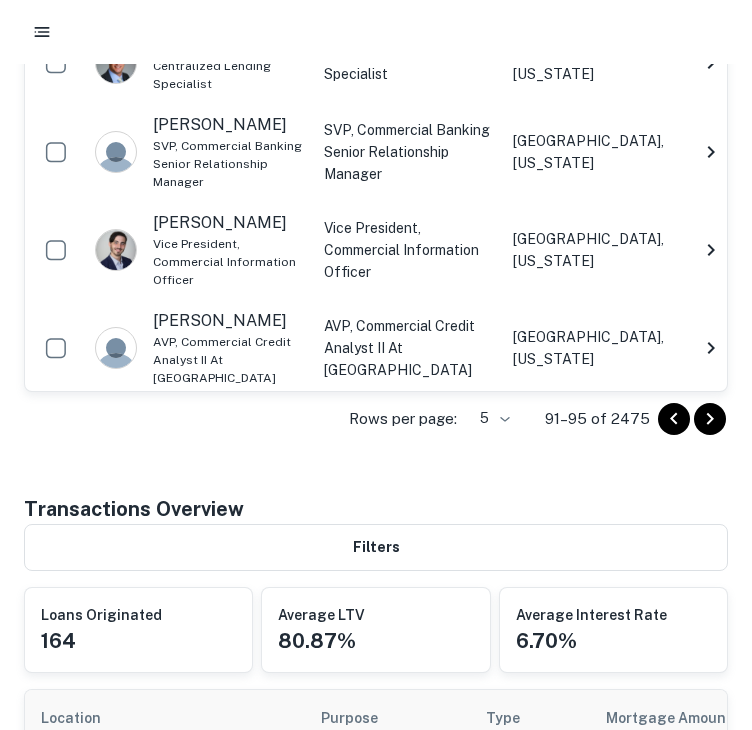 click 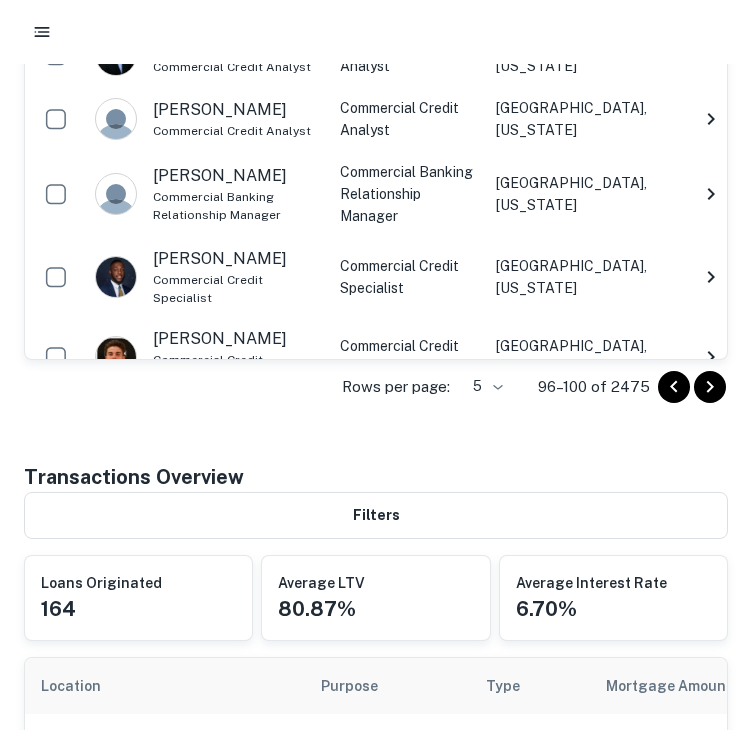 click 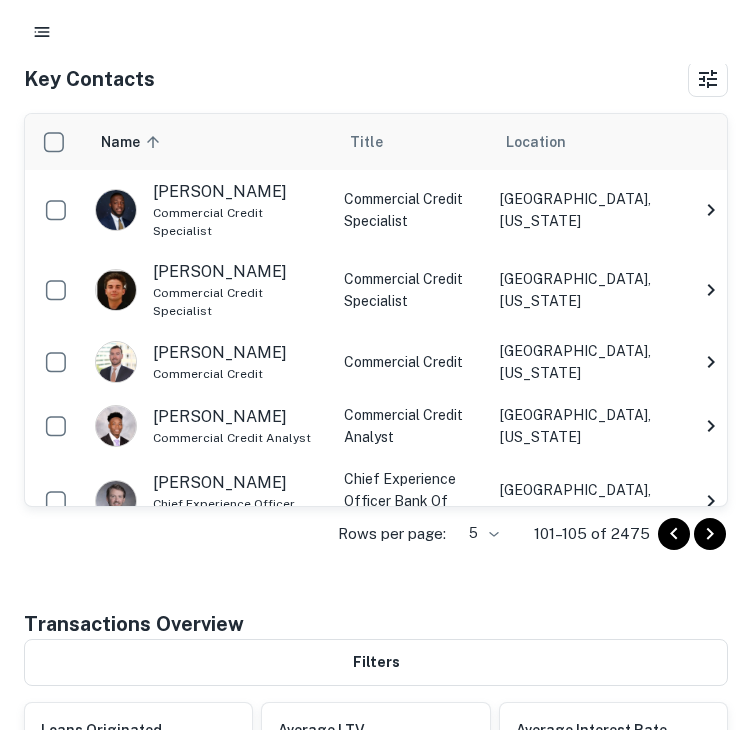 scroll, scrollTop: 487, scrollLeft: 0, axis: vertical 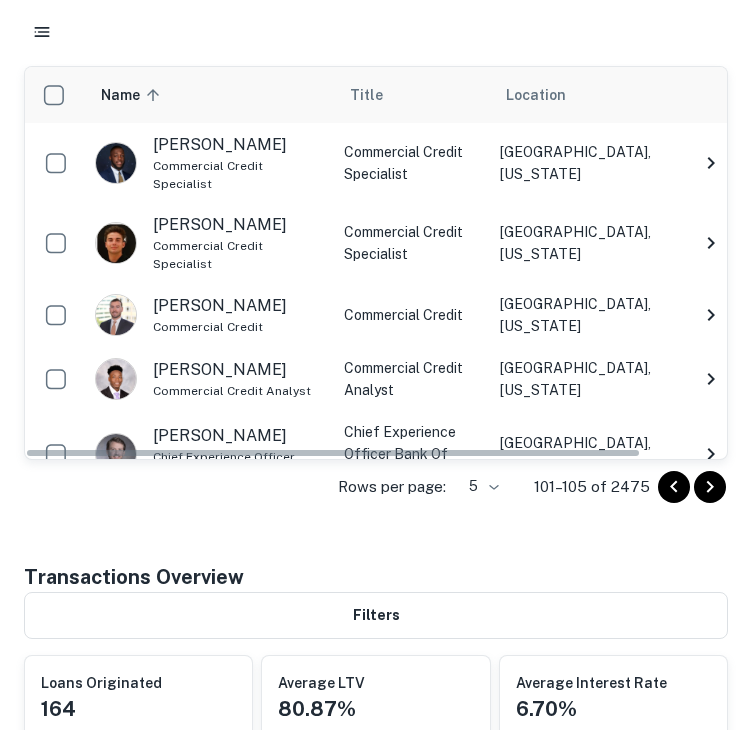 click 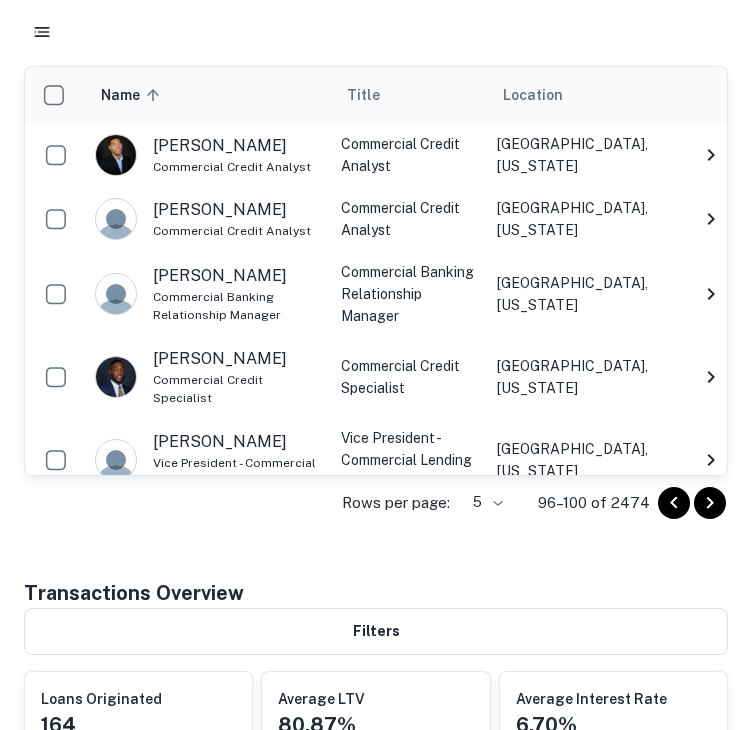 click 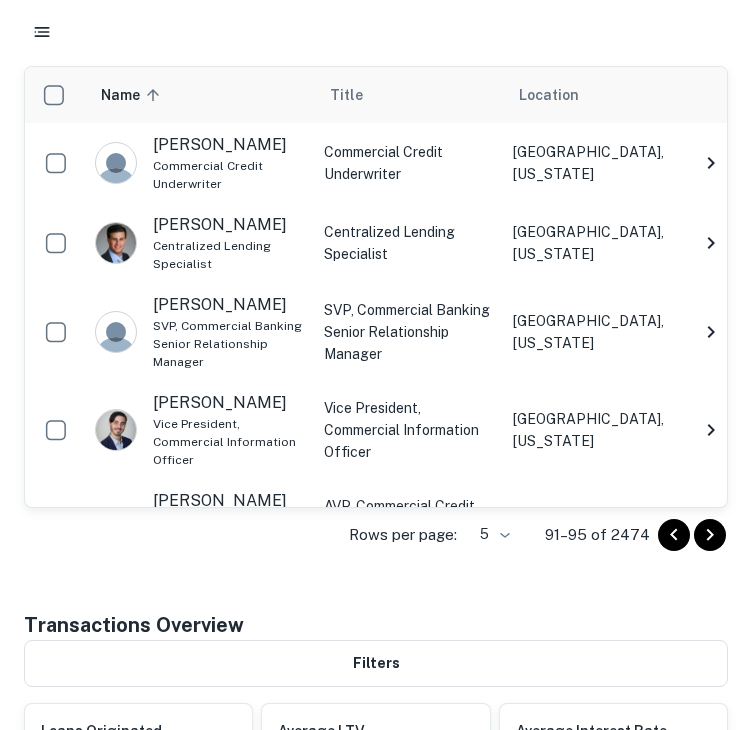 click 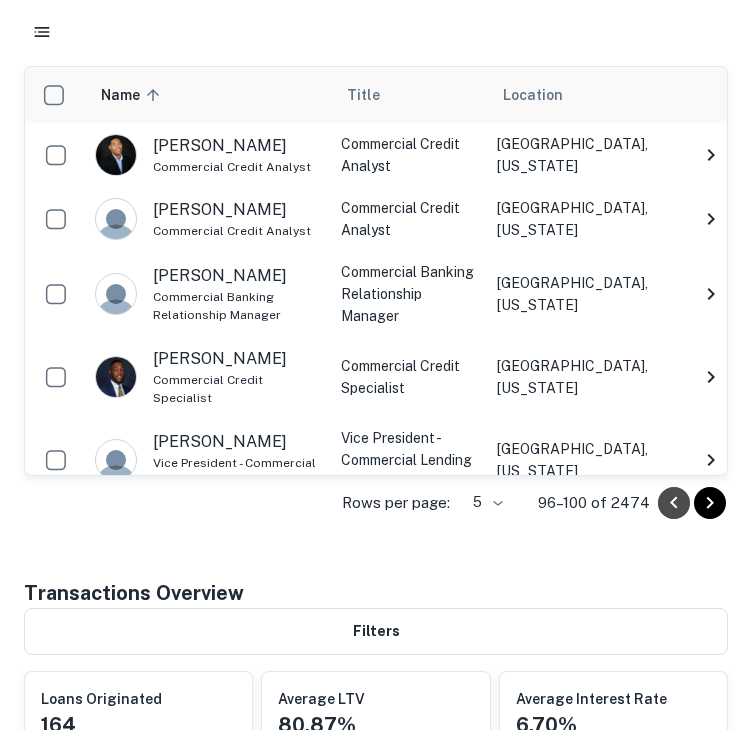 click 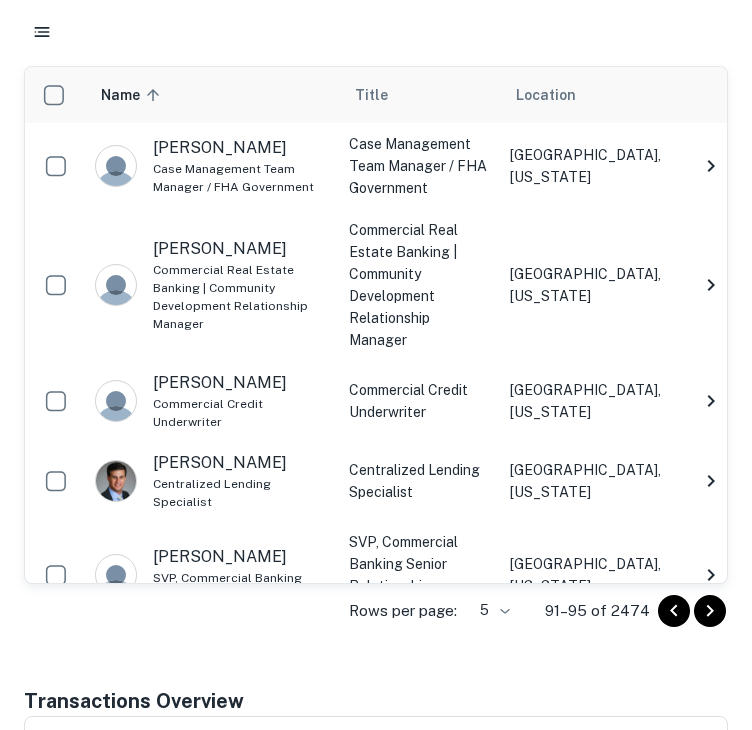 click 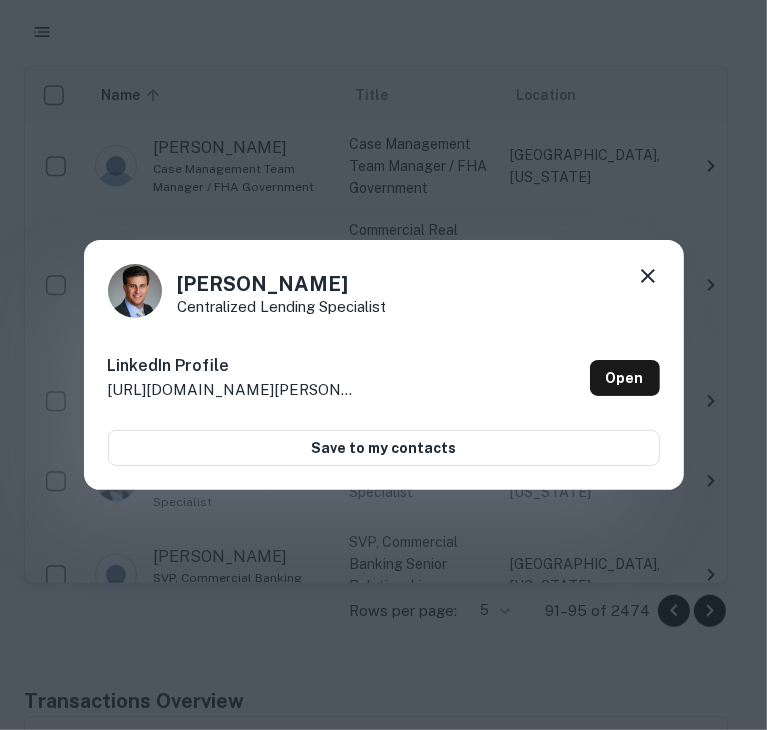 click 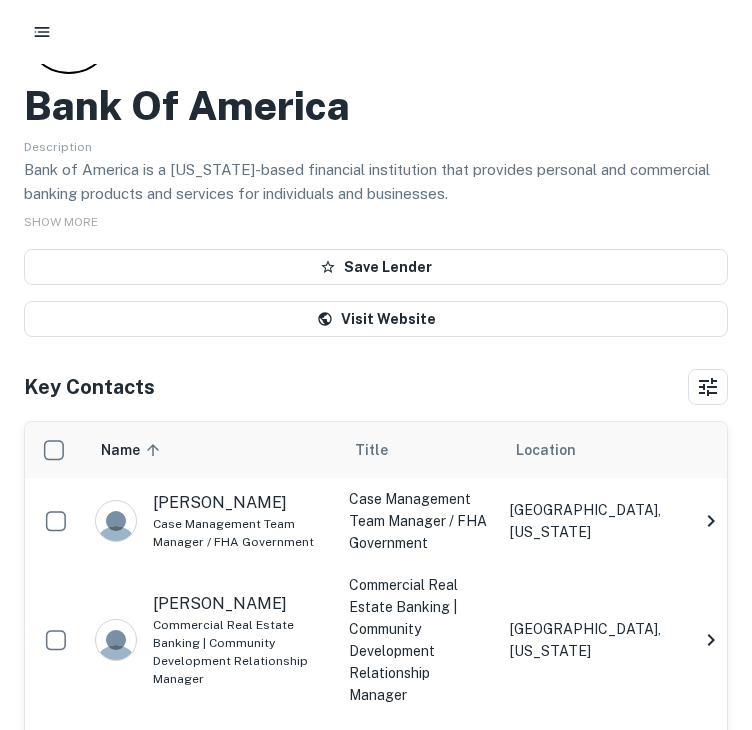 scroll, scrollTop: 0, scrollLeft: 0, axis: both 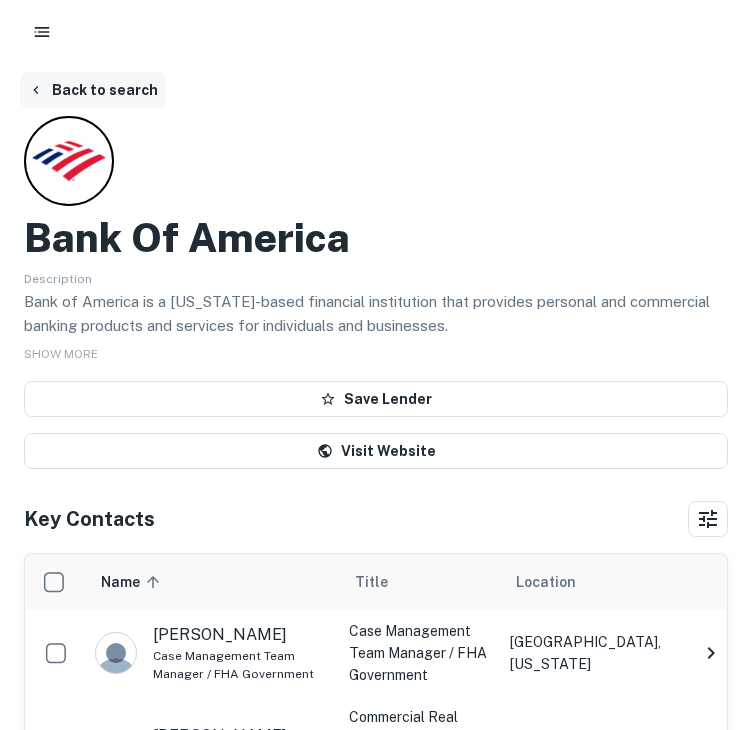 click on "Back to search" at bounding box center (93, 90) 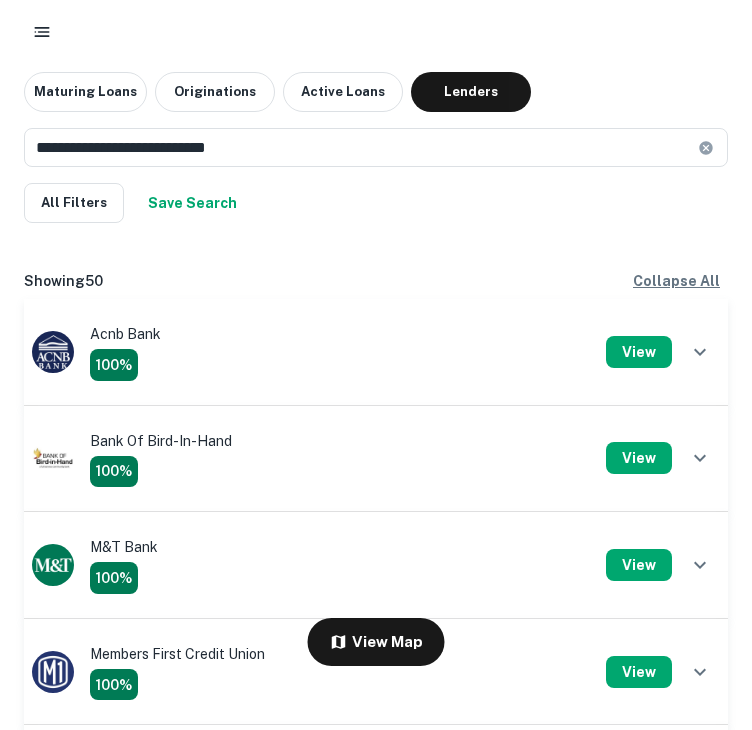 scroll, scrollTop: 2600, scrollLeft: 0, axis: vertical 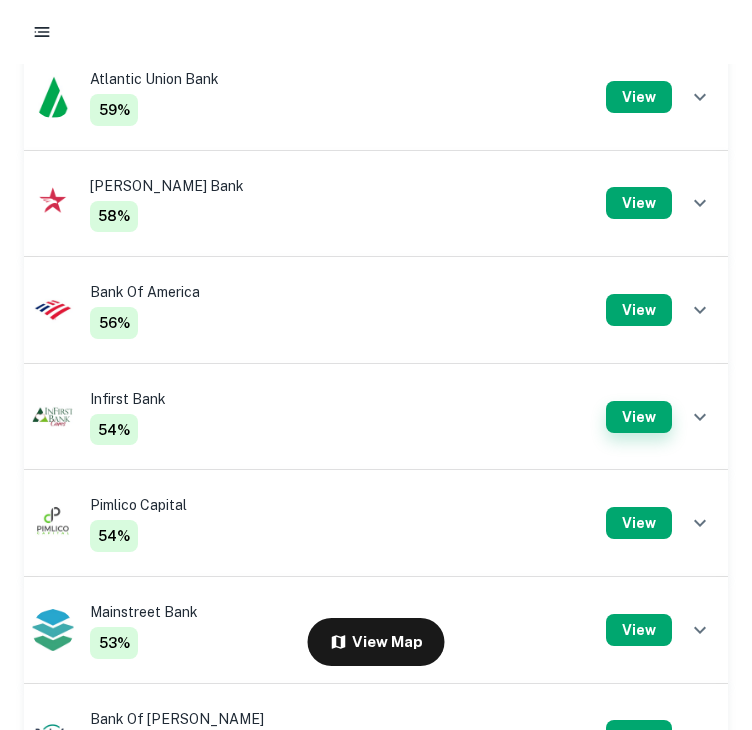 click on "View" at bounding box center [639, 417] 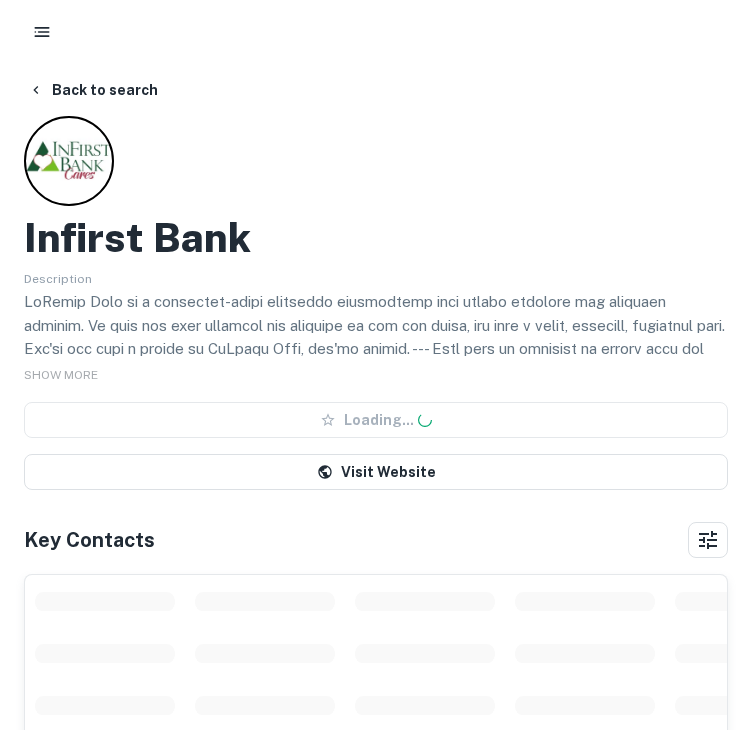 scroll, scrollTop: 0, scrollLeft: 0, axis: both 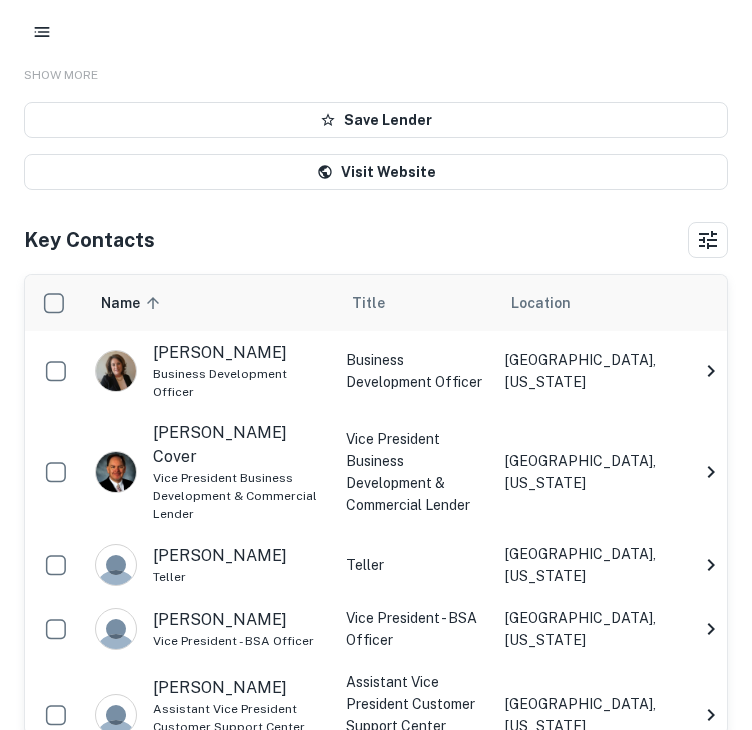 click 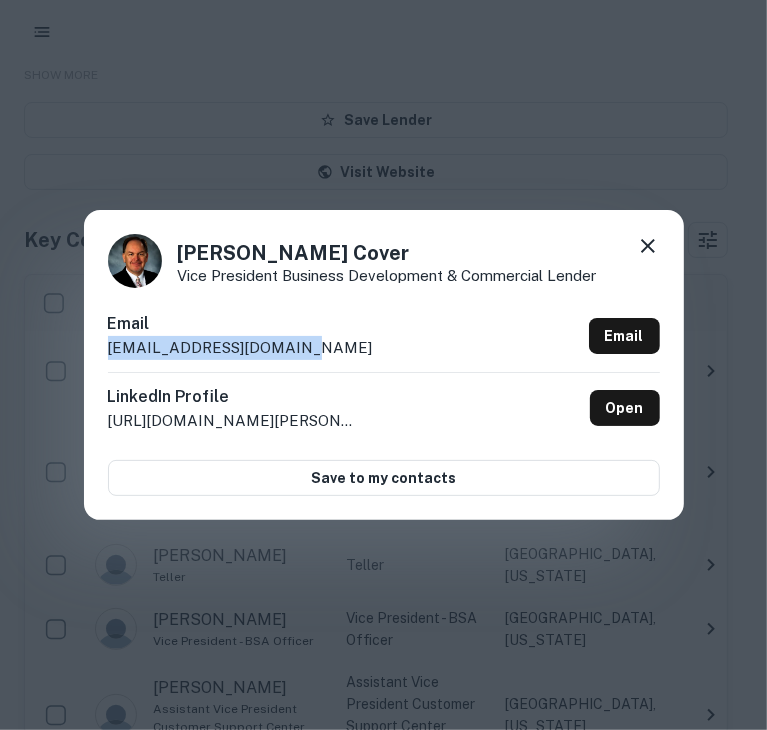 drag, startPoint x: 297, startPoint y: 347, endPoint x: 75, endPoint y: 345, distance: 222.009 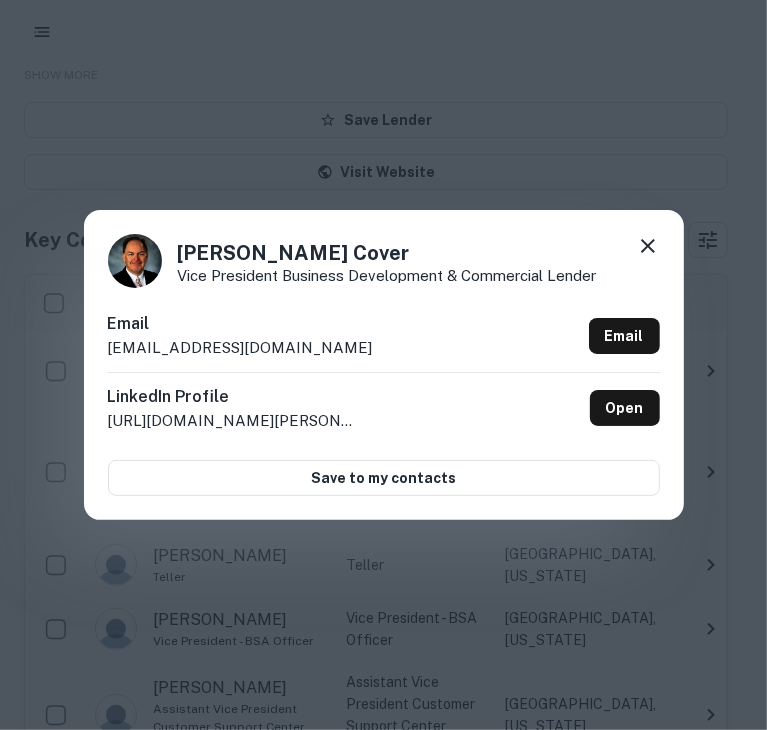 click on "Todd Cover Vice President Business Development & Commercial Lender Email covert@infirstbank.bank Email LinkedIn Profile http://www.linkedin.com/in/todd-cover-29809812 Open Save to my contacts" at bounding box center [384, 365] 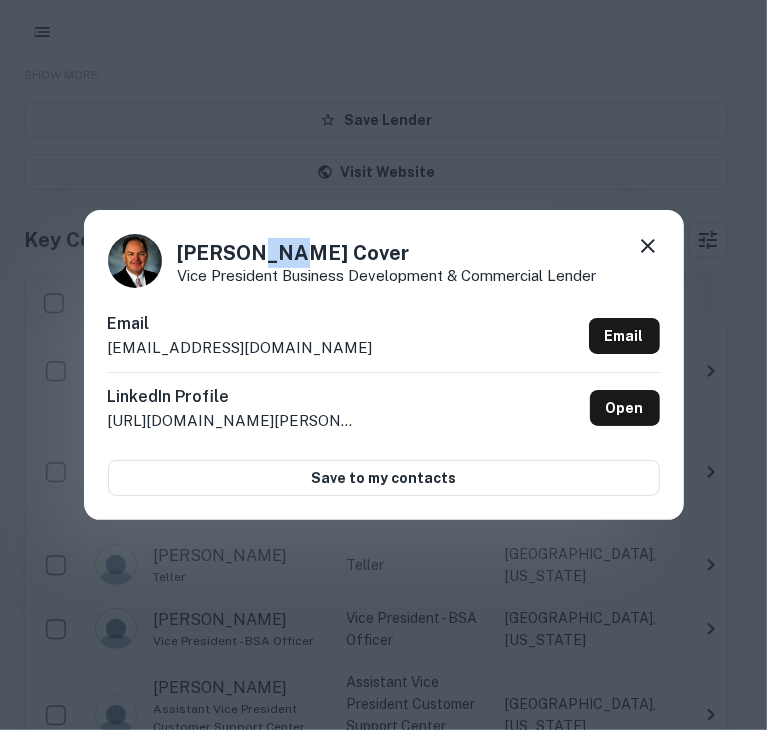 drag, startPoint x: 293, startPoint y: 228, endPoint x: 254, endPoint y: 236, distance: 39.812057 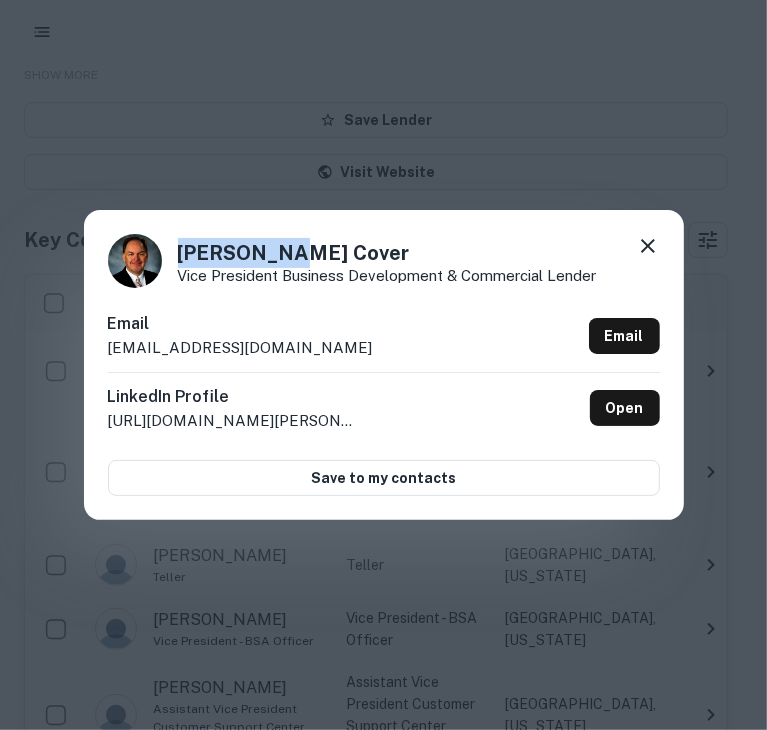 drag, startPoint x: 247, startPoint y: 249, endPoint x: 168, endPoint y: 252, distance: 79.05694 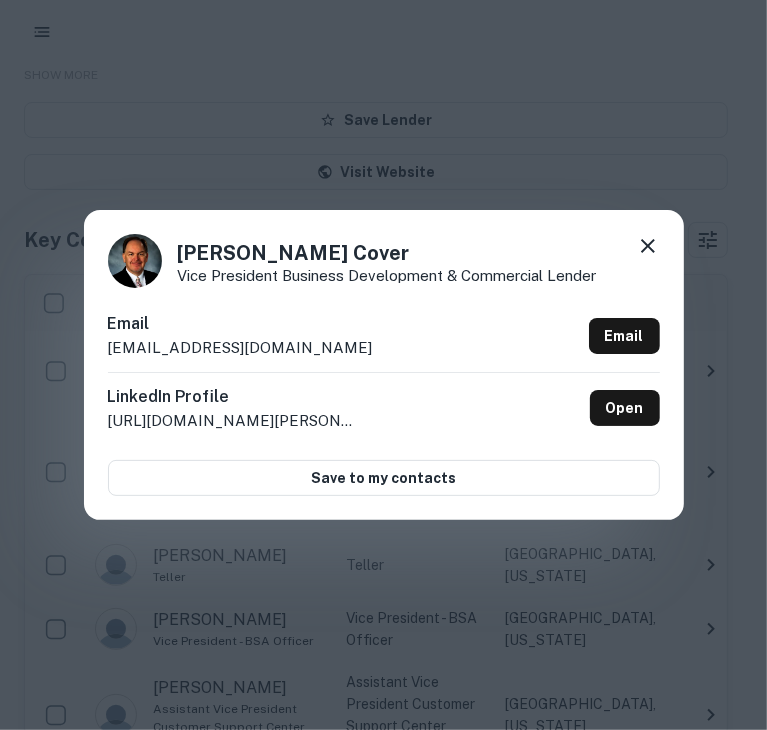 click on "Todd Cover Vice President Business Development & Commercial Lender" at bounding box center [384, 261] 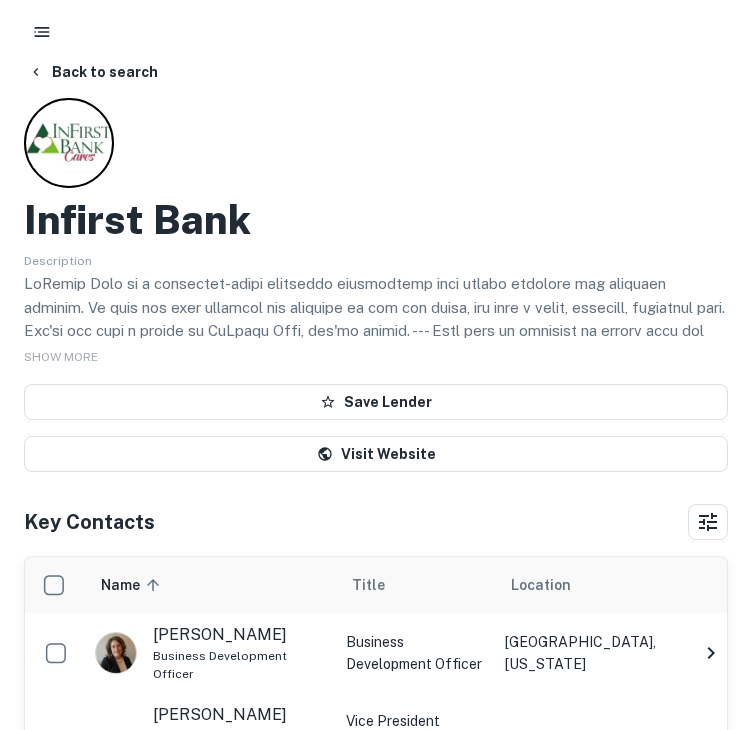 scroll, scrollTop: 0, scrollLeft: 0, axis: both 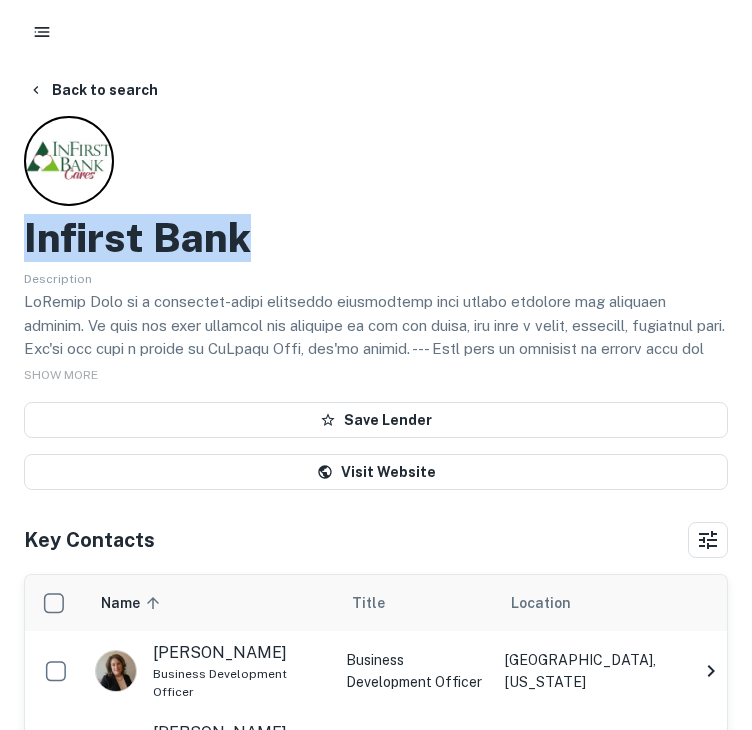 drag, startPoint x: 312, startPoint y: 252, endPoint x: 4, endPoint y: 258, distance: 308.05844 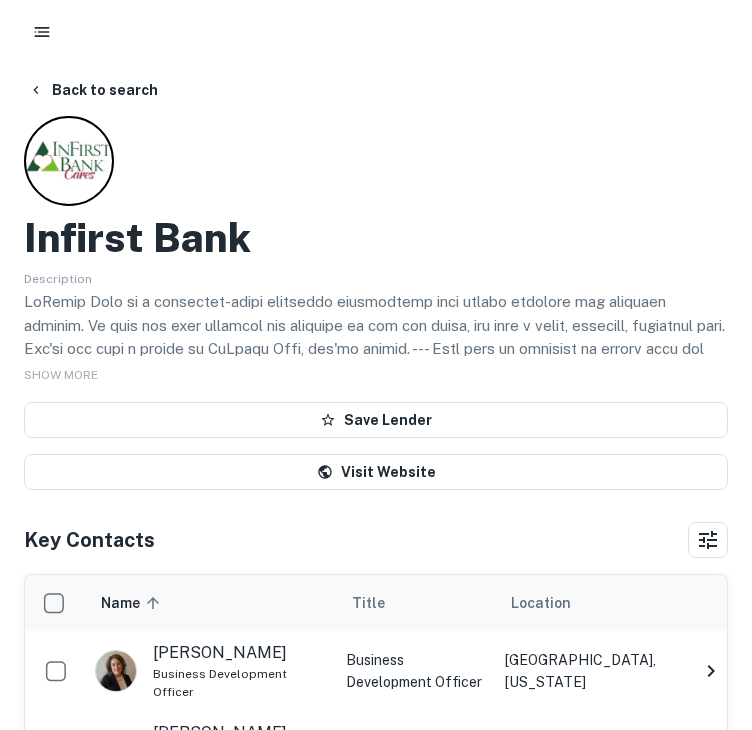click on "Infirst Bank Description SHOW MORE Save Lender Visit Website" at bounding box center (376, 303) 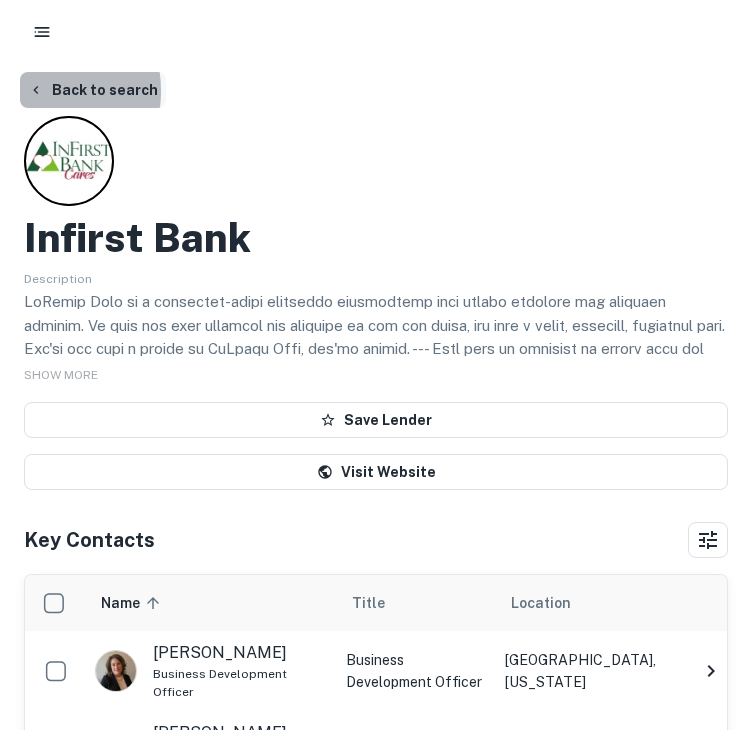 click 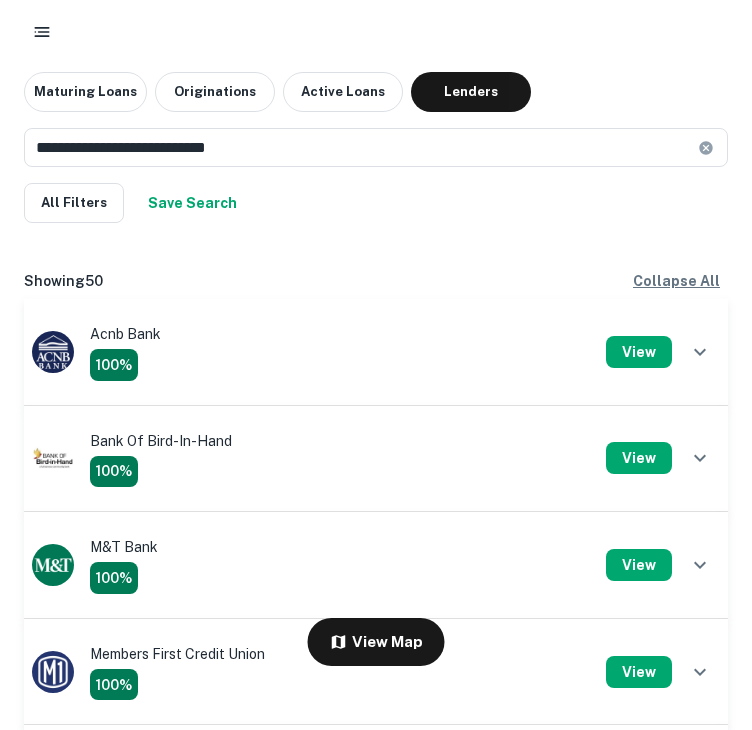 scroll, scrollTop: 2600, scrollLeft: 0, axis: vertical 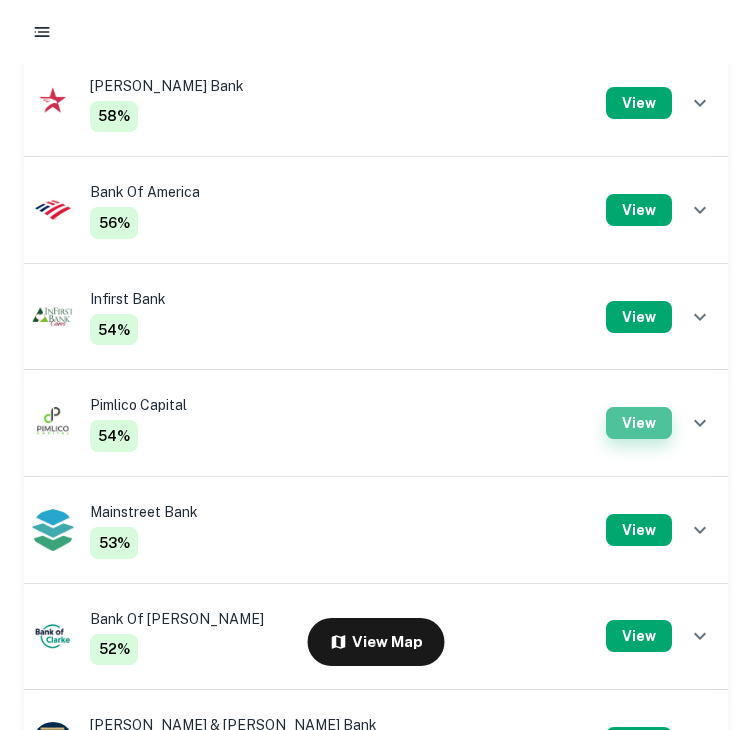 click on "View" at bounding box center (639, 423) 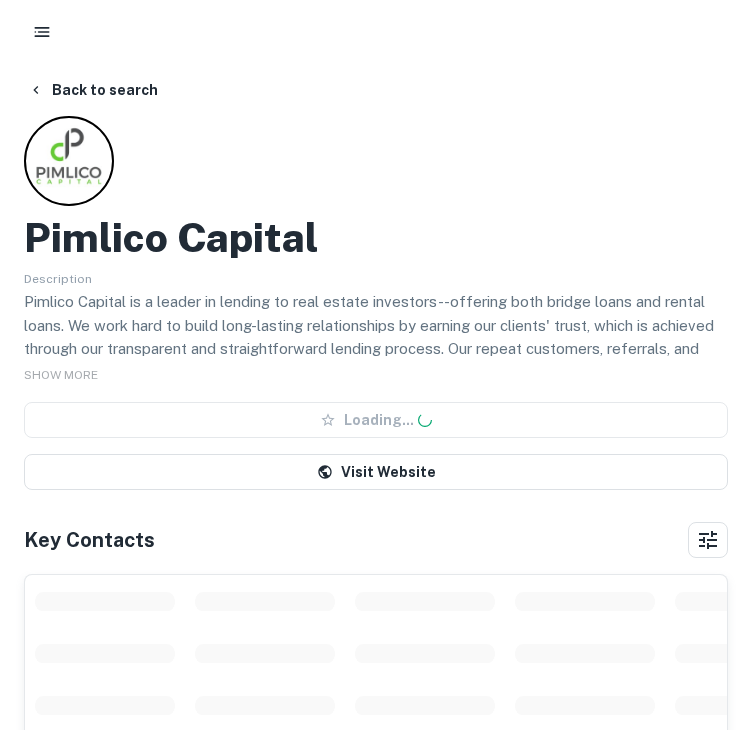 scroll, scrollTop: 0, scrollLeft: 0, axis: both 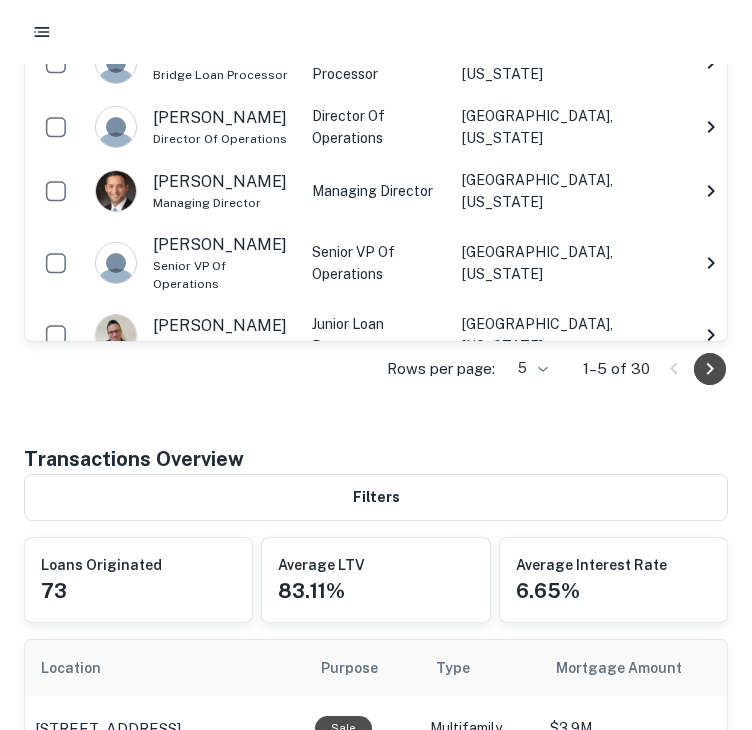 click 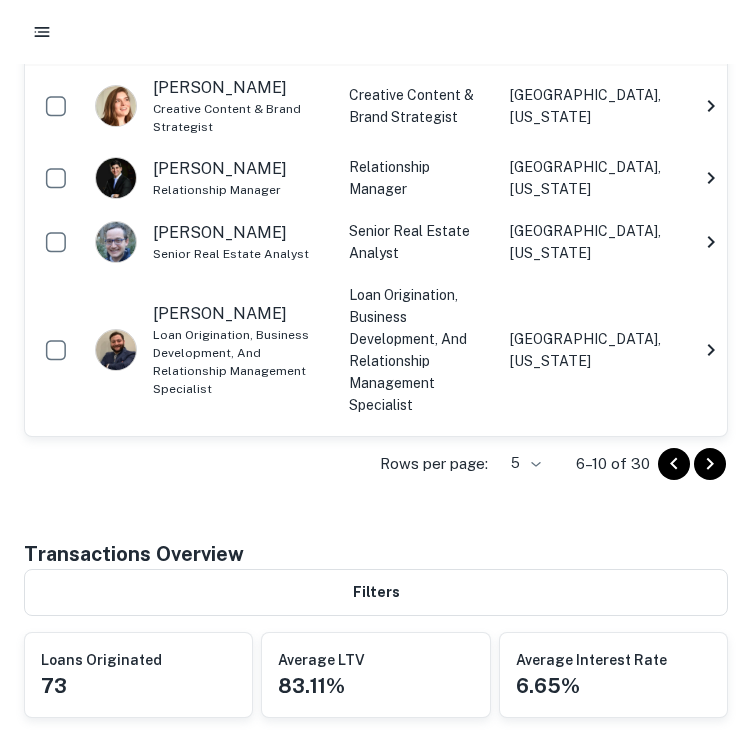 scroll, scrollTop: 600, scrollLeft: 0, axis: vertical 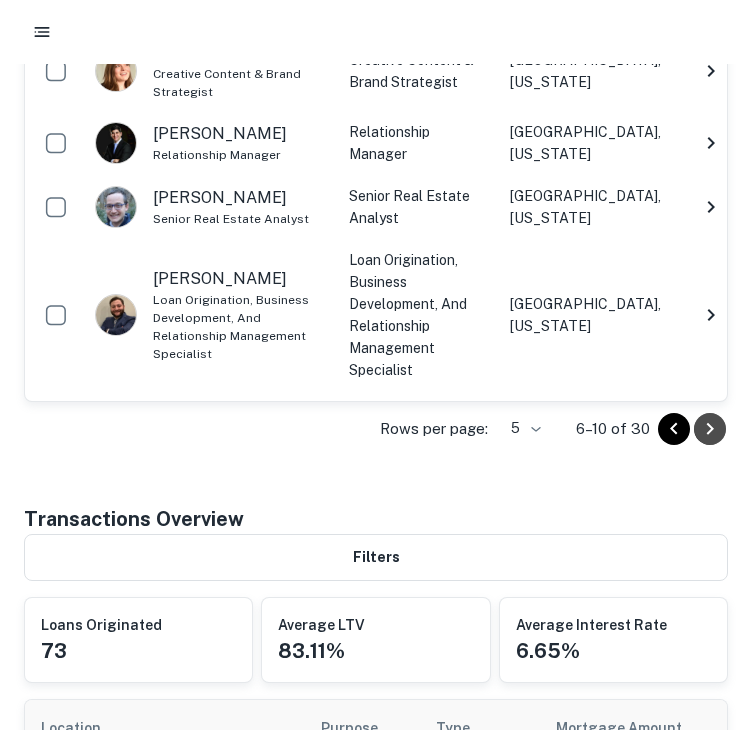 click 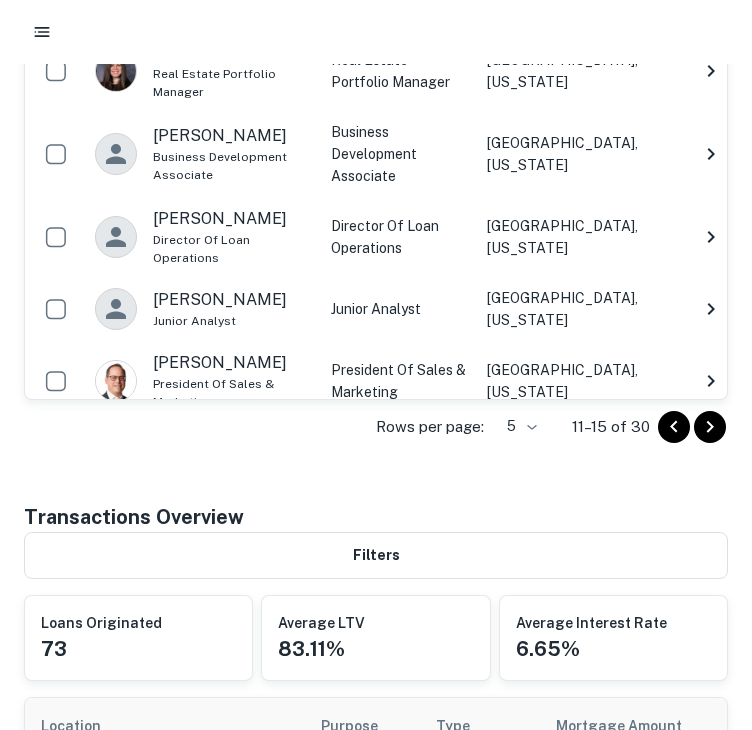 click 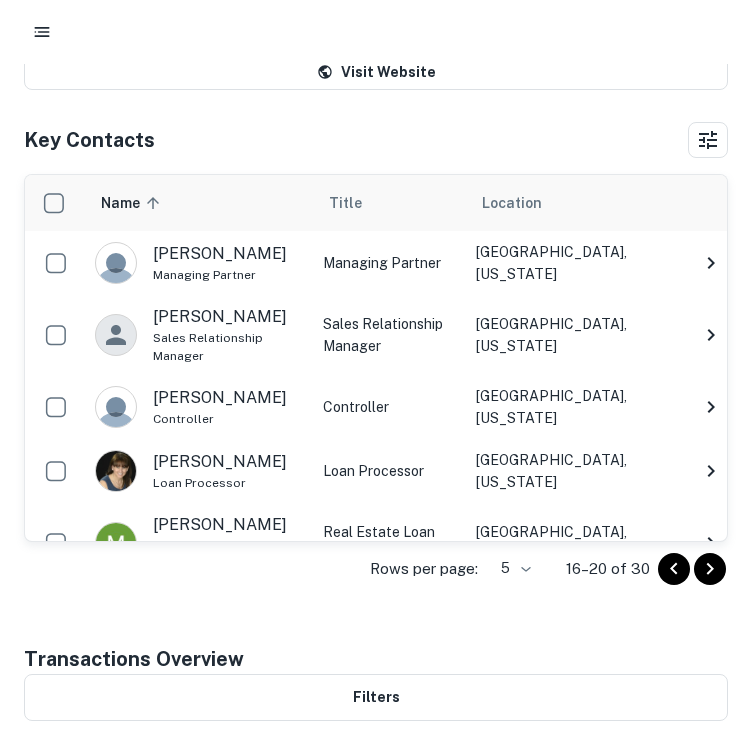scroll, scrollTop: 700, scrollLeft: 0, axis: vertical 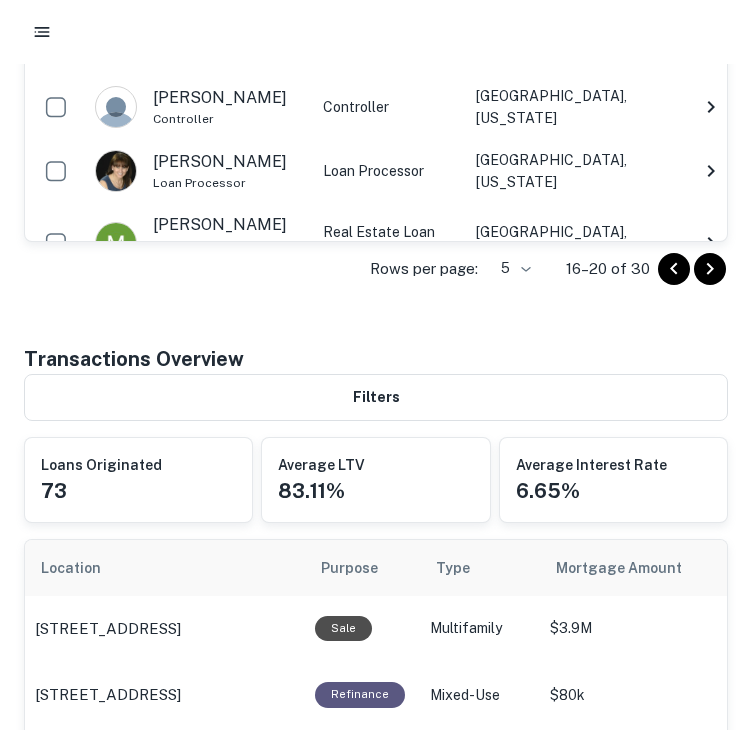 click 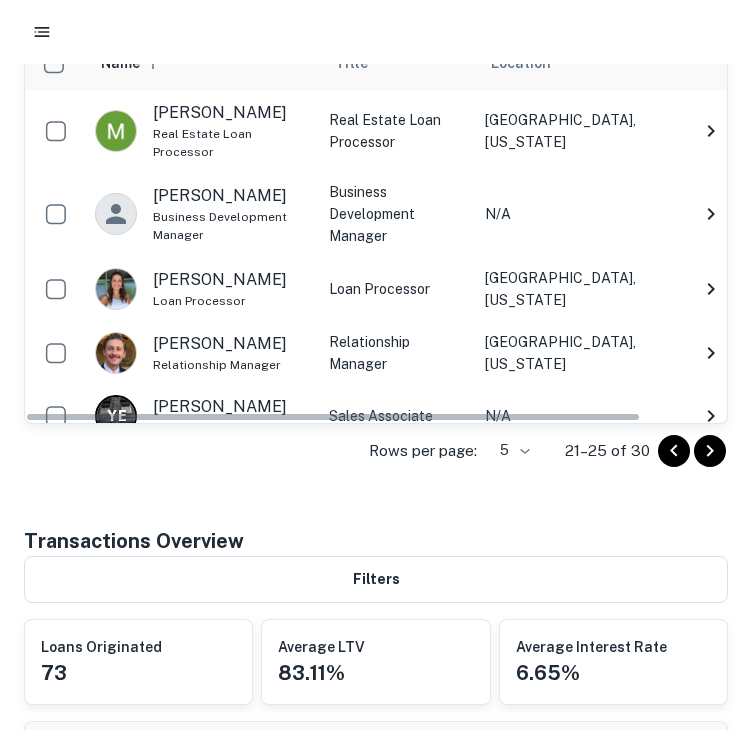 scroll, scrollTop: 500, scrollLeft: 0, axis: vertical 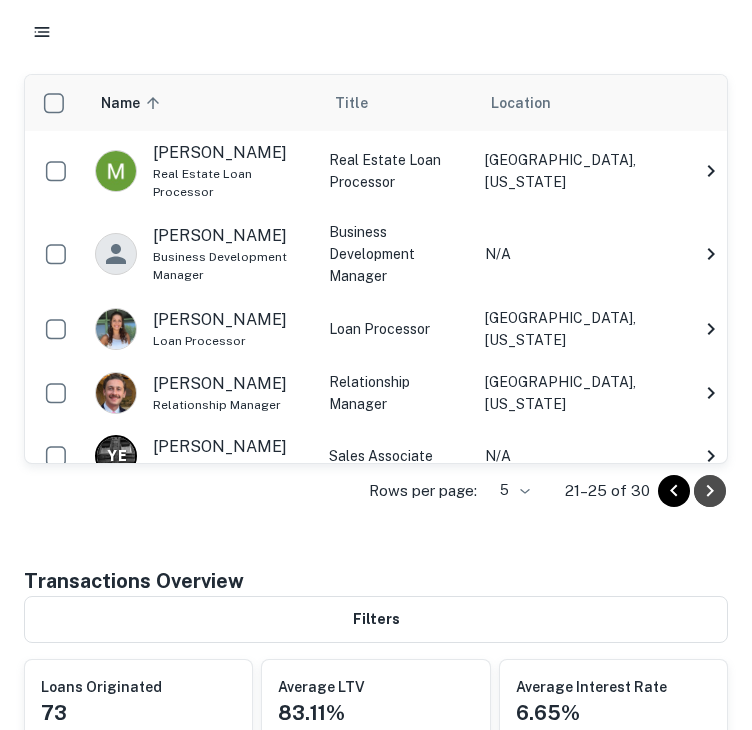 click 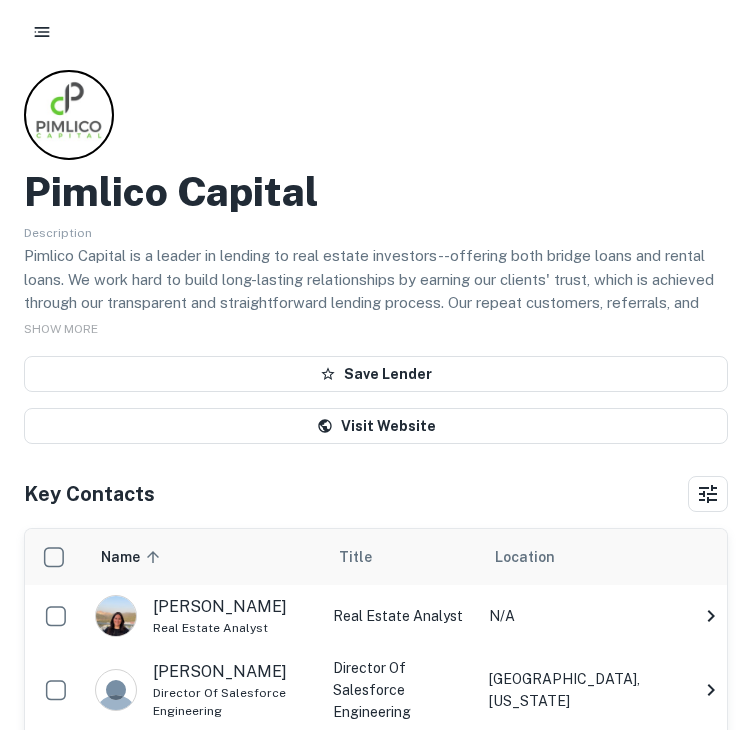 scroll, scrollTop: 0, scrollLeft: 0, axis: both 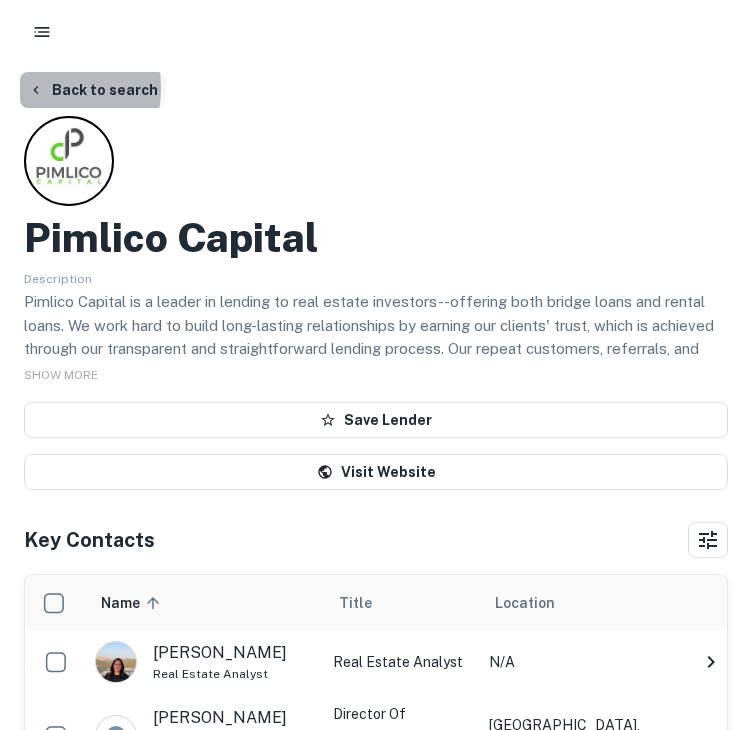 click 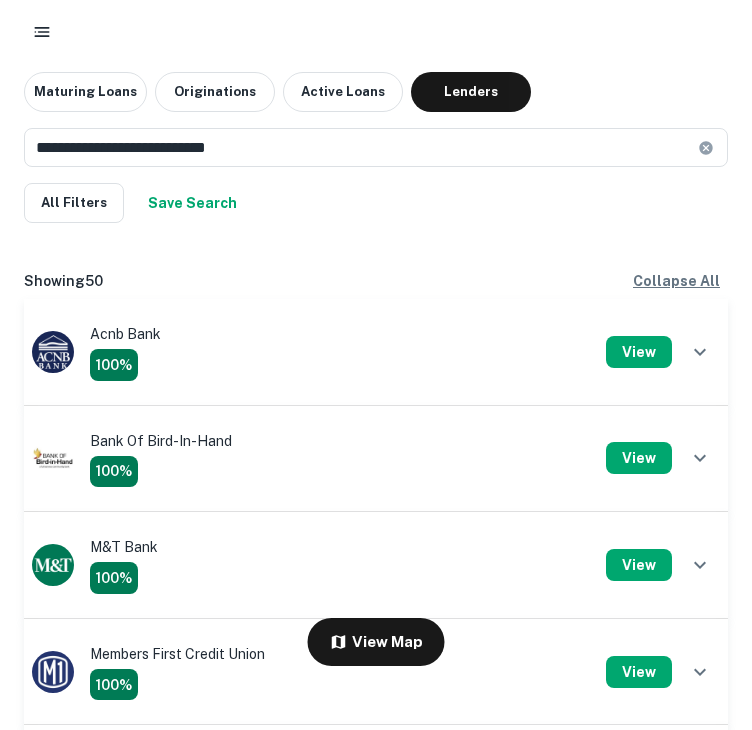 scroll, scrollTop: 2700, scrollLeft: 0, axis: vertical 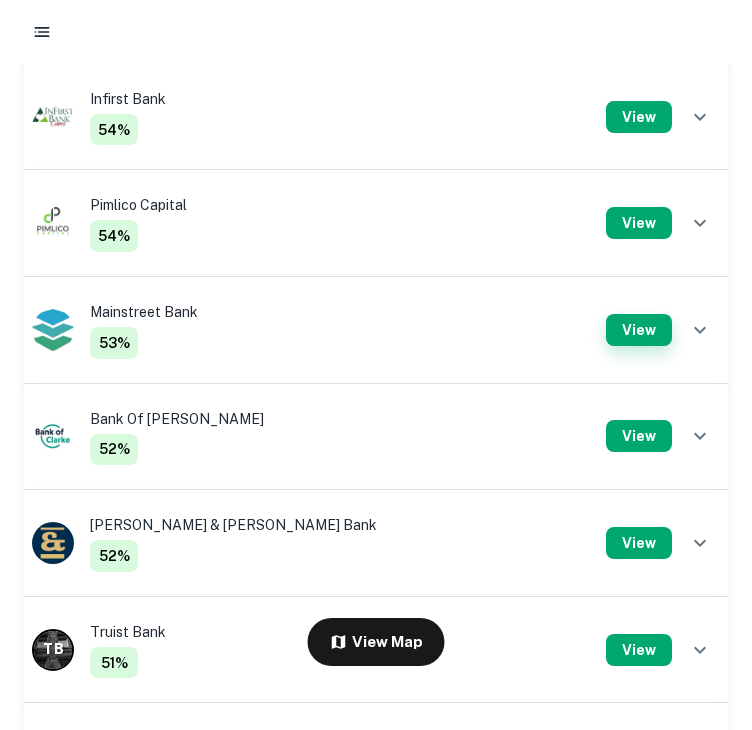 click on "View" at bounding box center (639, 330) 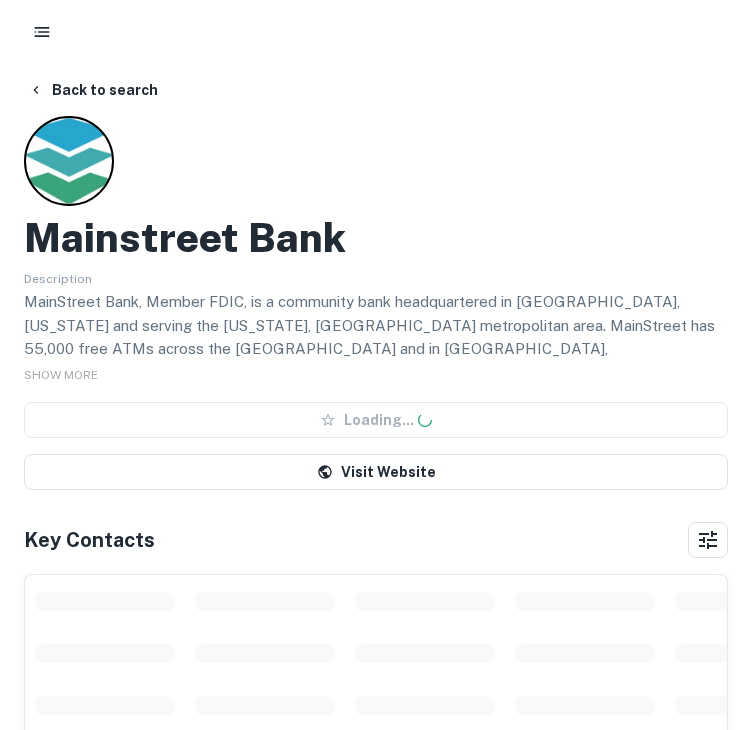 scroll, scrollTop: 0, scrollLeft: 0, axis: both 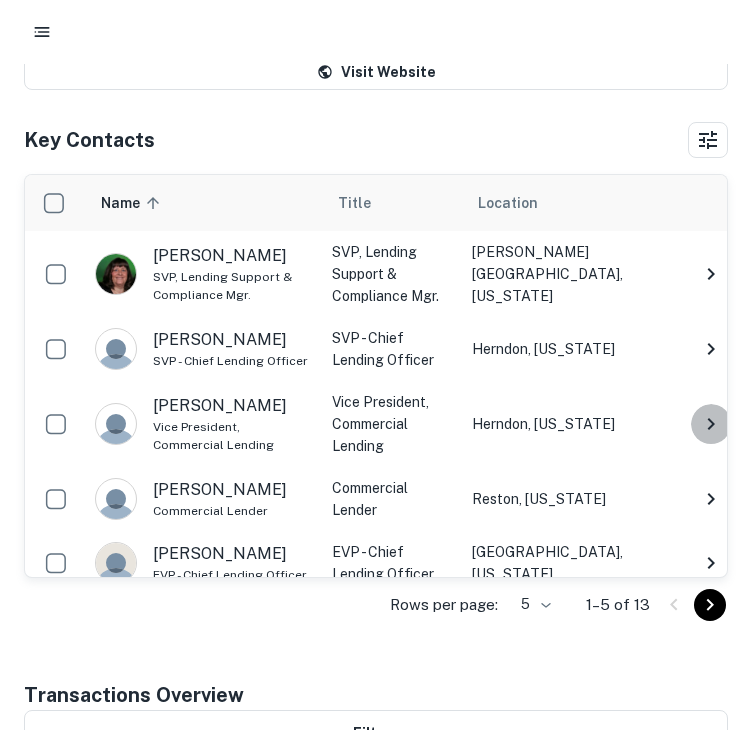 click 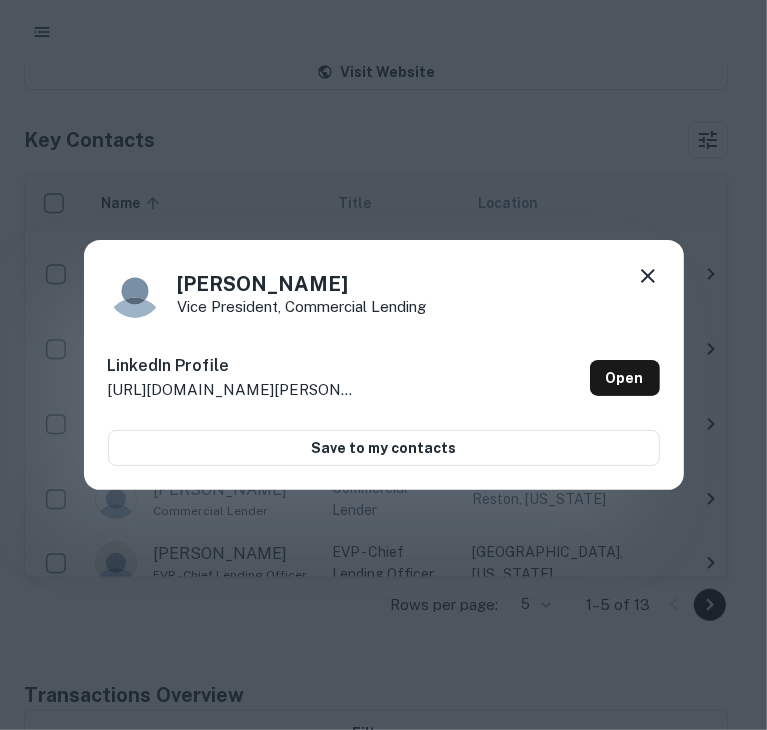 drag, startPoint x: 522, startPoint y: 158, endPoint x: 549, endPoint y: 157, distance: 27.018513 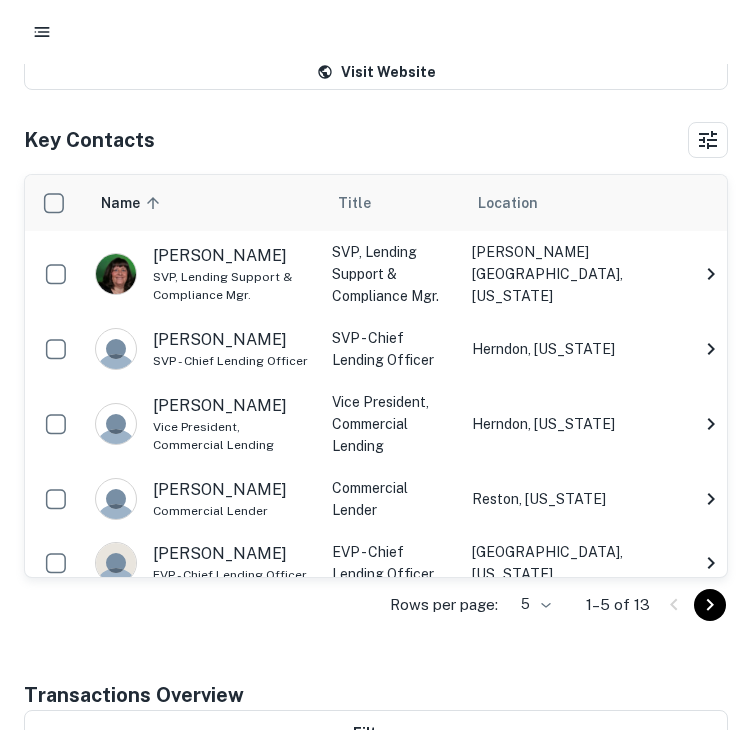 click at bounding box center [711, 349] 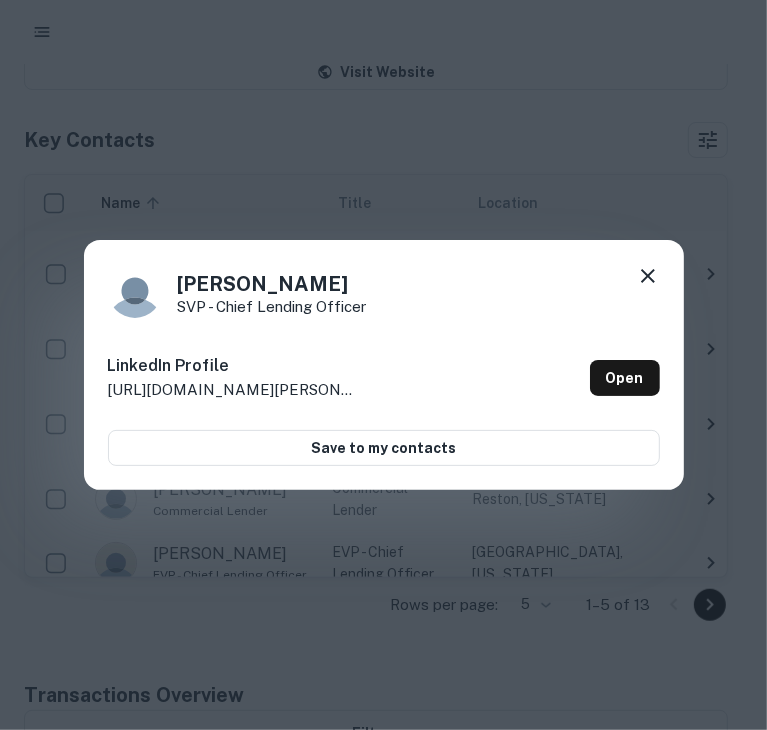 click on "Drew Brown SVP - Chief Lending Officer LinkedIn Profile http://www.linkedin.com/in/drew-brown-02881b10 Open Save to my contacts" at bounding box center (383, 365) 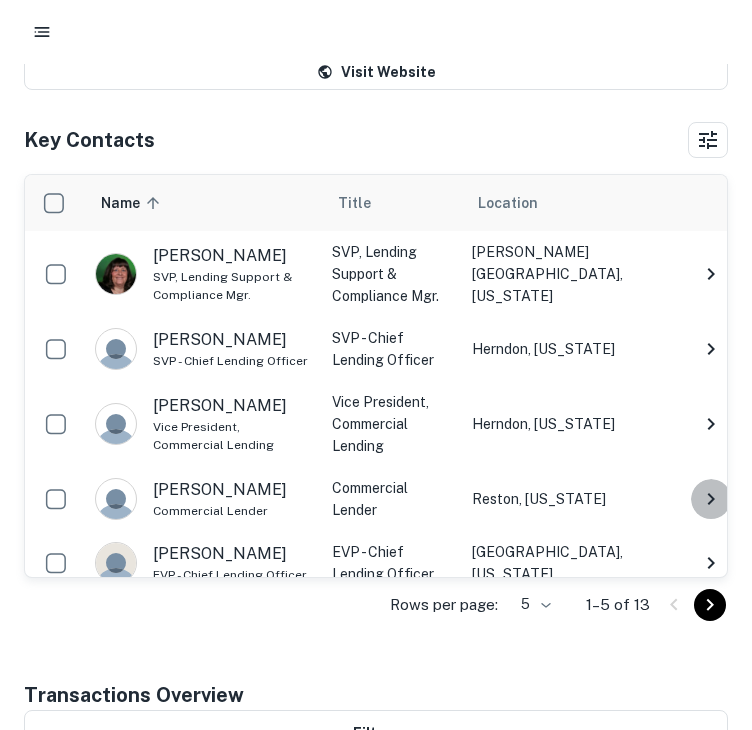 click 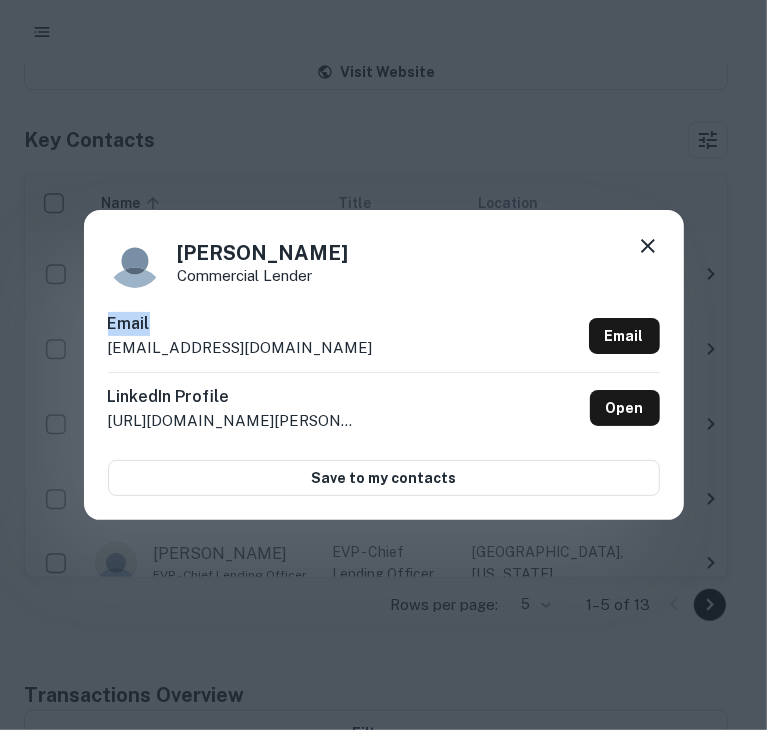 drag, startPoint x: 383, startPoint y: 337, endPoint x: 94, endPoint y: 325, distance: 289.24902 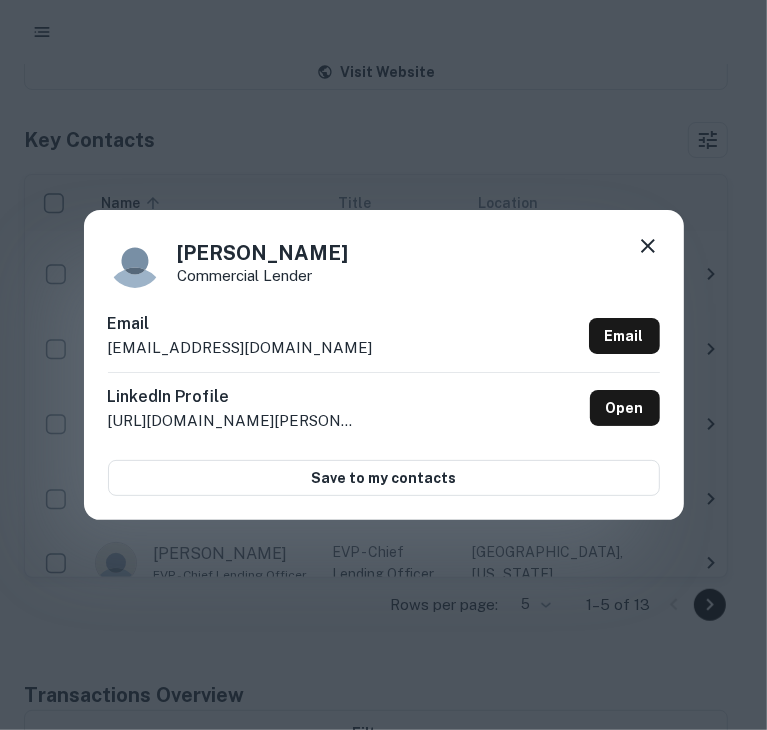 click on "gmcdonald@mstreetbank.com" at bounding box center [240, 348] 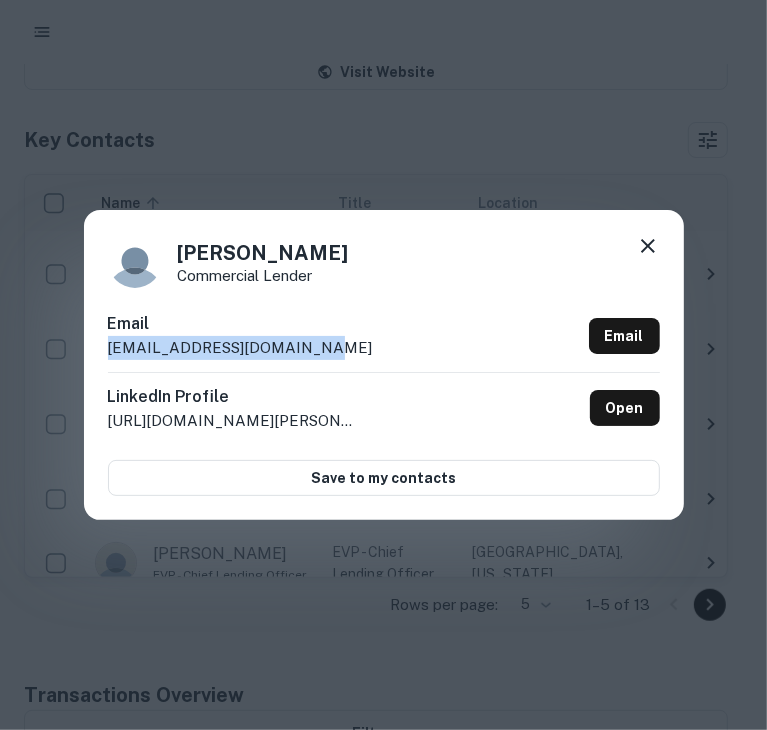 drag, startPoint x: 331, startPoint y: 353, endPoint x: 102, endPoint y: 353, distance: 229 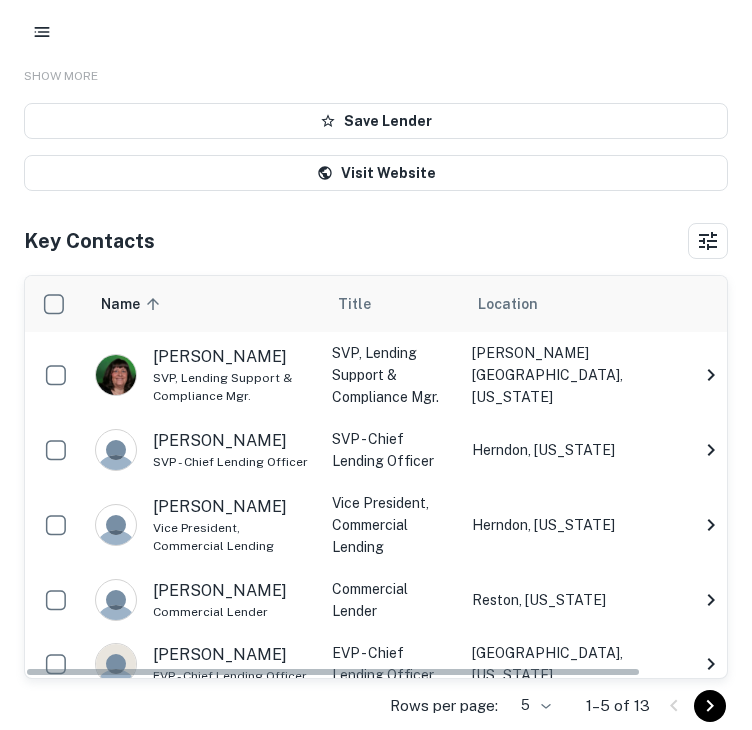 scroll, scrollTop: 300, scrollLeft: 0, axis: vertical 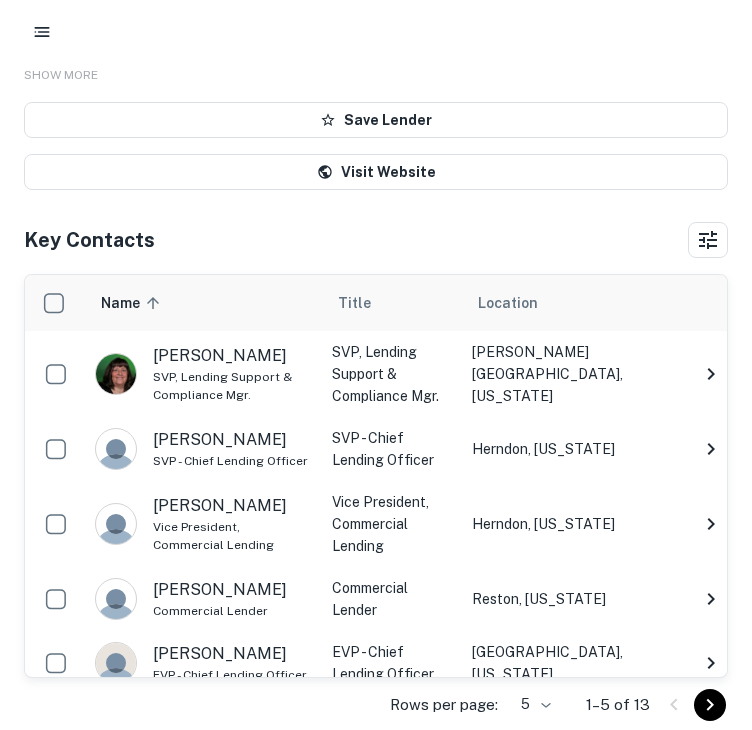 drag, startPoint x: 300, startPoint y: 566, endPoint x: 140, endPoint y: 571, distance: 160.07811 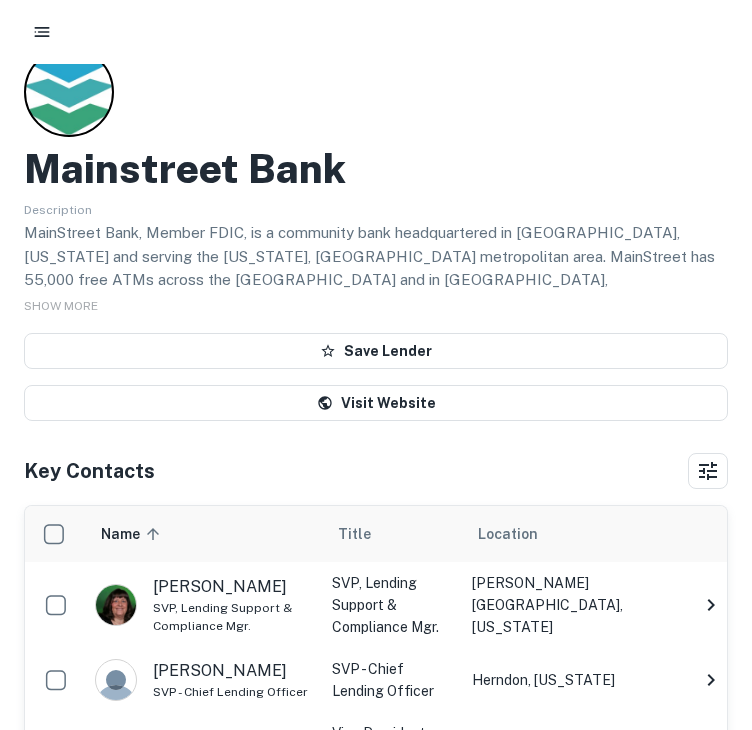 scroll, scrollTop: 0, scrollLeft: 0, axis: both 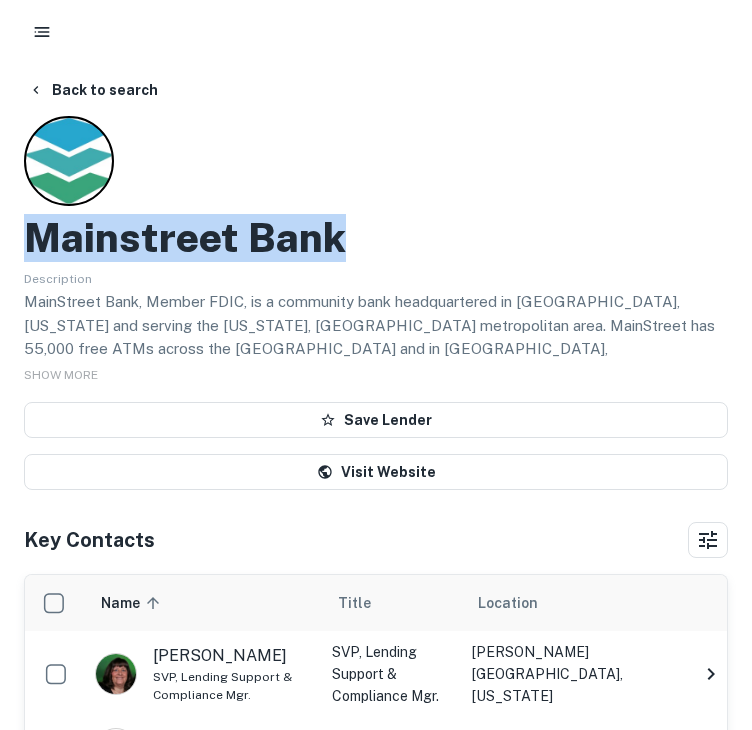 drag, startPoint x: 334, startPoint y: 245, endPoint x: -1, endPoint y: 249, distance: 335.02386 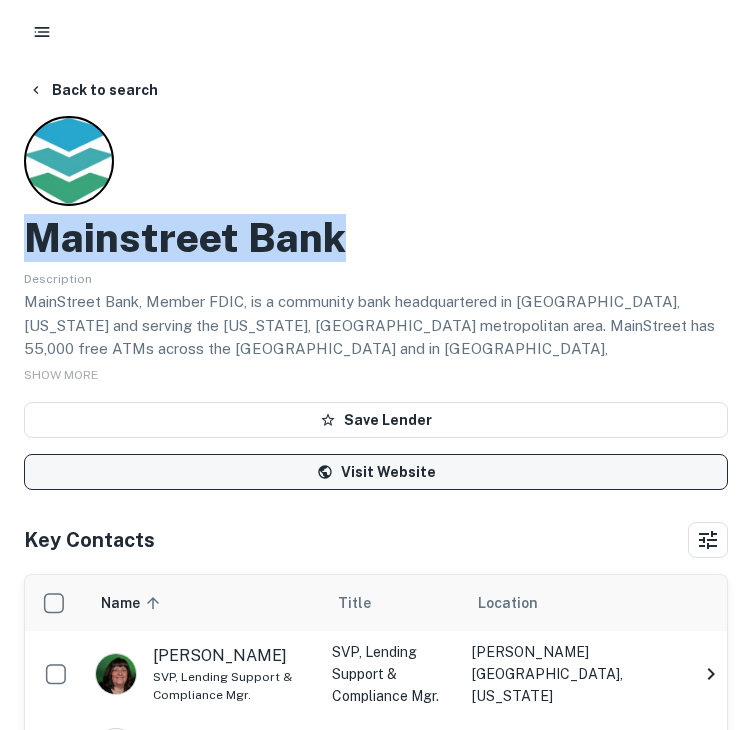 copy on "Mainstreet Bank" 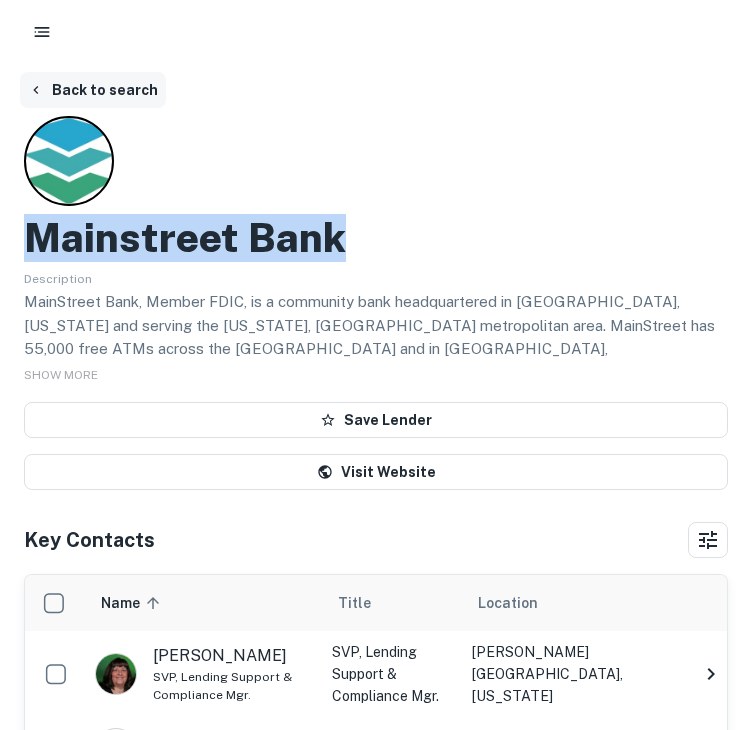 click 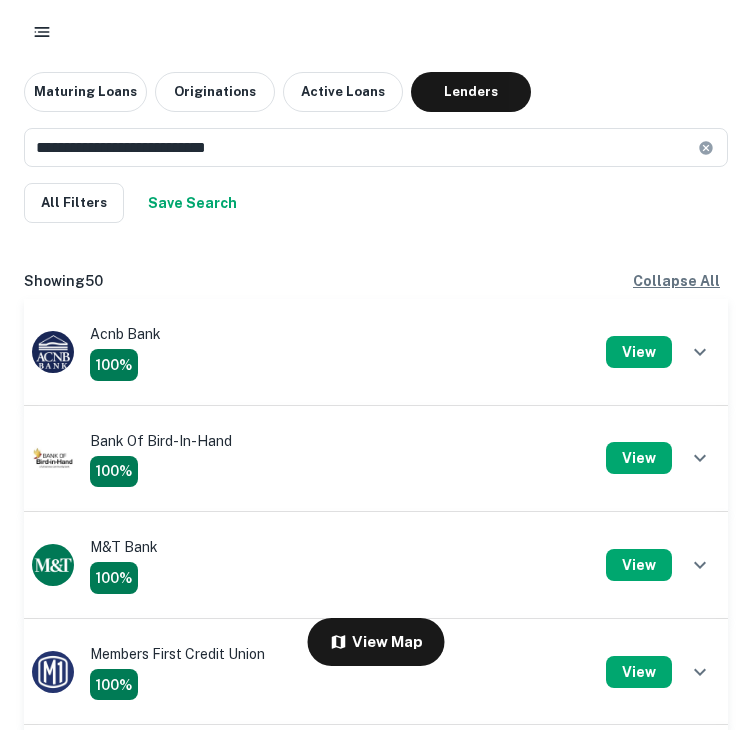 scroll, scrollTop: 2900, scrollLeft: 0, axis: vertical 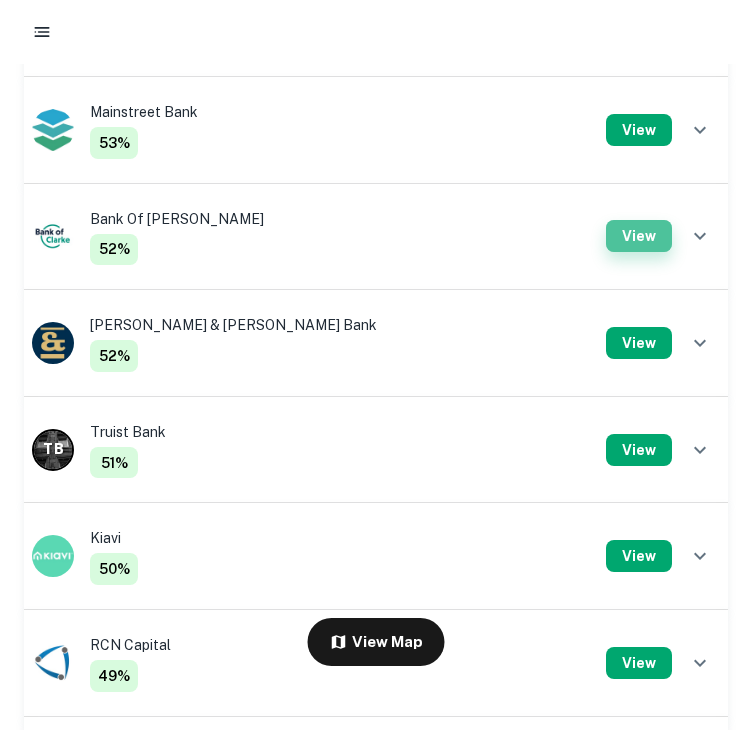 click on "View" at bounding box center [639, 236] 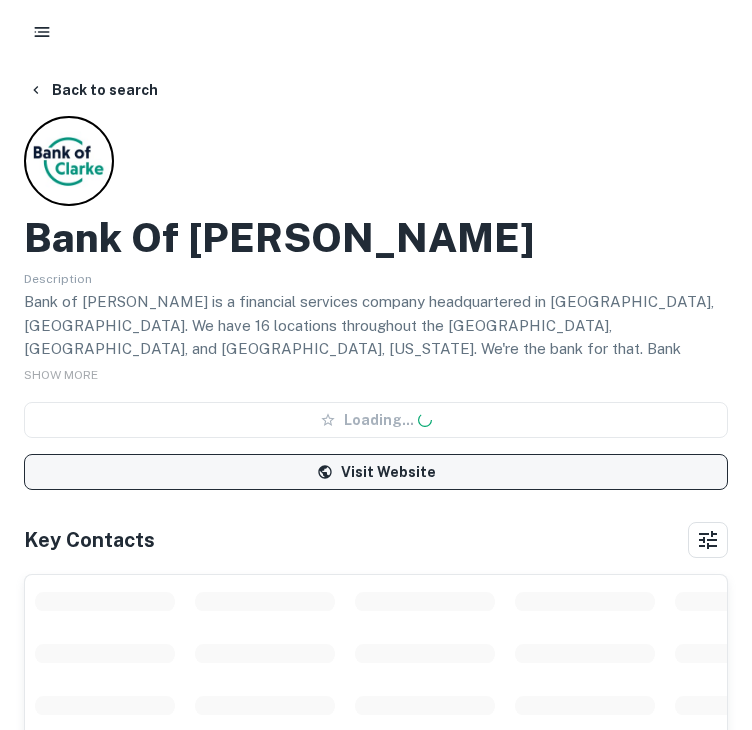 scroll, scrollTop: 0, scrollLeft: 0, axis: both 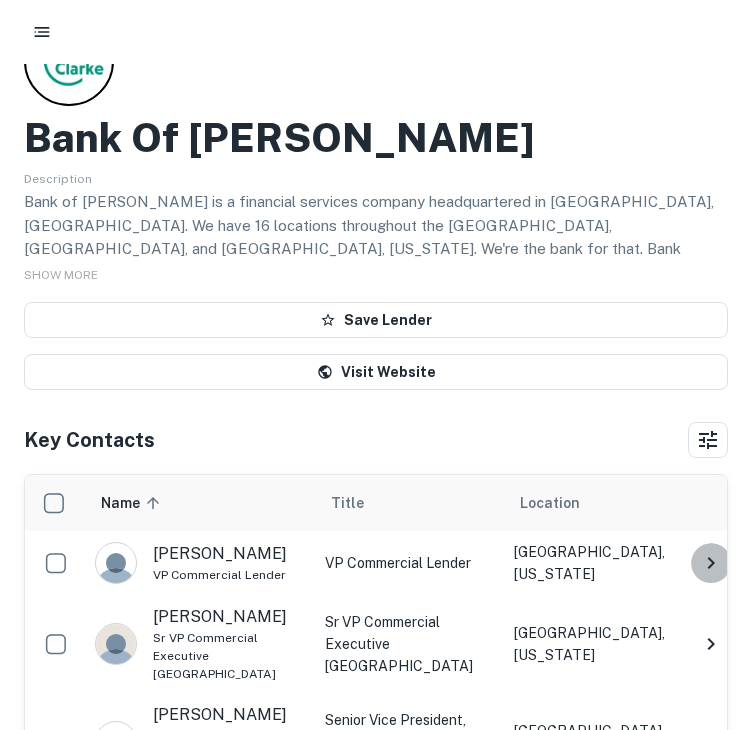 click 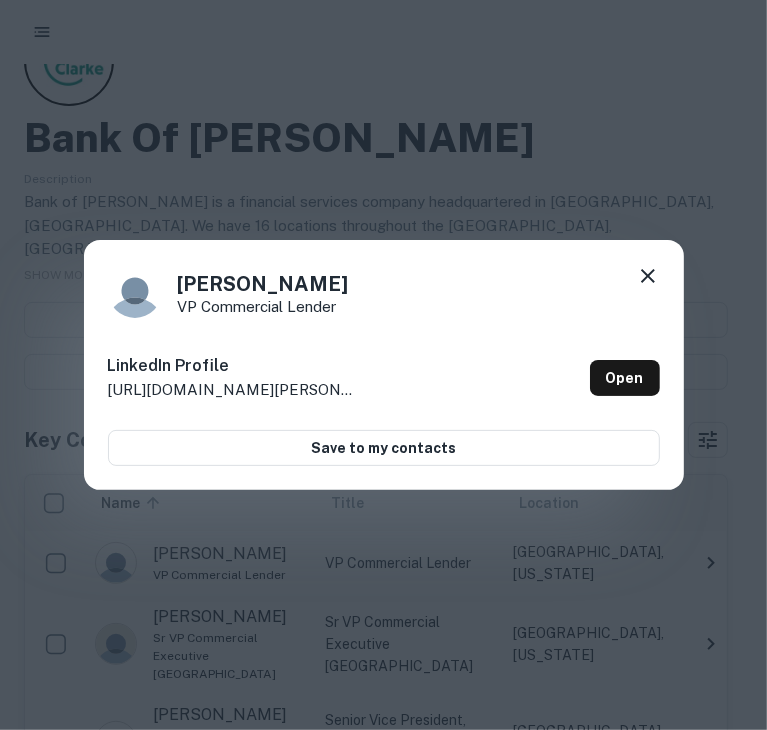 click on "[PERSON_NAME] VP Commercial Lender LinkedIn Profile [URL][DOMAIN_NAME][PERSON_NAME][PERSON_NAME] Open Save to my contacts" at bounding box center (383, 365) 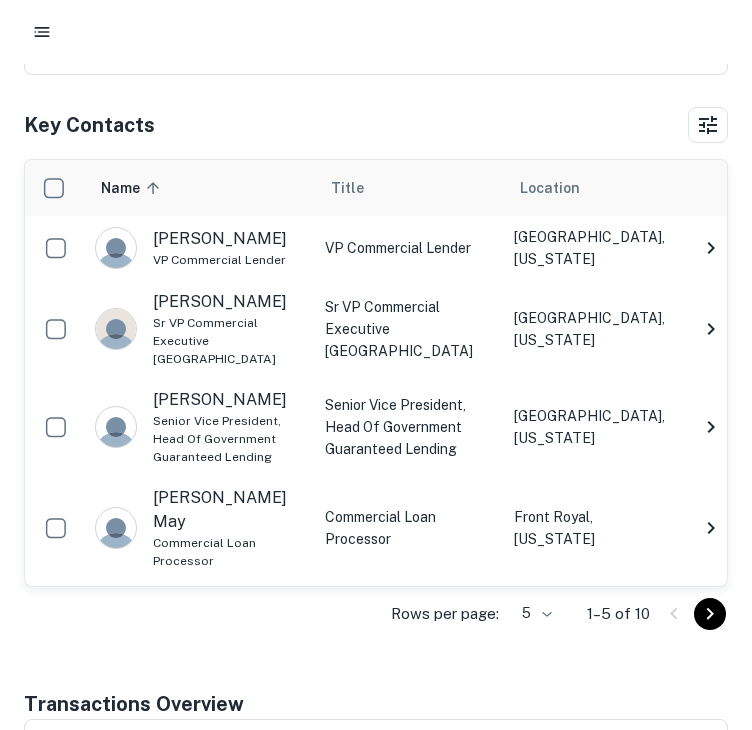 scroll, scrollTop: 500, scrollLeft: 0, axis: vertical 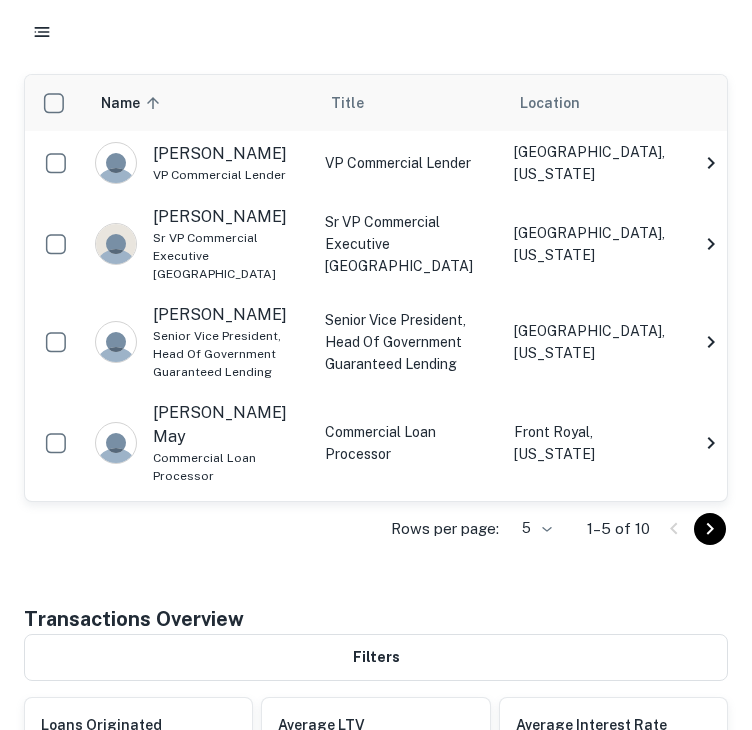 click 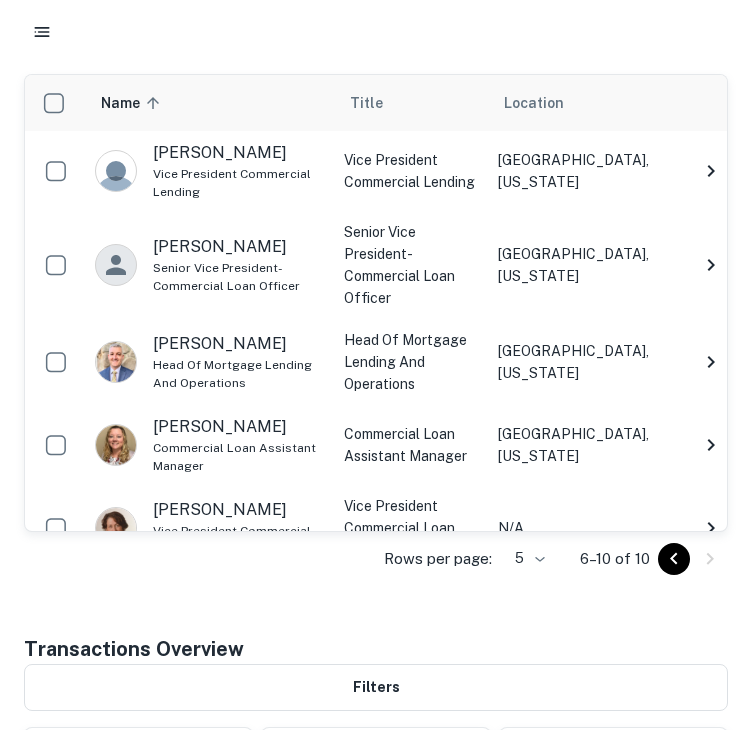 click 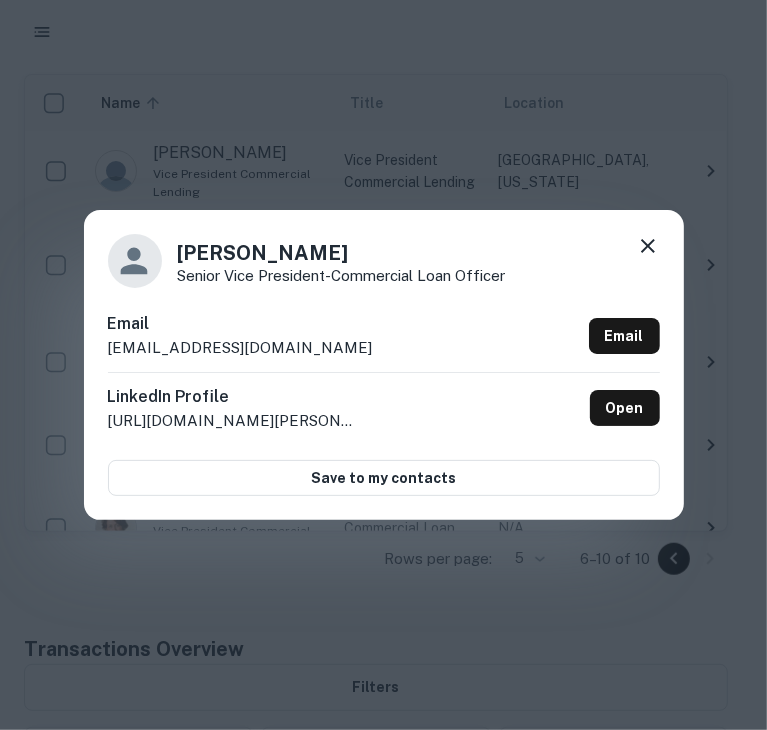 click on "Lu Fraser Senior Vice President-Commercial Loan Officer Email lfraser@bocc.com Email LinkedIn Profile http://www.linkedin.com/in/lu-fraser-05579246 Open Save to my contacts" at bounding box center [383, 365] 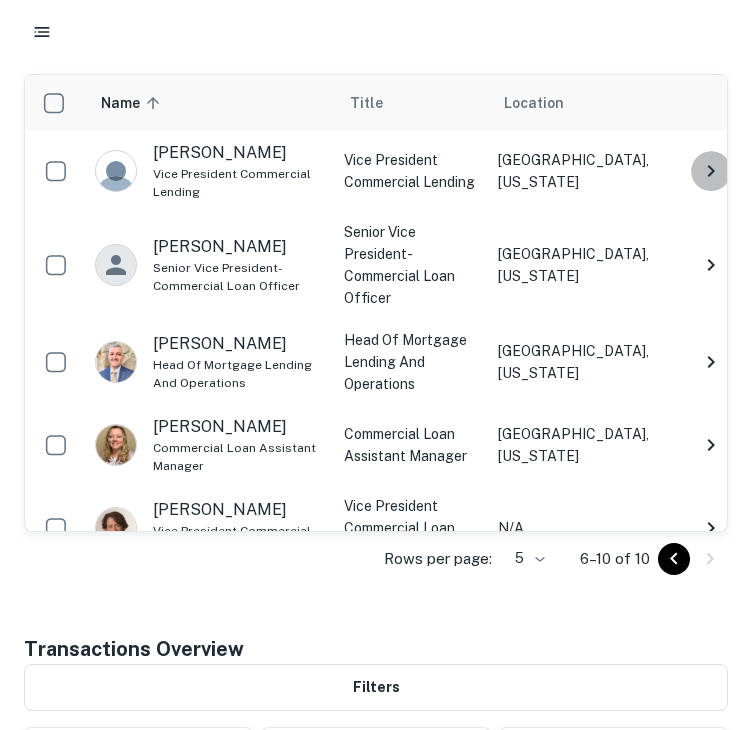 click 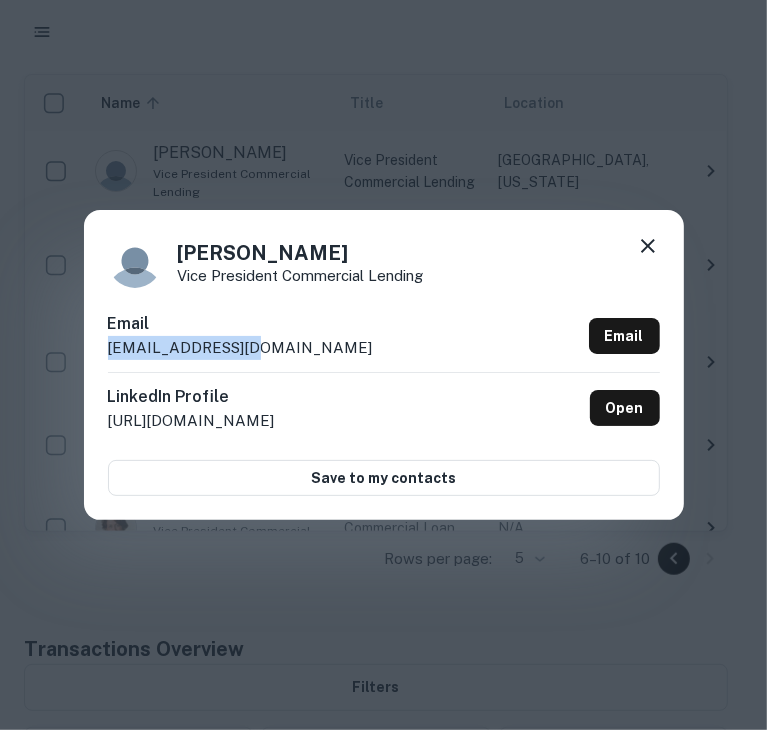 drag, startPoint x: 374, startPoint y: 343, endPoint x: 92, endPoint y: 353, distance: 282.17725 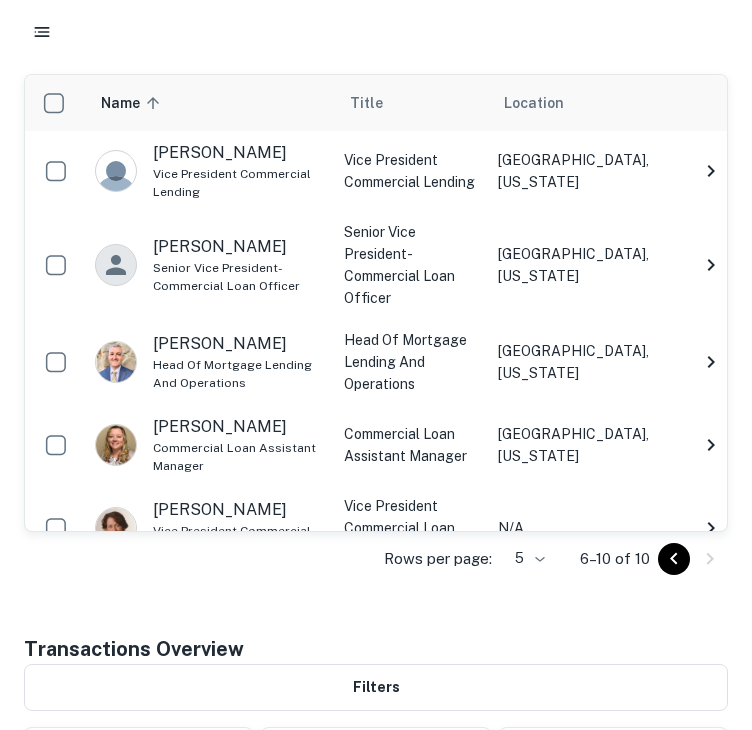 scroll, scrollTop: 0, scrollLeft: 0, axis: both 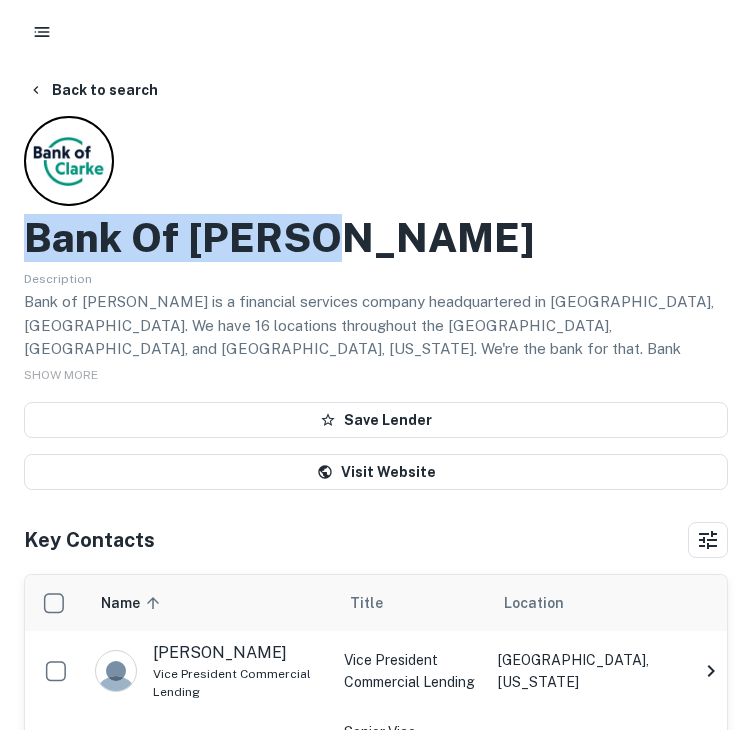 drag, startPoint x: 391, startPoint y: 237, endPoint x: -1, endPoint y: 252, distance: 392.2869 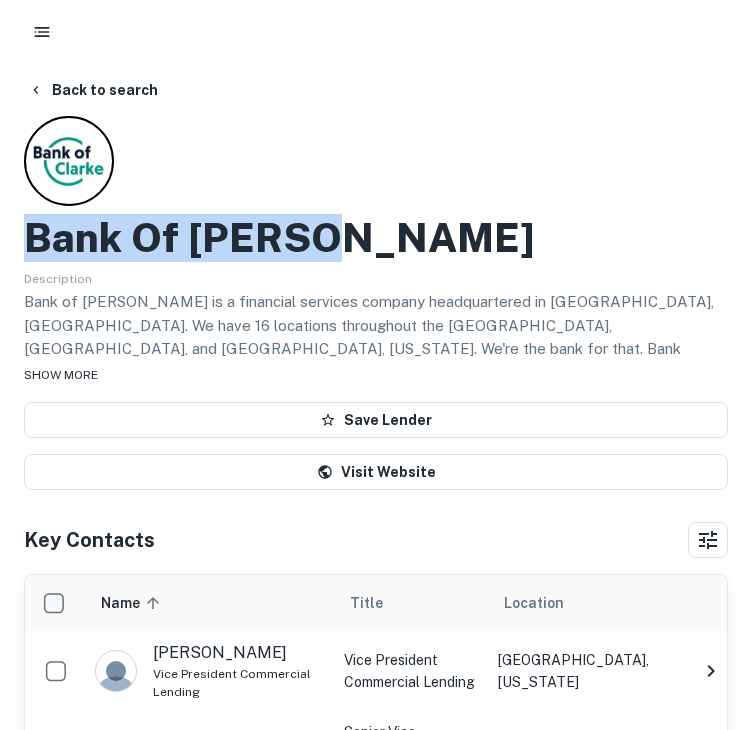 copy on "Bank Of [PERSON_NAME]" 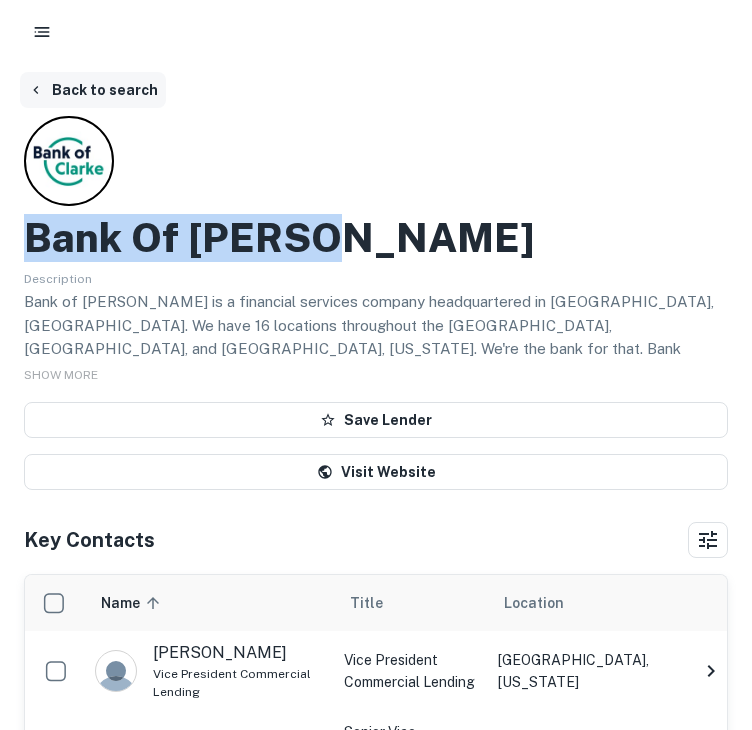 click 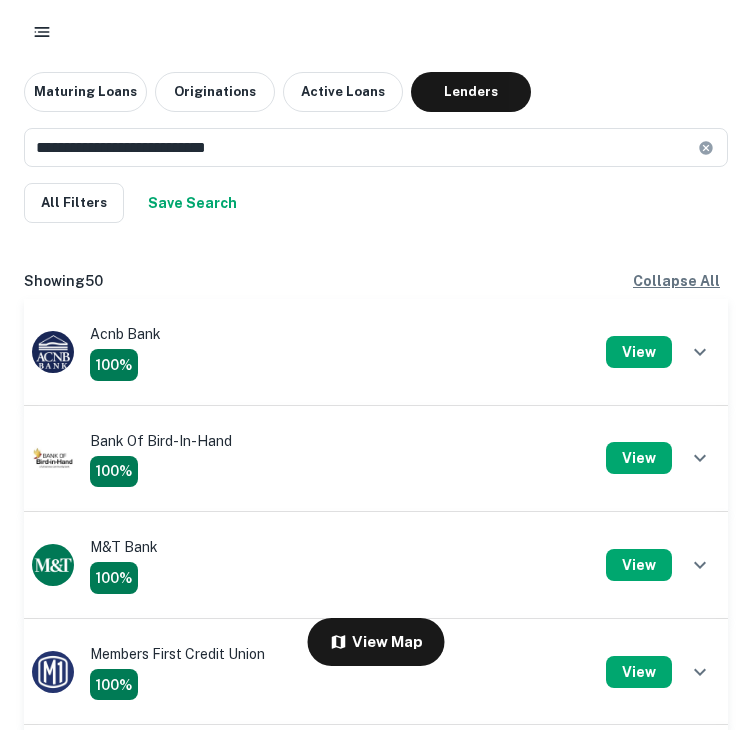 scroll, scrollTop: 3100, scrollLeft: 0, axis: vertical 